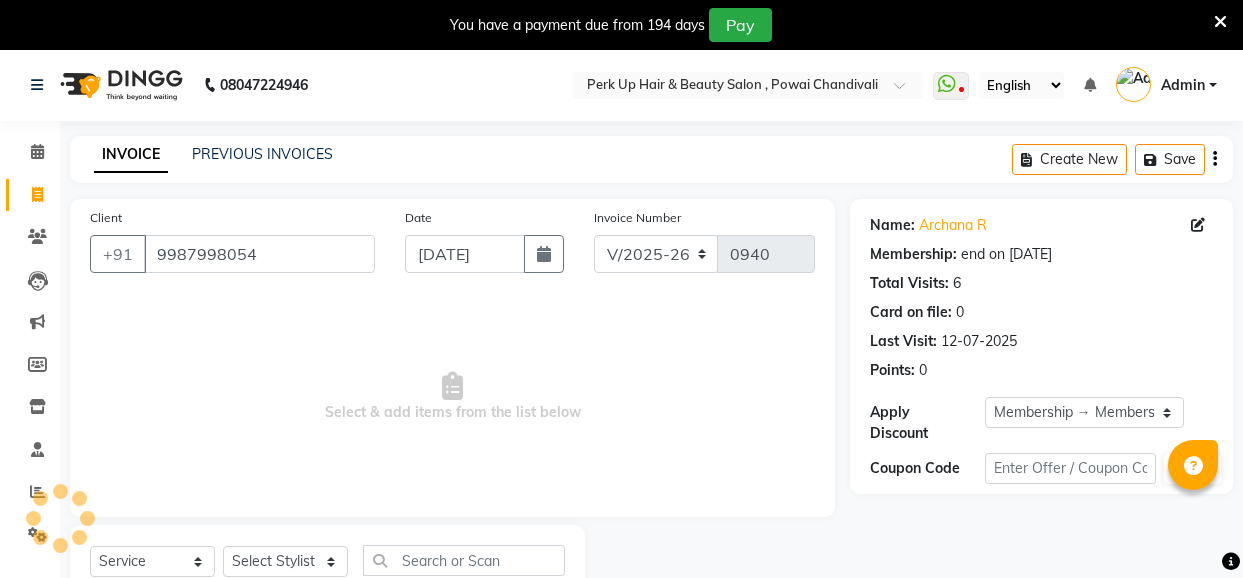 select on "5131" 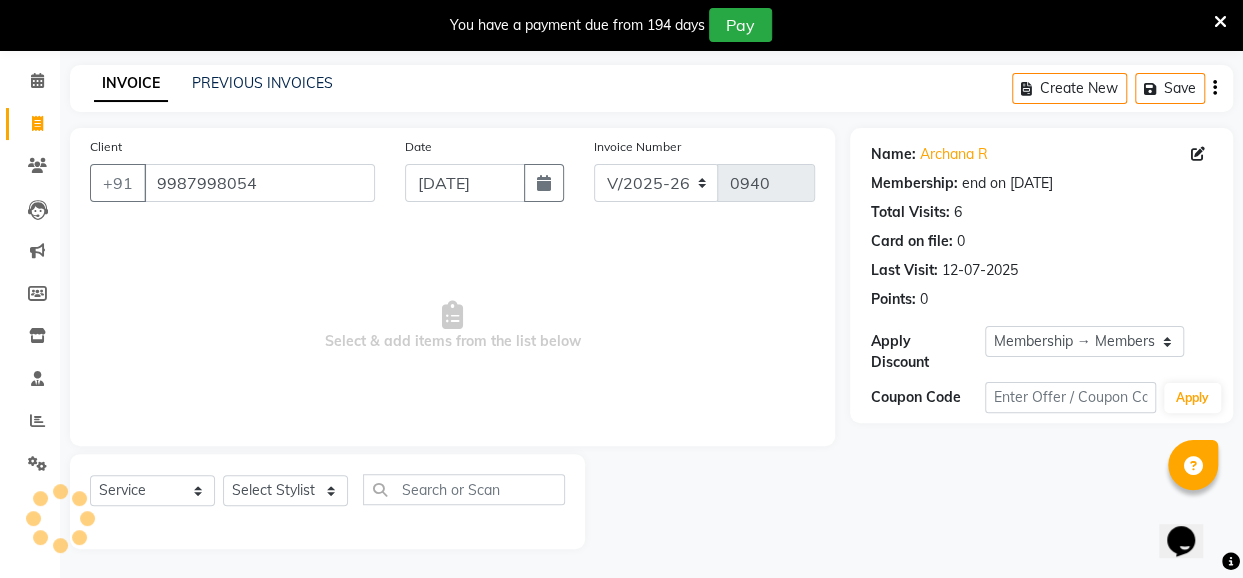 scroll, scrollTop: 0, scrollLeft: 0, axis: both 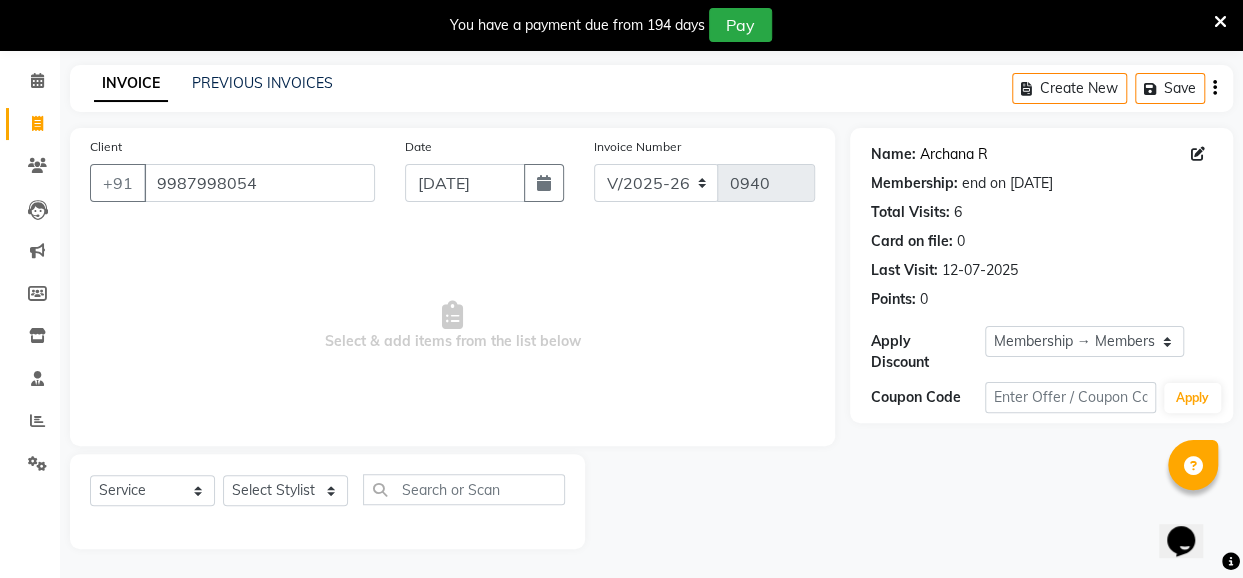 click on "Archana R" 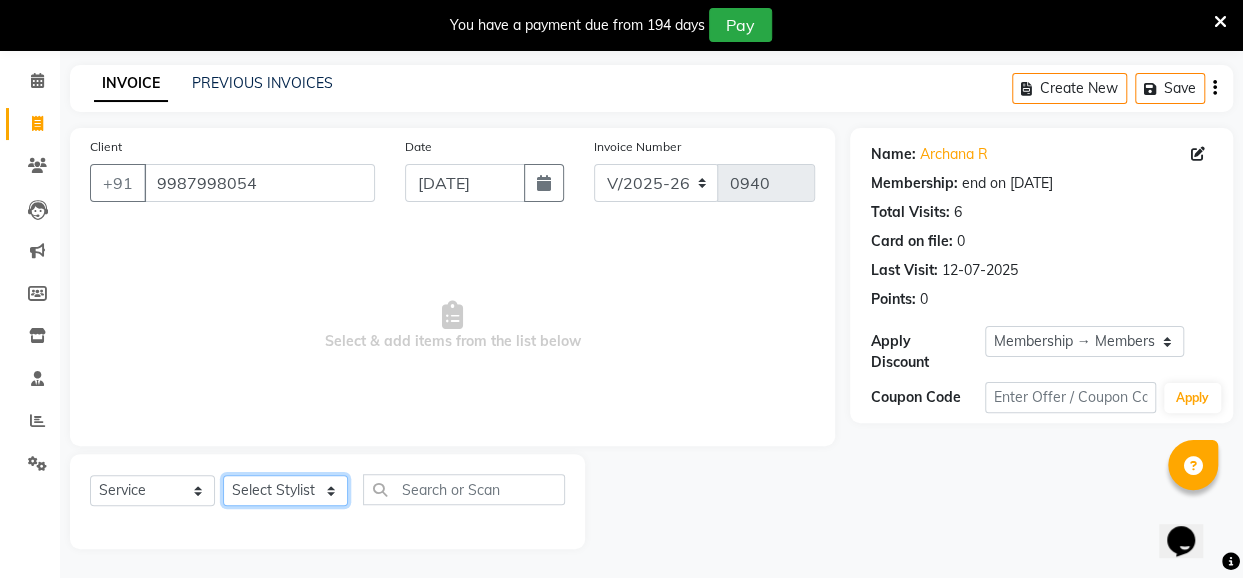 click on "Select Stylist [PERSON_NAME] danish [PERSON_NAME] [PERSON_NAME]		 [PERSON_NAME] [PERSON_NAME]			 Raju [PERSON_NAME]			 [PERSON_NAME]			 [PERSON_NAME] [PERSON_NAME] [PERSON_NAME] Seja [PERSON_NAME] Shaves [PERSON_NAME]" 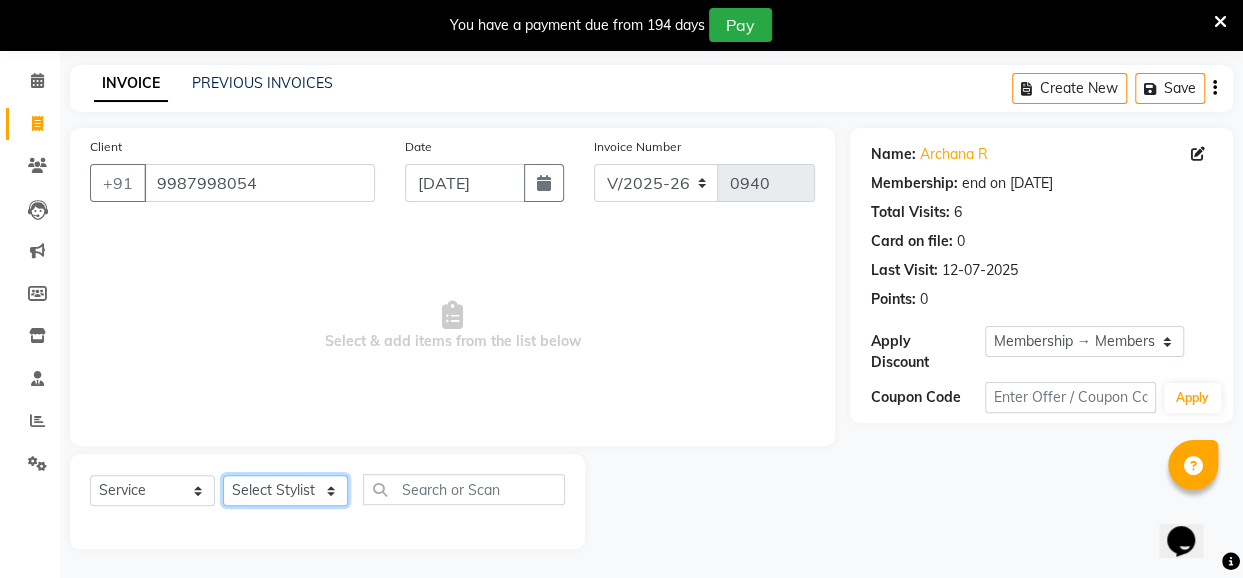 select on "32903" 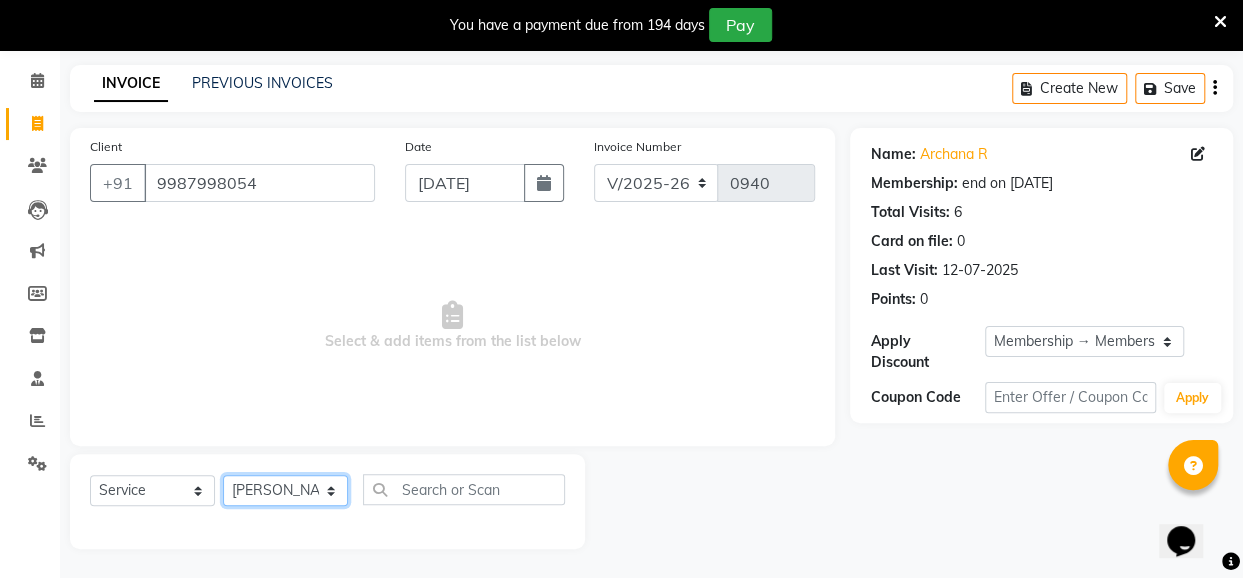 click on "Select Stylist [PERSON_NAME] danish [PERSON_NAME] [PERSON_NAME]		 [PERSON_NAME] [PERSON_NAME]			 Raju [PERSON_NAME]			 [PERSON_NAME]			 [PERSON_NAME] [PERSON_NAME] [PERSON_NAME] Seja [PERSON_NAME] Shaves [PERSON_NAME]" 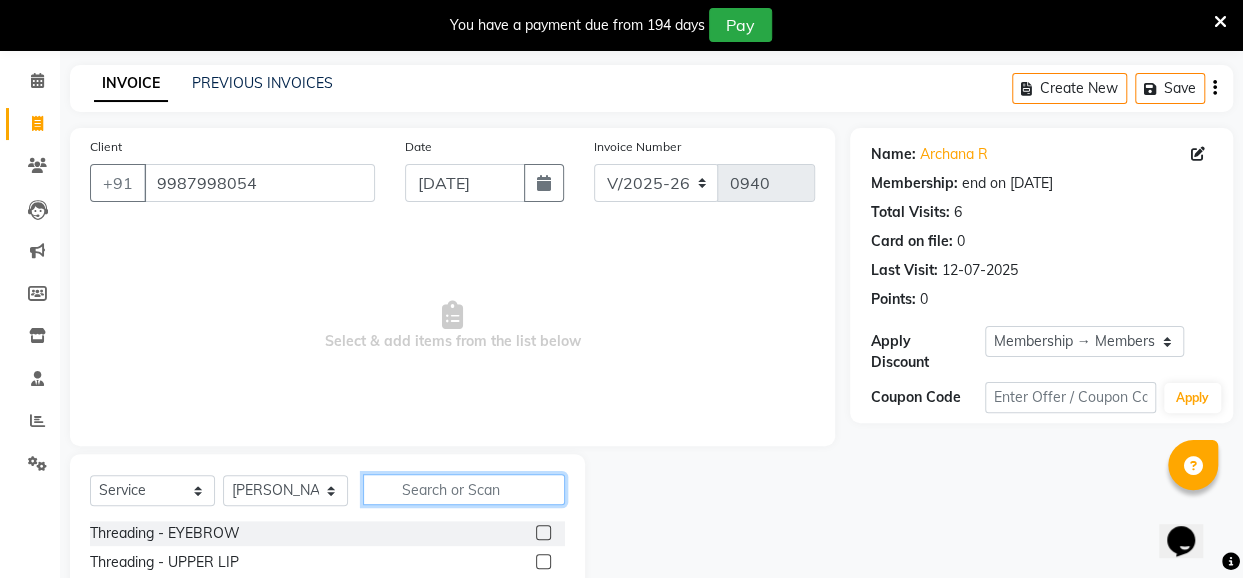 click 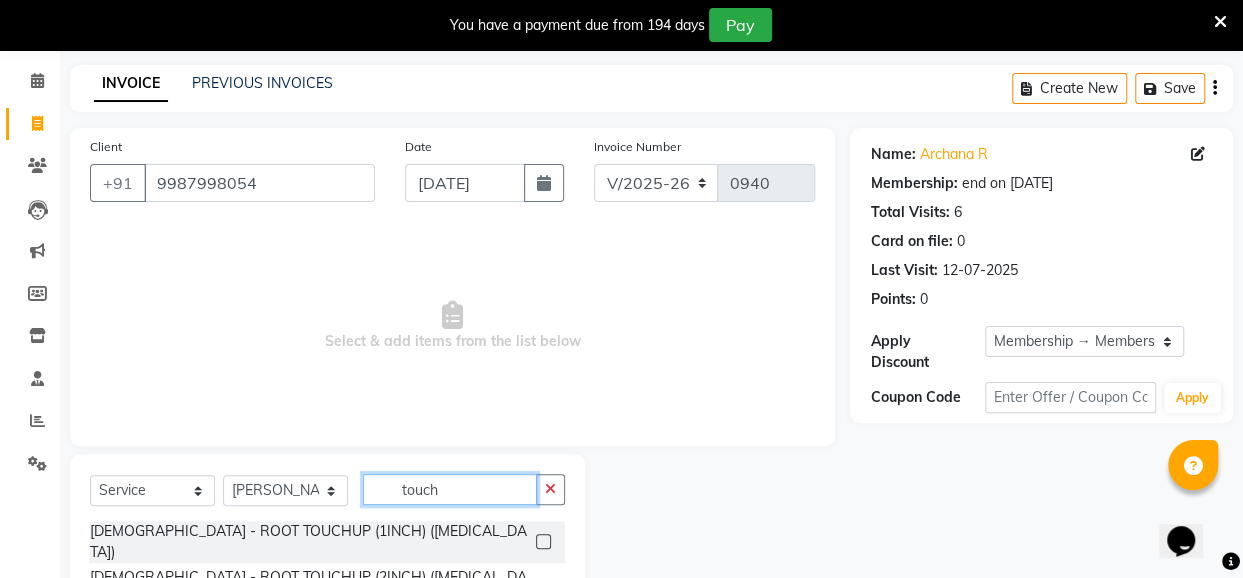 scroll, scrollTop: 271, scrollLeft: 0, axis: vertical 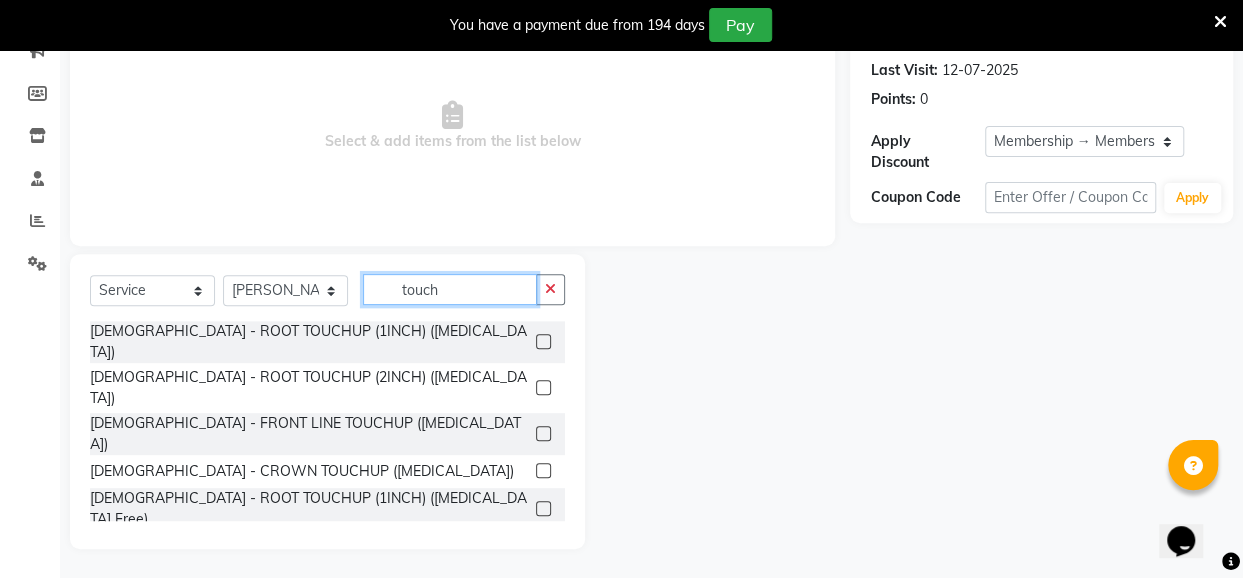 type on "touch" 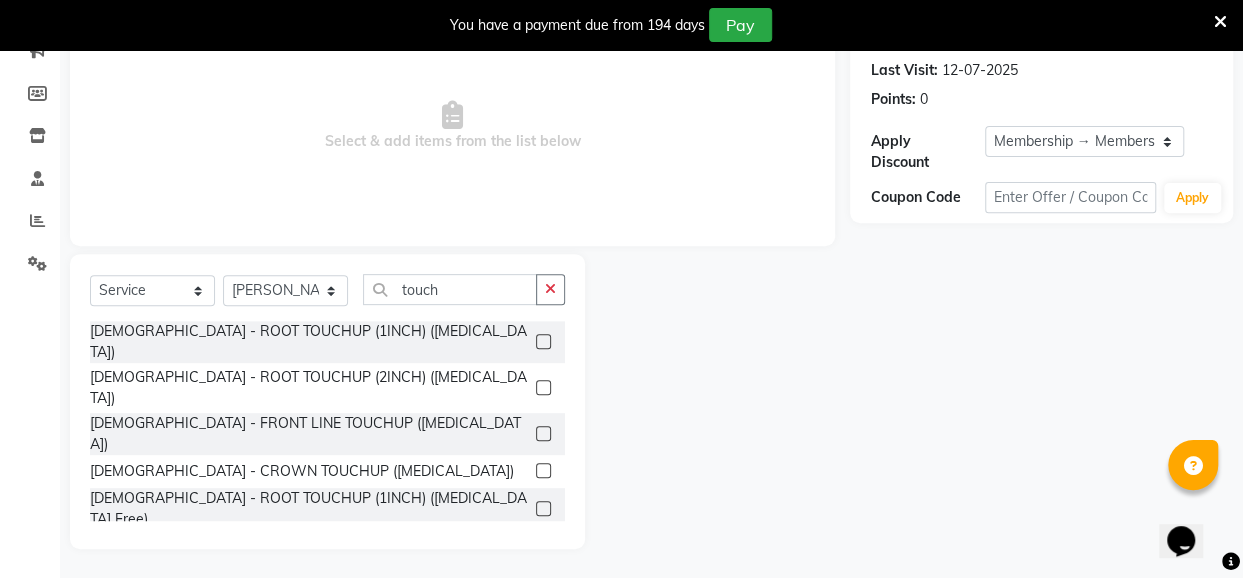 click 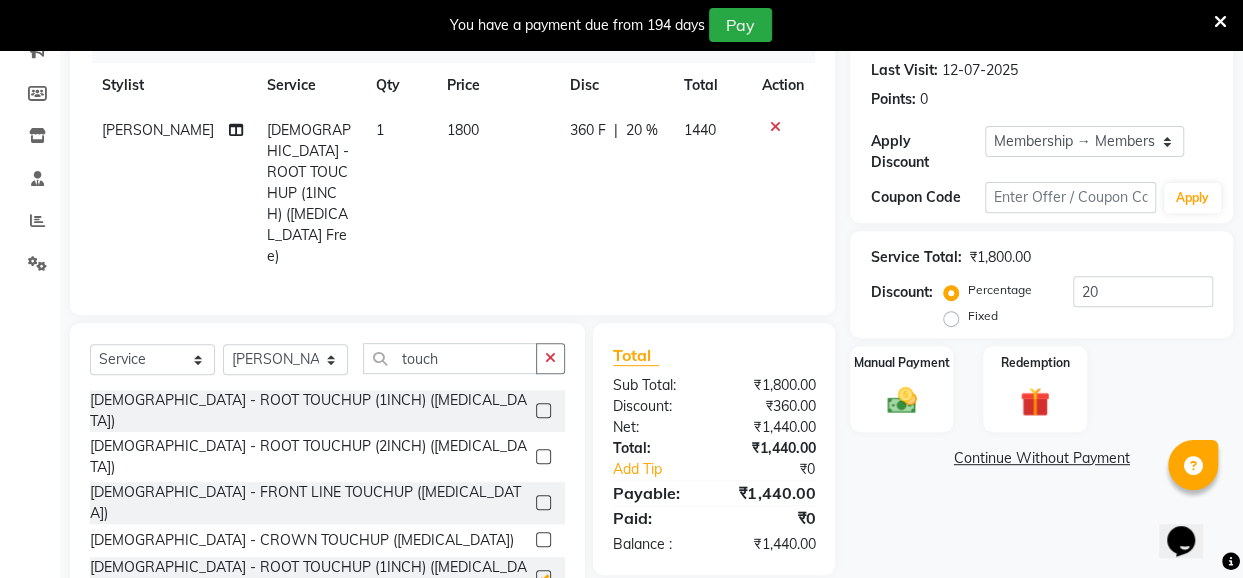 checkbox on "false" 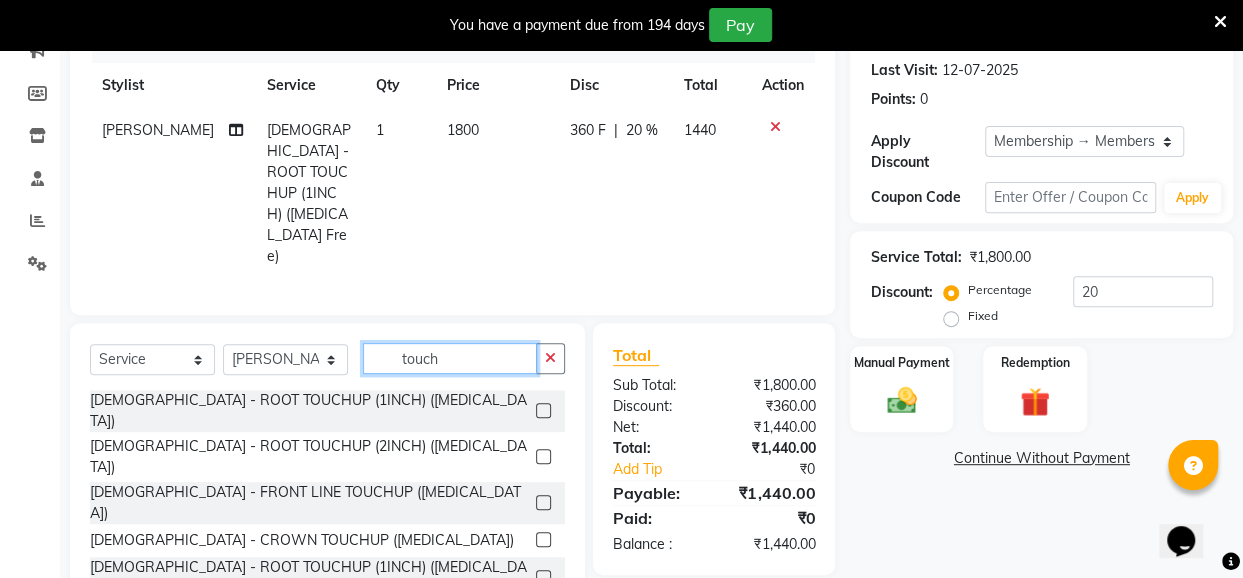 click on "touch" 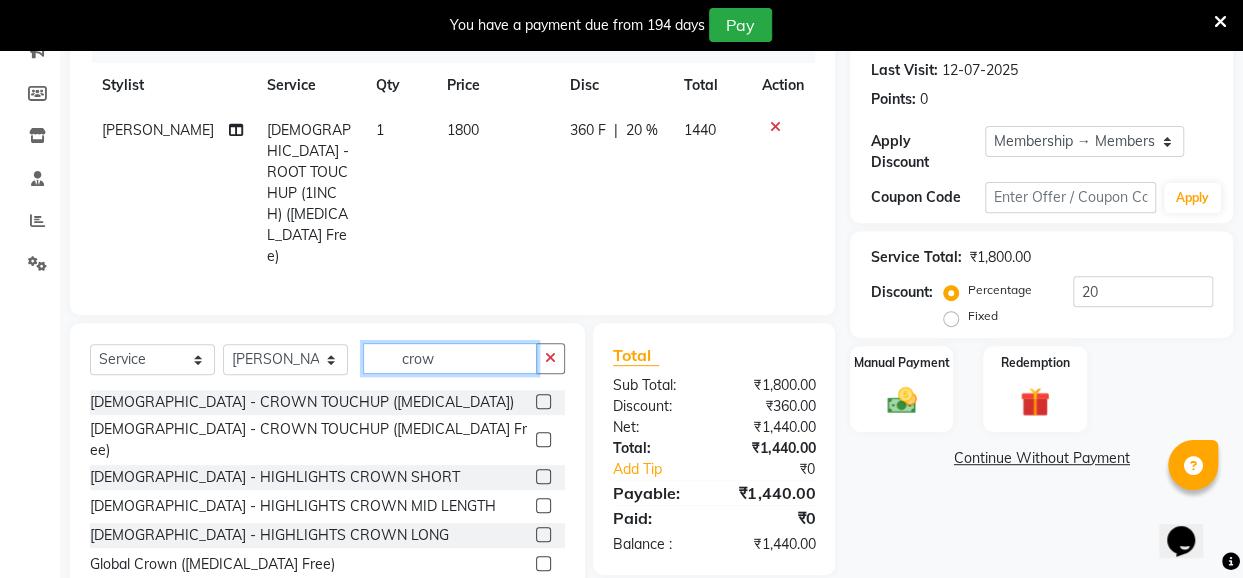 type on "crow" 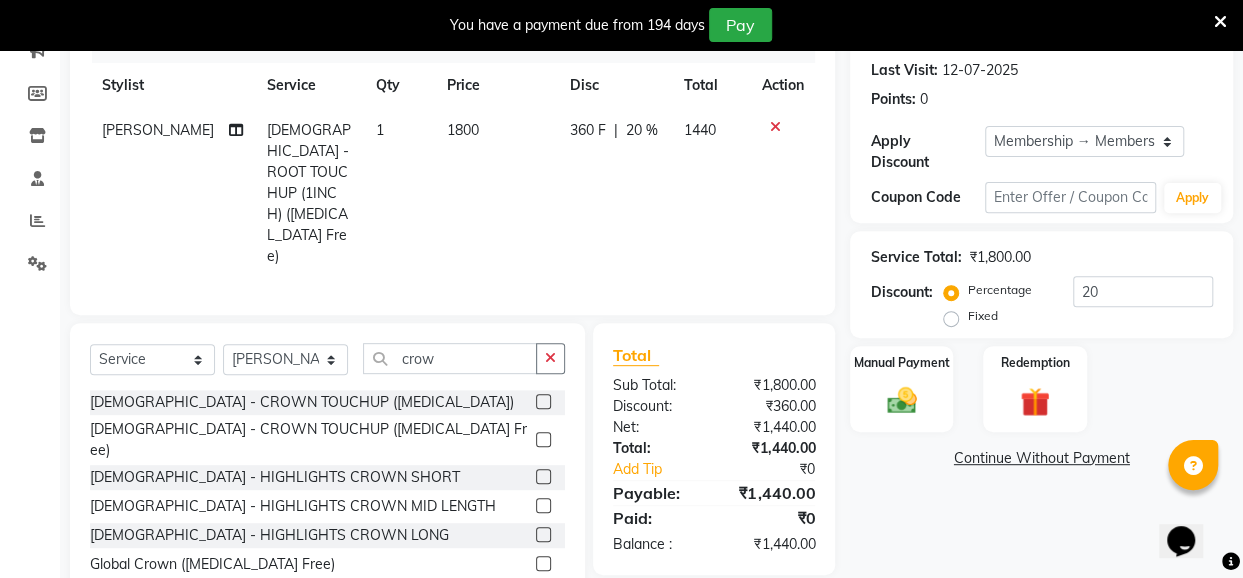 click 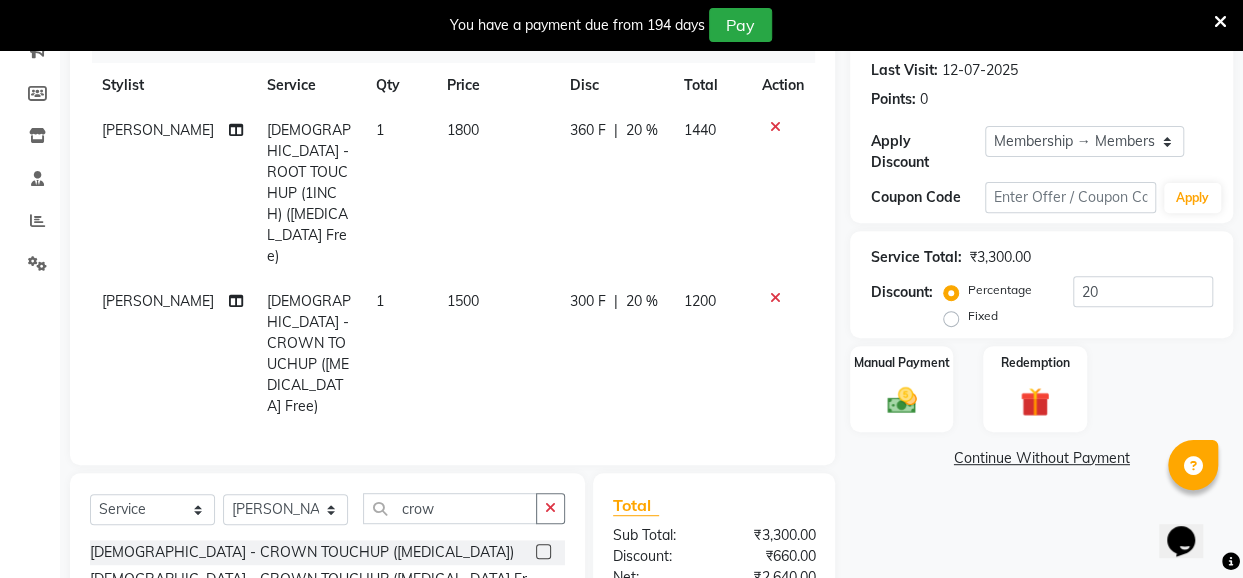 checkbox on "false" 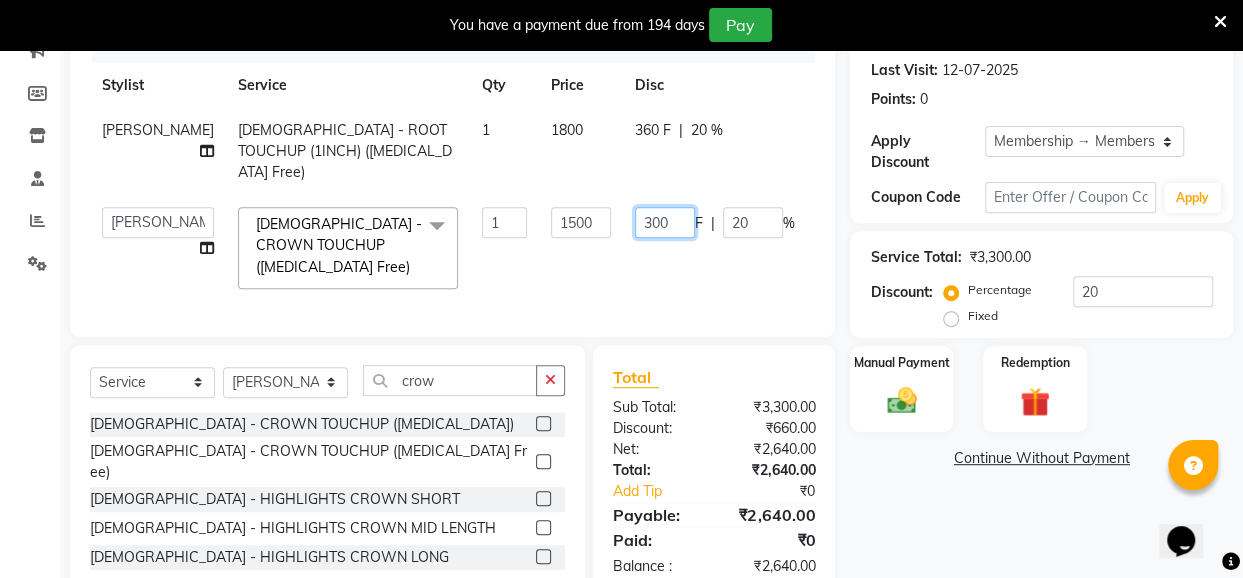 drag, startPoint x: 632, startPoint y: 223, endPoint x: 575, endPoint y: 221, distance: 57.035076 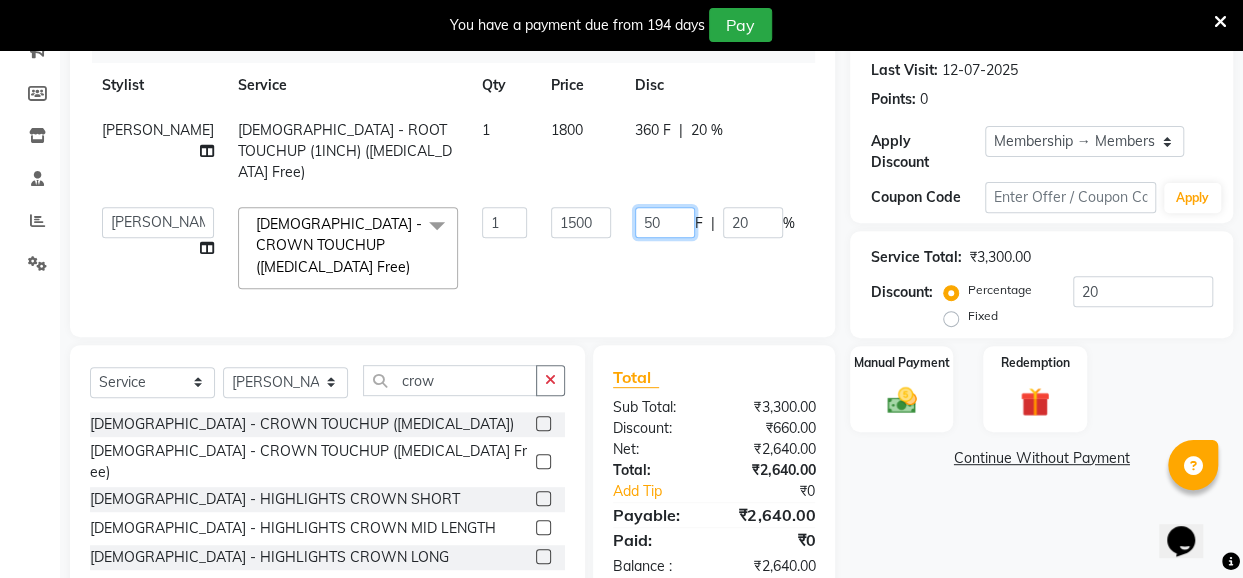 type on "500" 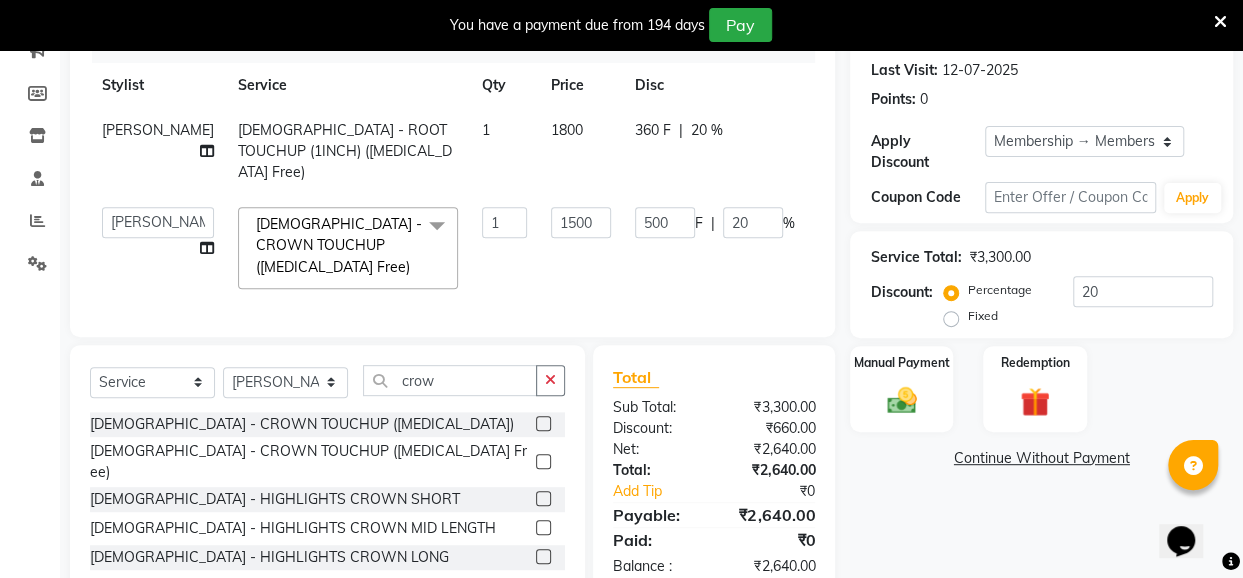 click on "500 F | 20 %" 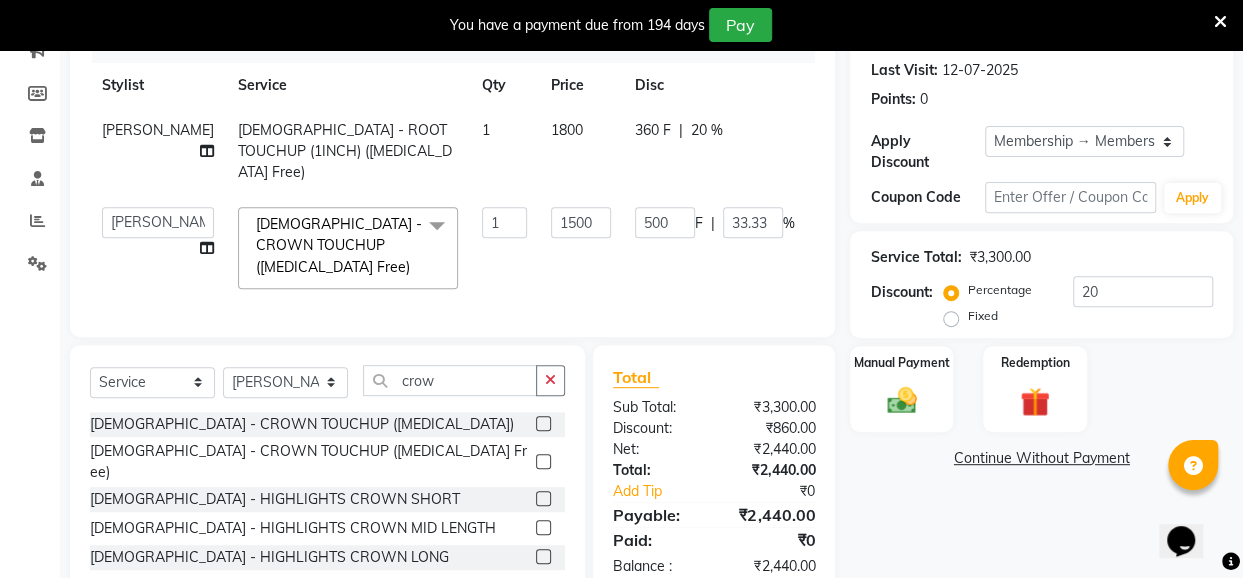 click on "360 F" 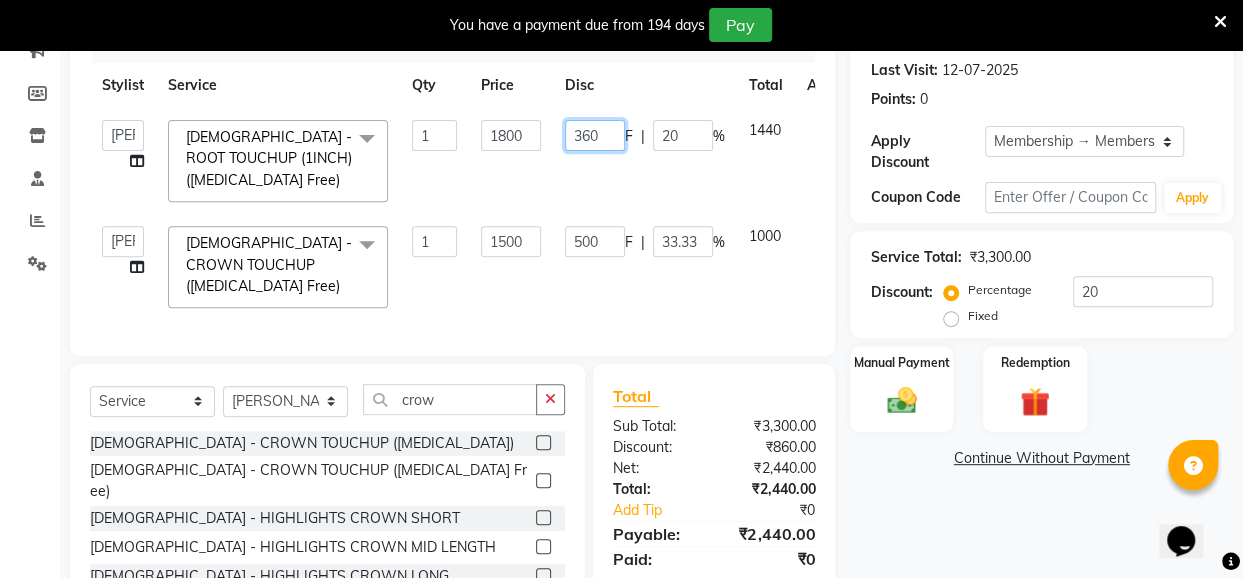 drag, startPoint x: 612, startPoint y: 134, endPoint x: 534, endPoint y: 134, distance: 78 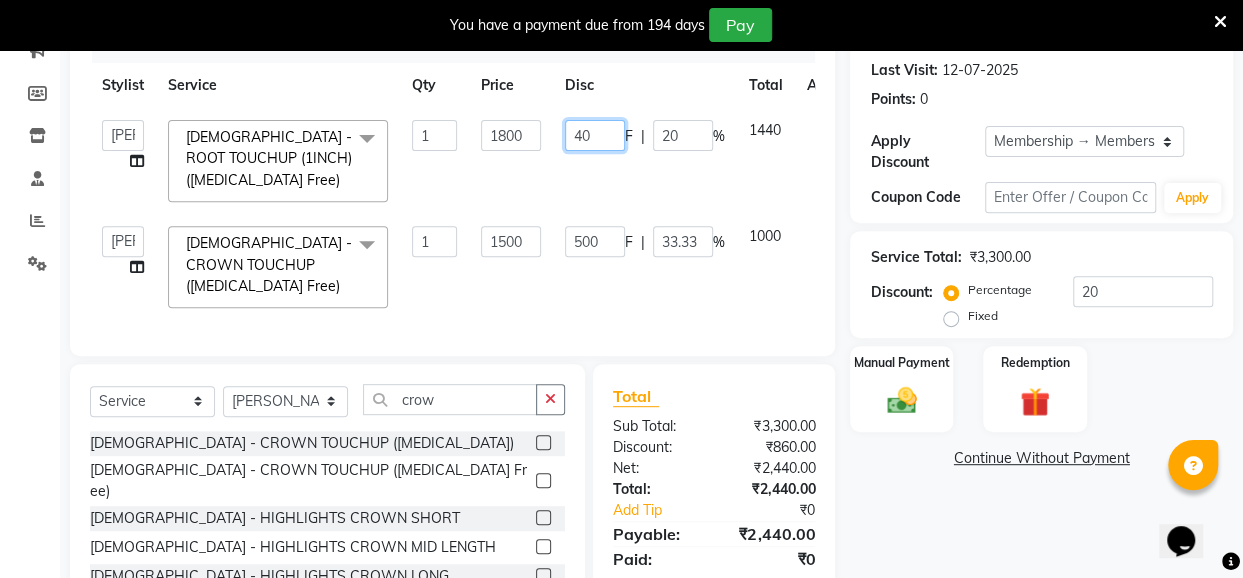 type on "400" 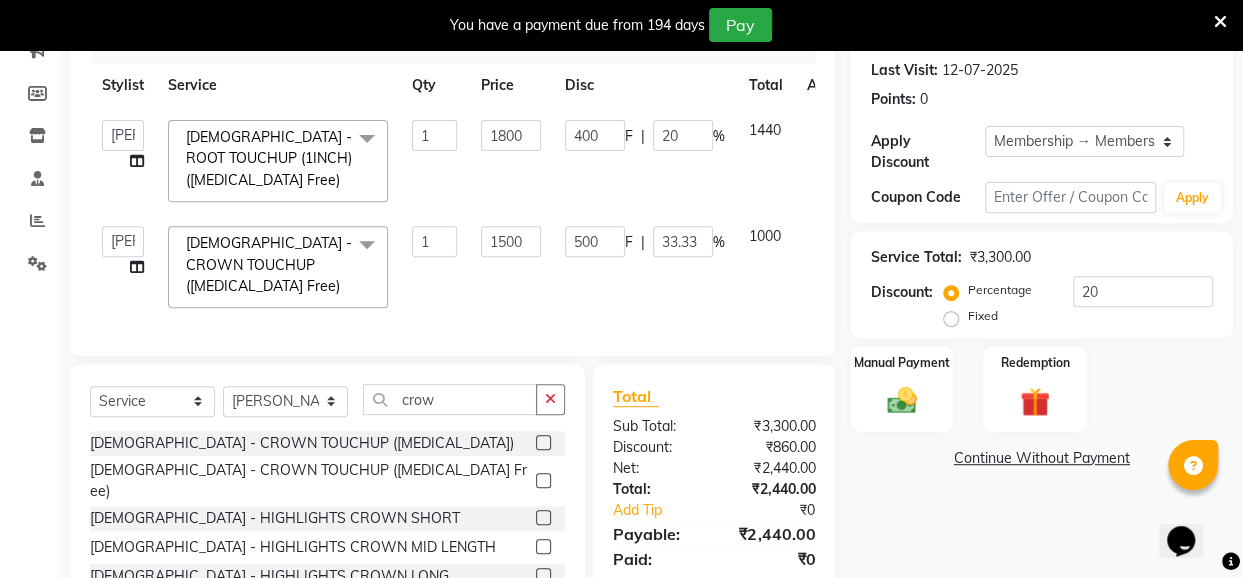 click on "1800" 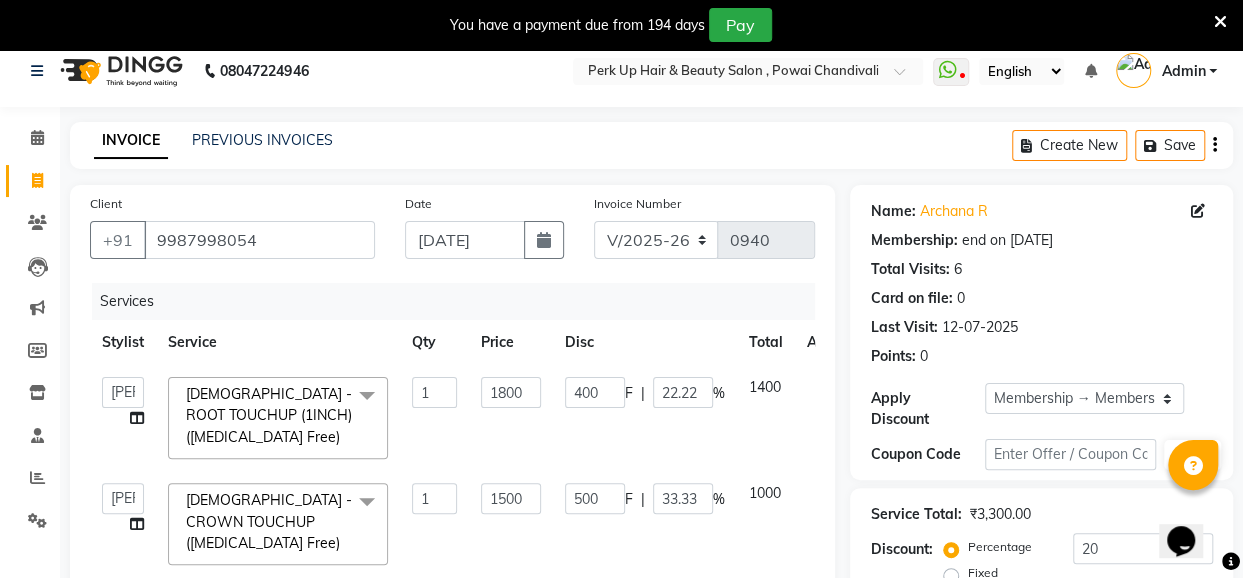 scroll, scrollTop: 0, scrollLeft: 0, axis: both 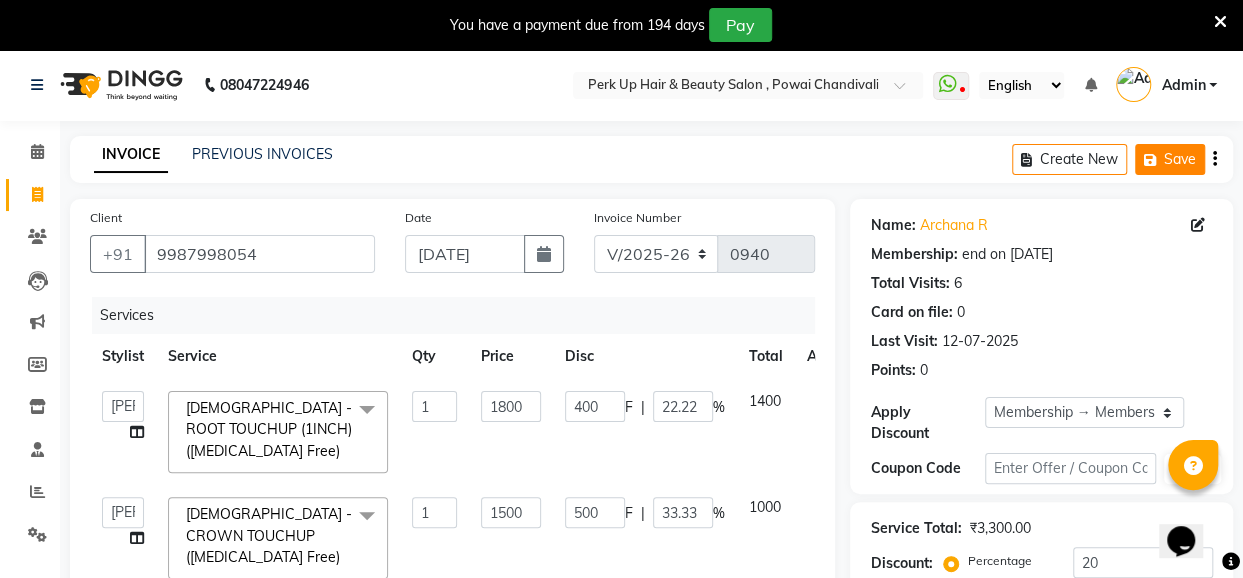 click 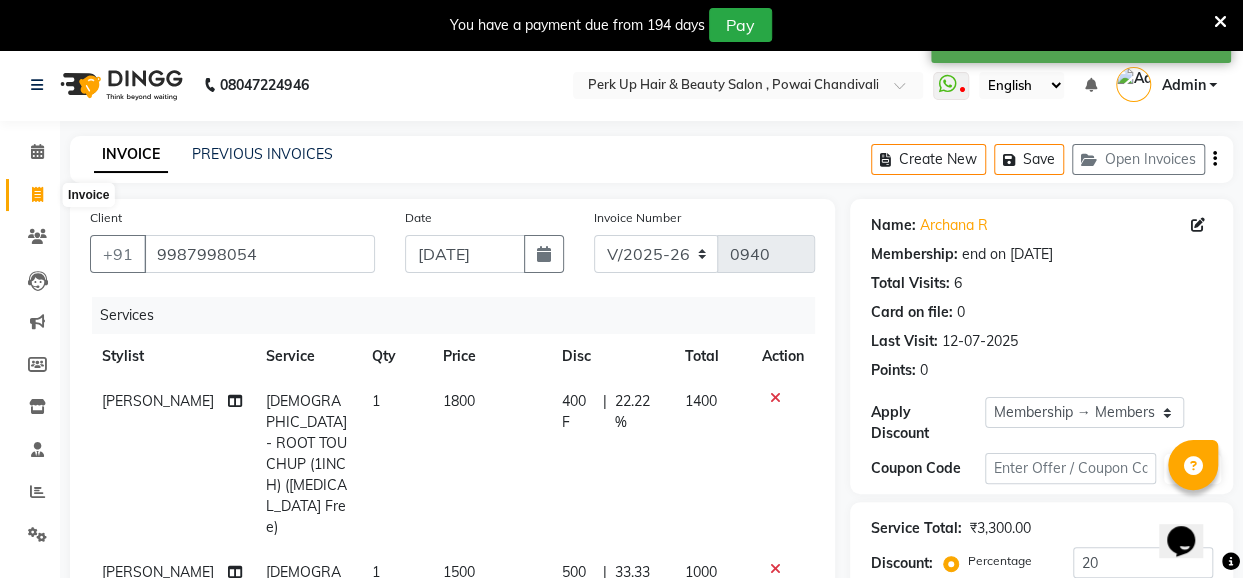 click 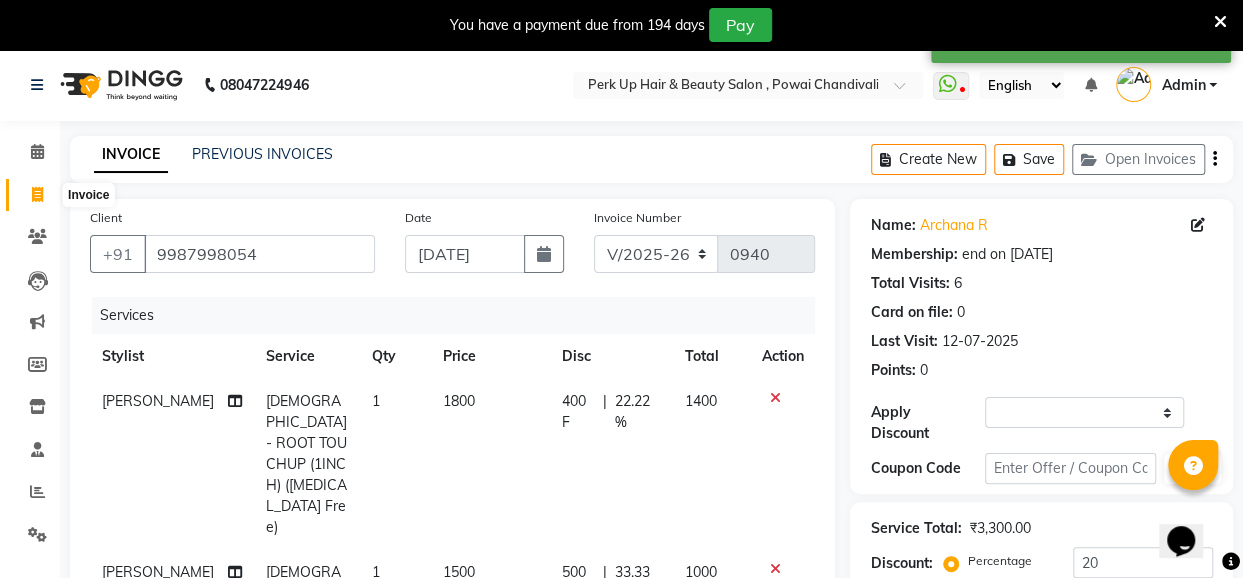 select on "5131" 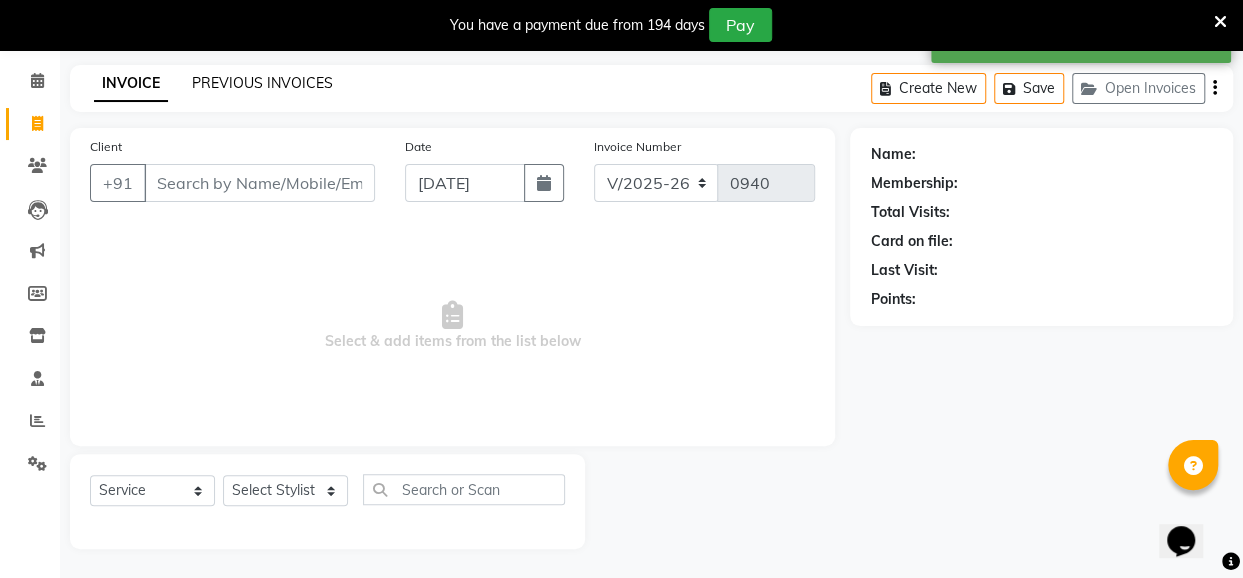 click on "PREVIOUS INVOICES" 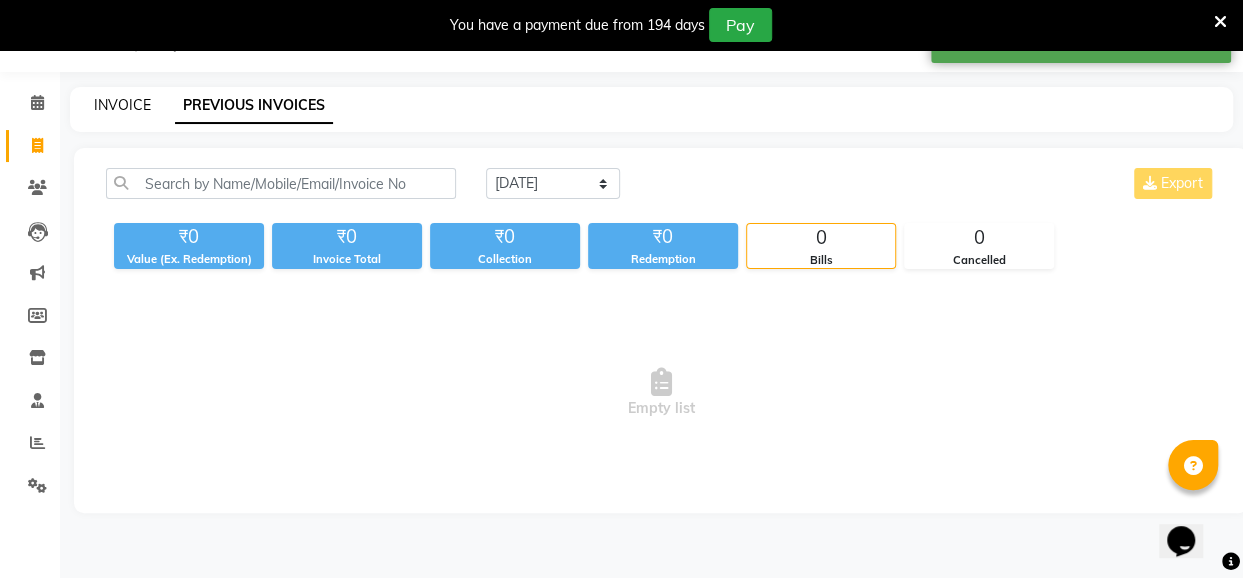 click on "INVOICE" 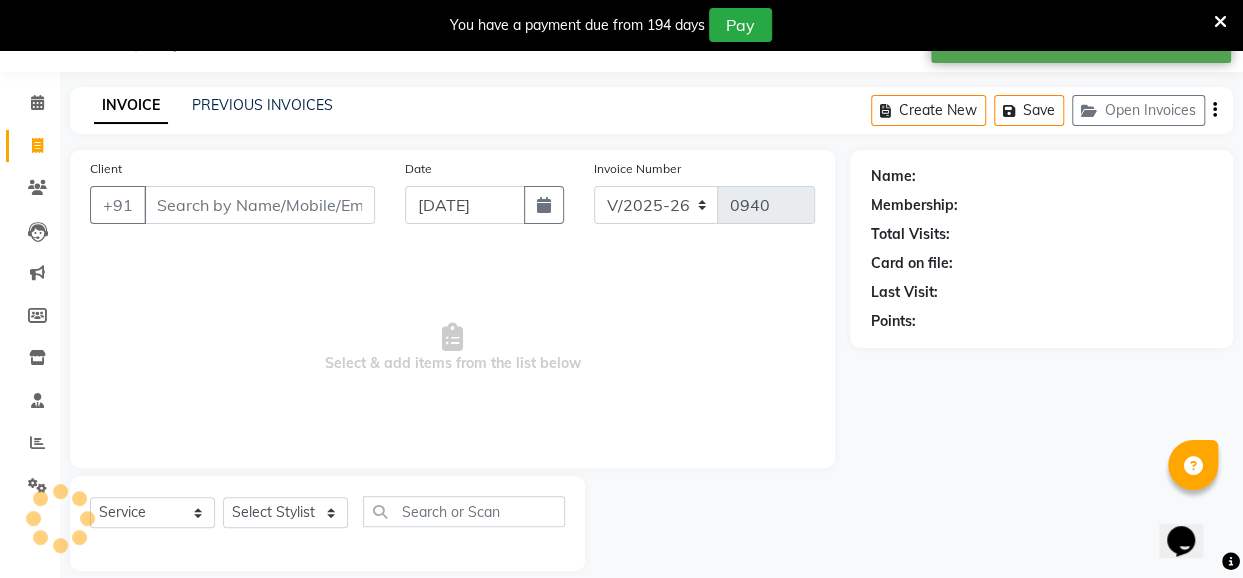 scroll, scrollTop: 71, scrollLeft: 0, axis: vertical 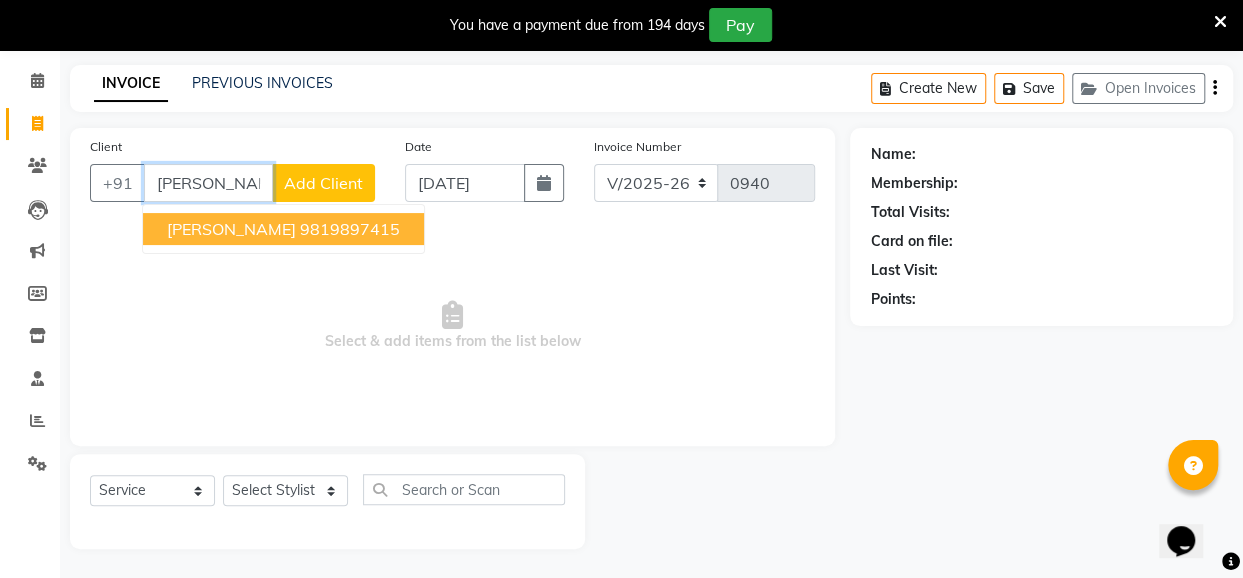 click on "9819897415" at bounding box center (350, 229) 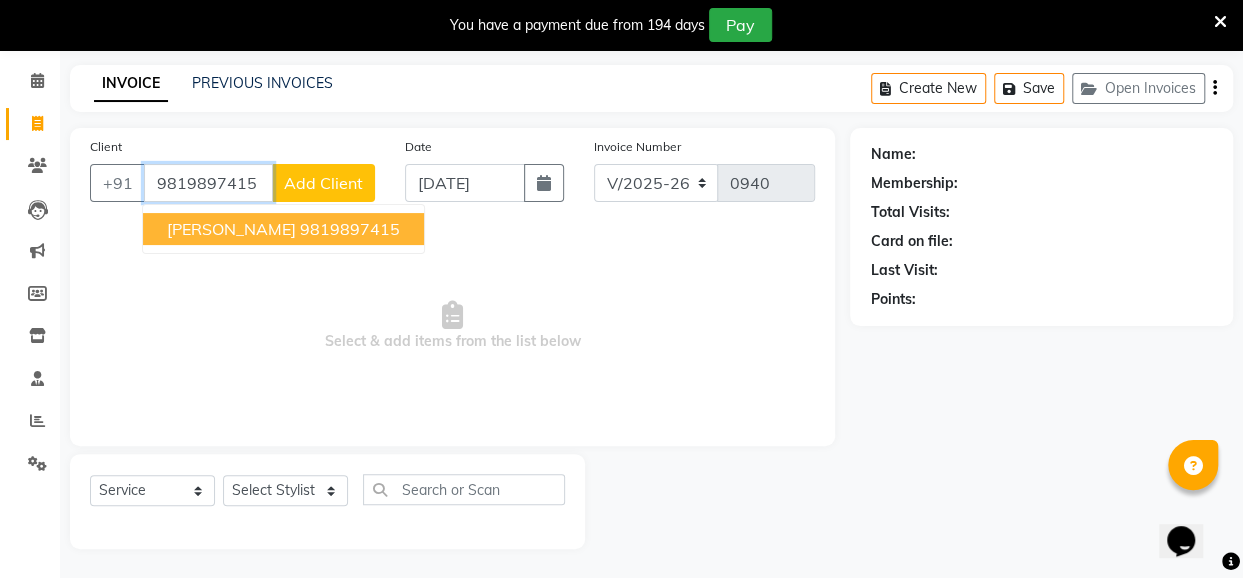 type on "9819897415" 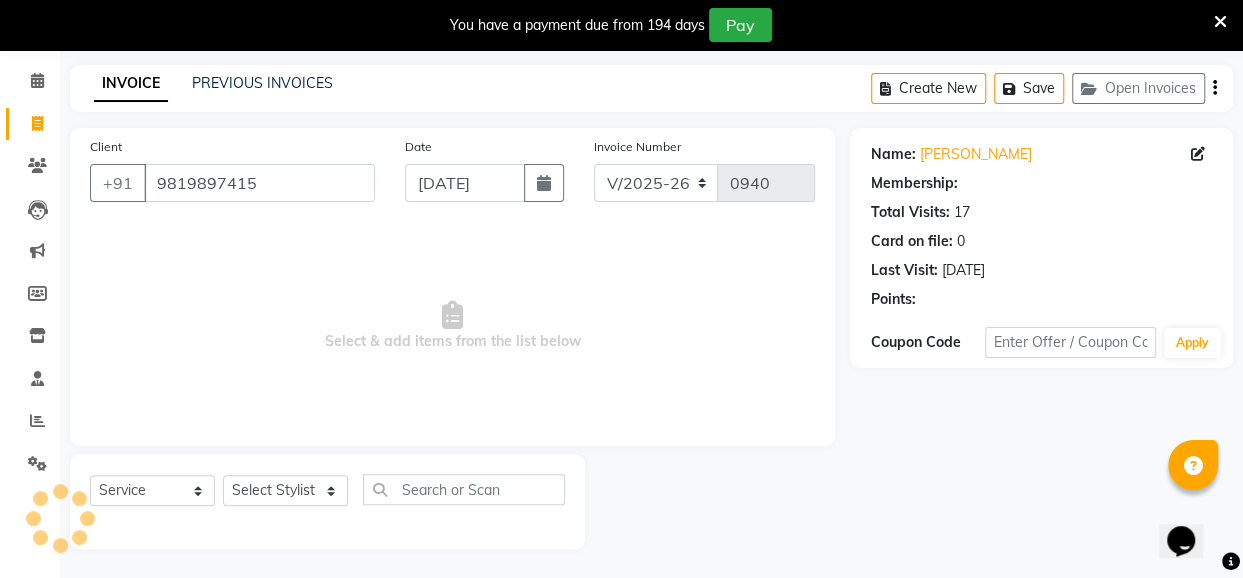 select on "1: Object" 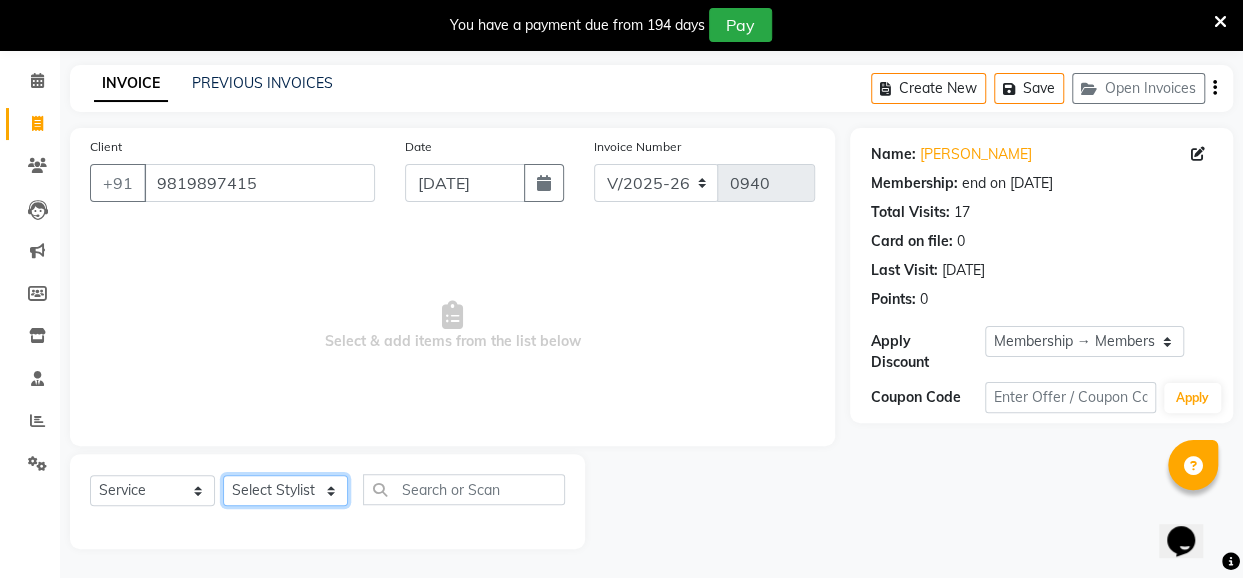 click on "Select Stylist [PERSON_NAME] danish [PERSON_NAME] [PERSON_NAME]		 [PERSON_NAME] [PERSON_NAME]			 Raju [PERSON_NAME]			 [PERSON_NAME]			 [PERSON_NAME] [PERSON_NAME] [PERSON_NAME] Seja [PERSON_NAME] Shaves [PERSON_NAME]" 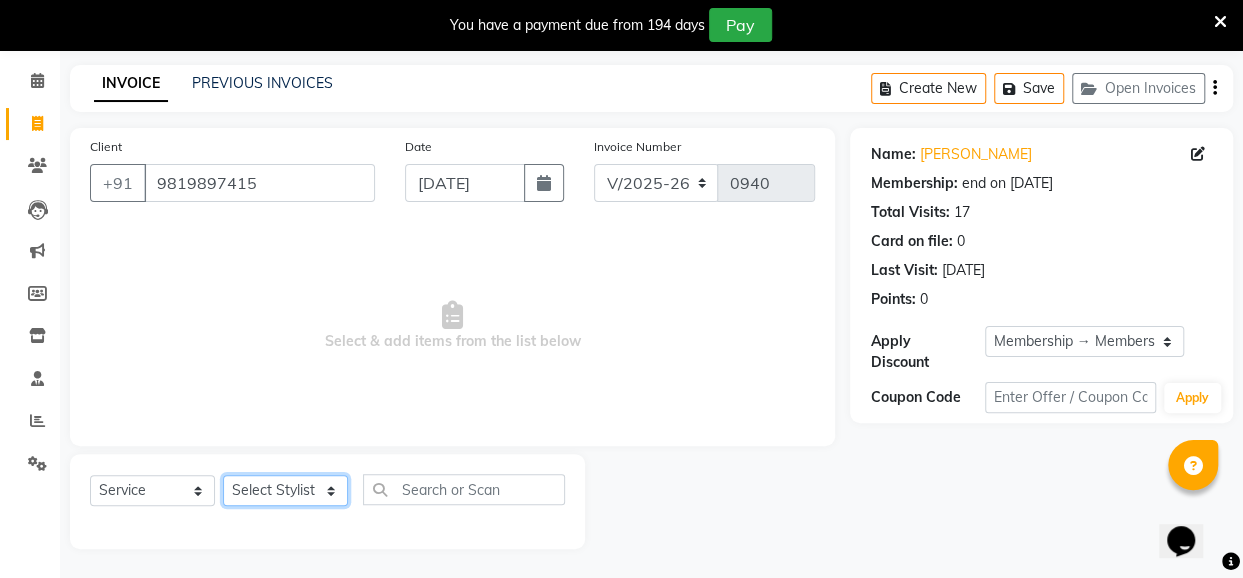select on "80429" 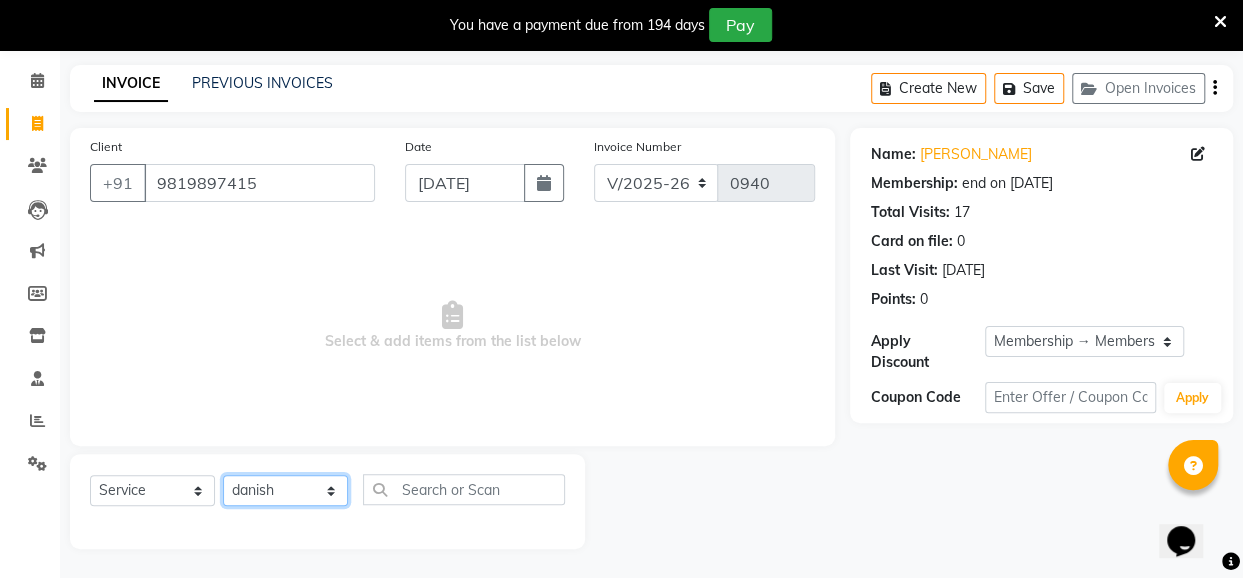 click on "Select Stylist [PERSON_NAME] danish [PERSON_NAME] [PERSON_NAME]		 [PERSON_NAME] [PERSON_NAME]			 Raju [PERSON_NAME]			 [PERSON_NAME]			 [PERSON_NAME] [PERSON_NAME] [PERSON_NAME] Seja [PERSON_NAME] Shaves [PERSON_NAME]" 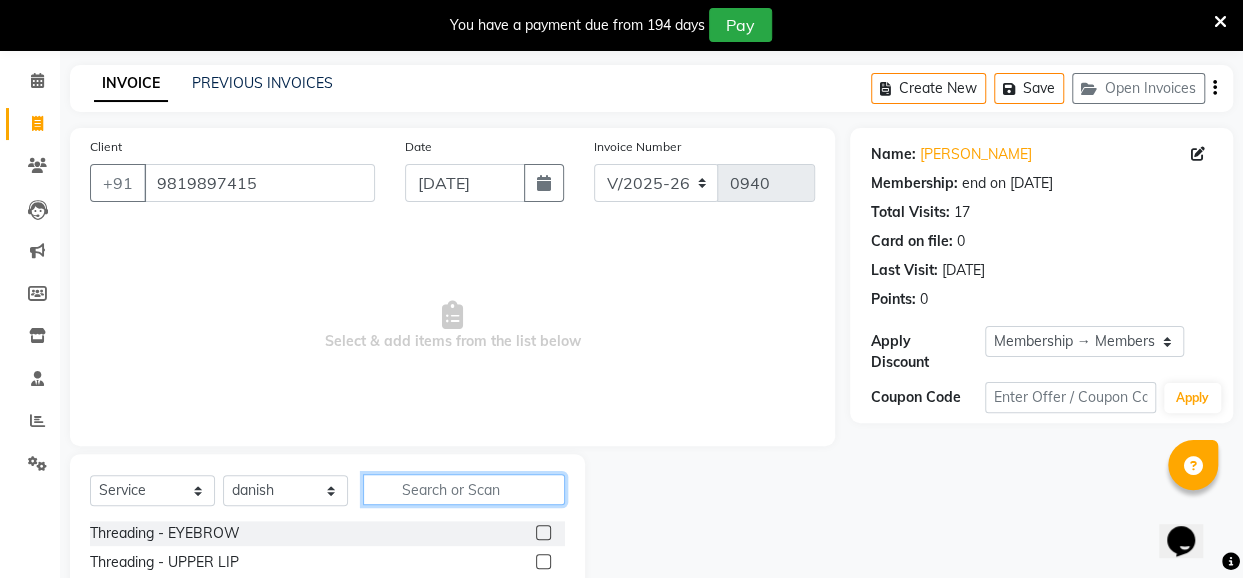 click 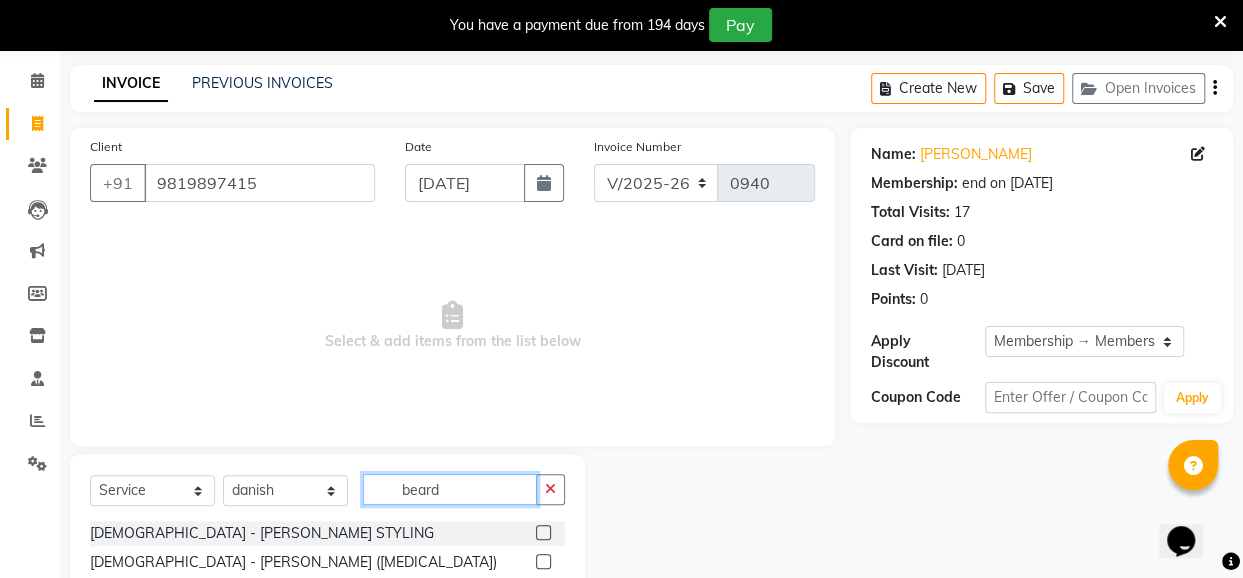 type on "beard" 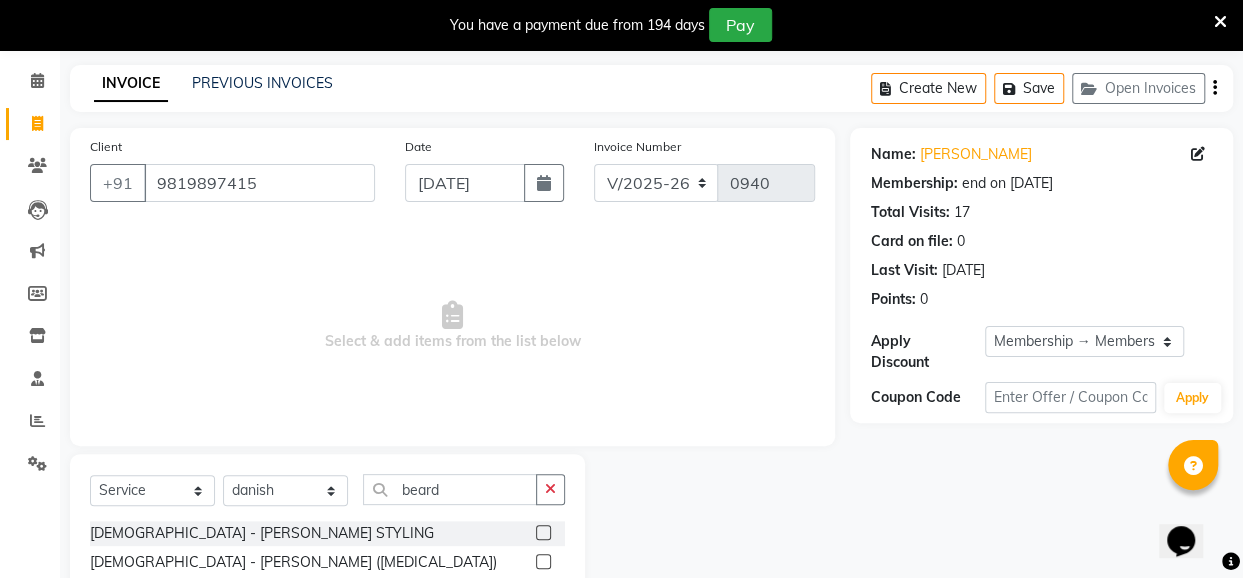 click 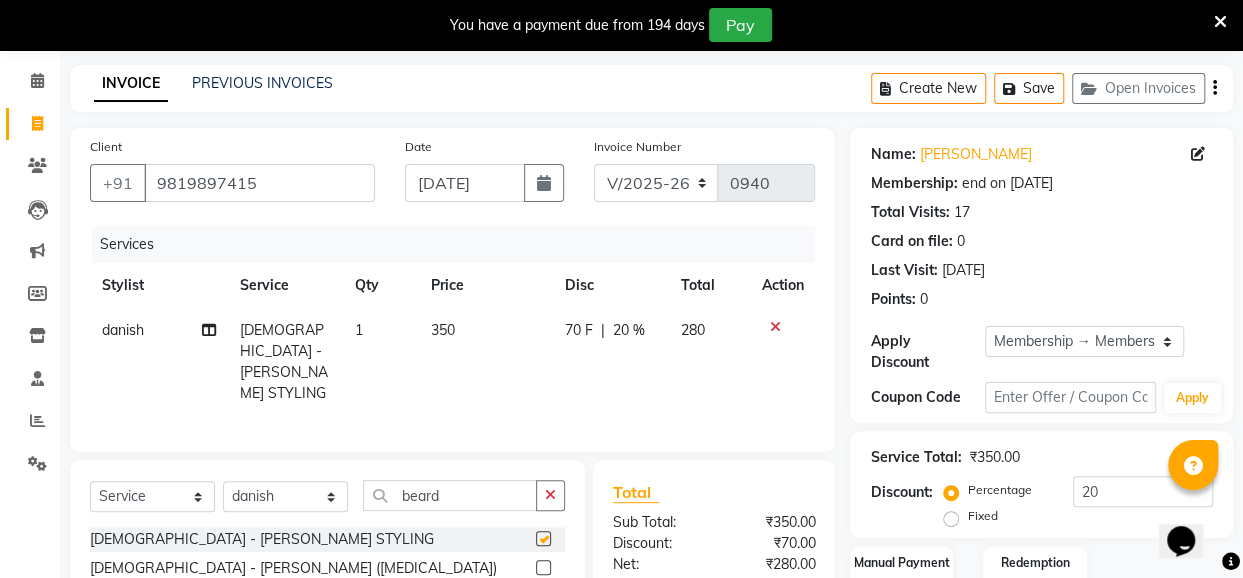 checkbox on "false" 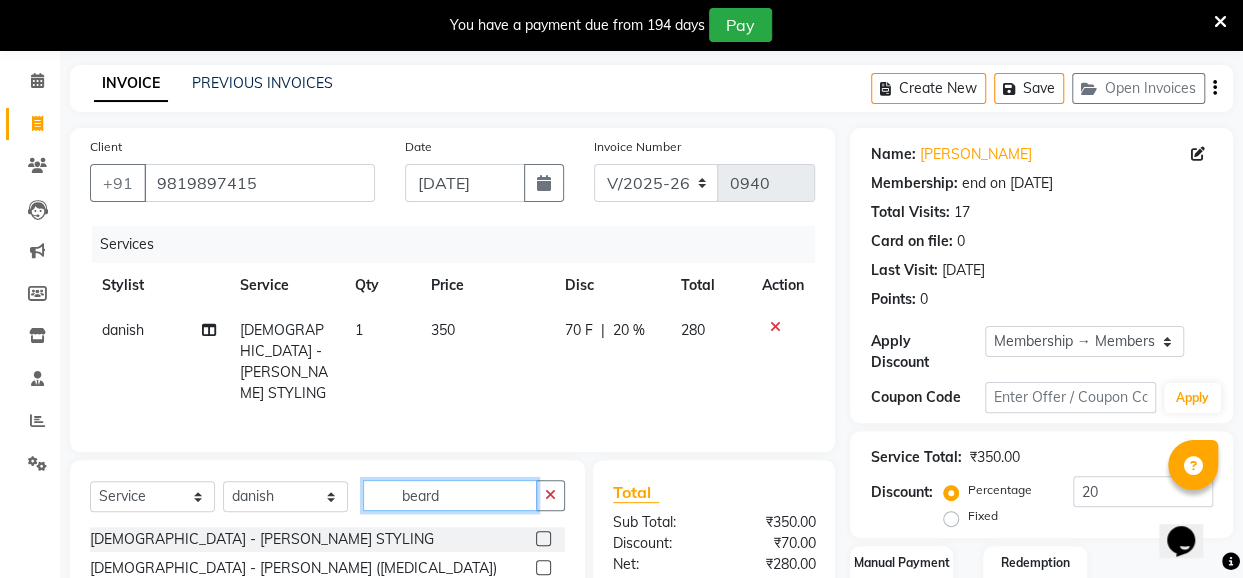 click on "beard" 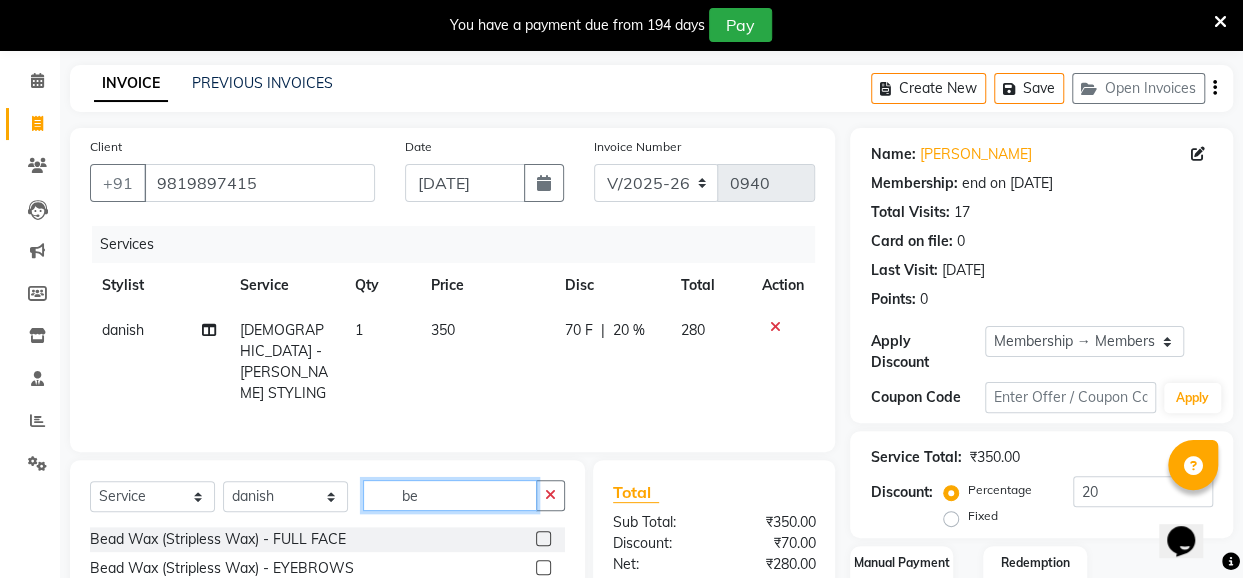 type on "b" 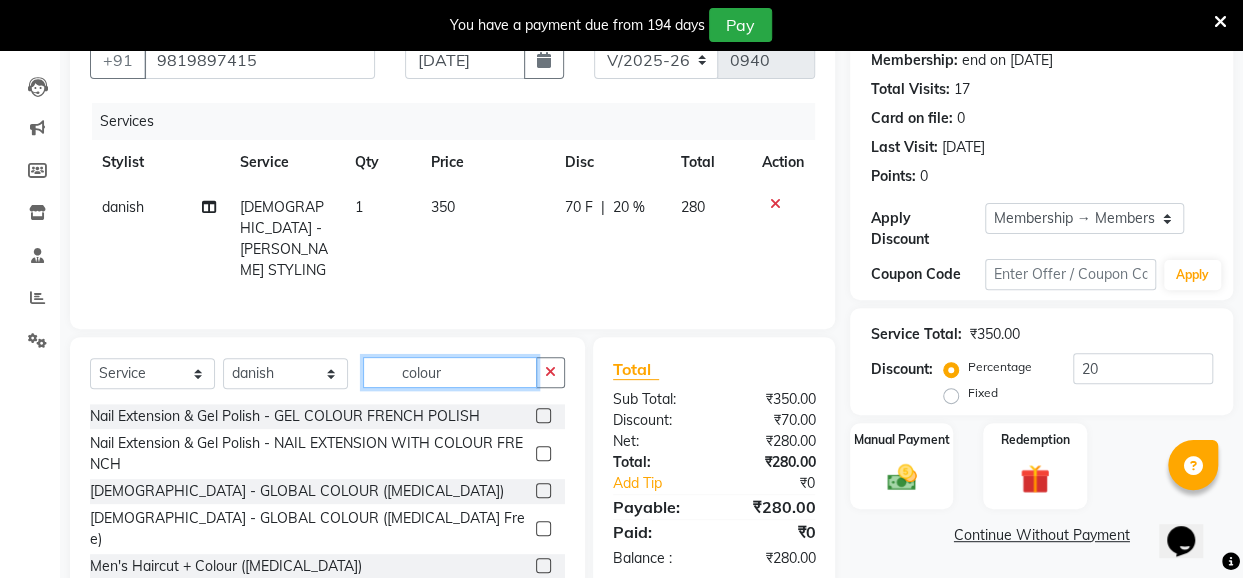 scroll, scrollTop: 271, scrollLeft: 0, axis: vertical 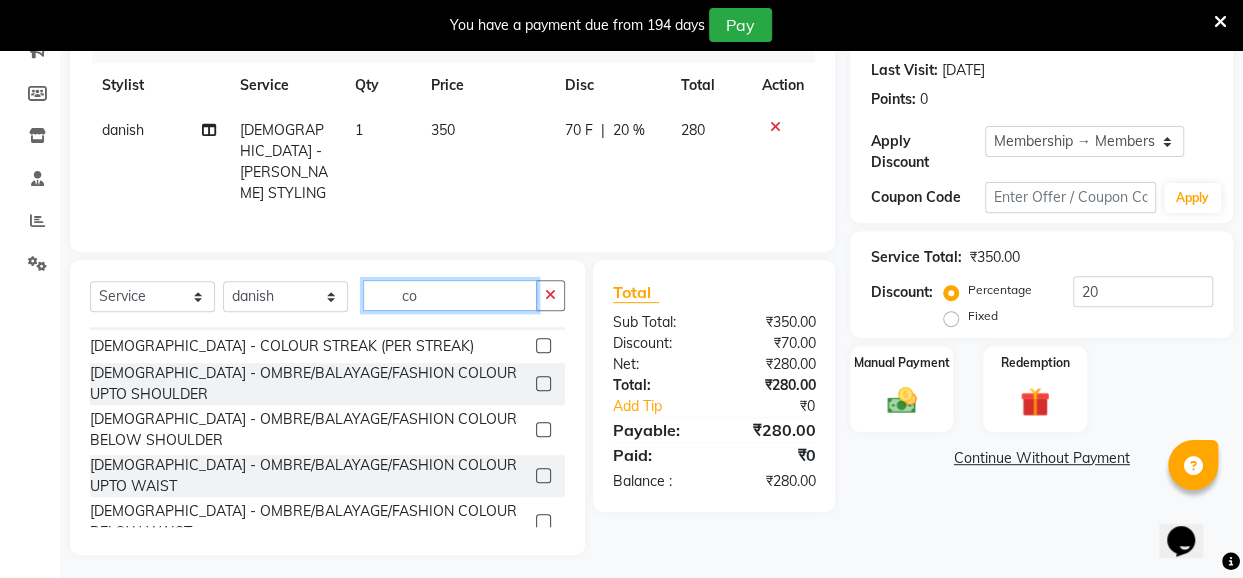 type on "c" 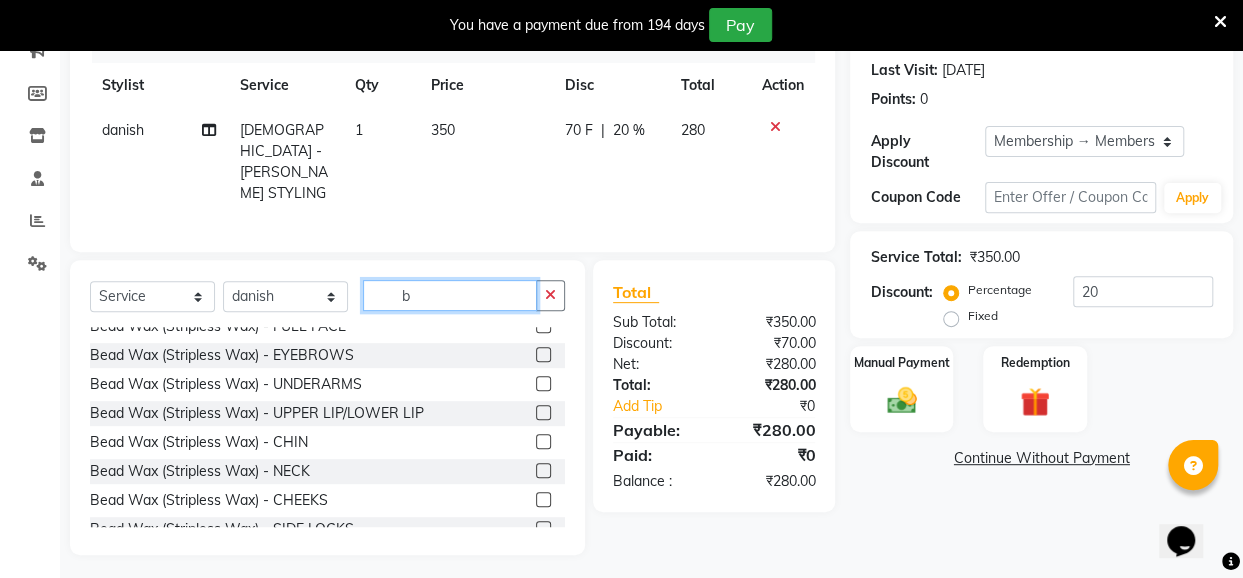 scroll, scrollTop: 221, scrollLeft: 0, axis: vertical 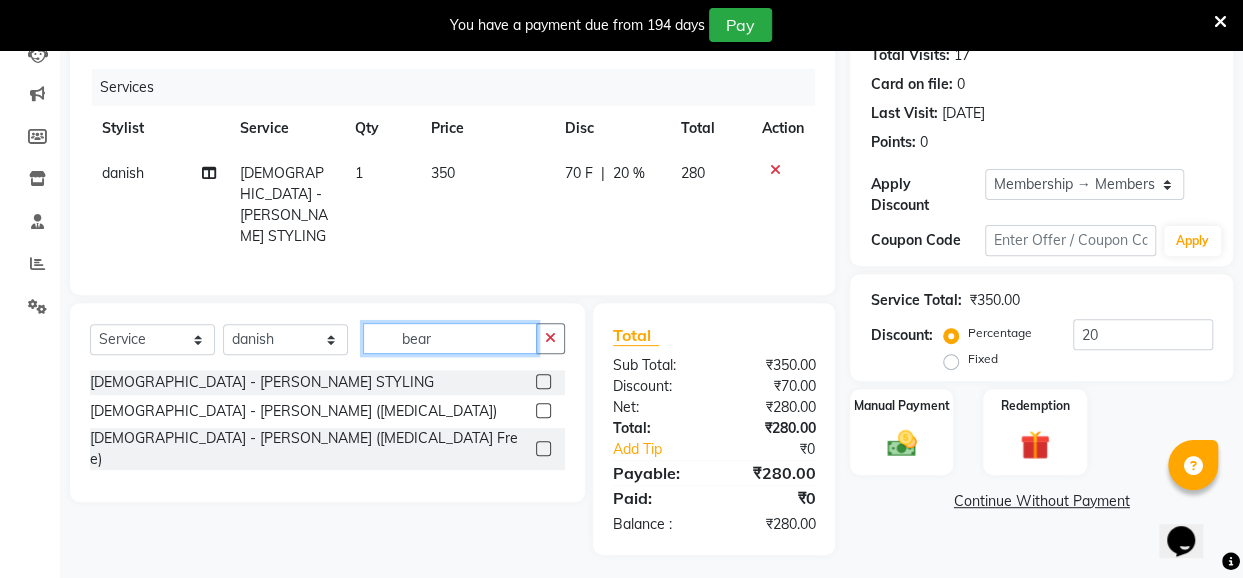 type on "beard" 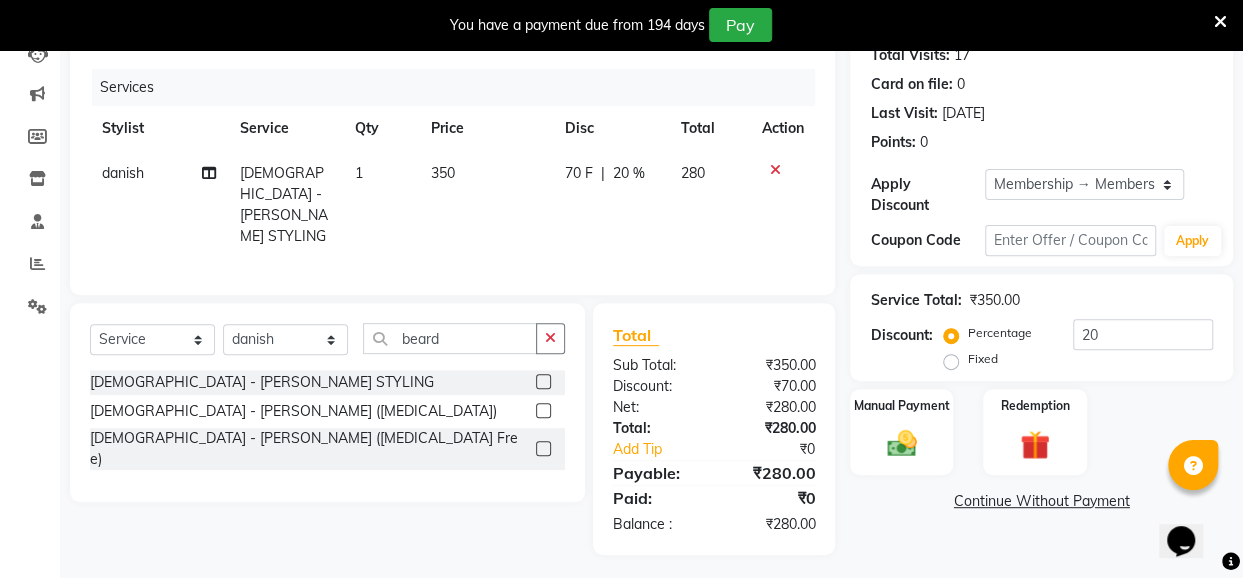 click 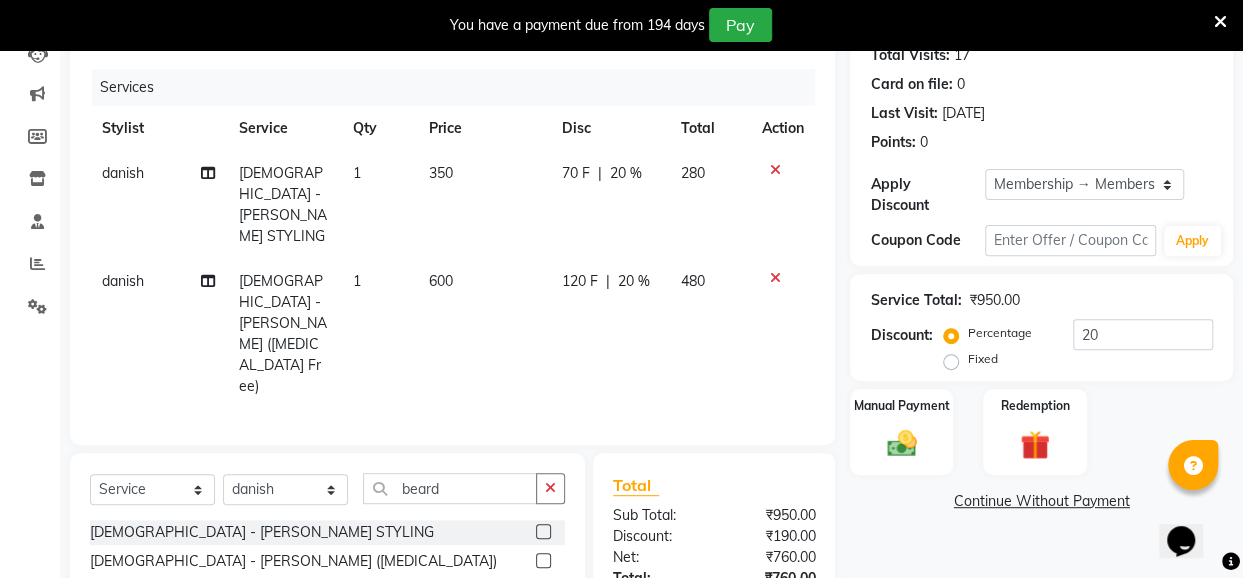 checkbox on "false" 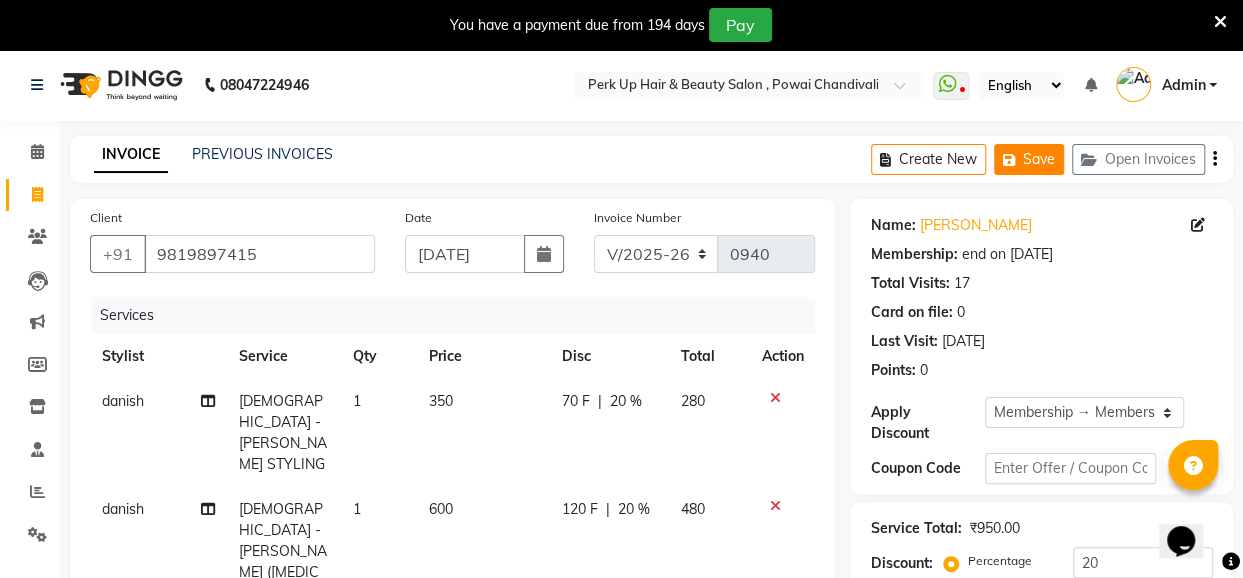 click on "Save" 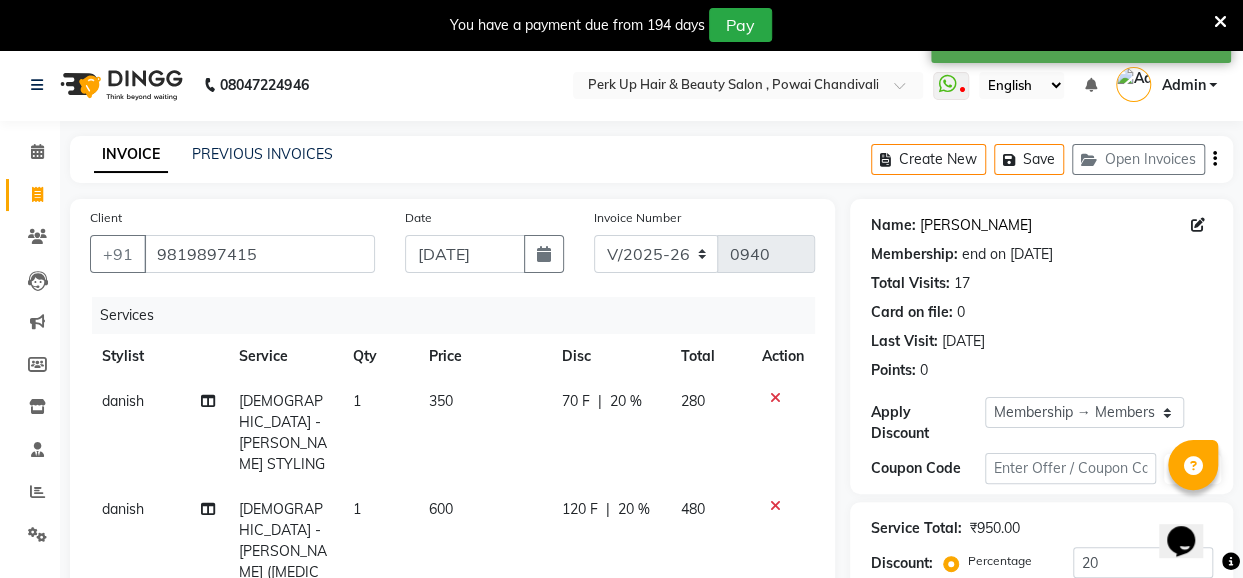 click on "[PERSON_NAME]" 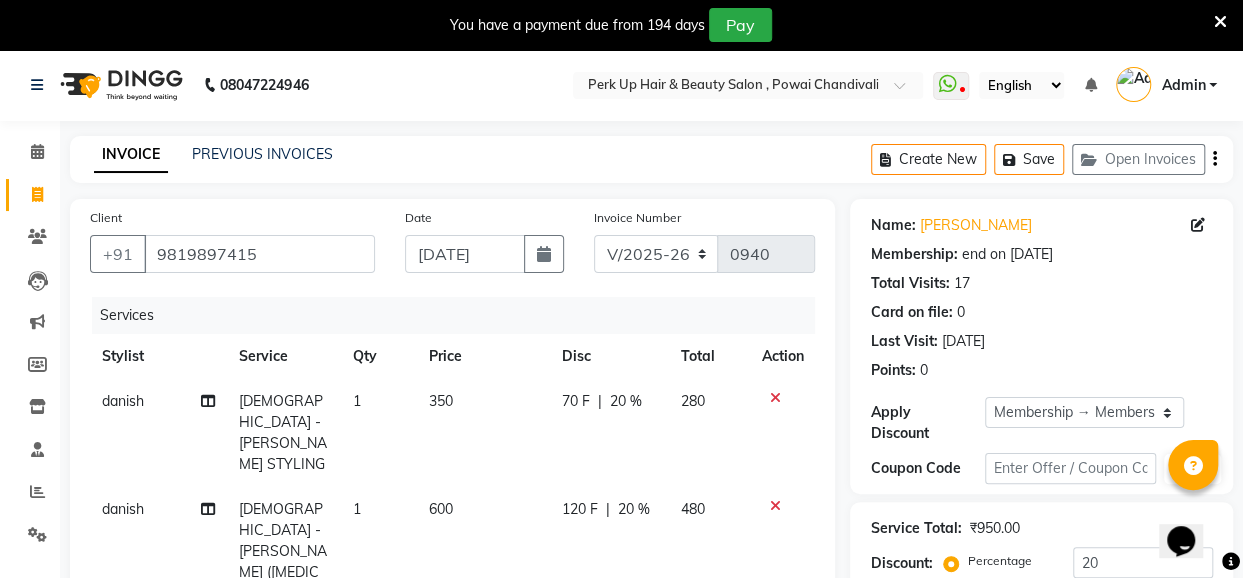 click on "350" 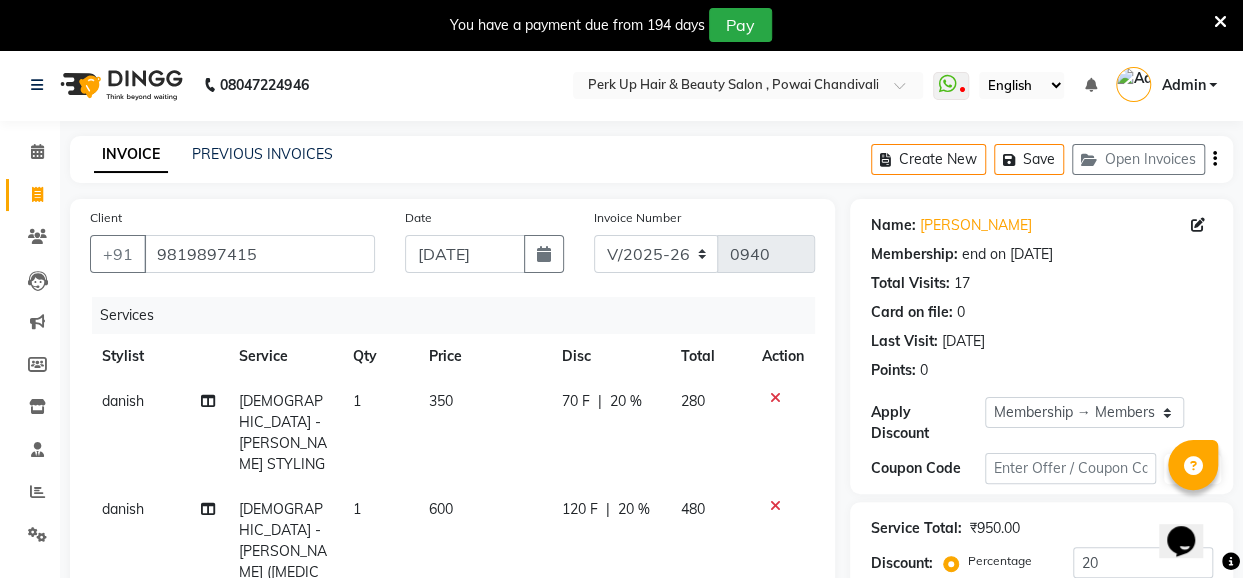 select on "80429" 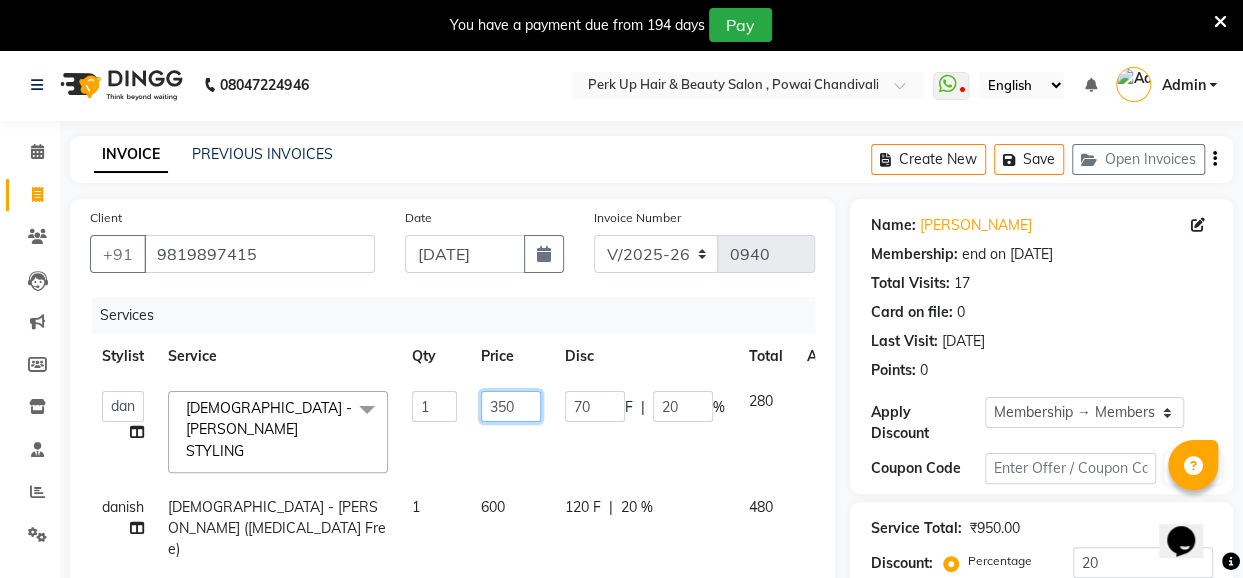 drag, startPoint x: 540, startPoint y: 400, endPoint x: 418, endPoint y: 408, distance: 122.26202 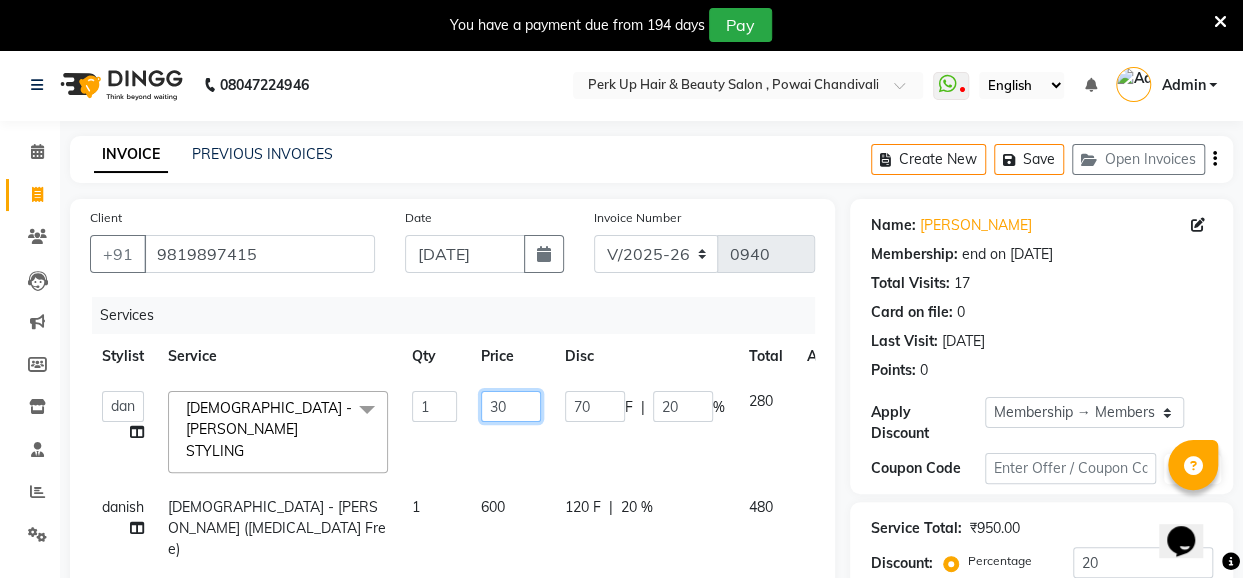 type on "300" 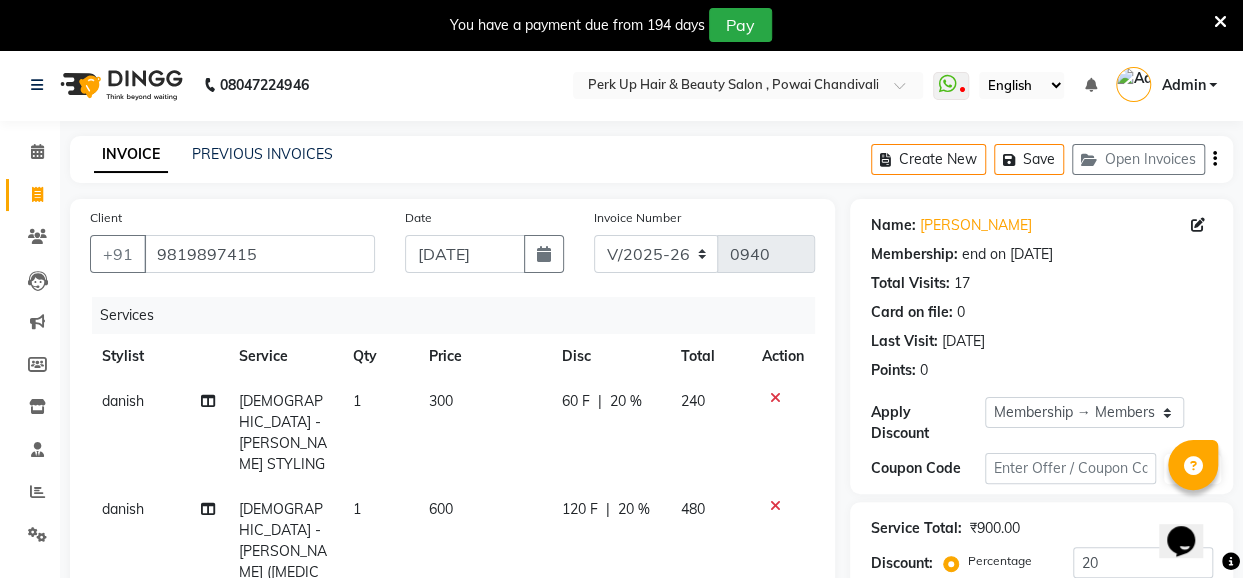 click on "danish MALE - BEARD STYLING 1 300 60 F | 20 % 240 danish MALE - BEARD (Ammonia Free) 1 600 120 F | 20 % 480" 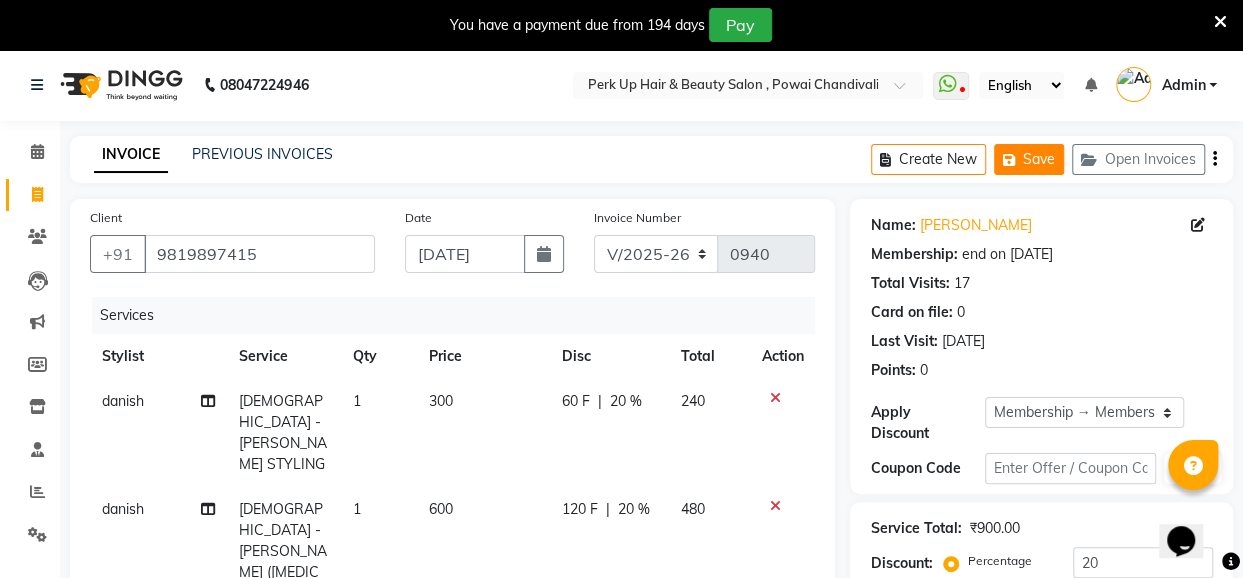 click on "Save" 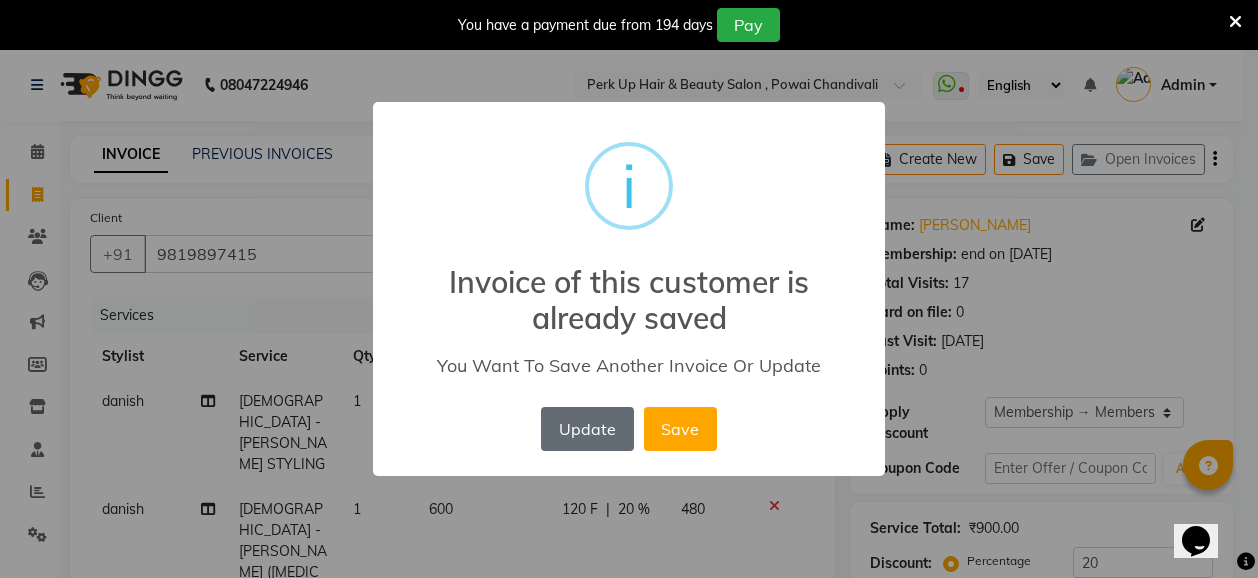 click on "Update" at bounding box center [587, 429] 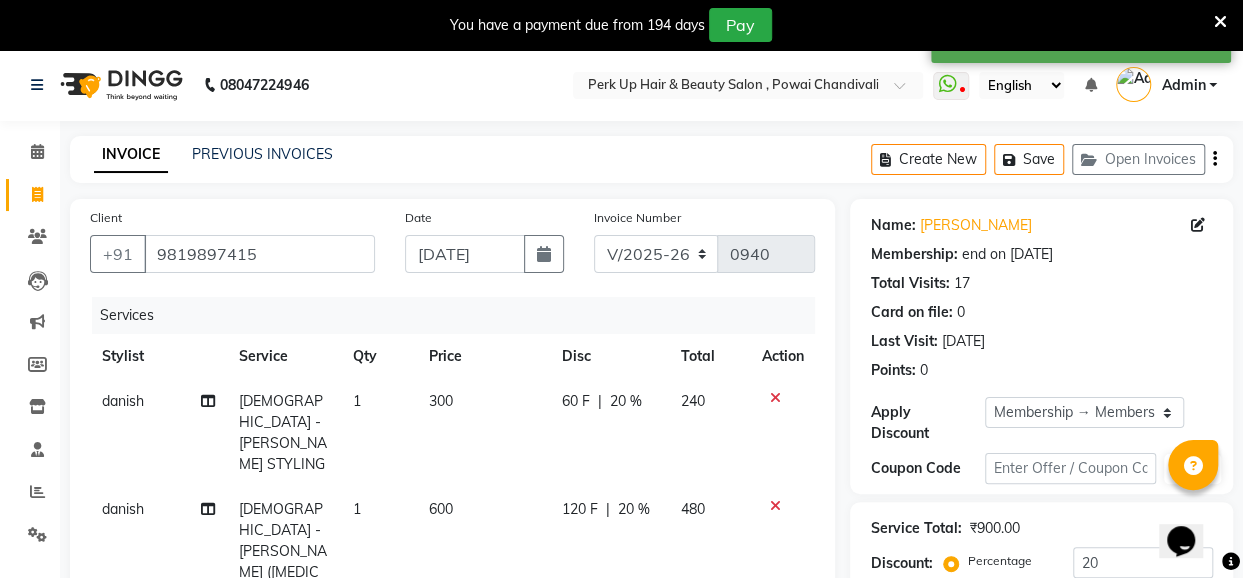 scroll, scrollTop: 294, scrollLeft: 0, axis: vertical 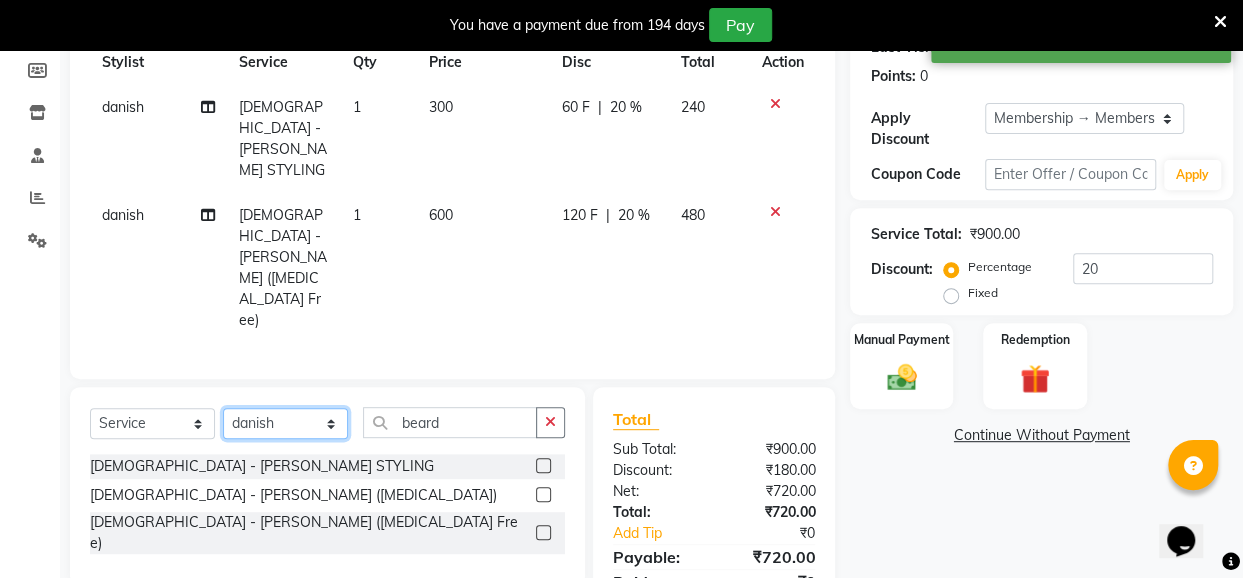 click on "Select Stylist [PERSON_NAME] danish [PERSON_NAME] [PERSON_NAME]		 [PERSON_NAME] [PERSON_NAME]			 Raju [PERSON_NAME]			 [PERSON_NAME]			 [PERSON_NAME] [PERSON_NAME] [PERSON_NAME] Seja [PERSON_NAME] Shaves [PERSON_NAME]" 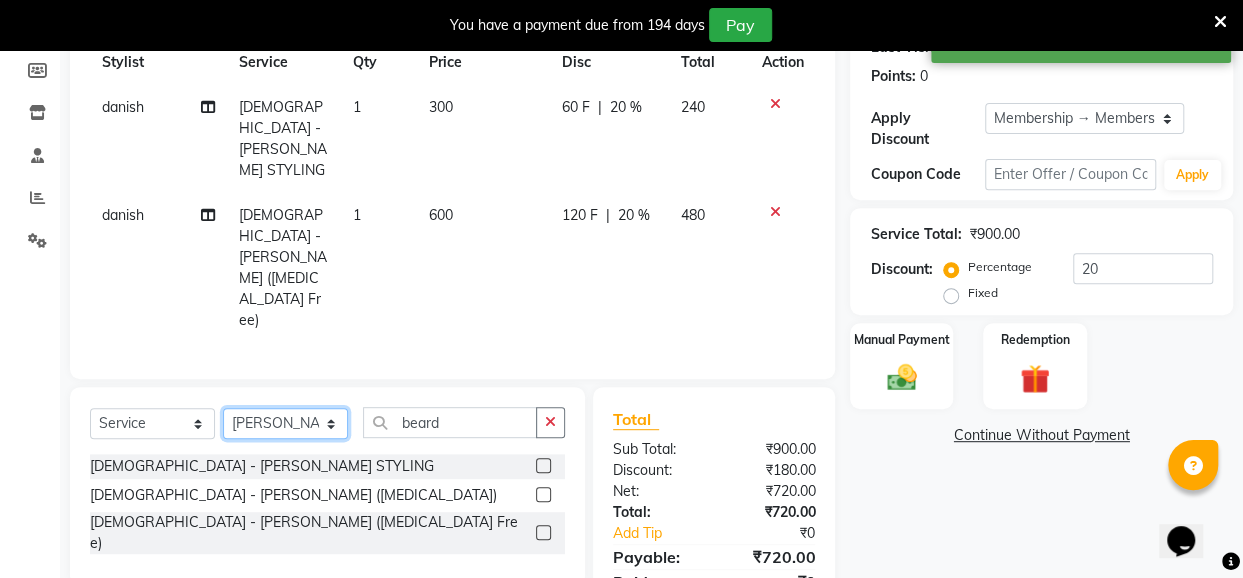 click on "Select Stylist [PERSON_NAME] danish [PERSON_NAME] [PERSON_NAME]		 [PERSON_NAME] [PERSON_NAME]			 Raju [PERSON_NAME]			 [PERSON_NAME]			 [PERSON_NAME] [PERSON_NAME] [PERSON_NAME] Seja [PERSON_NAME] Shaves [PERSON_NAME]" 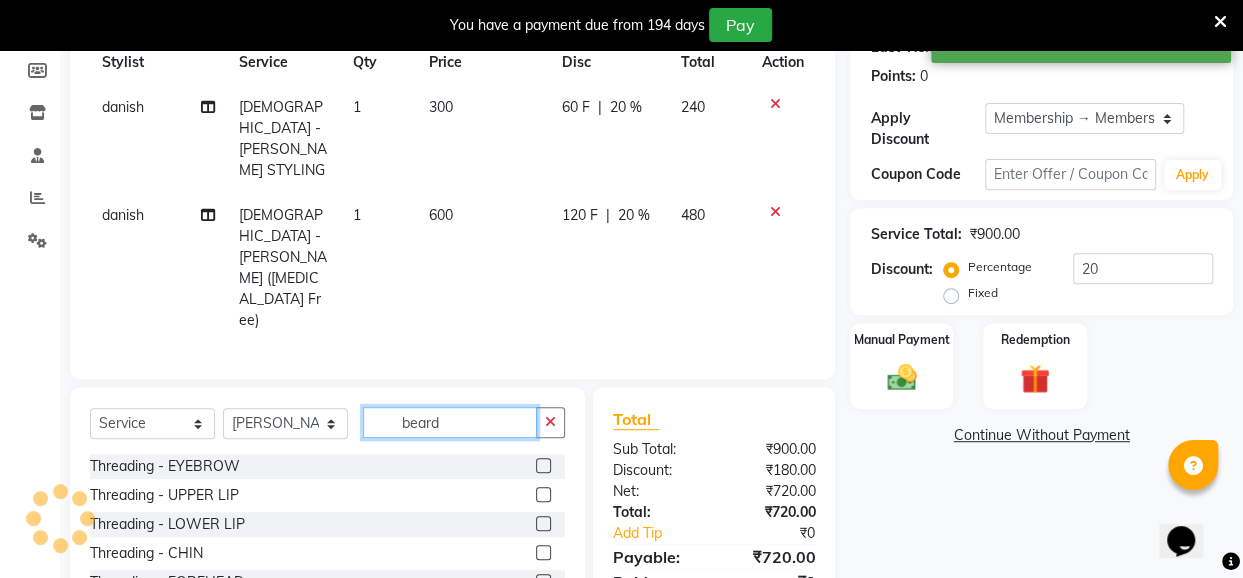 drag, startPoint x: 455, startPoint y: 330, endPoint x: 385, endPoint y: 338, distance: 70.45566 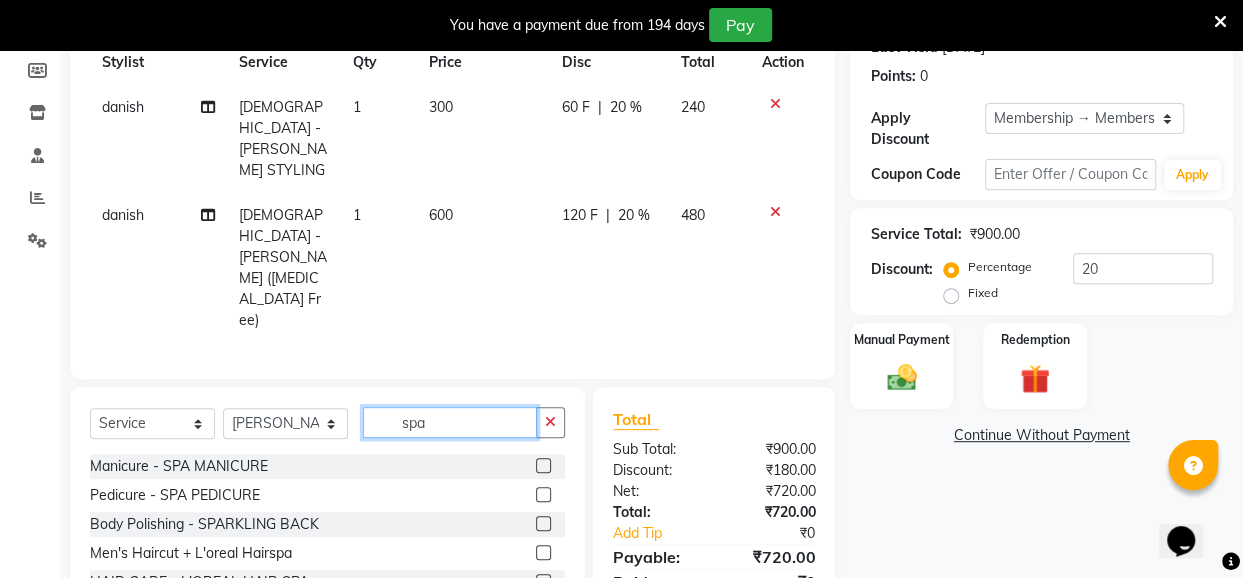 type on "spa" 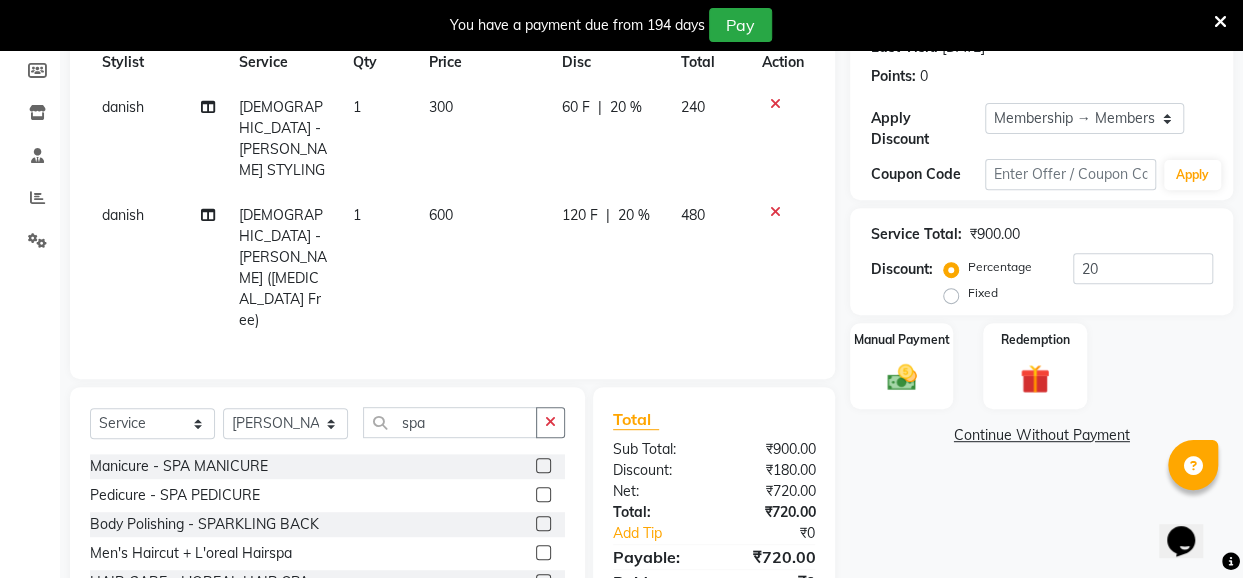click 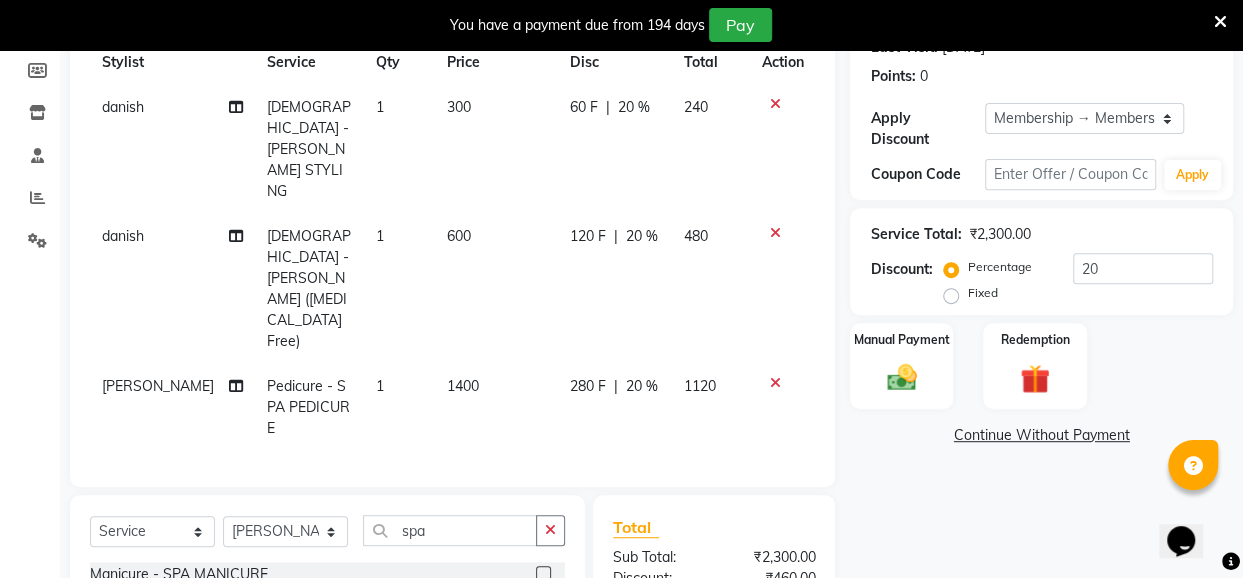 checkbox on "false" 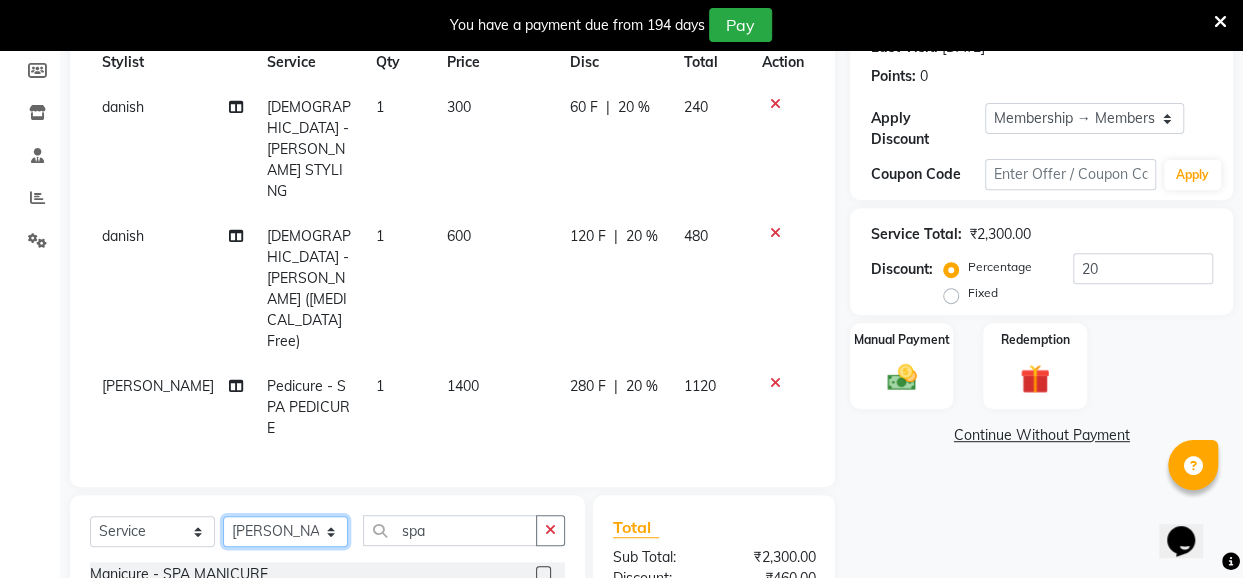 click on "Select Stylist [PERSON_NAME] danish [PERSON_NAME] [PERSON_NAME]		 [PERSON_NAME] [PERSON_NAME]			 Raju [PERSON_NAME]			 [PERSON_NAME]			 [PERSON_NAME] [PERSON_NAME] [PERSON_NAME] Seja [PERSON_NAME] Shaves [PERSON_NAME]" 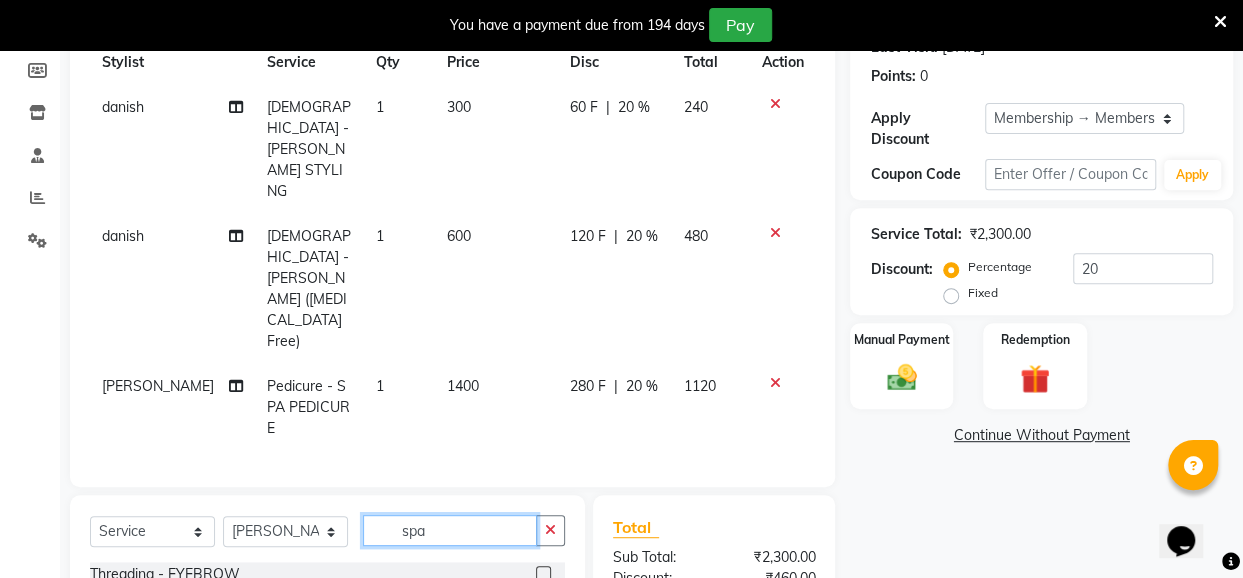 click on "spa" 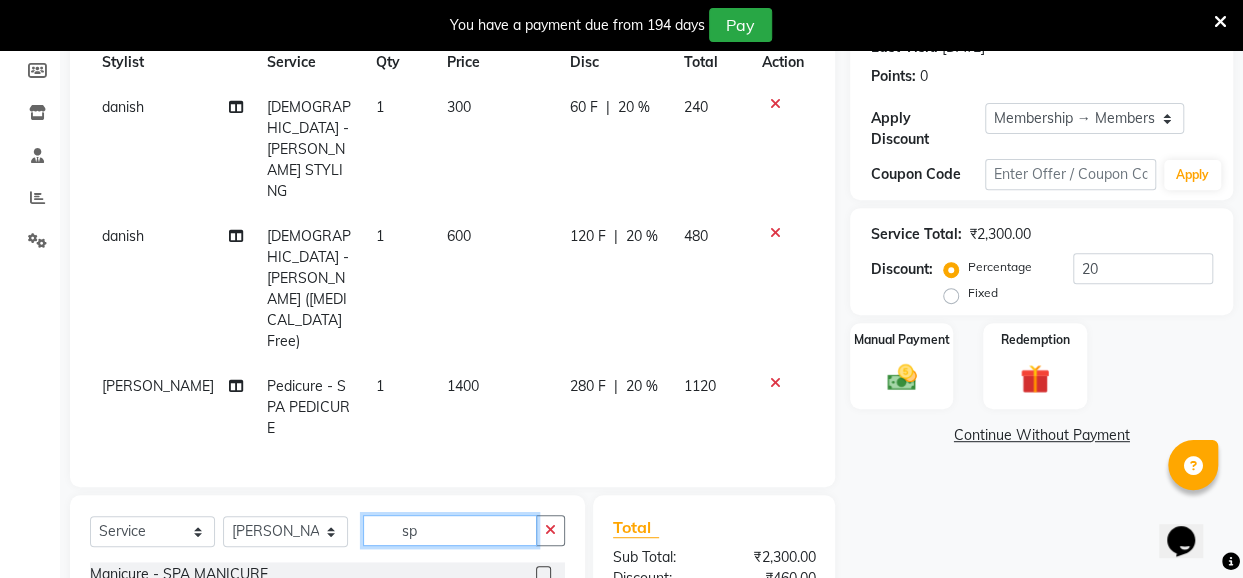 type on "sp" 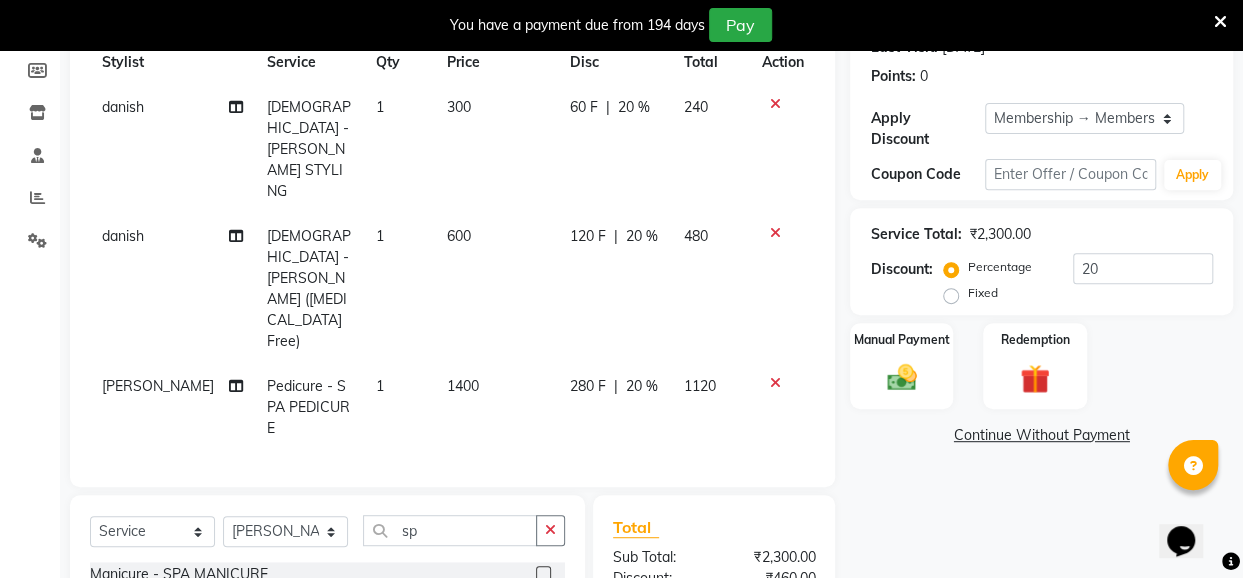click 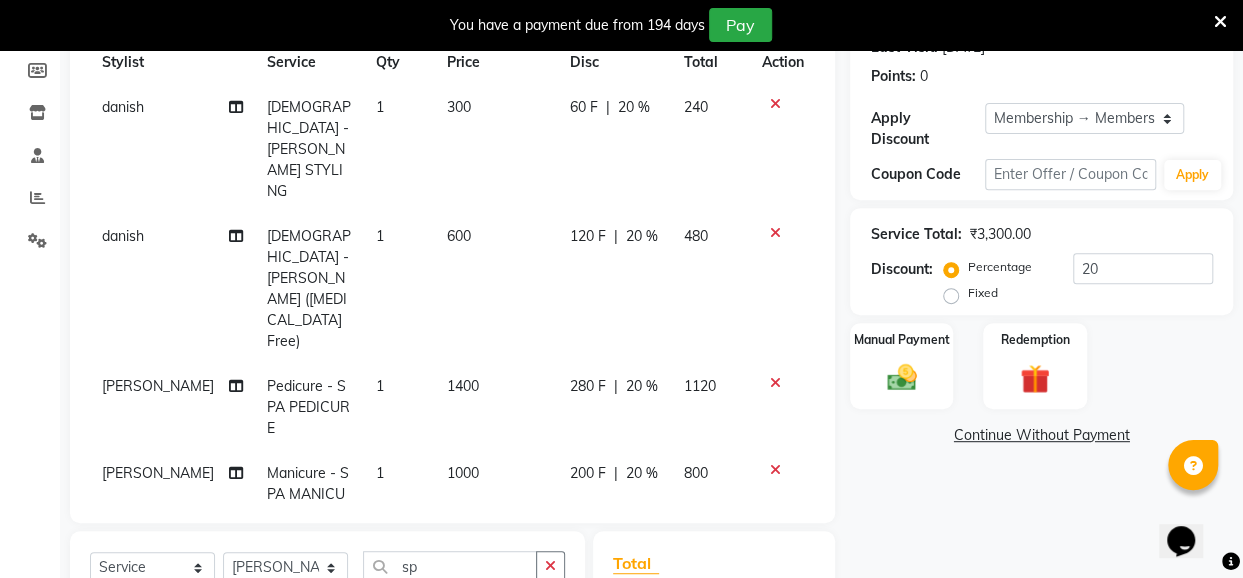 checkbox on "false" 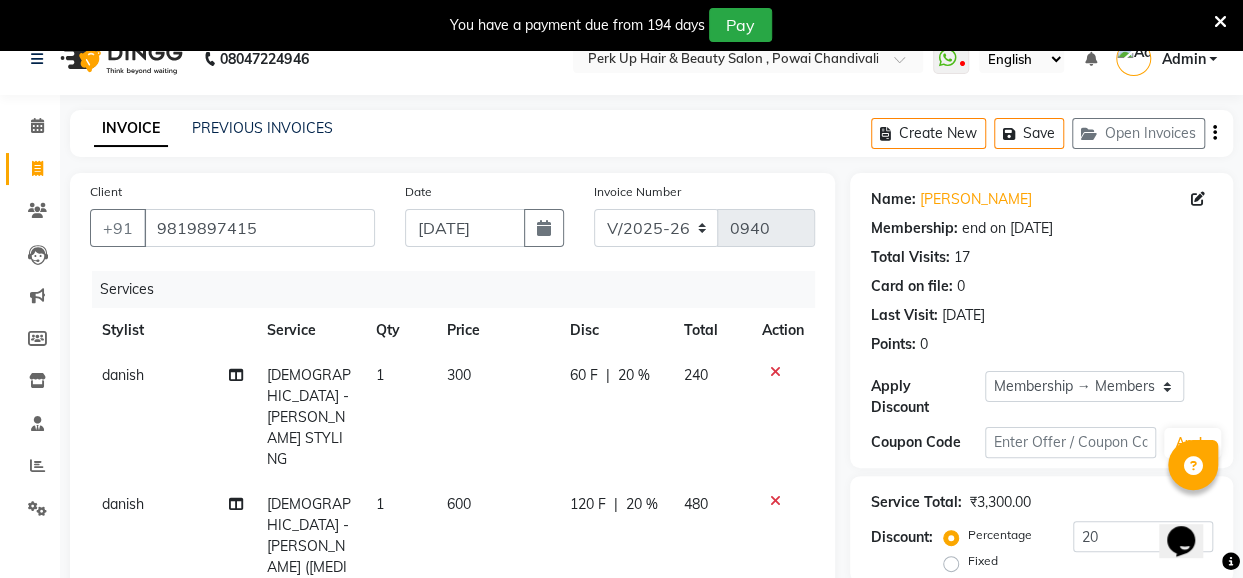 scroll, scrollTop: 0, scrollLeft: 0, axis: both 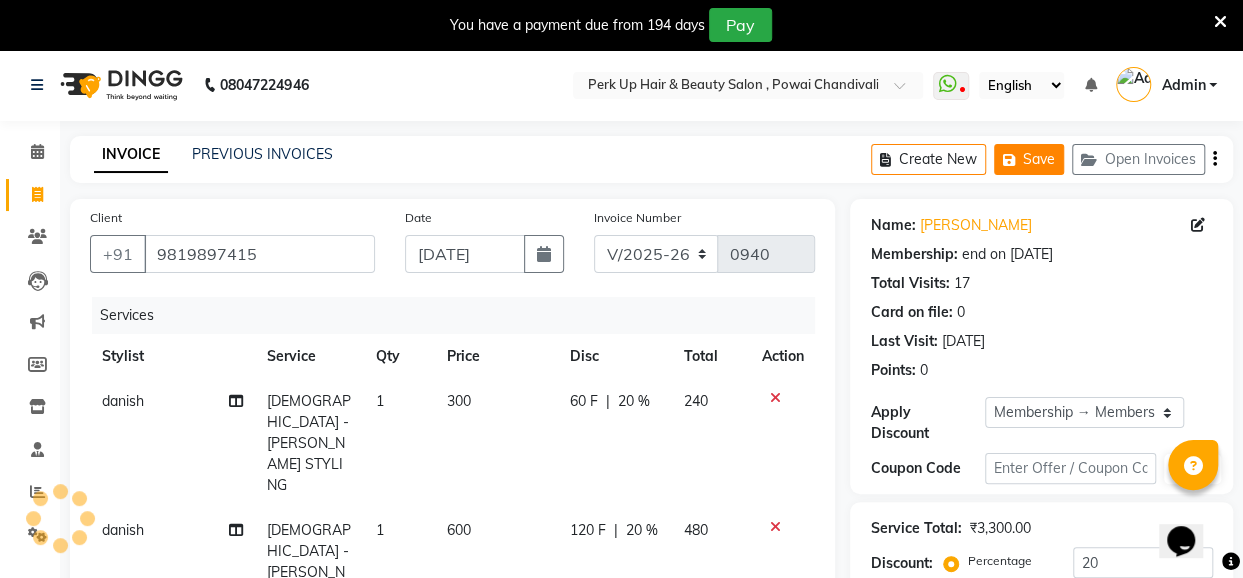 click on "Save" 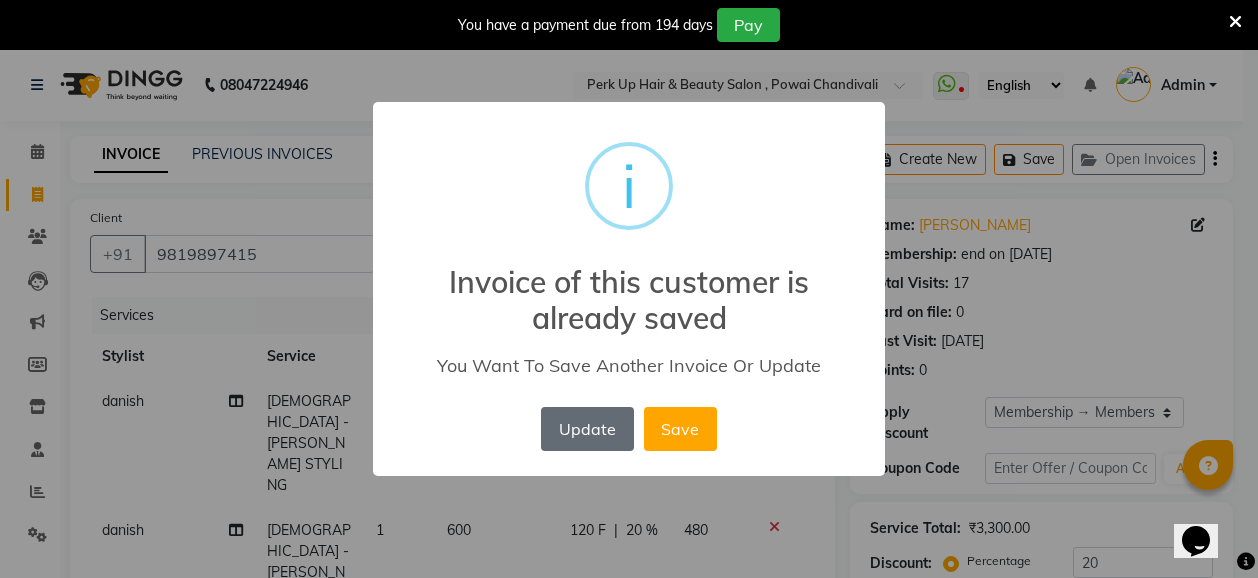 click on "Update" at bounding box center [587, 429] 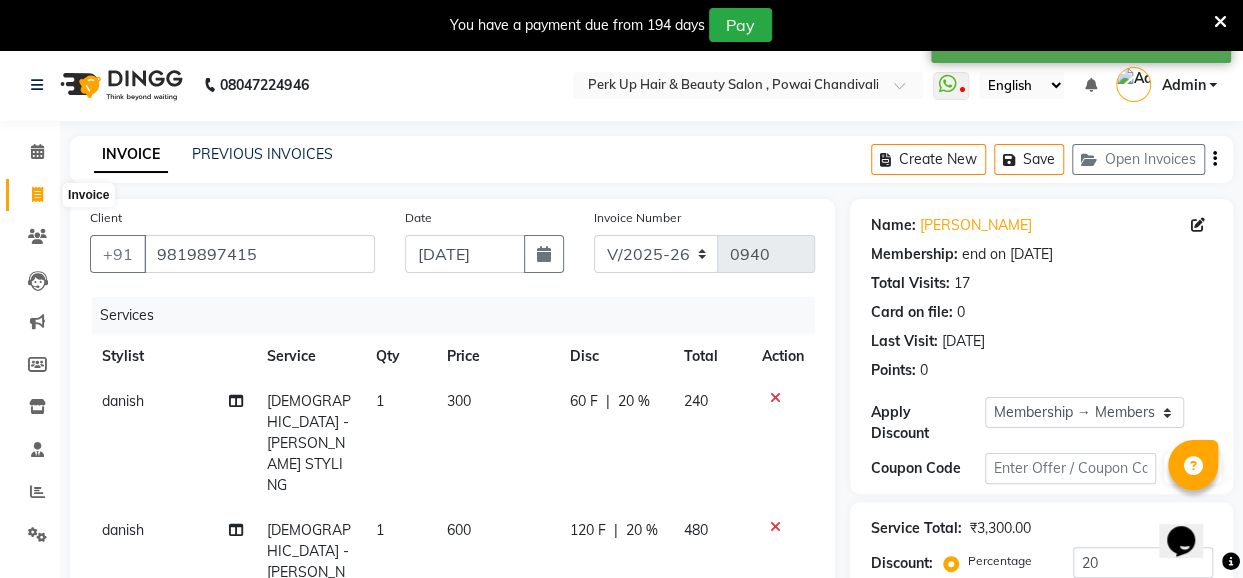 click 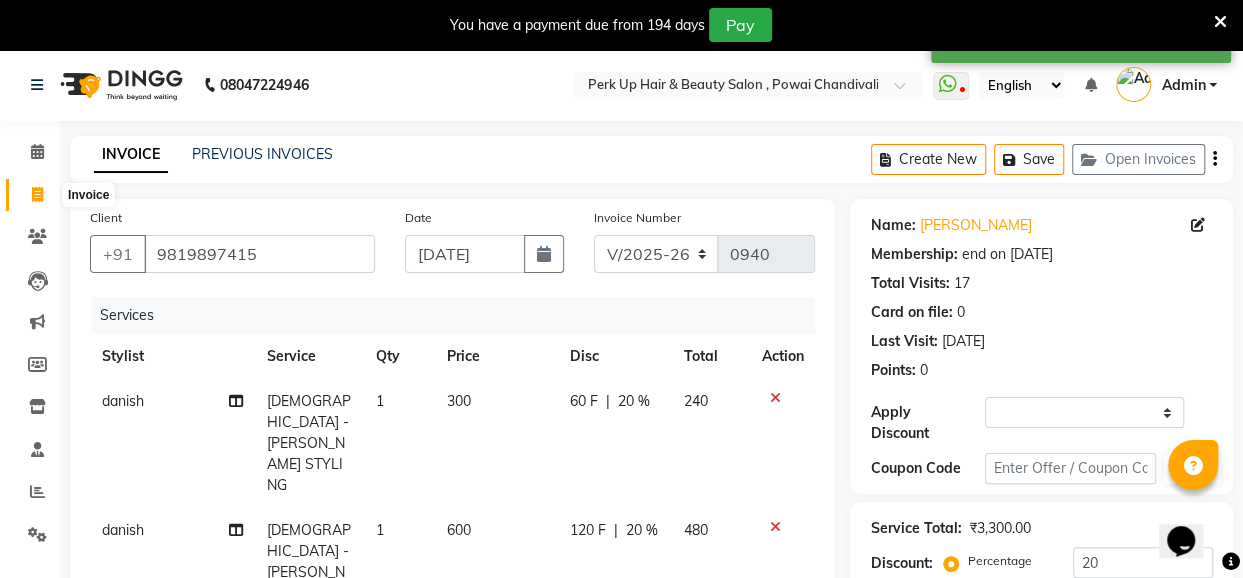 select on "service" 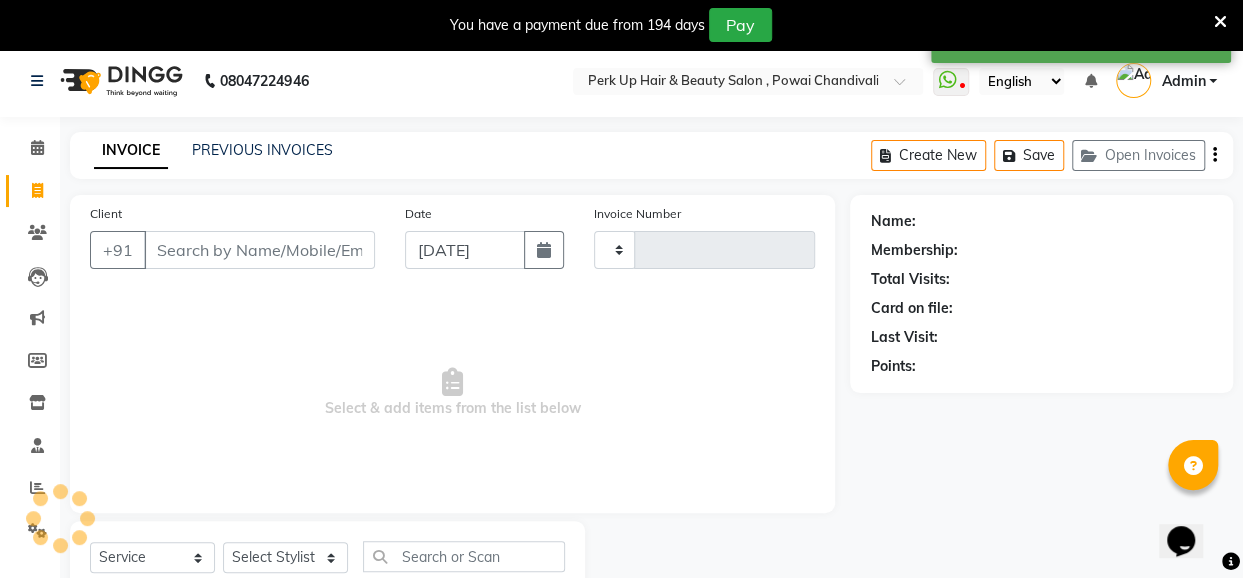 scroll, scrollTop: 71, scrollLeft: 0, axis: vertical 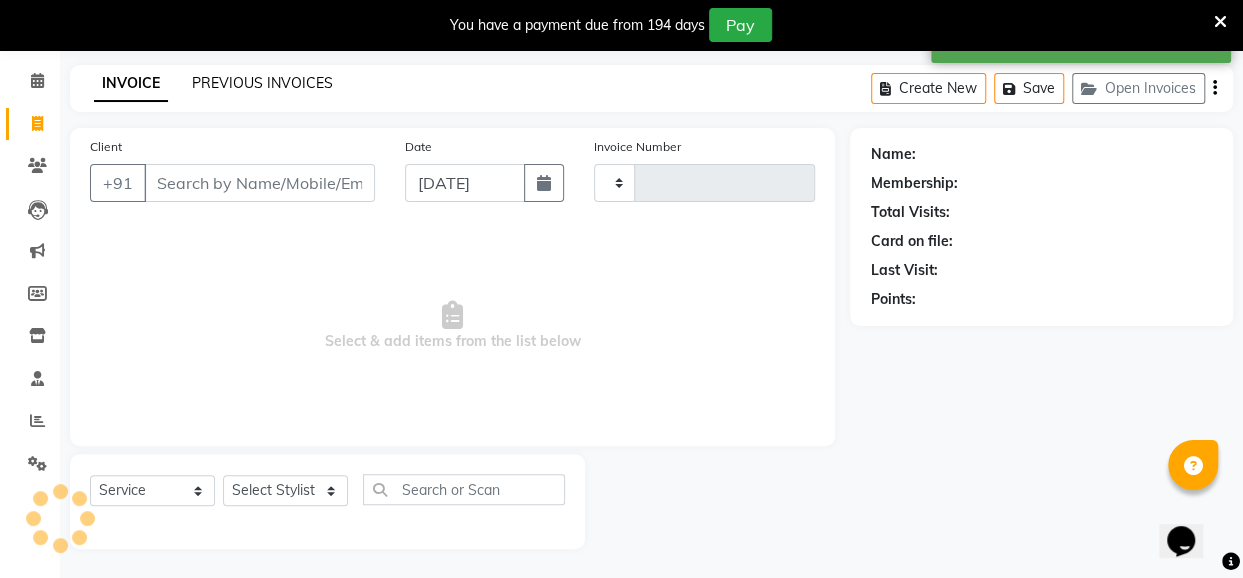 click on "PREVIOUS INVOICES" 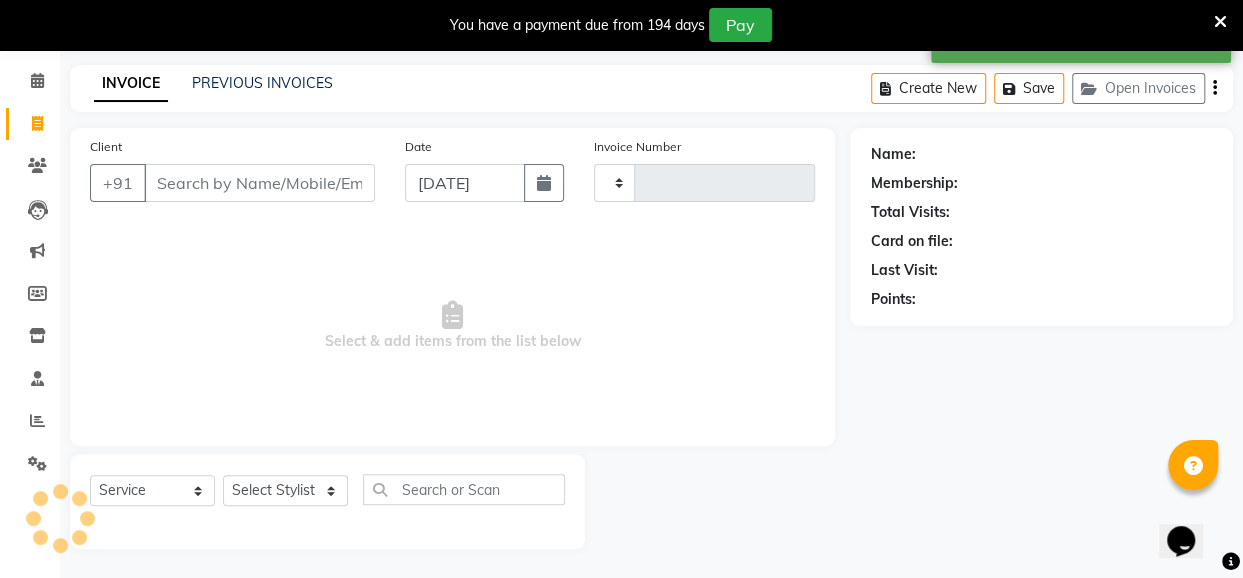 scroll, scrollTop: 49, scrollLeft: 0, axis: vertical 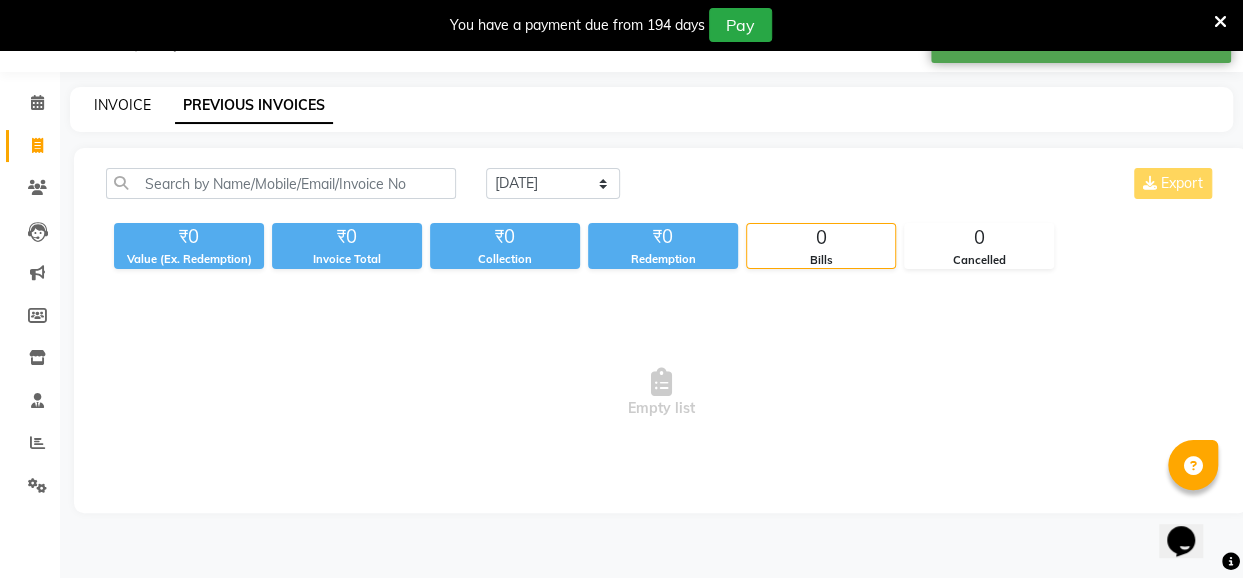 click on "INVOICE" 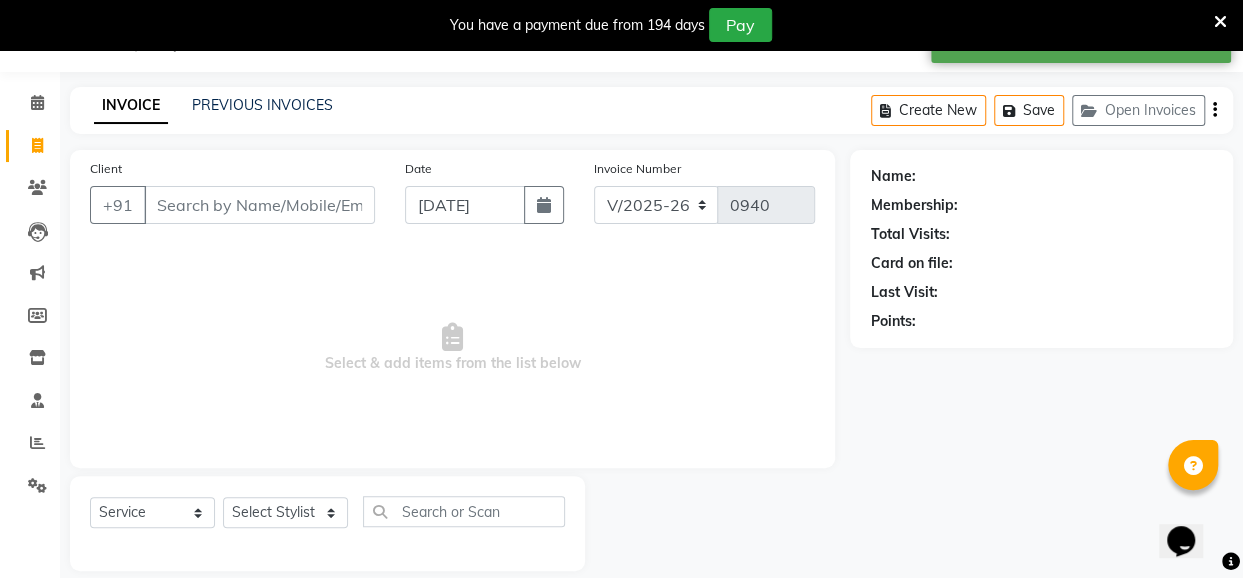 scroll, scrollTop: 71, scrollLeft: 0, axis: vertical 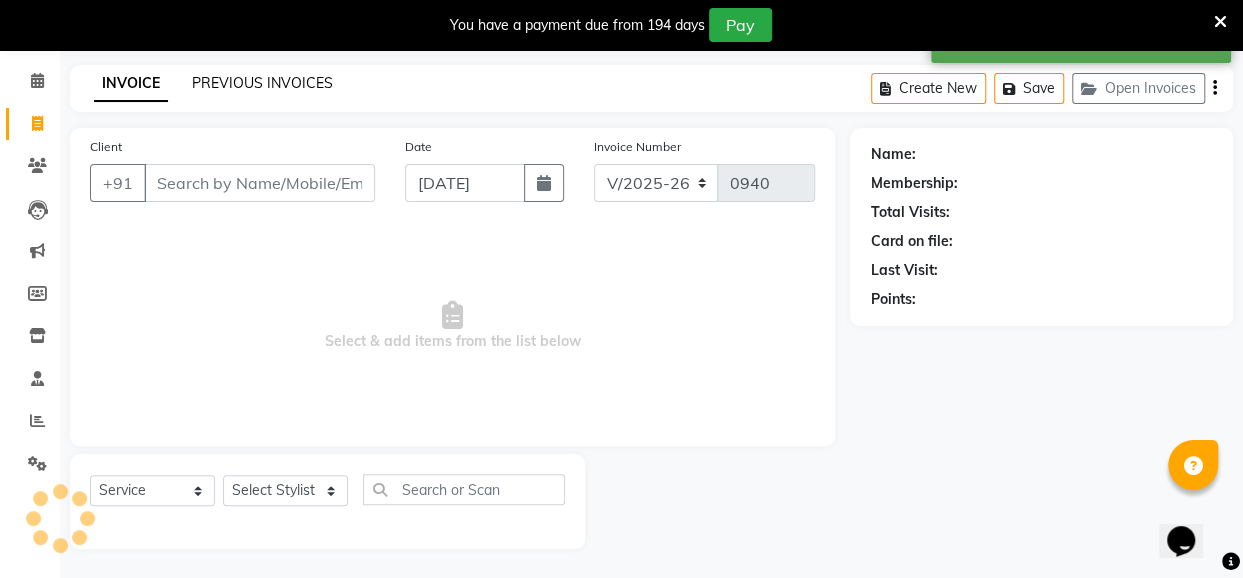 click on "PREVIOUS INVOICES" 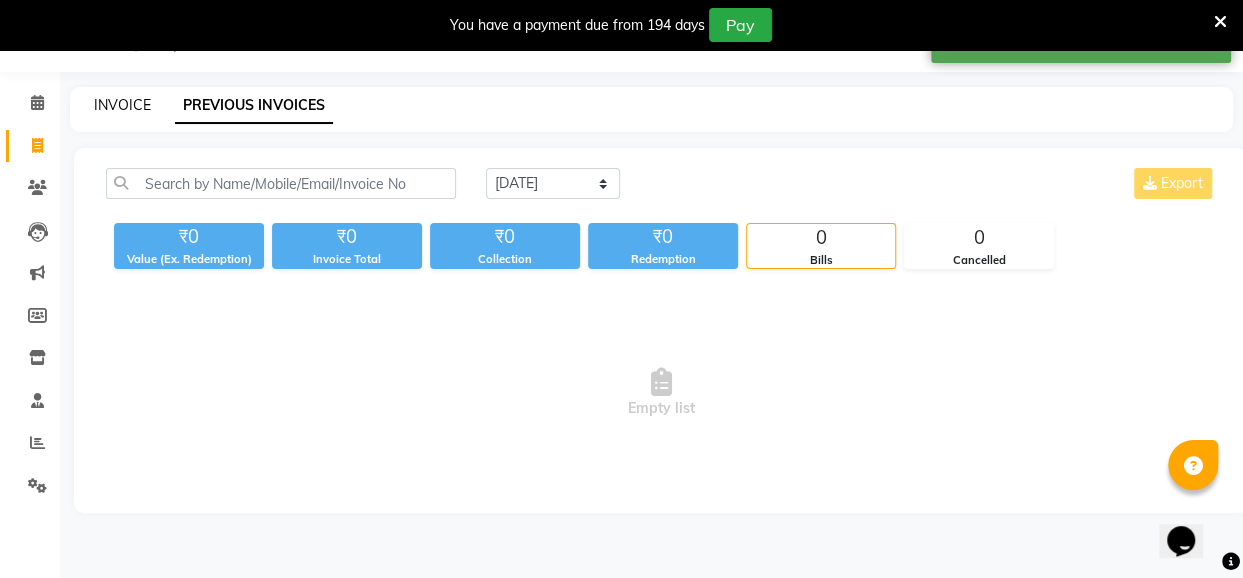 click on "INVOICE" 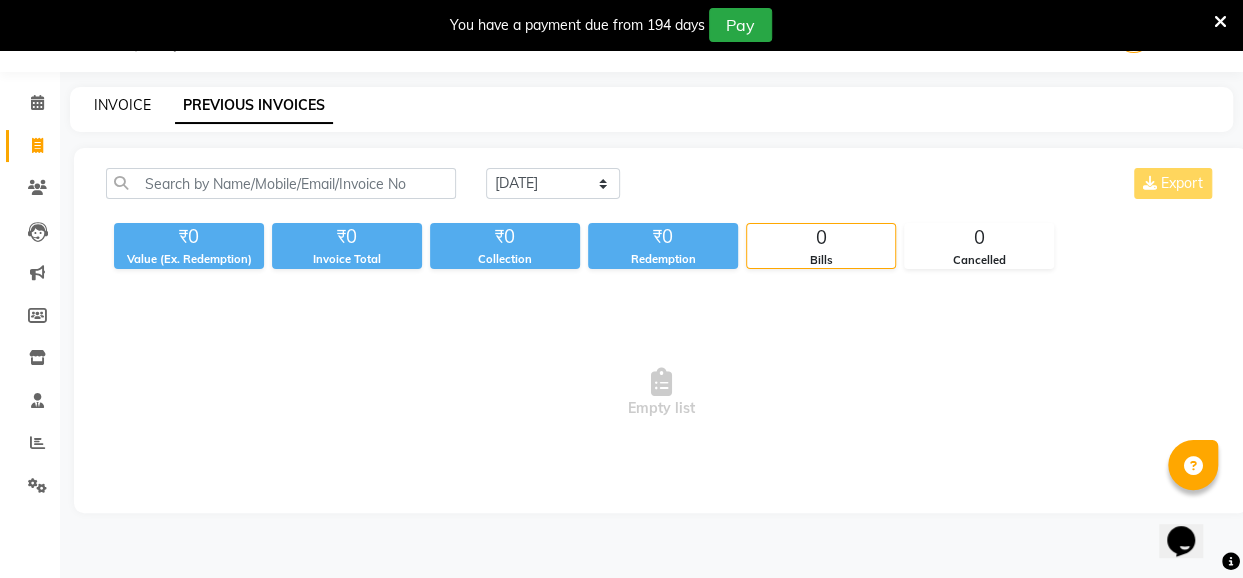 select on "service" 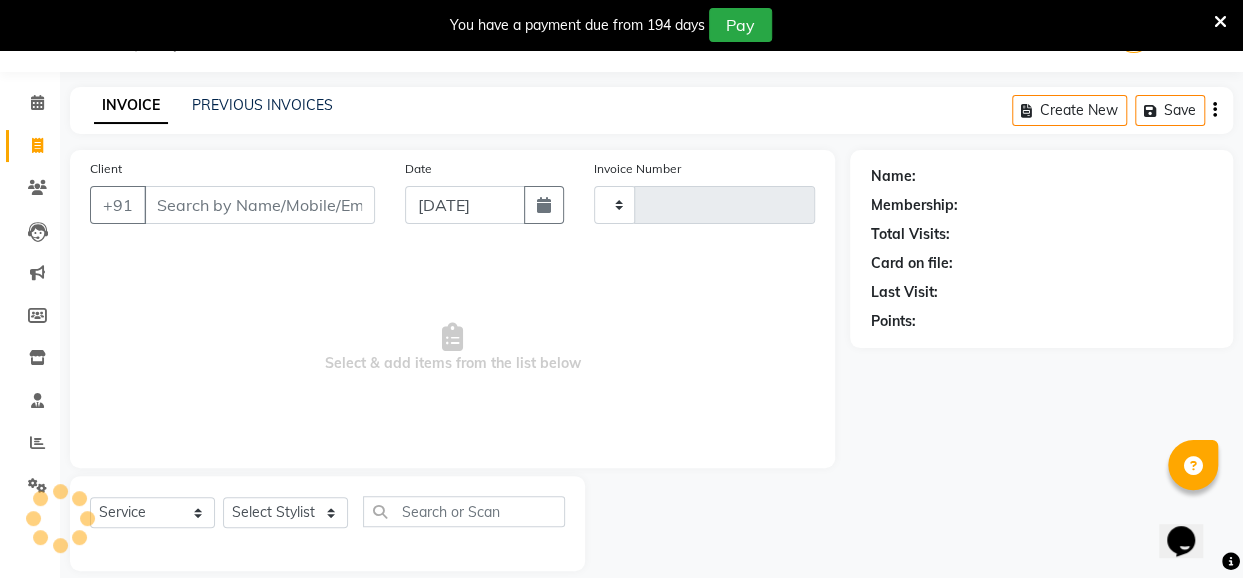 type on "0940" 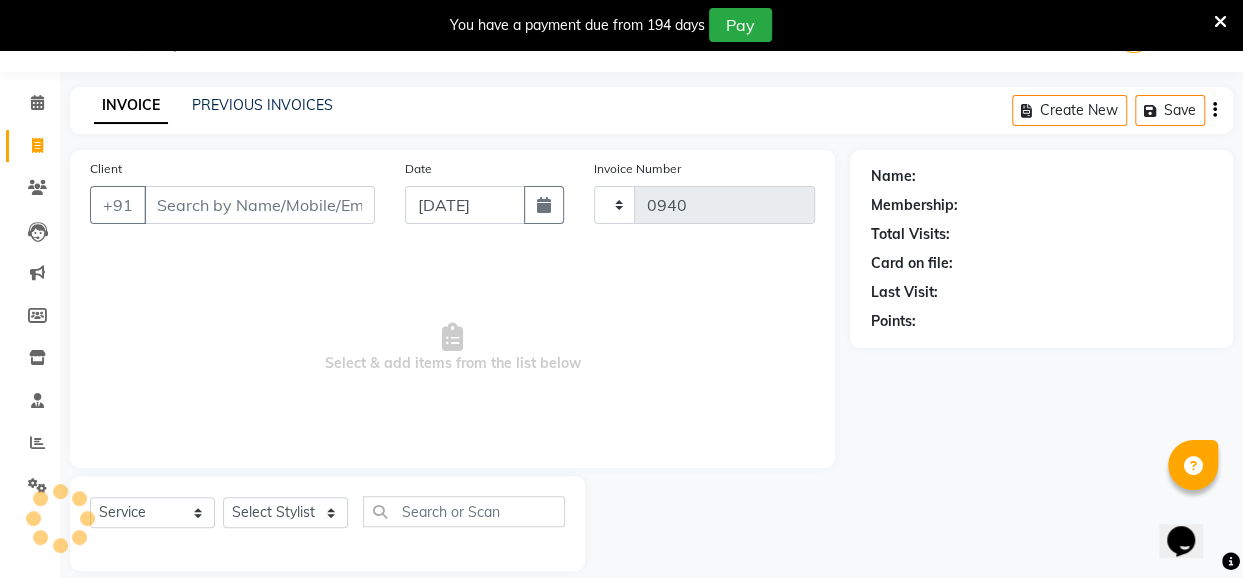 scroll, scrollTop: 71, scrollLeft: 0, axis: vertical 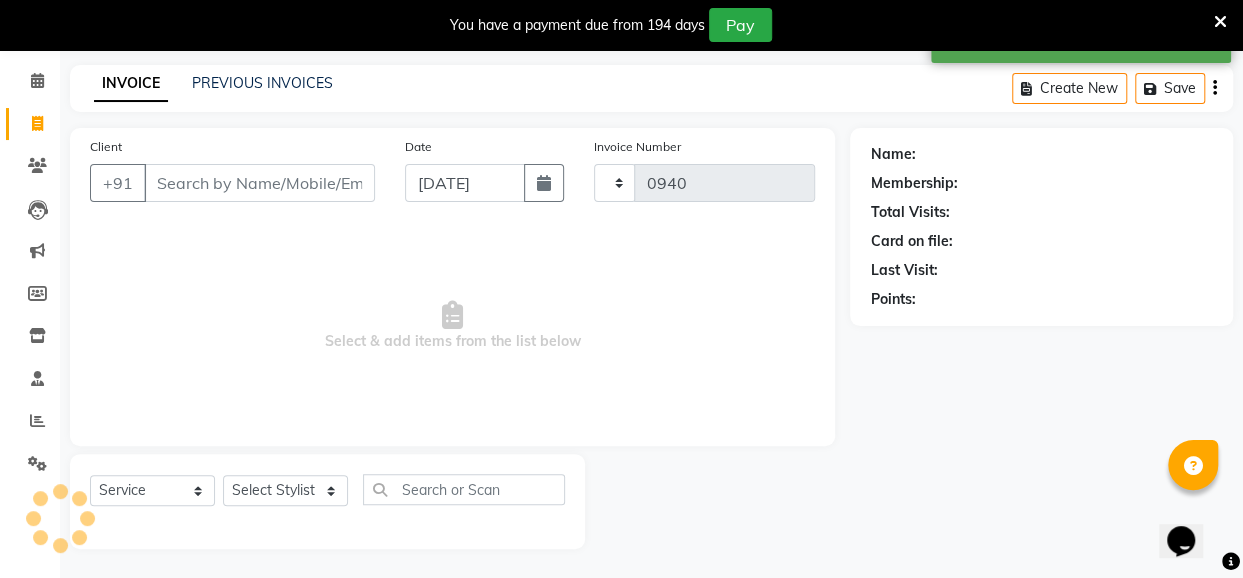 select on "5131" 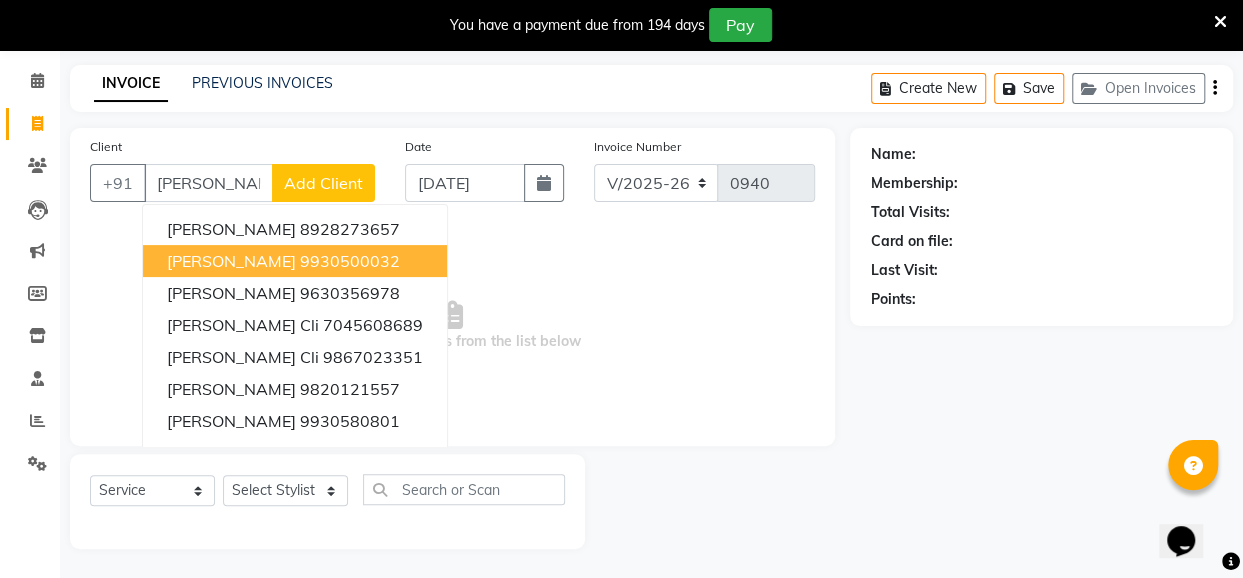 click on "Ruchika Sawhney" at bounding box center [231, 261] 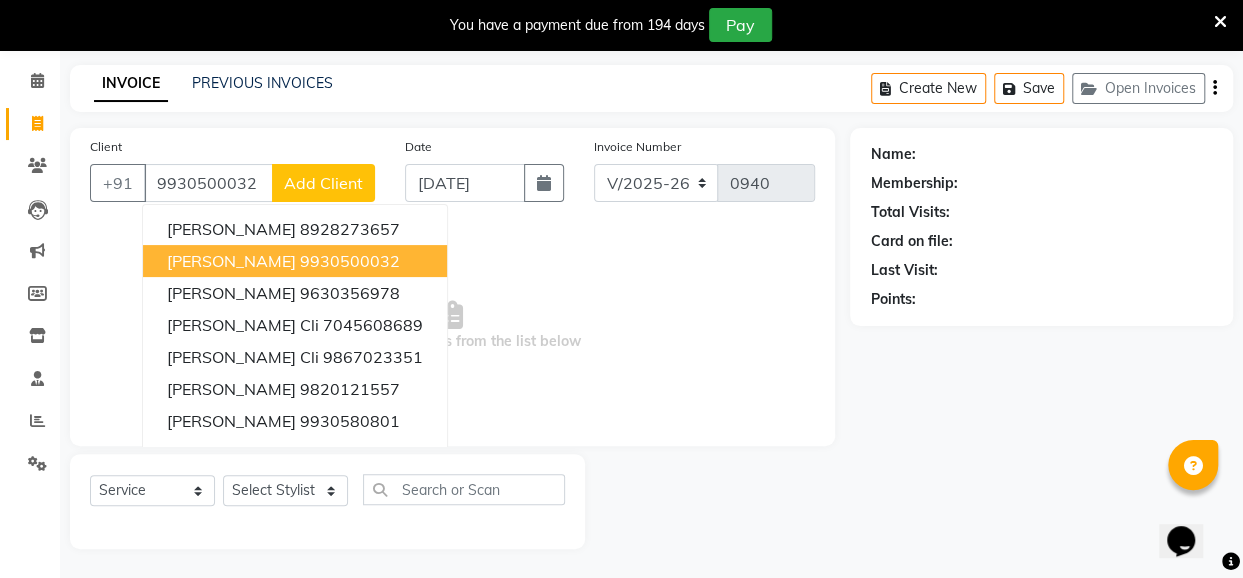 type on "9930500032" 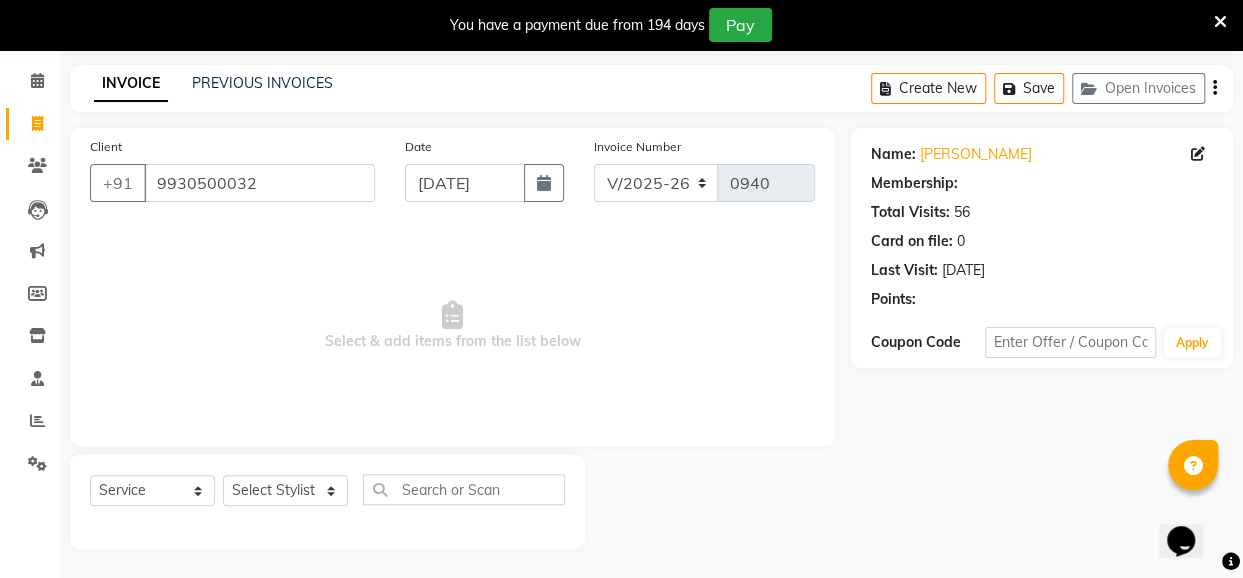 select on "1: Object" 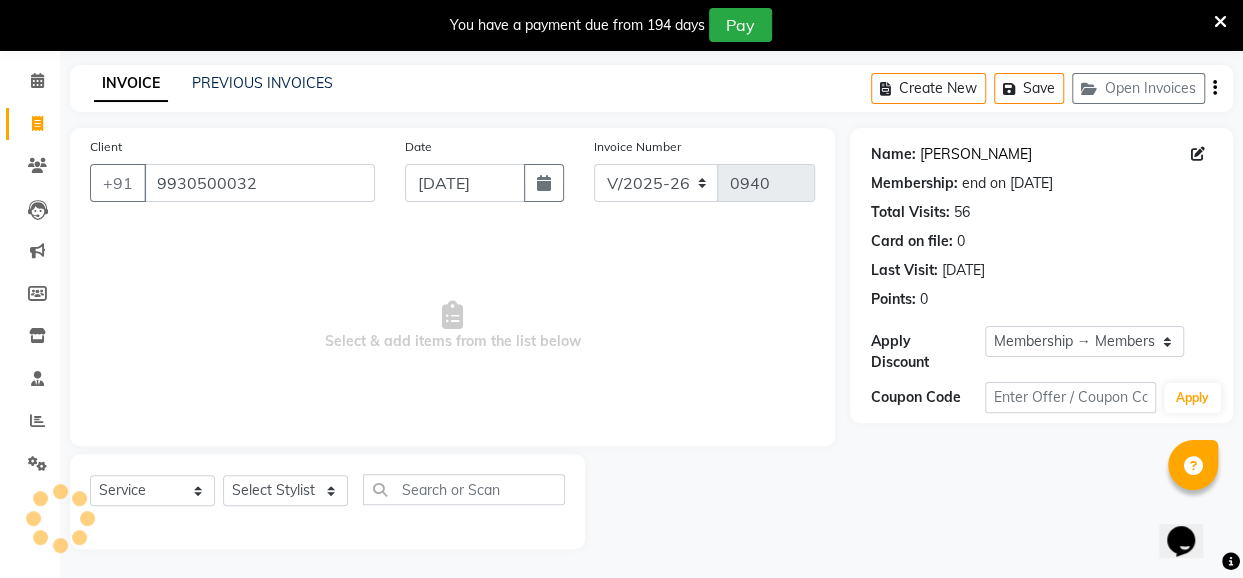 click on "Ruchika Sawhney" 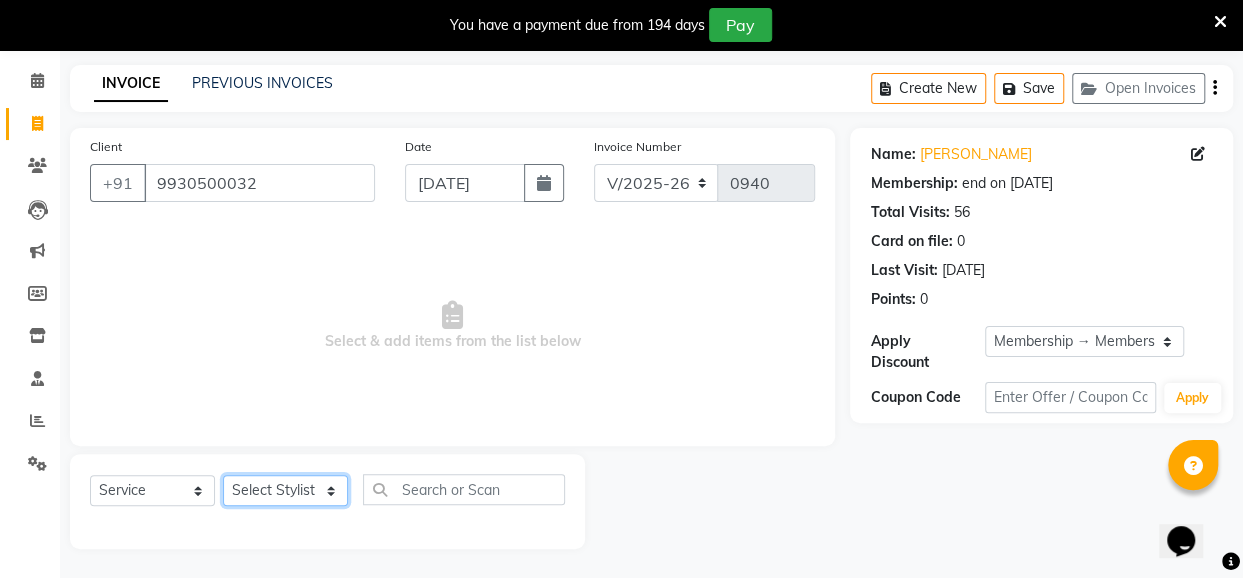 click on "Select Stylist [PERSON_NAME] danish [PERSON_NAME] [PERSON_NAME]		 [PERSON_NAME] [PERSON_NAME]			 Raju [PERSON_NAME]			 [PERSON_NAME]			 [PERSON_NAME] [PERSON_NAME] [PERSON_NAME] Seja [PERSON_NAME] Shaves [PERSON_NAME]" 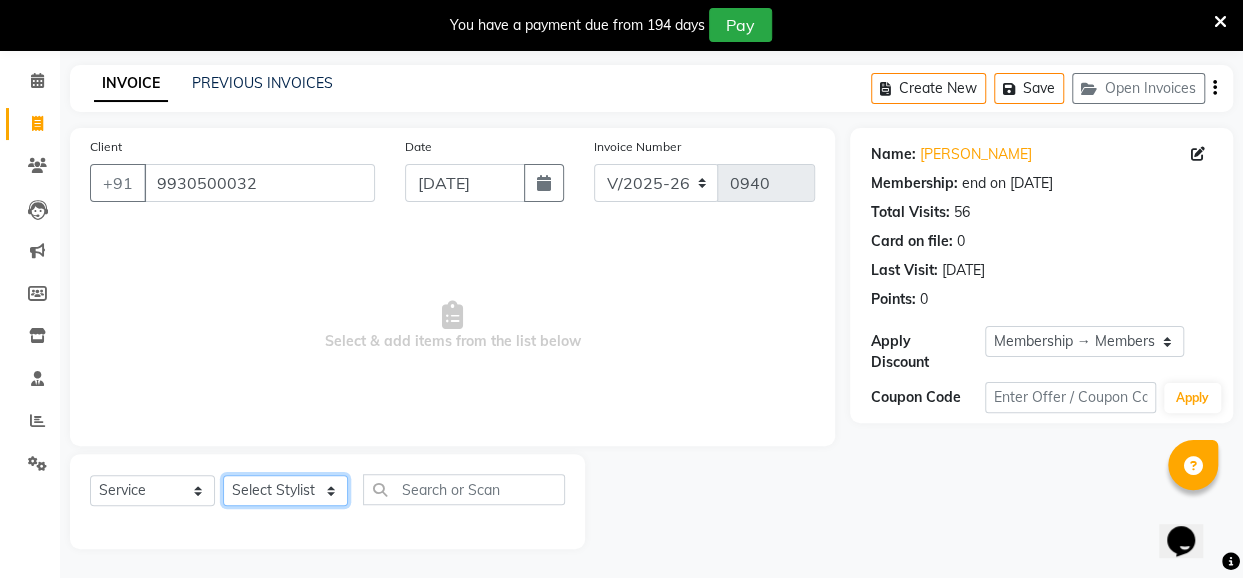 select on "32894" 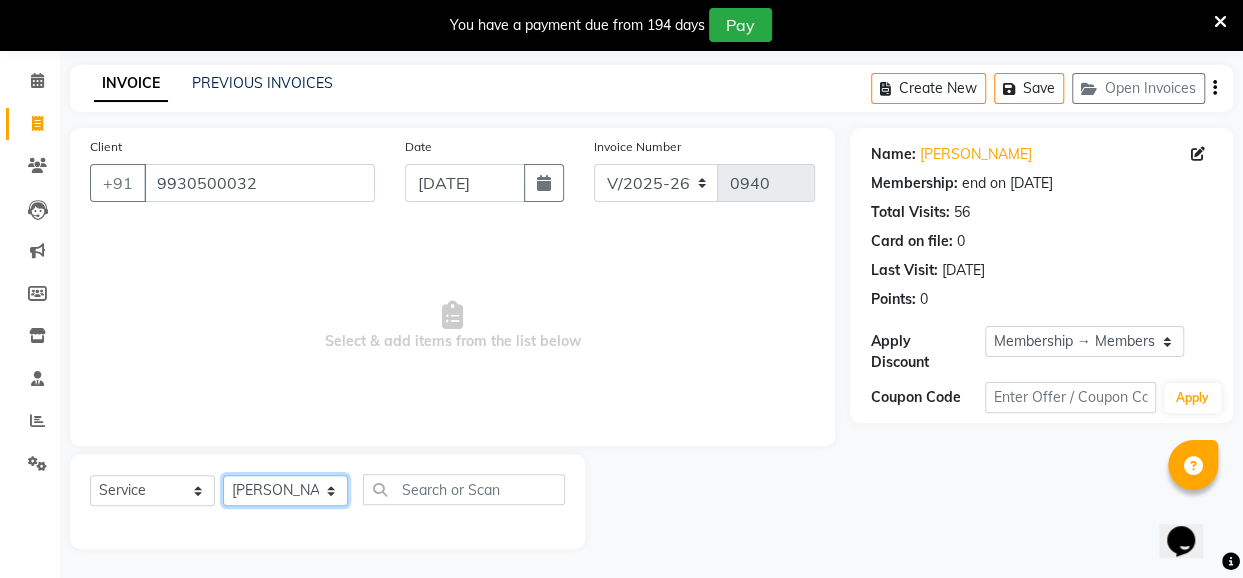 click on "Select Stylist [PERSON_NAME] danish [PERSON_NAME] [PERSON_NAME]		 [PERSON_NAME] [PERSON_NAME]			 Raju [PERSON_NAME]			 [PERSON_NAME]			 [PERSON_NAME] [PERSON_NAME] [PERSON_NAME] Seja [PERSON_NAME] Shaves [PERSON_NAME]" 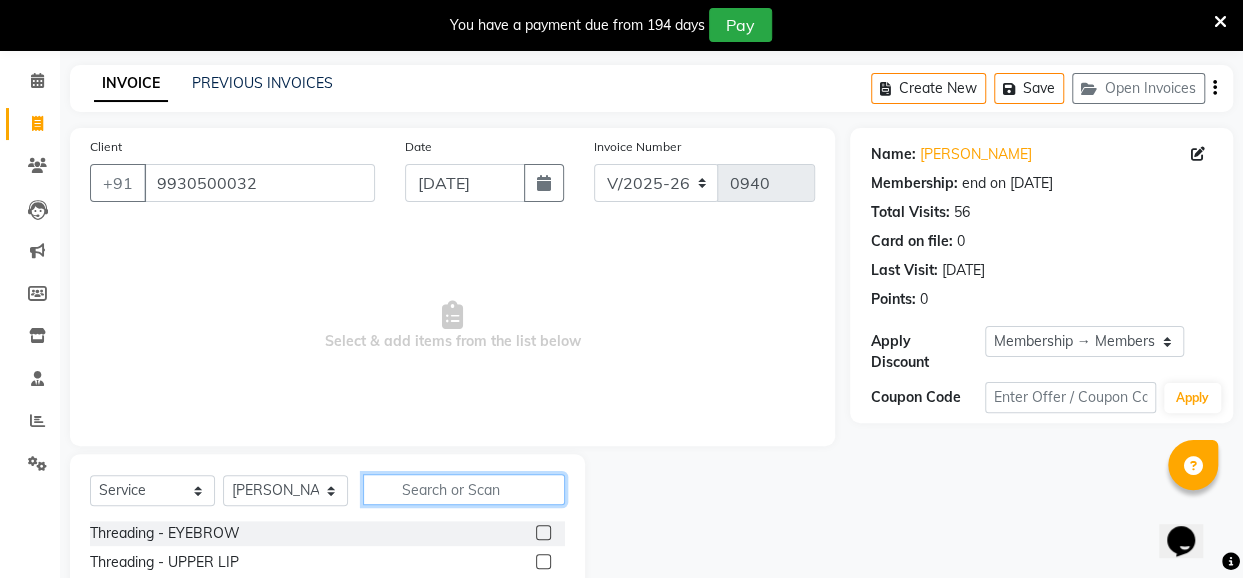 click 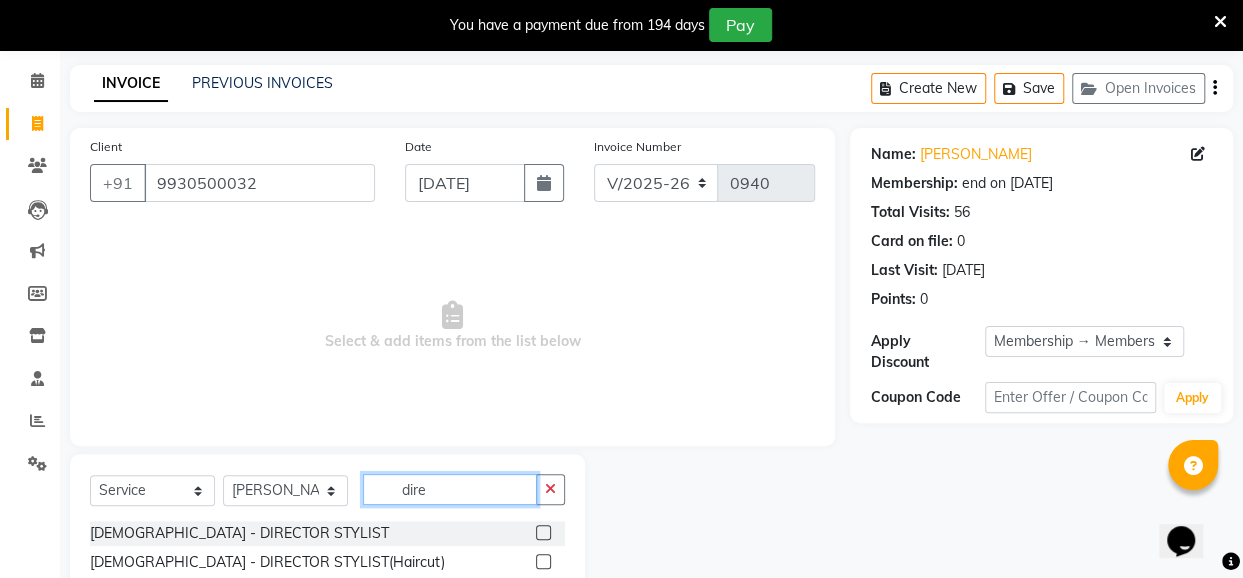 type on "dire" 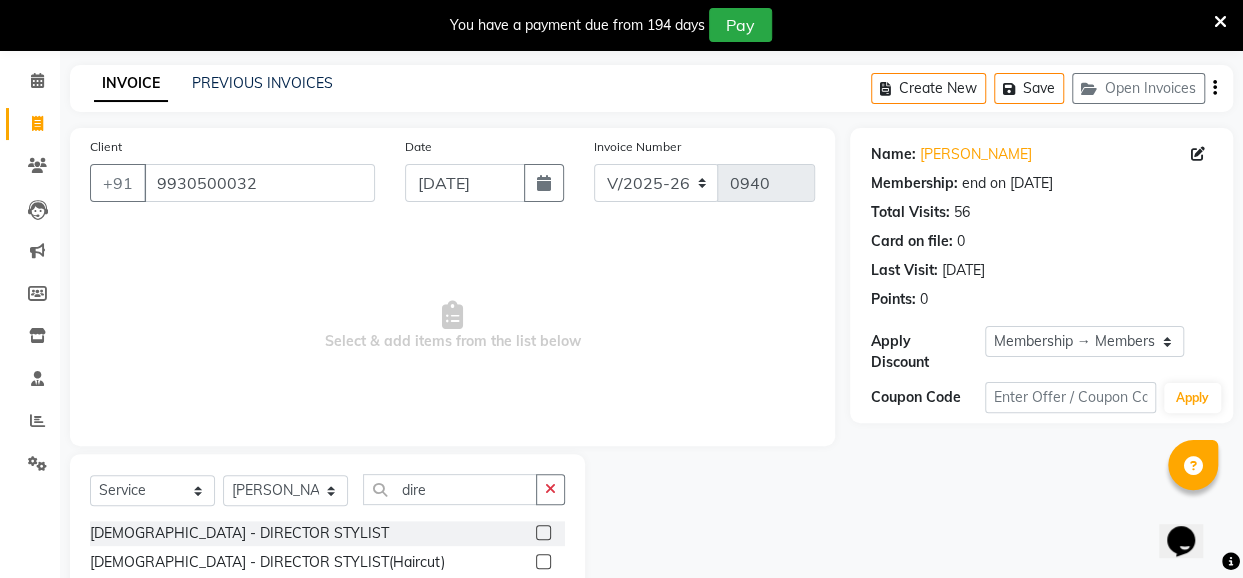 click 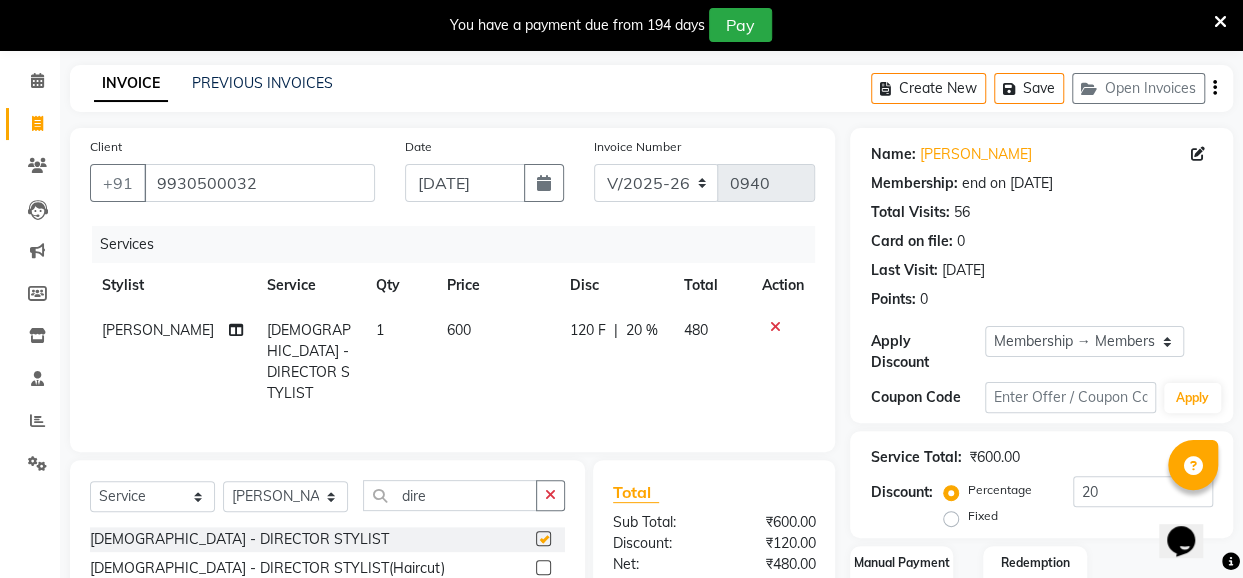 checkbox on "false" 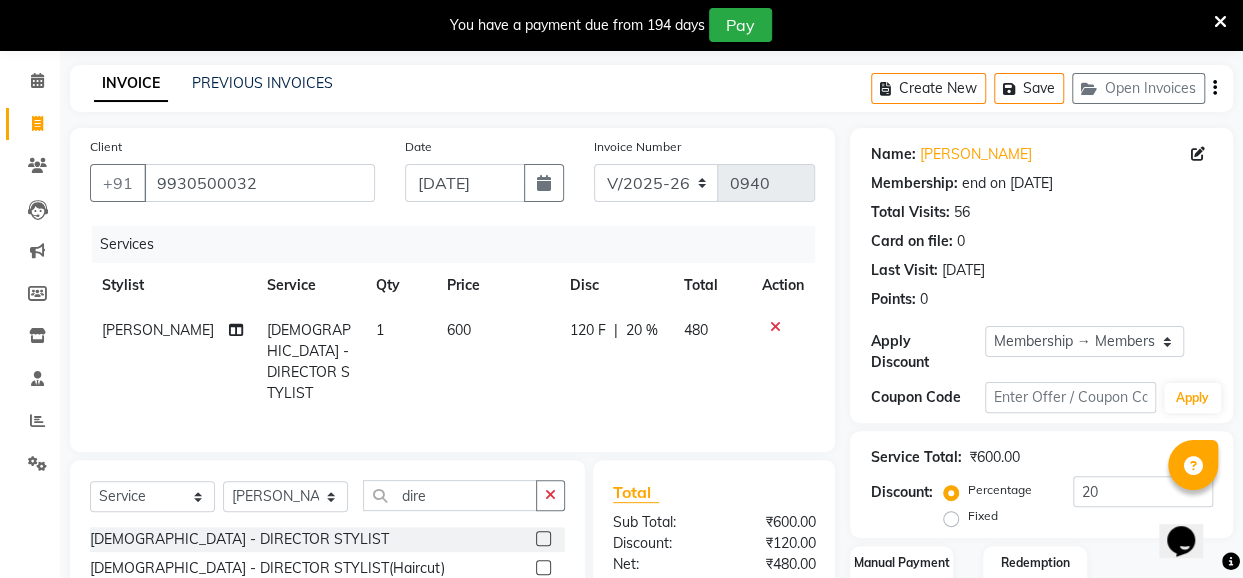 click on "600" 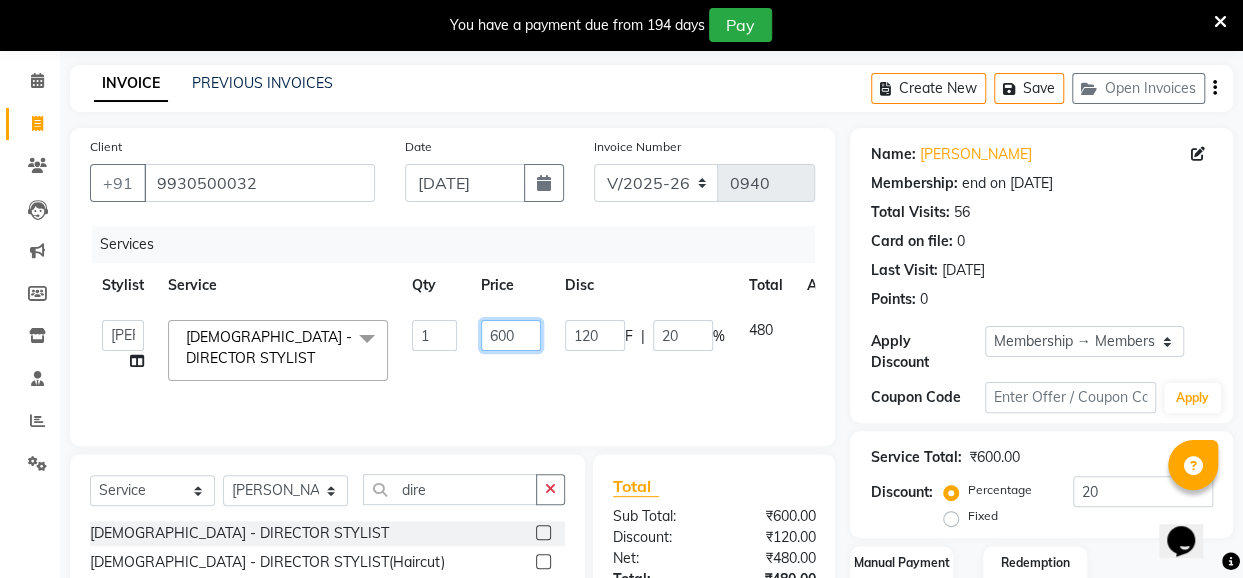 drag, startPoint x: 522, startPoint y: 338, endPoint x: 471, endPoint y: 338, distance: 51 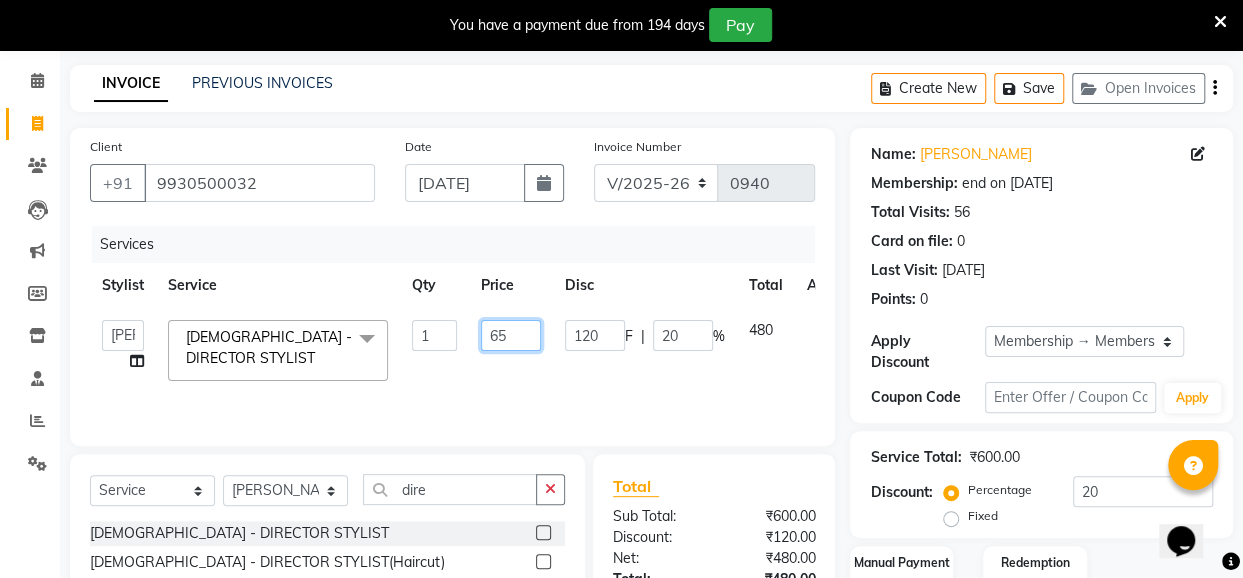 type on "650" 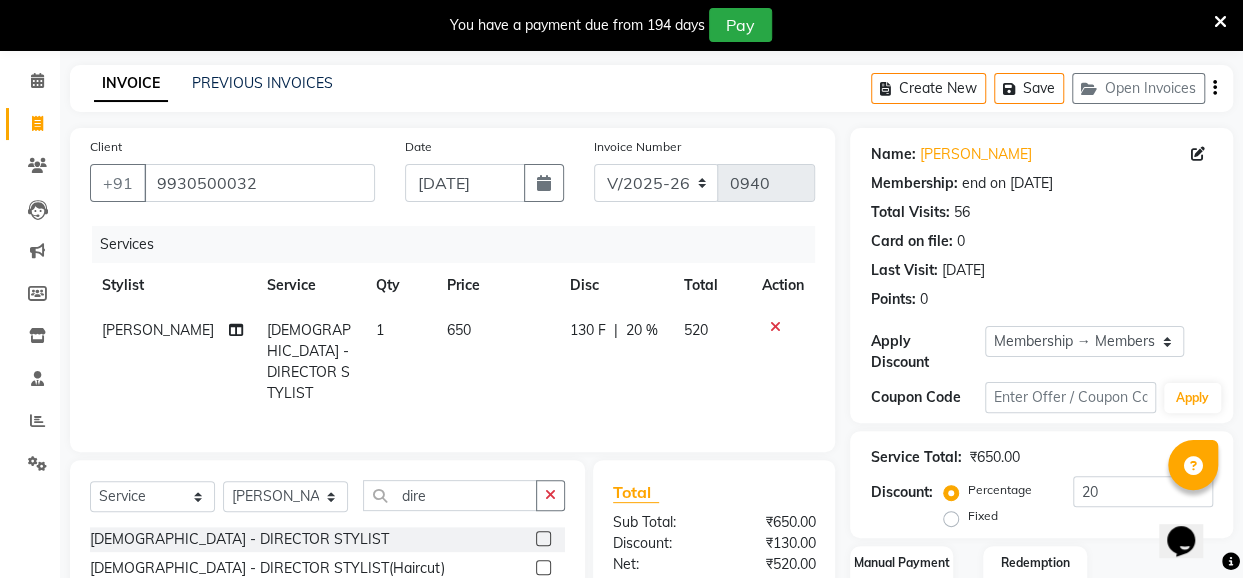 click on "650" 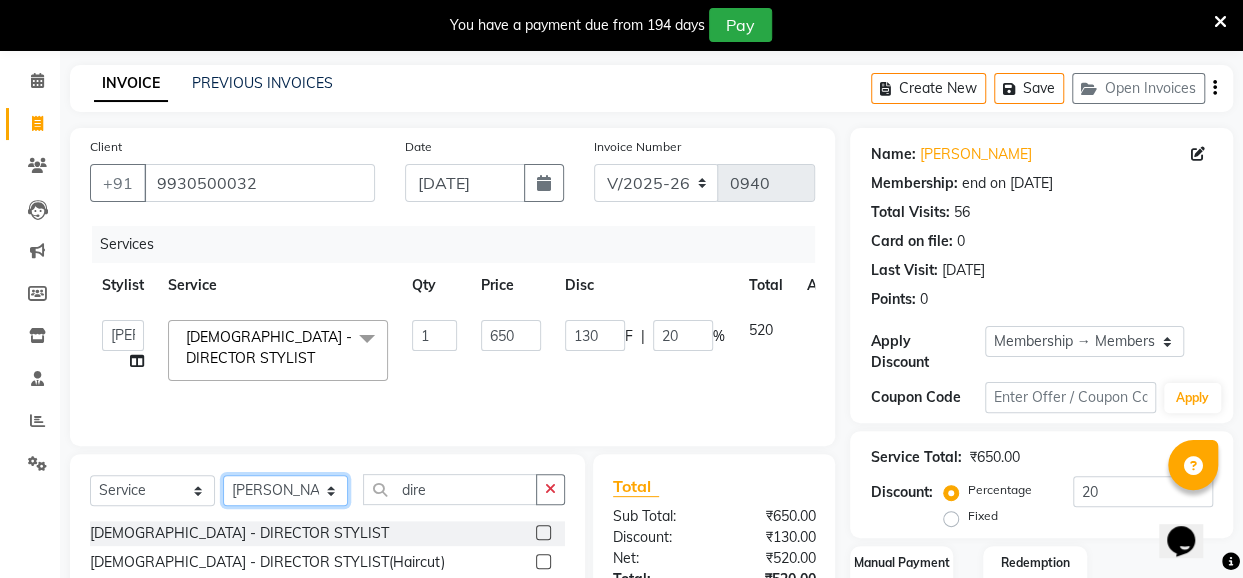 click on "Select Stylist [PERSON_NAME] danish [PERSON_NAME] [PERSON_NAME]		 [PERSON_NAME] [PERSON_NAME]			 Raju [PERSON_NAME]			 [PERSON_NAME]			 [PERSON_NAME] [PERSON_NAME] [PERSON_NAME] Seja [PERSON_NAME] Shaves [PERSON_NAME]" 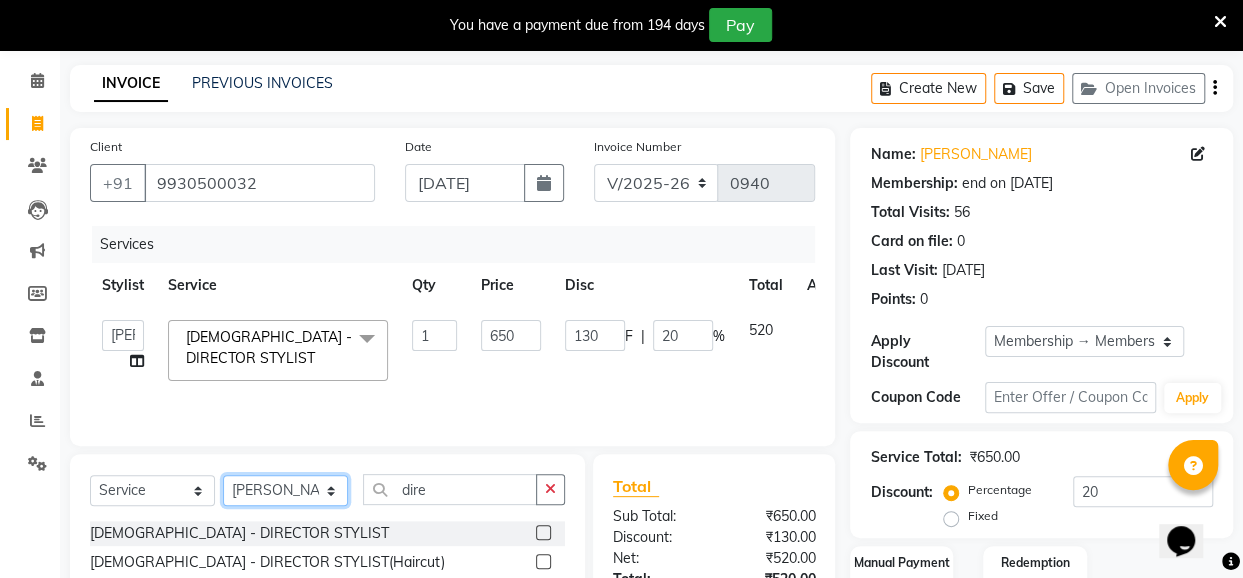 select on "48932" 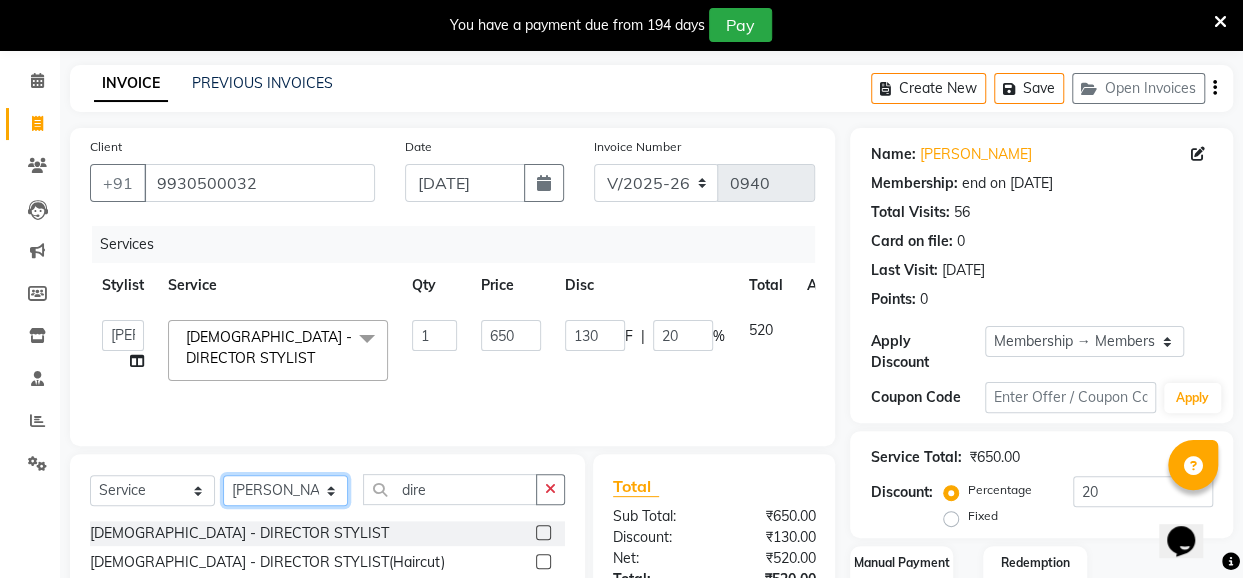 click on "Select Stylist [PERSON_NAME] danish [PERSON_NAME] [PERSON_NAME]		 [PERSON_NAME] [PERSON_NAME]			 Raju [PERSON_NAME]			 [PERSON_NAME]			 [PERSON_NAME] [PERSON_NAME] [PERSON_NAME] Seja [PERSON_NAME] Shaves [PERSON_NAME]" 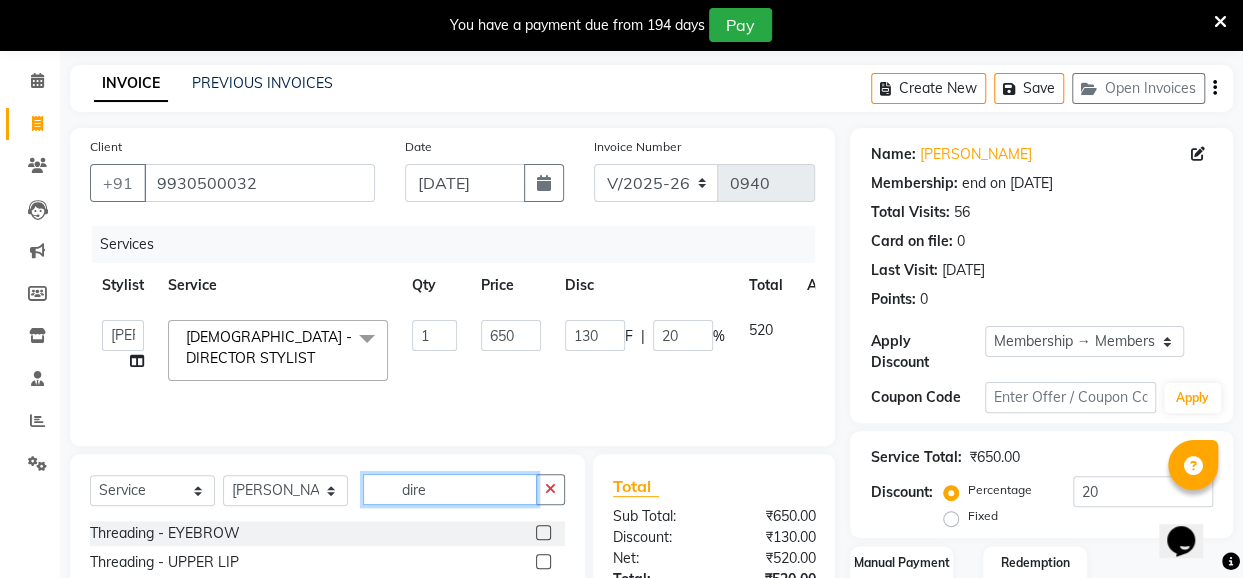 click on "dire" 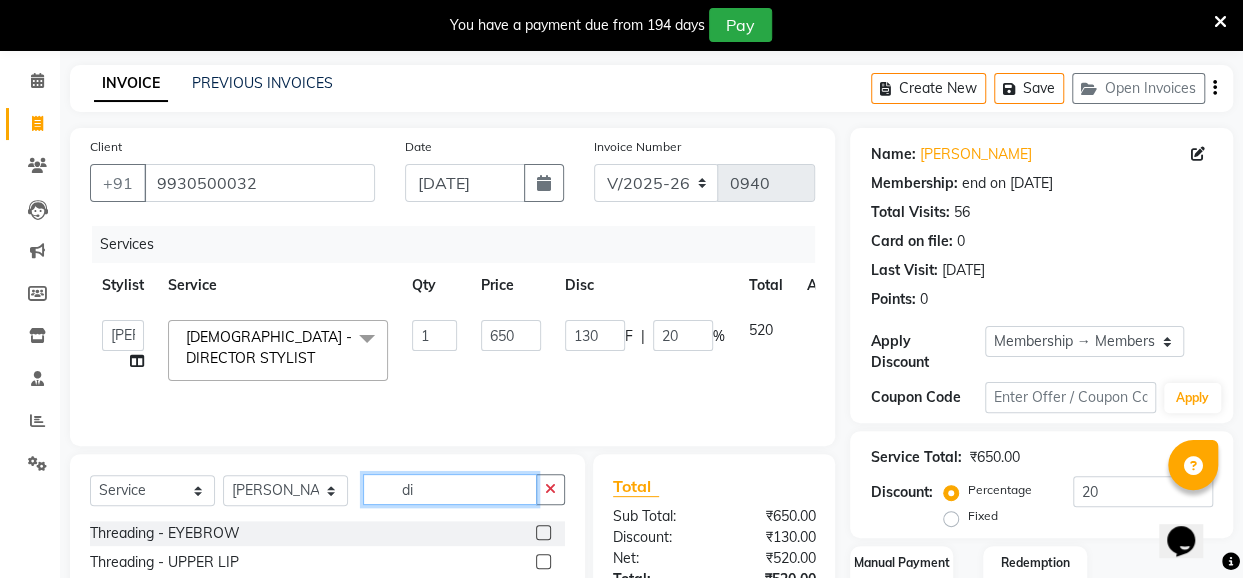 type on "d" 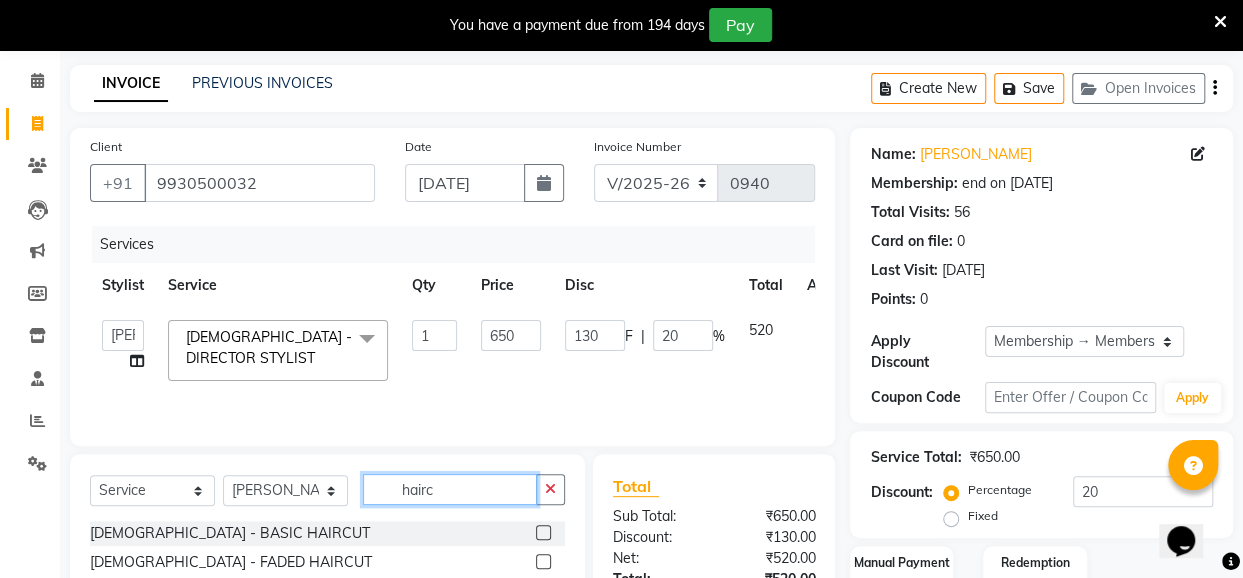 scroll, scrollTop: 271, scrollLeft: 0, axis: vertical 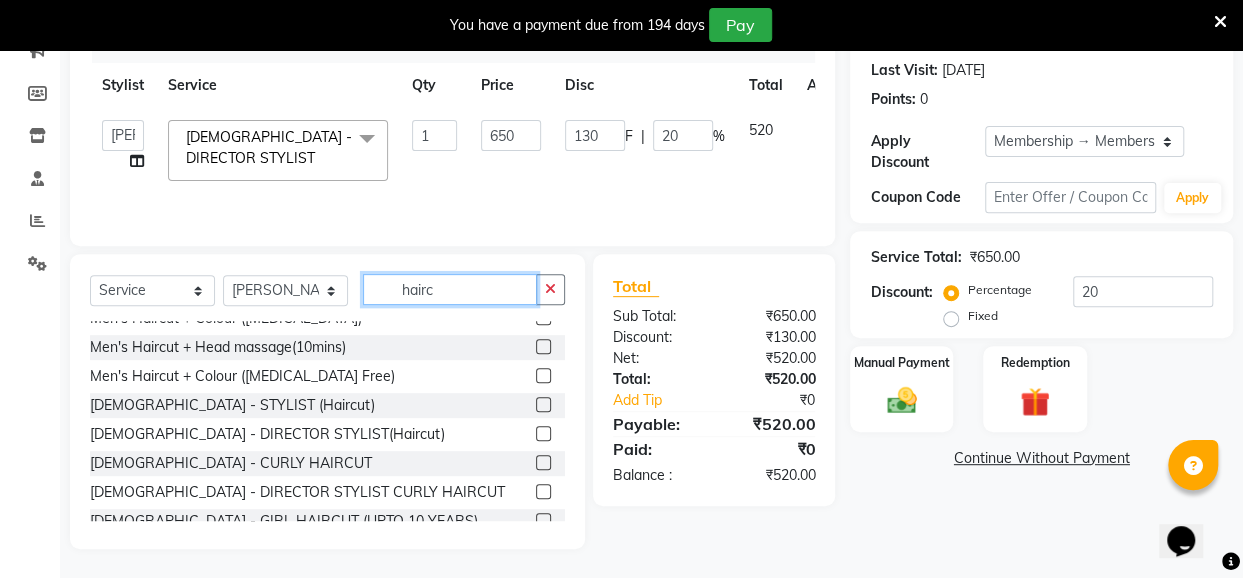 type on "hairc" 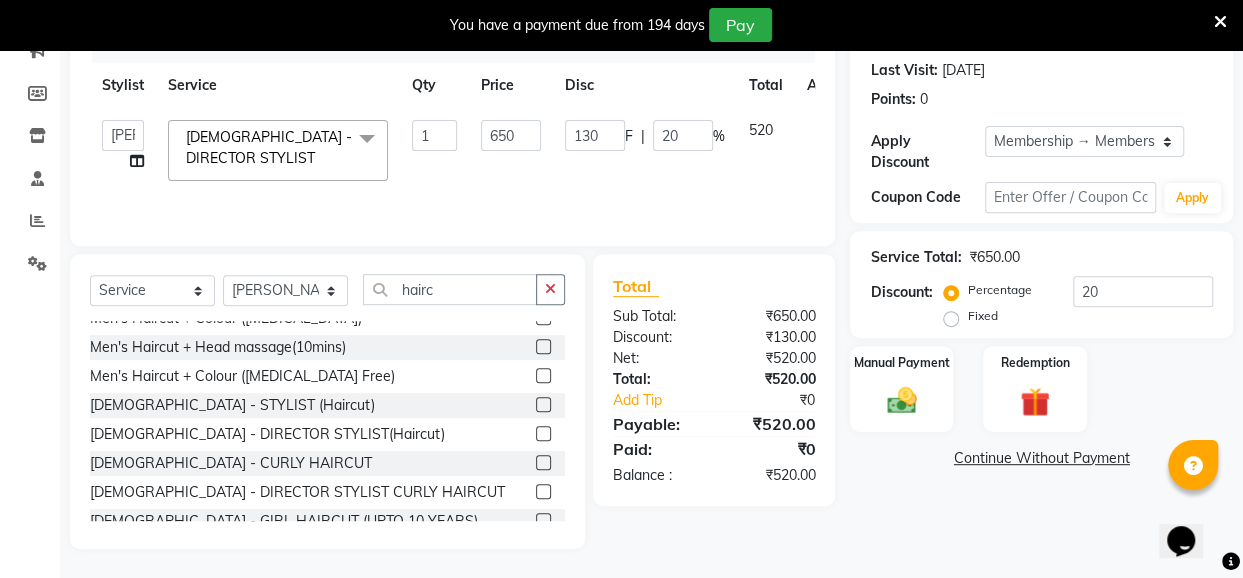 click 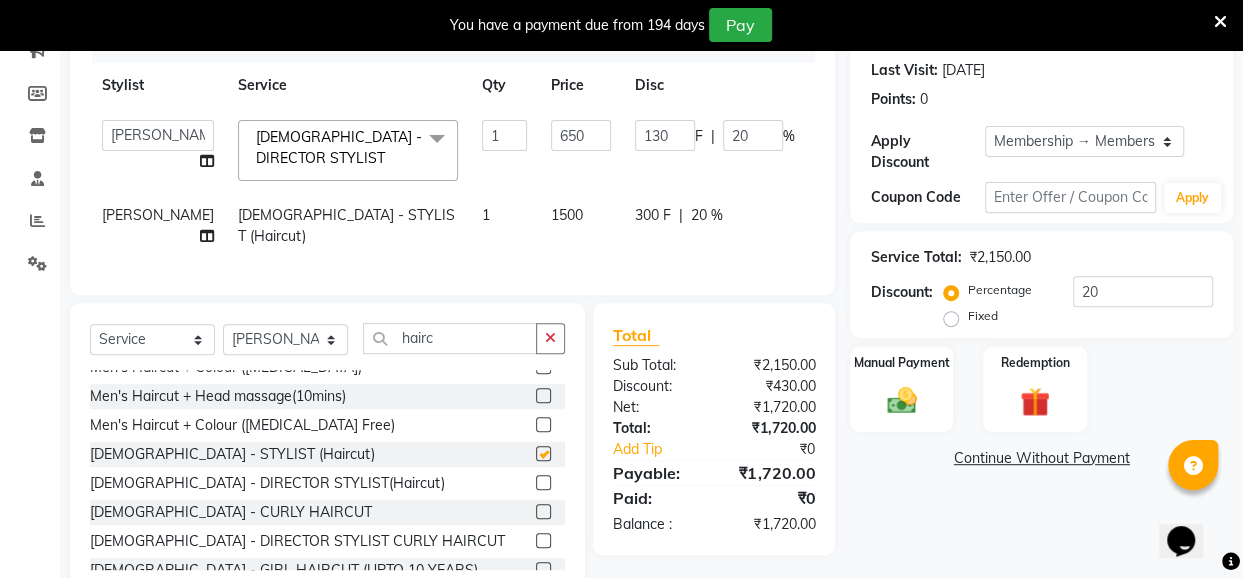 checkbox on "false" 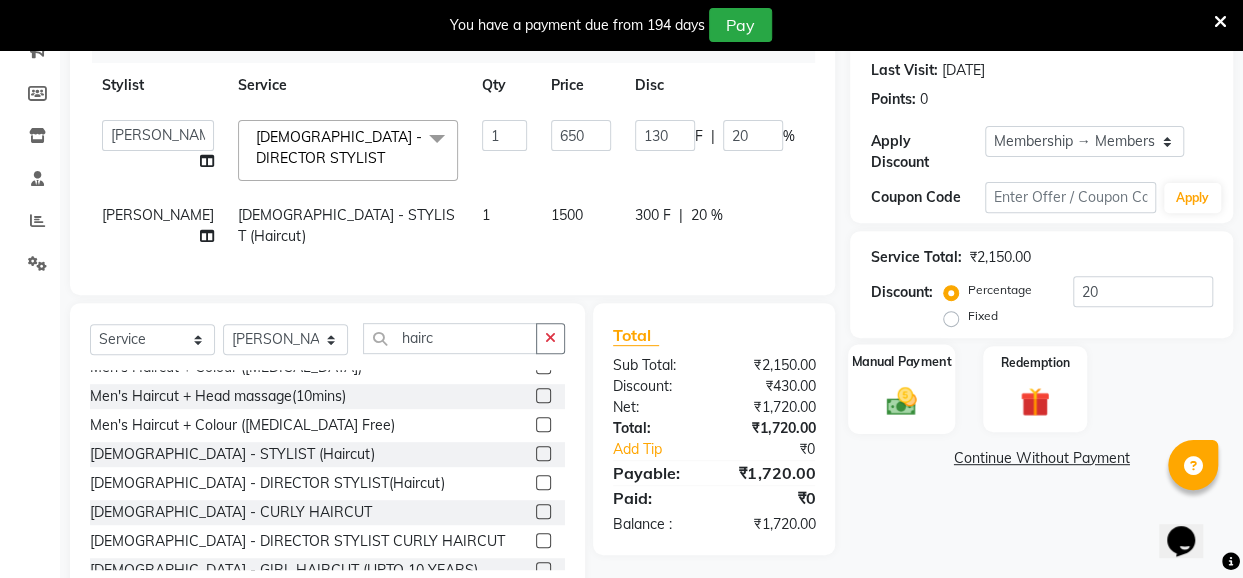 click 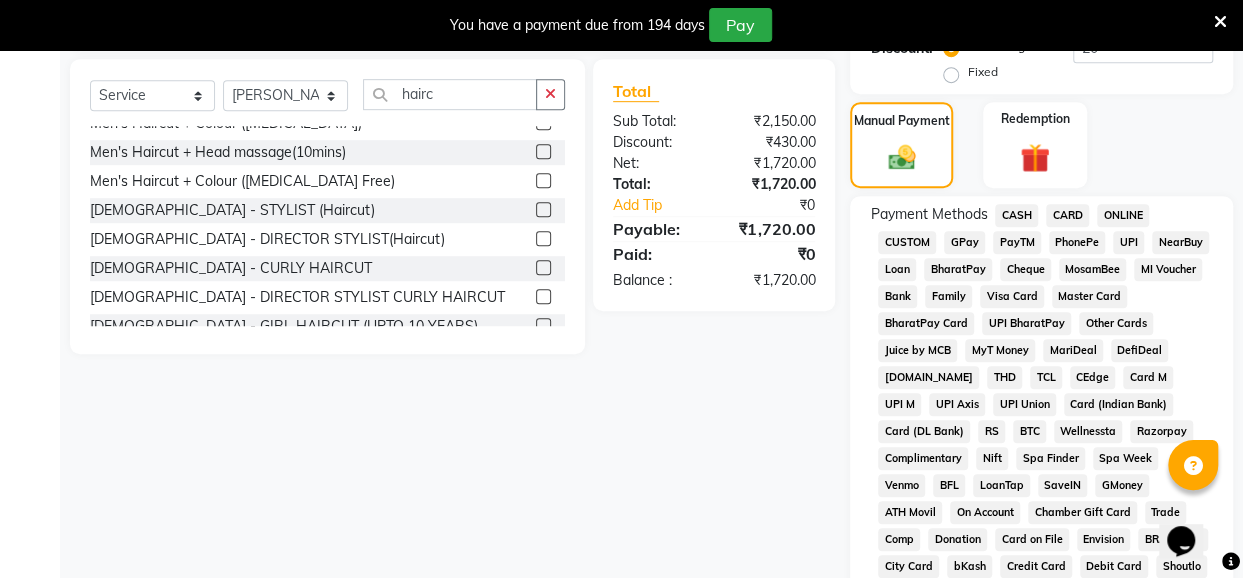 scroll, scrollTop: 520, scrollLeft: 0, axis: vertical 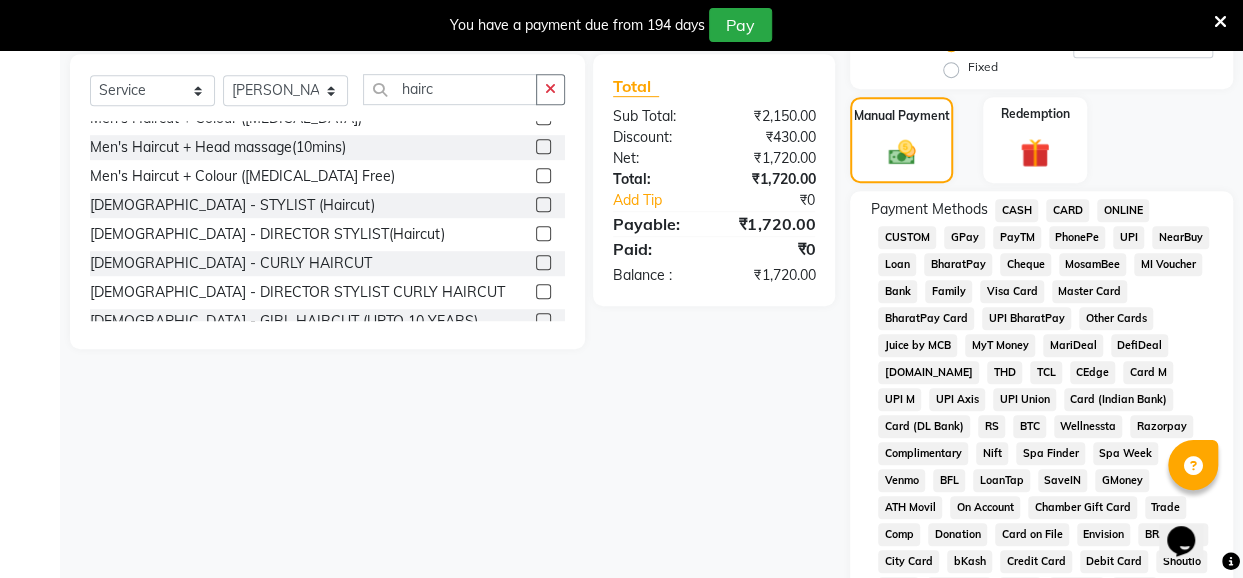 drag, startPoint x: 1130, startPoint y: 230, endPoint x: 1189, endPoint y: 379, distance: 160.25604 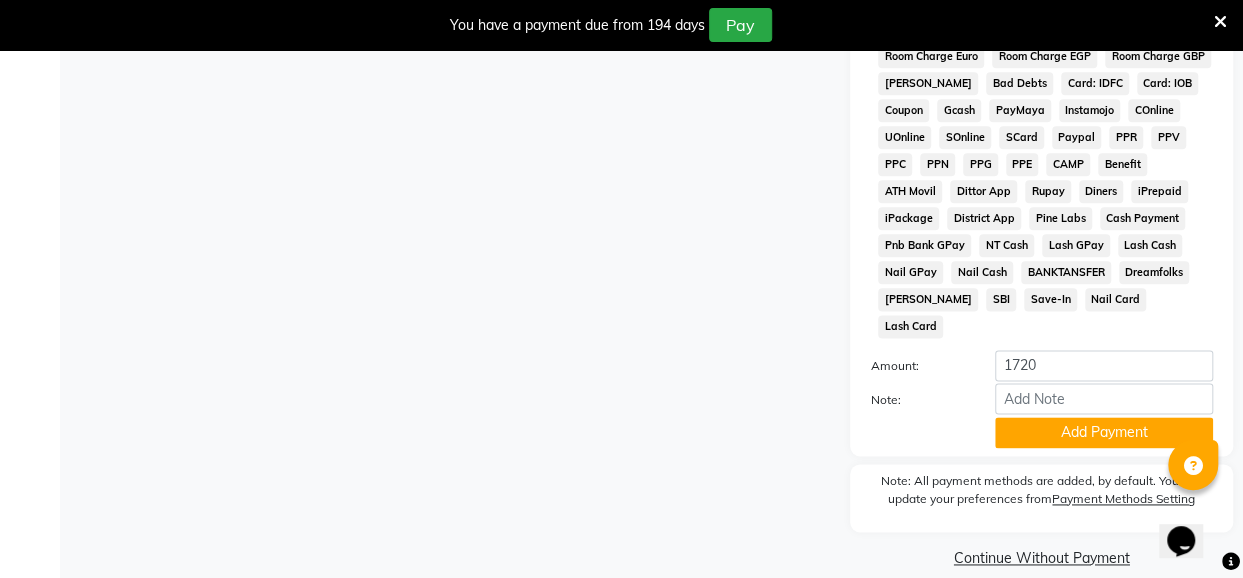 scroll, scrollTop: 1110, scrollLeft: 0, axis: vertical 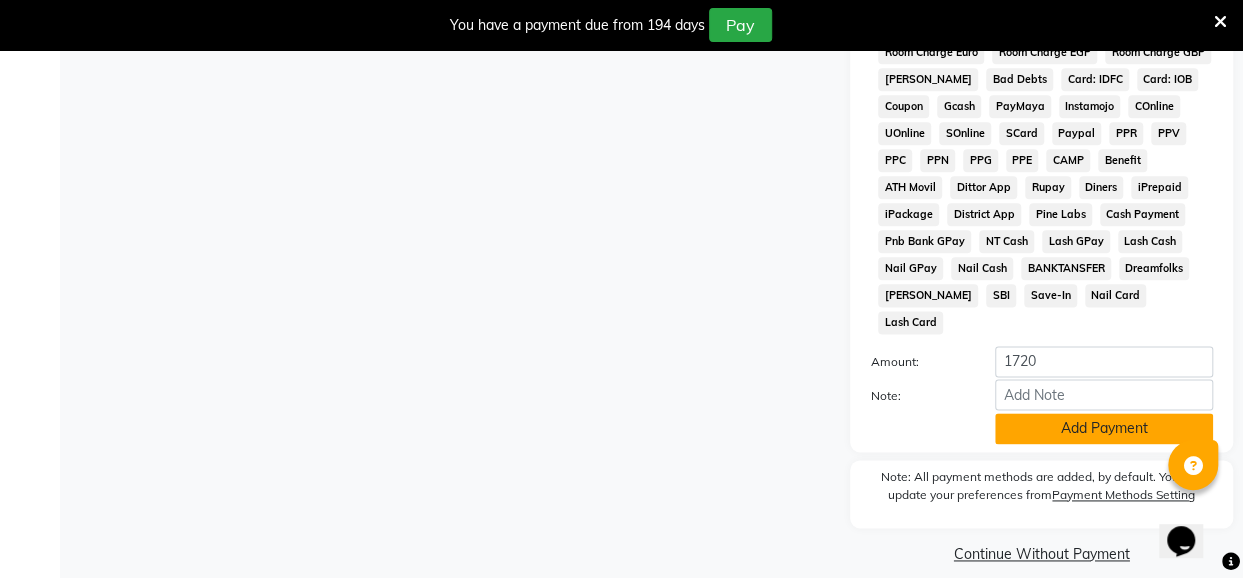 click on "Add Payment" 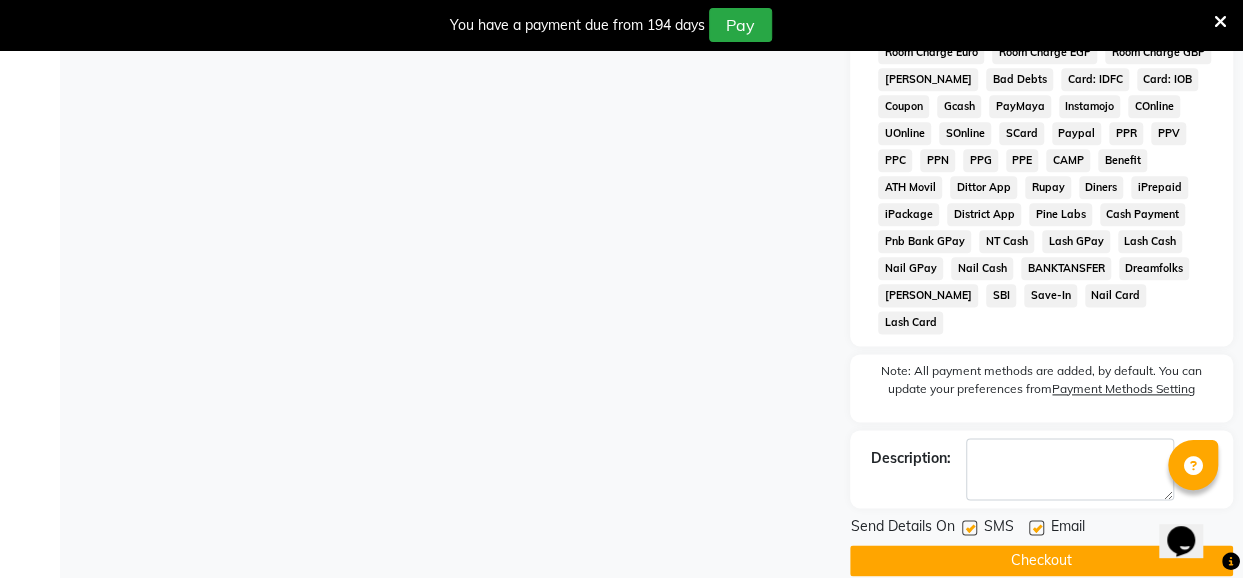 click 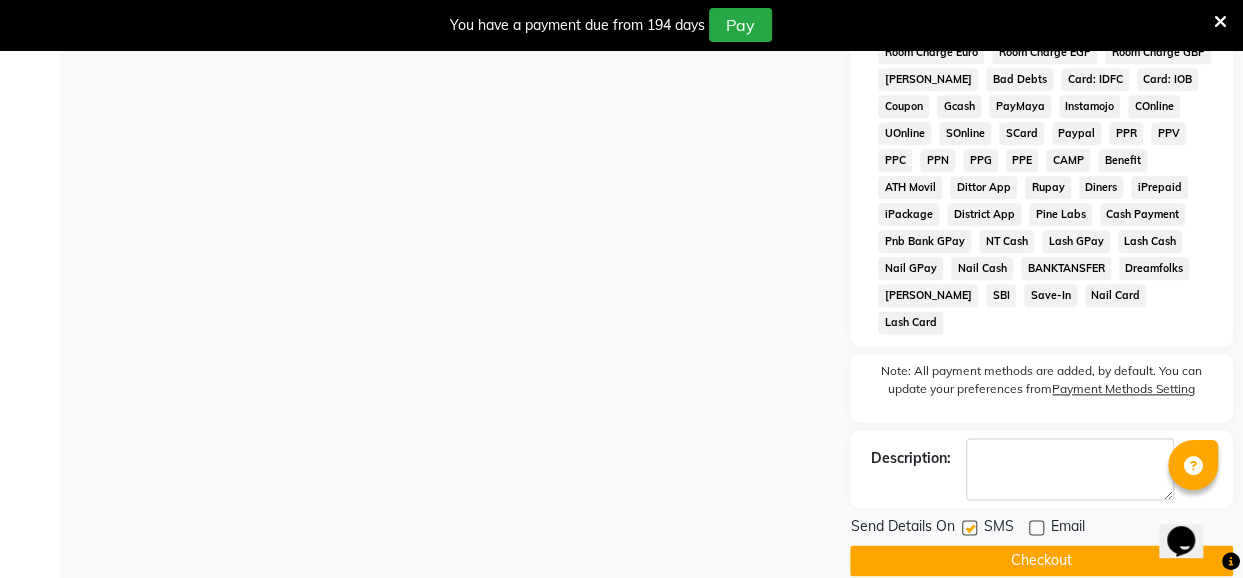 click 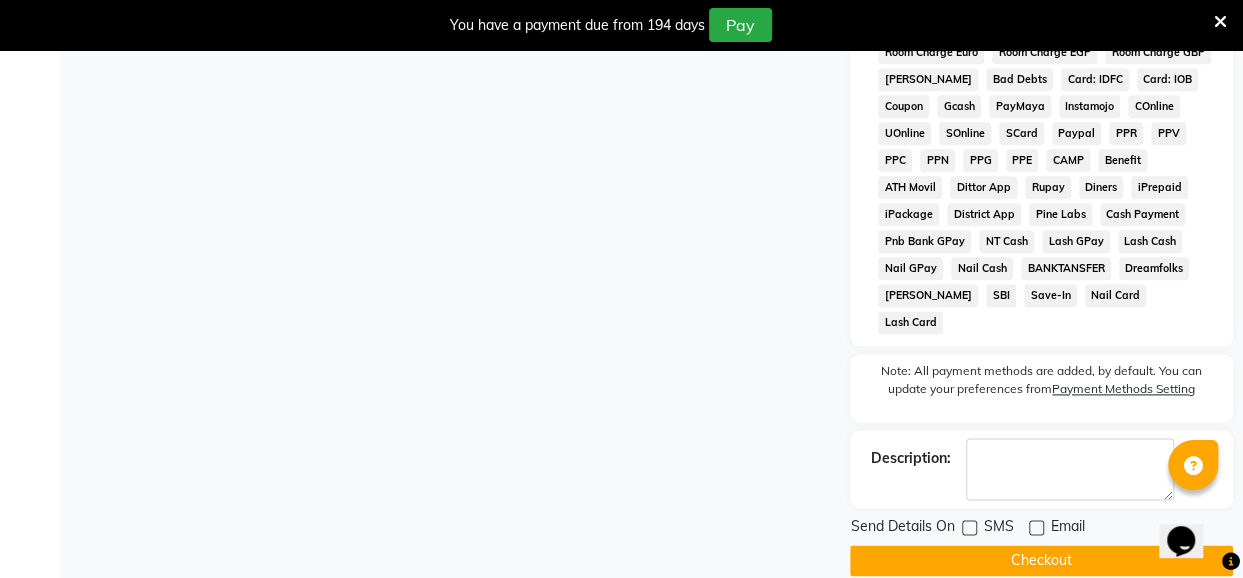 click on "Checkout" 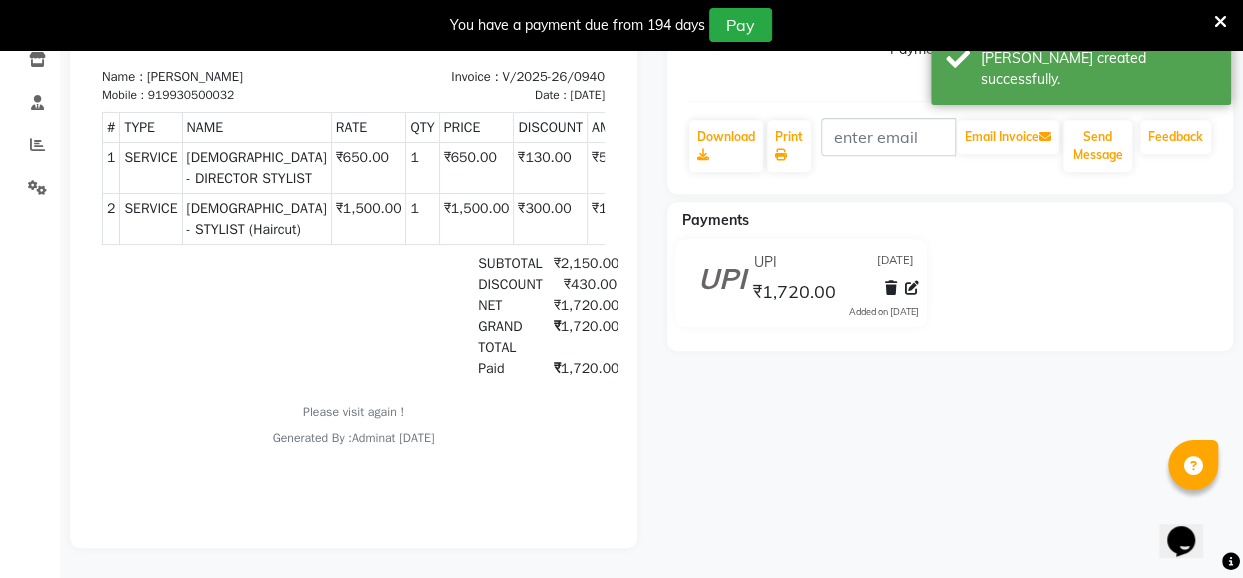 scroll, scrollTop: 0, scrollLeft: 0, axis: both 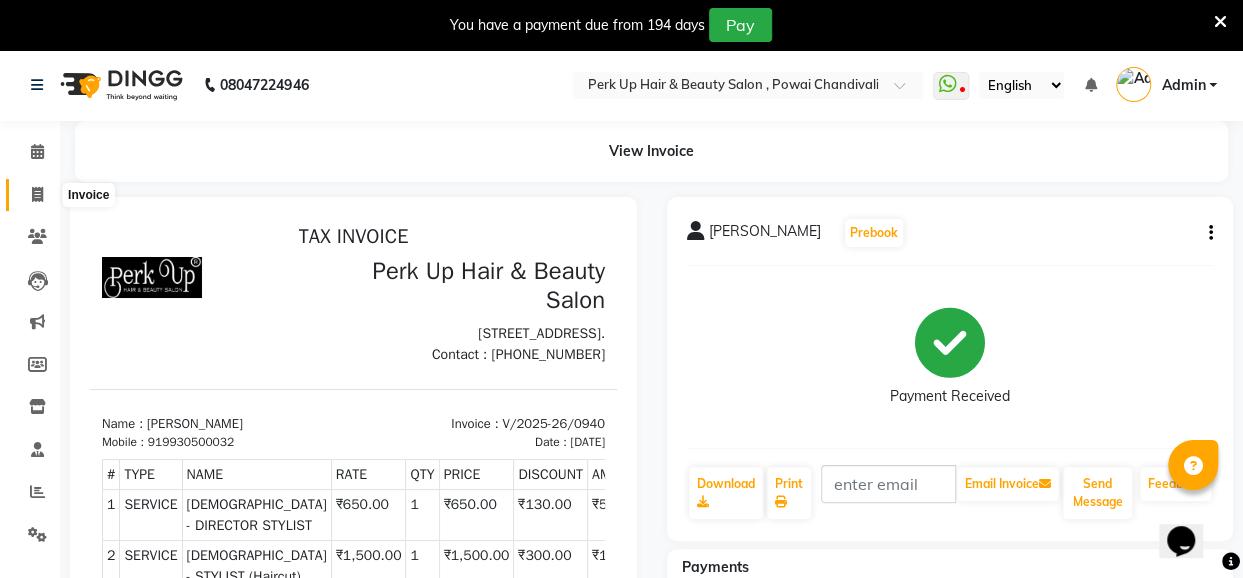 click 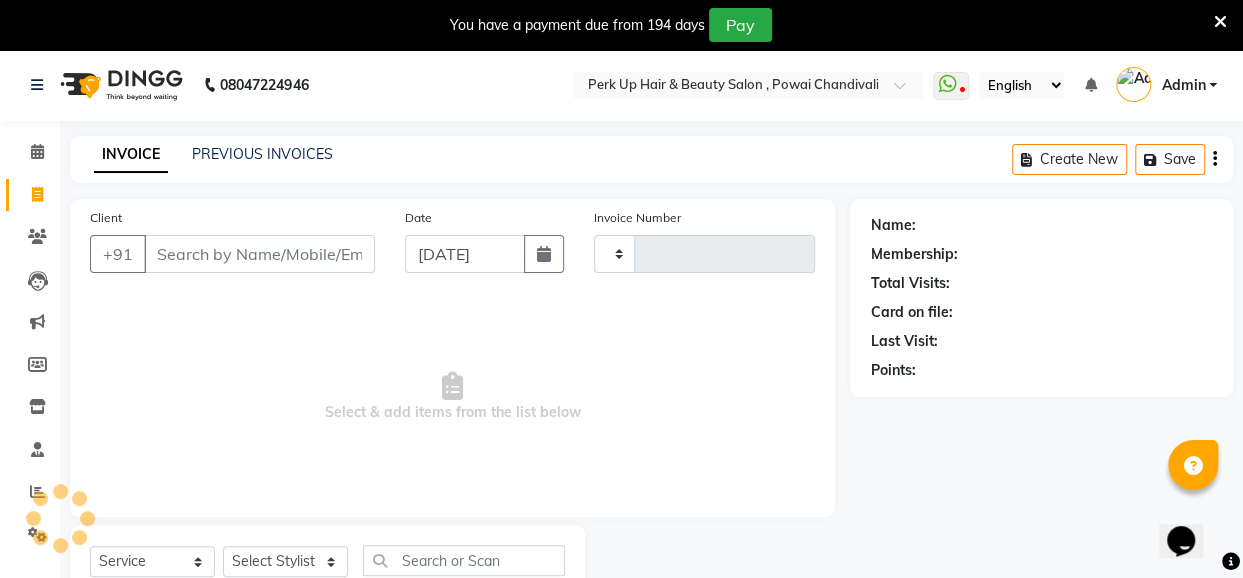 type on "0941" 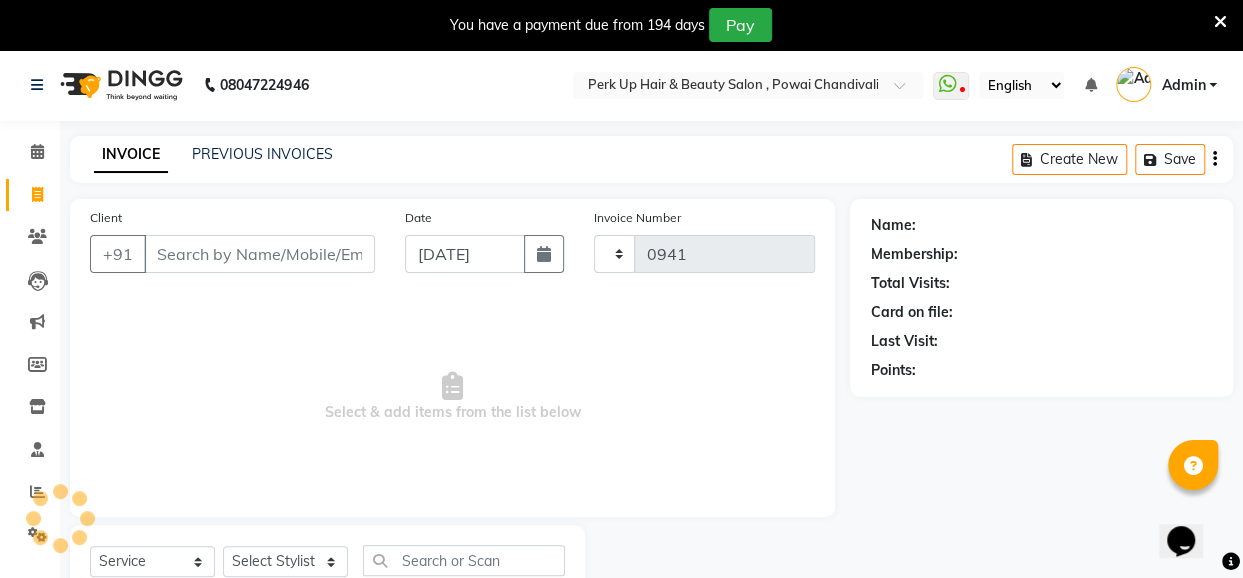 scroll, scrollTop: 71, scrollLeft: 0, axis: vertical 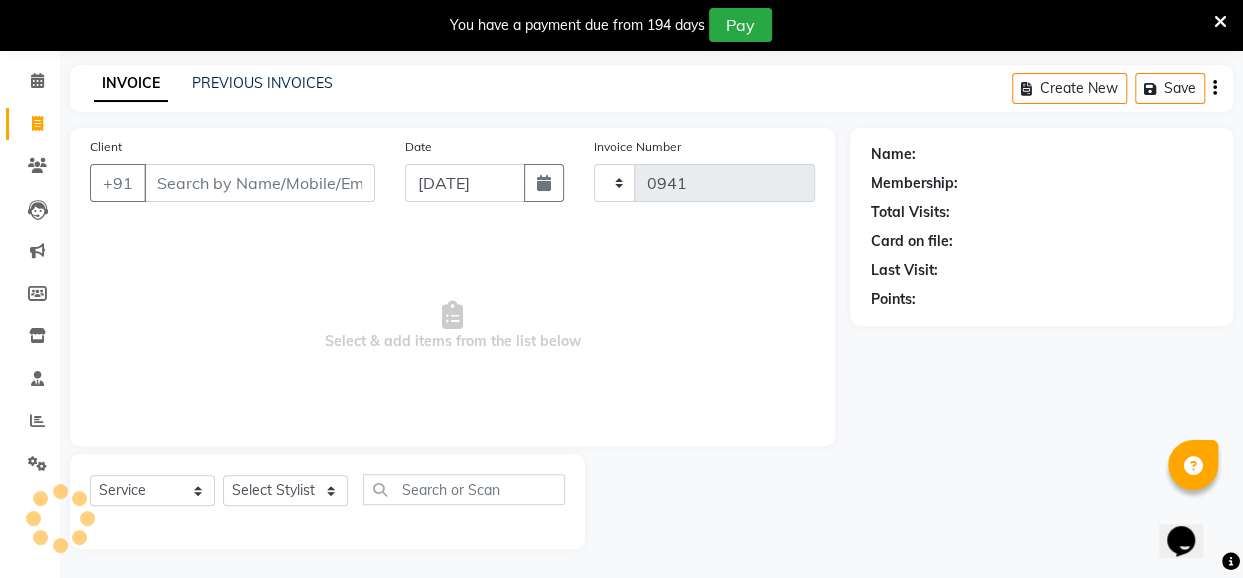 select on "5131" 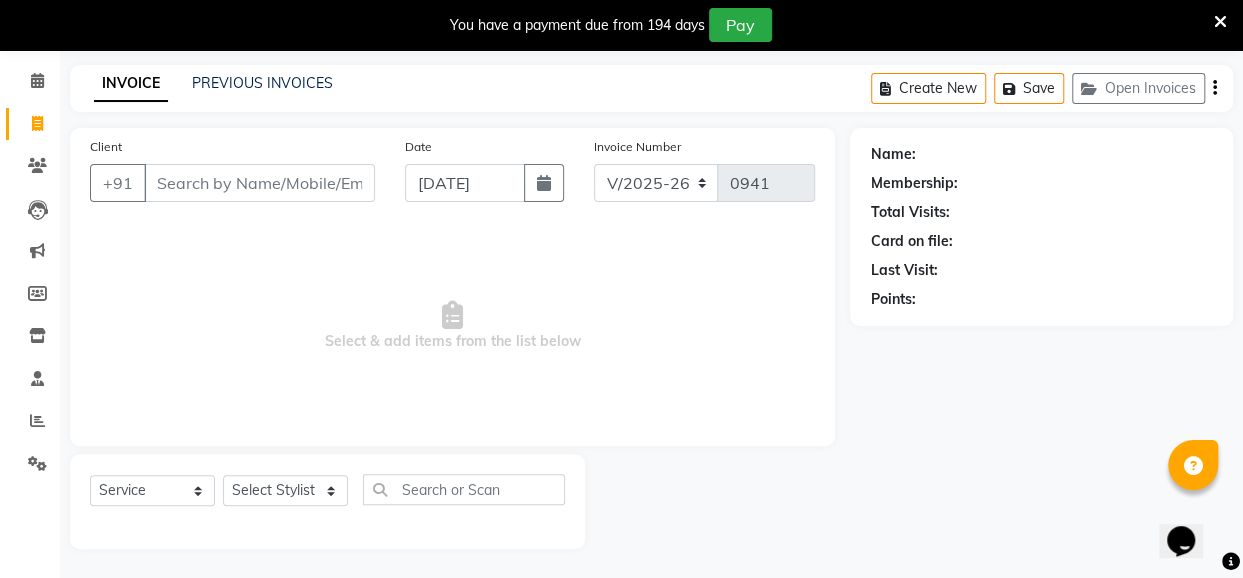 click on "INVOICE PREVIOUS INVOICES Create New   Save   Open Invoices" 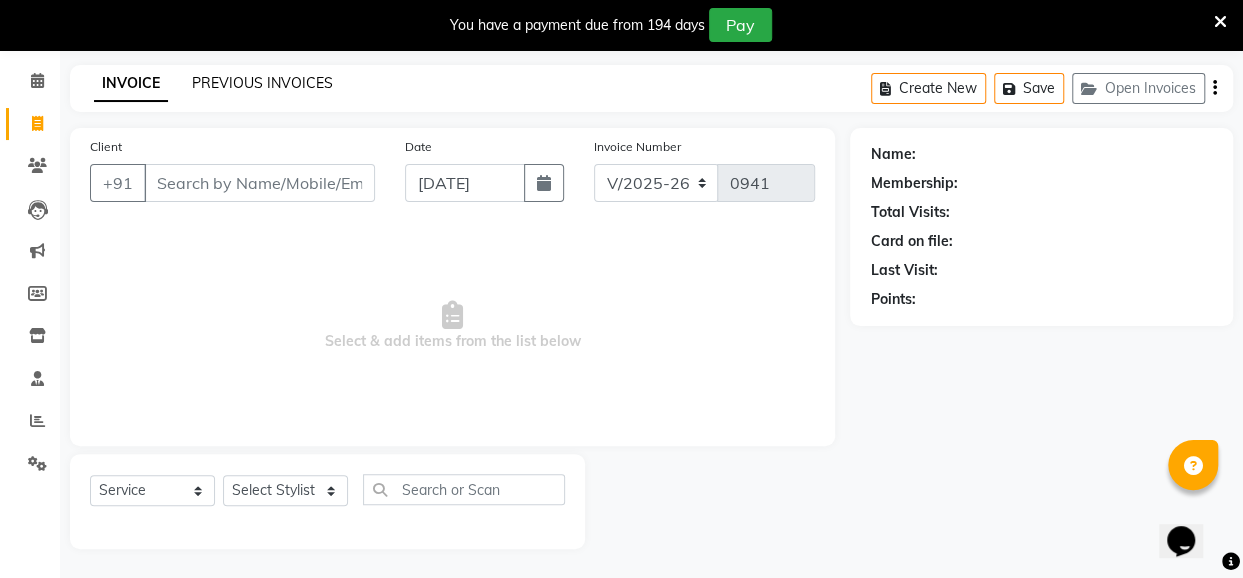 click on "PREVIOUS INVOICES" 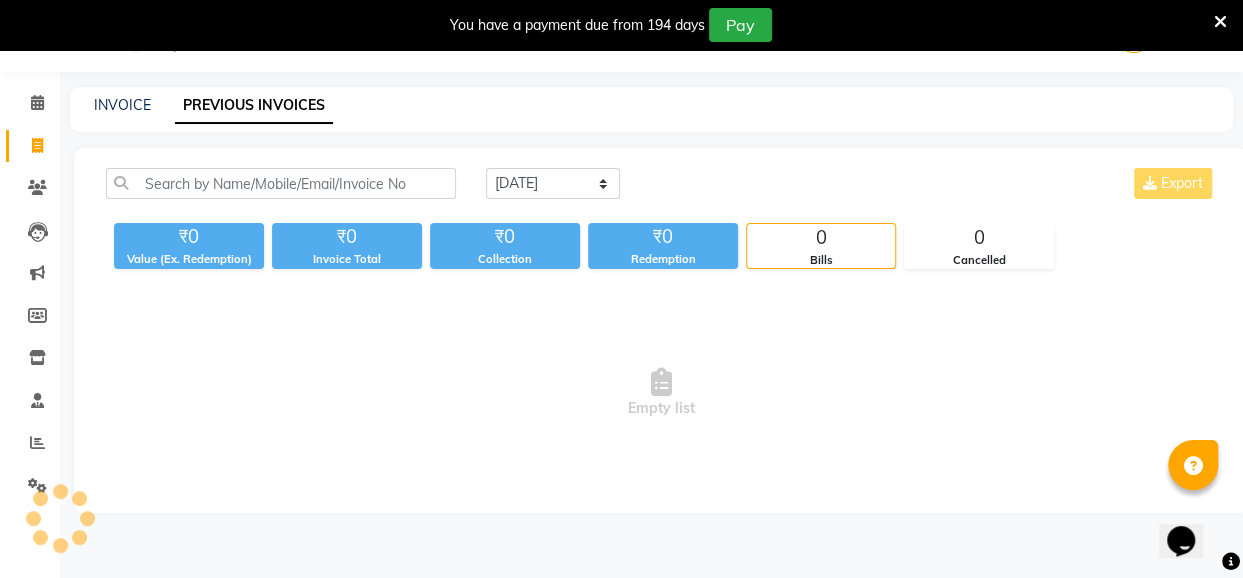 scroll, scrollTop: 49, scrollLeft: 0, axis: vertical 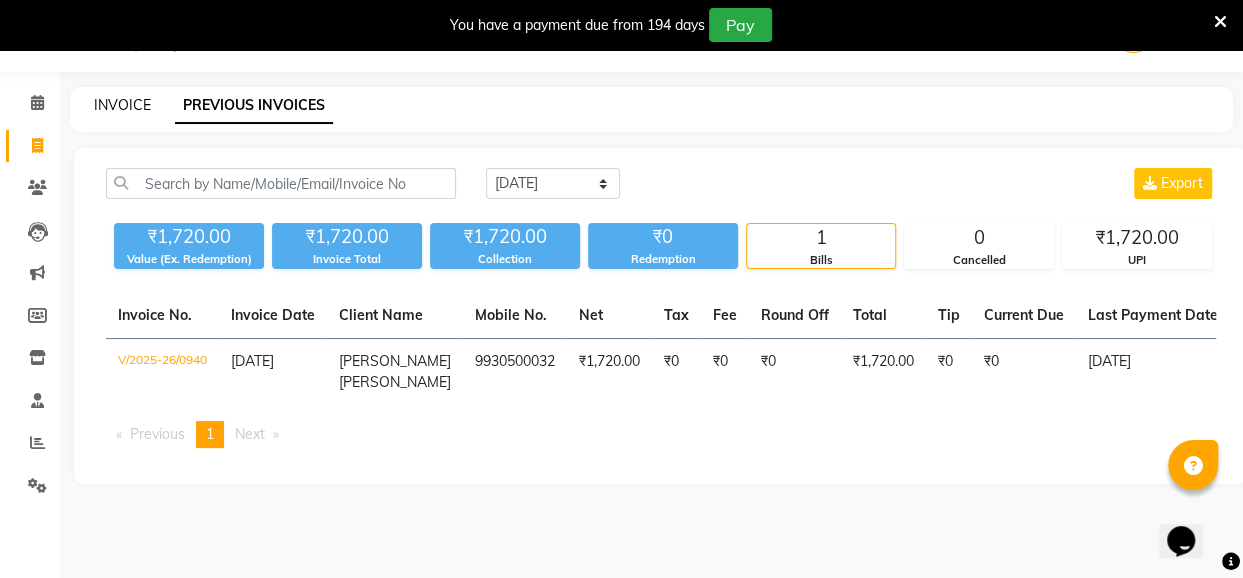 click on "INVOICE" 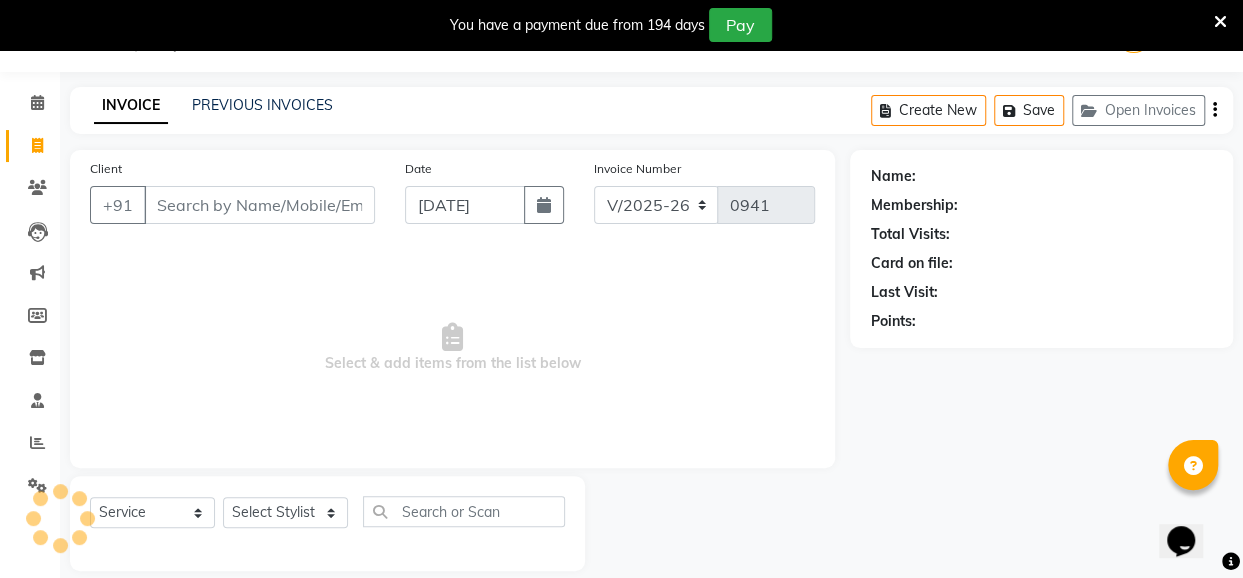 scroll, scrollTop: 71, scrollLeft: 0, axis: vertical 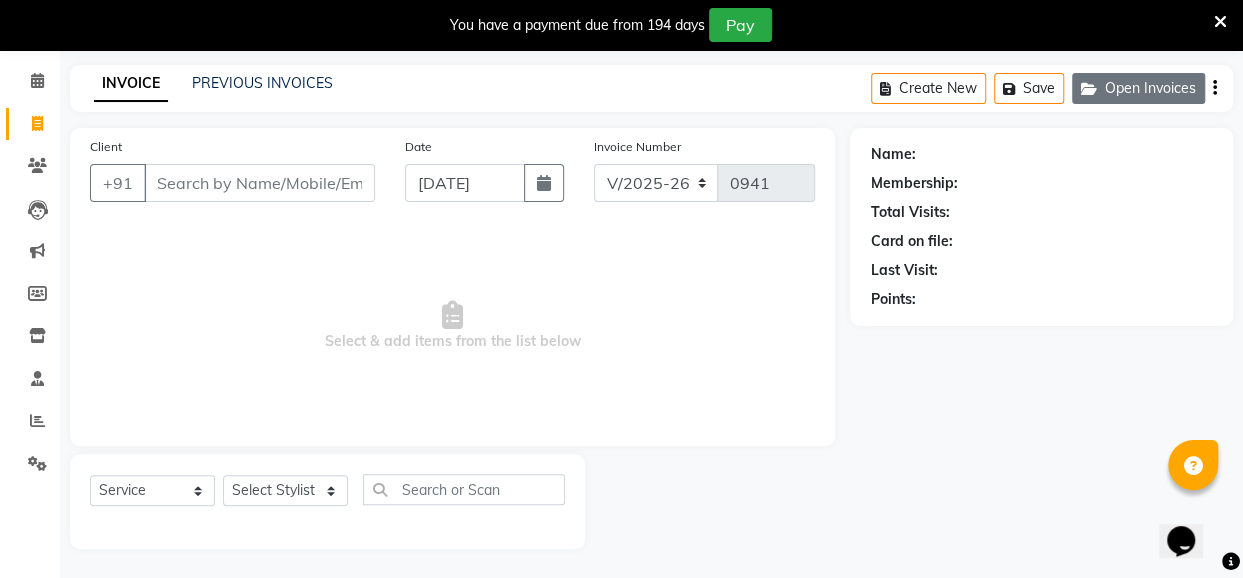 click on "Open Invoices" 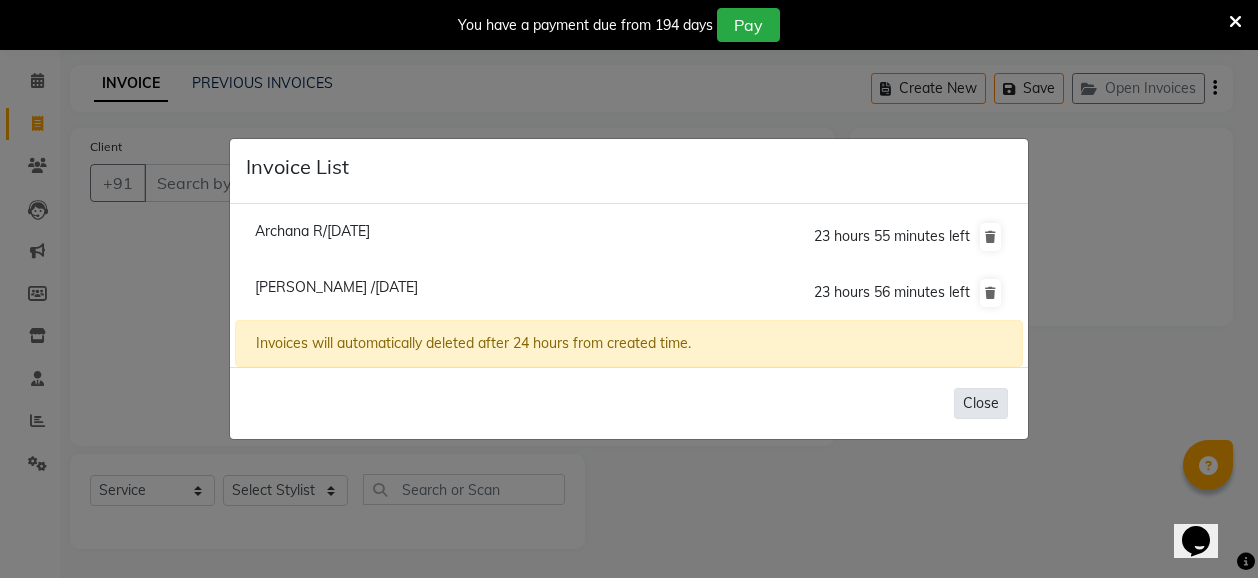 click on "Close" 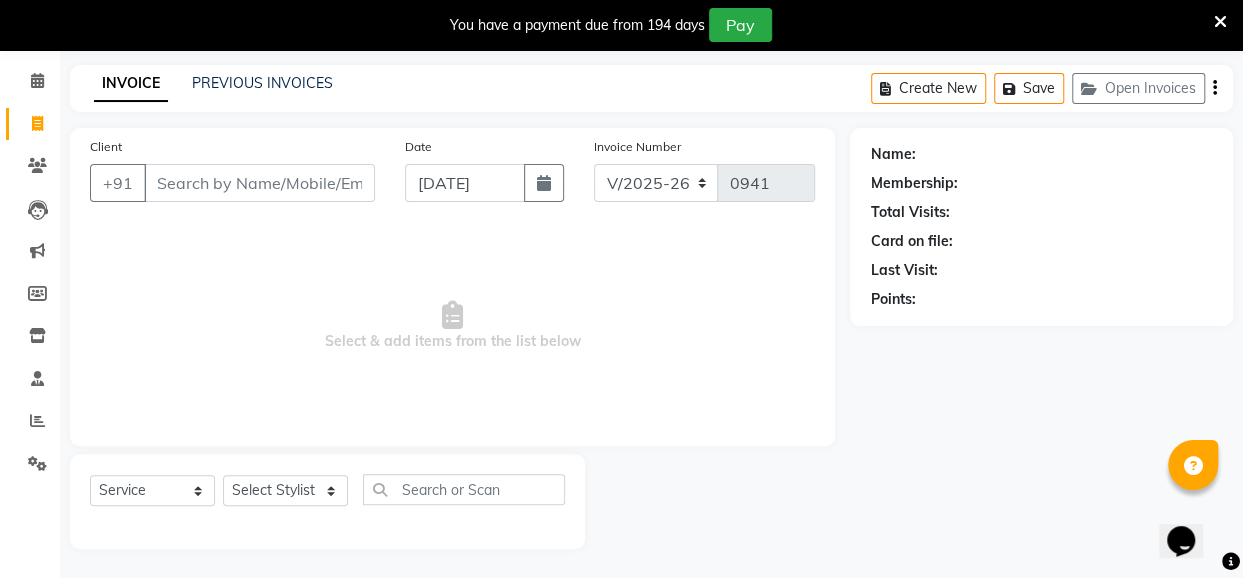 type 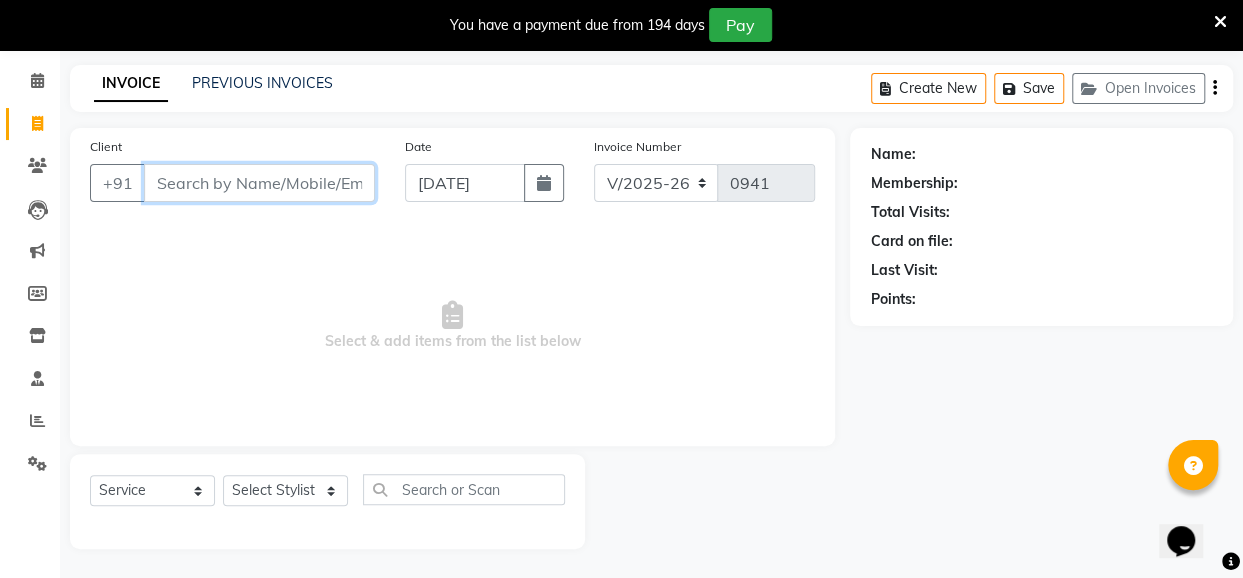 click on "Client" at bounding box center (259, 183) 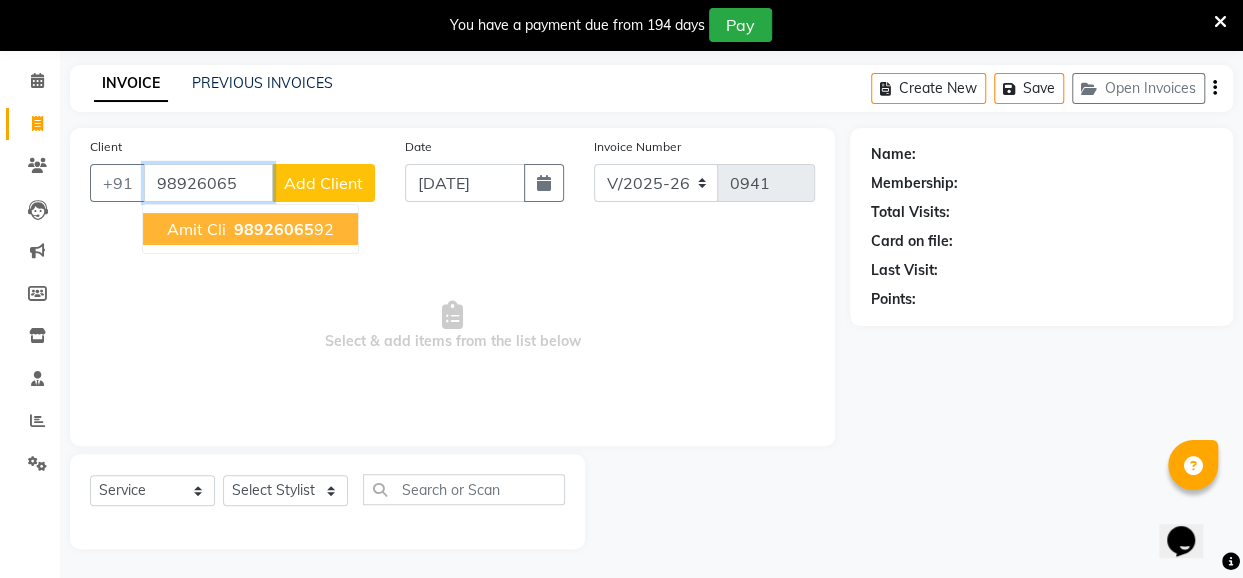 click on "98926065" at bounding box center (274, 229) 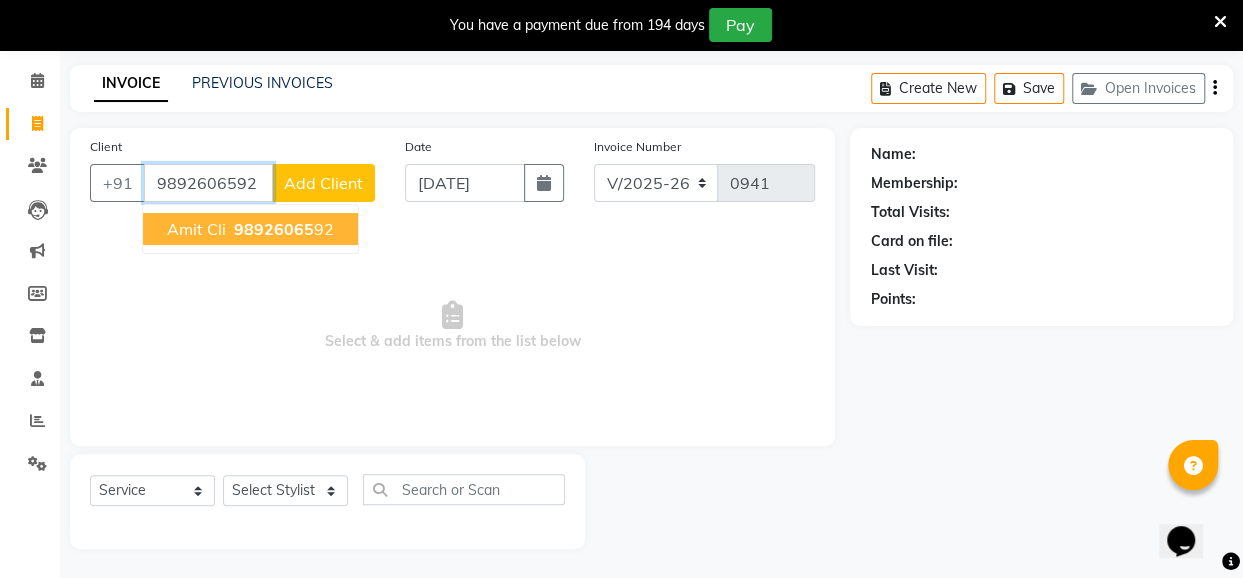 type on "9892606592" 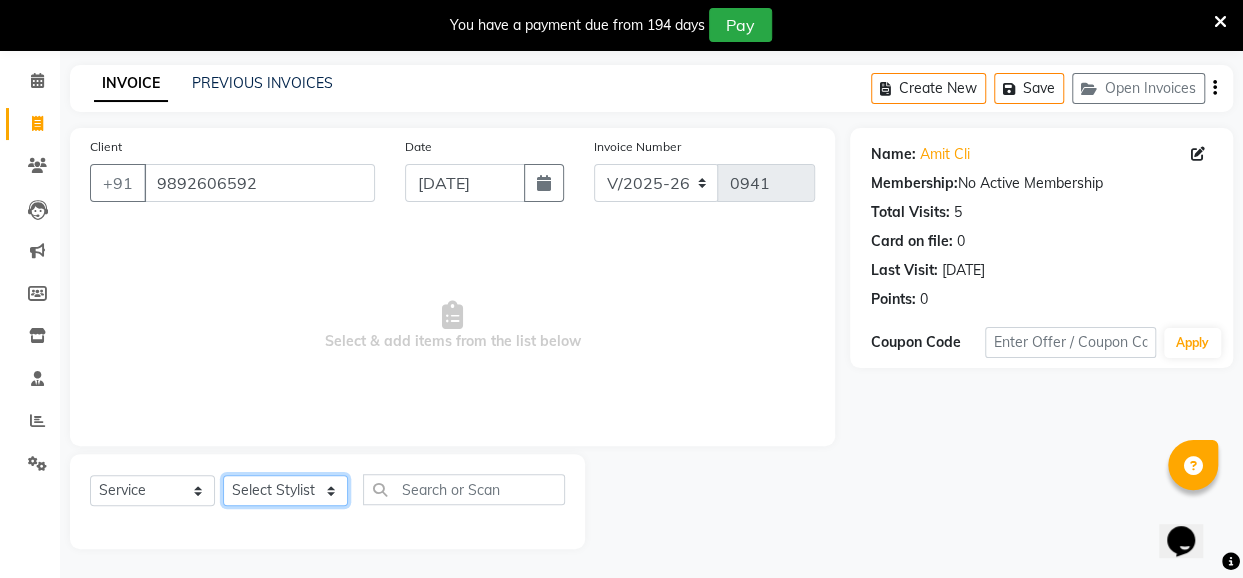 click on "Select Stylist [PERSON_NAME] danish [PERSON_NAME] [PERSON_NAME]		 [PERSON_NAME] [PERSON_NAME]			 Raju [PERSON_NAME]			 [PERSON_NAME]			 [PERSON_NAME] [PERSON_NAME] [PERSON_NAME] Seja [PERSON_NAME] Shaves [PERSON_NAME]" 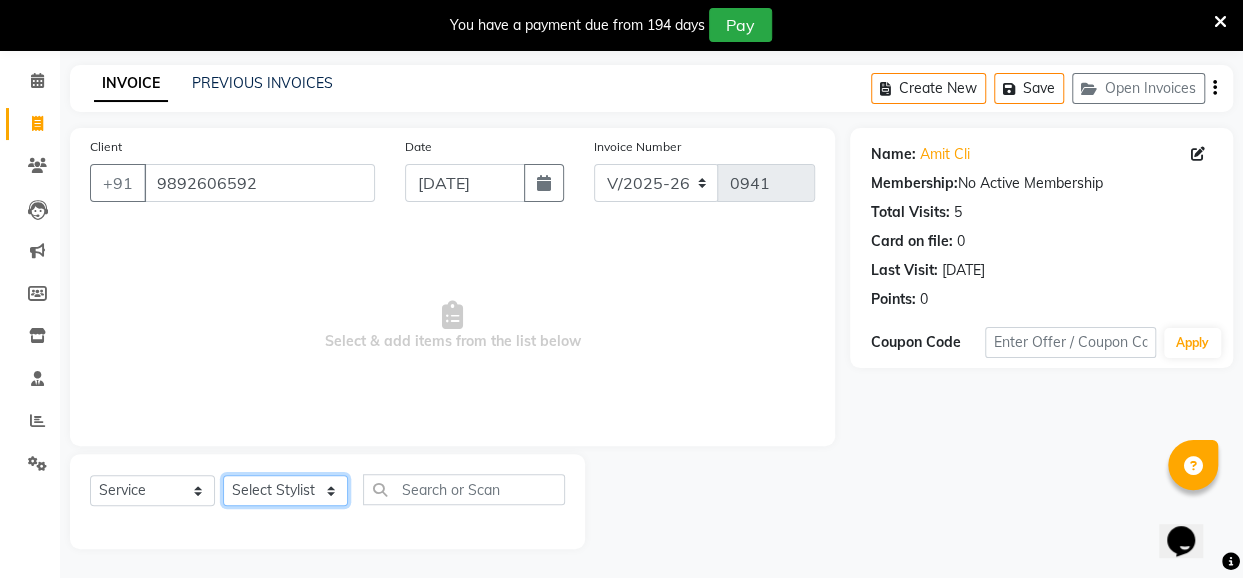 select on "32894" 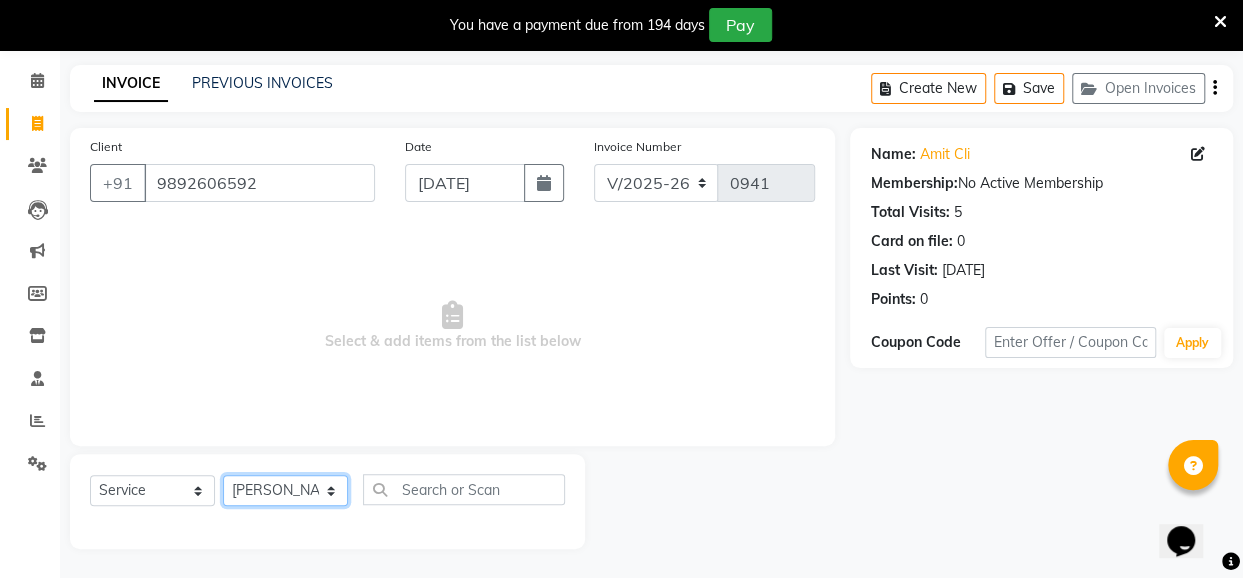 click on "Select Stylist [PERSON_NAME] danish [PERSON_NAME] [PERSON_NAME]		 [PERSON_NAME] [PERSON_NAME]			 Raju [PERSON_NAME]			 [PERSON_NAME]			 [PERSON_NAME] [PERSON_NAME] [PERSON_NAME] Seja [PERSON_NAME] Shaves [PERSON_NAME]" 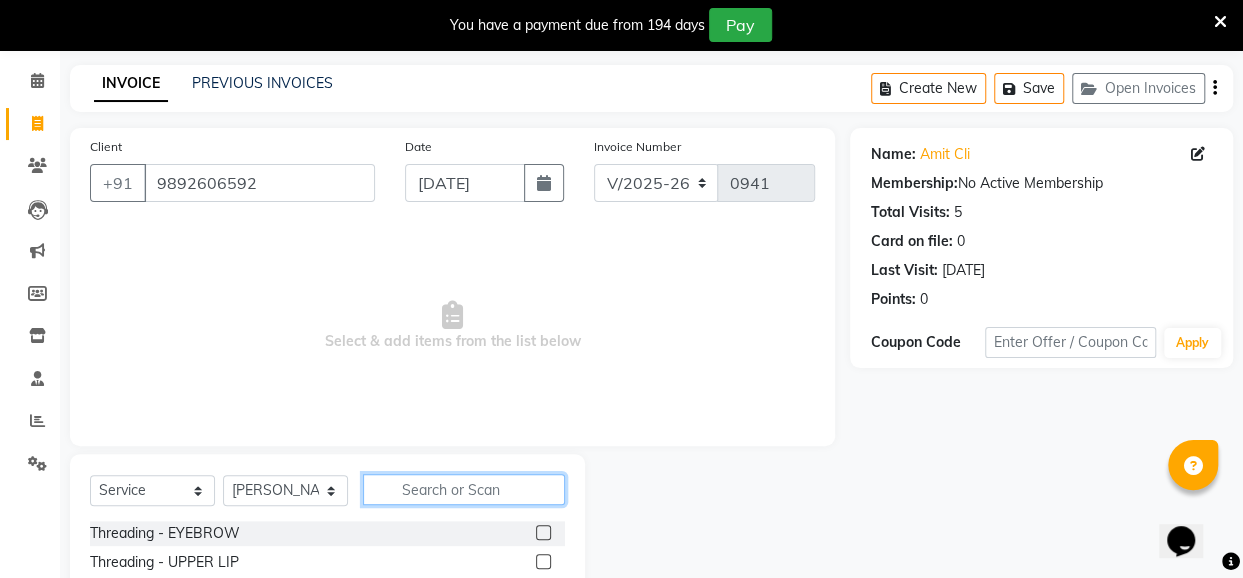 click 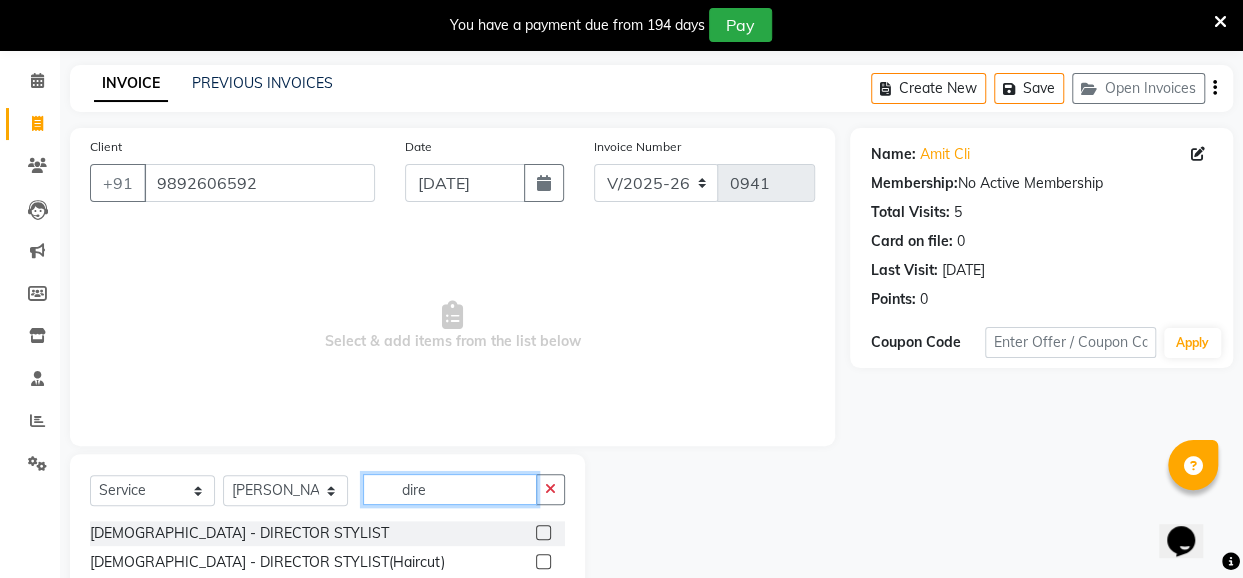 type on "dire" 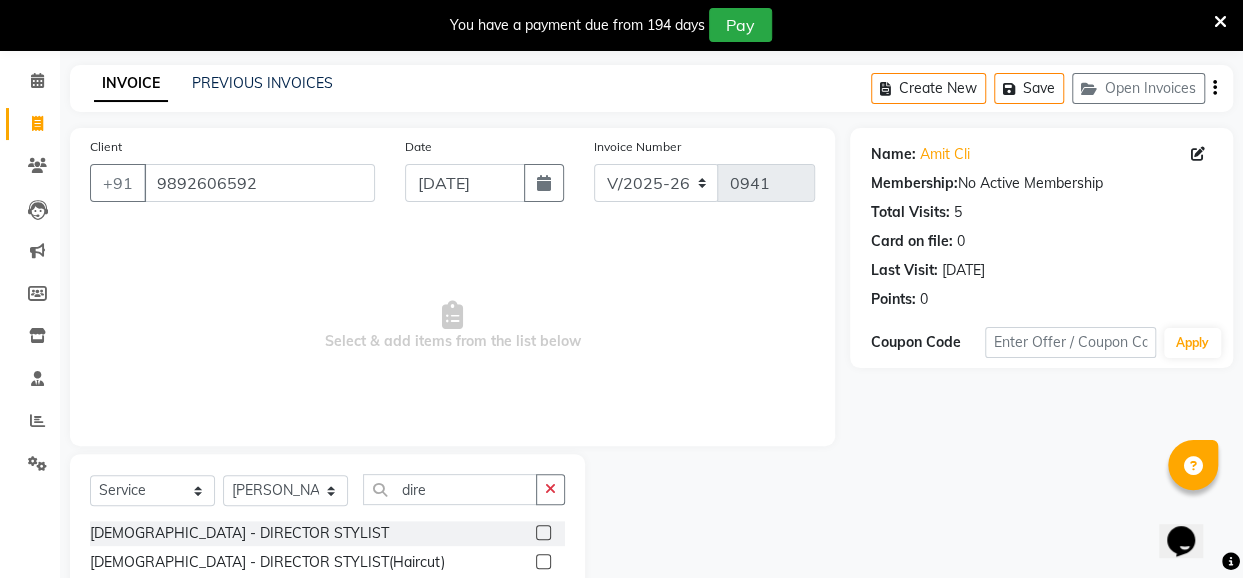click 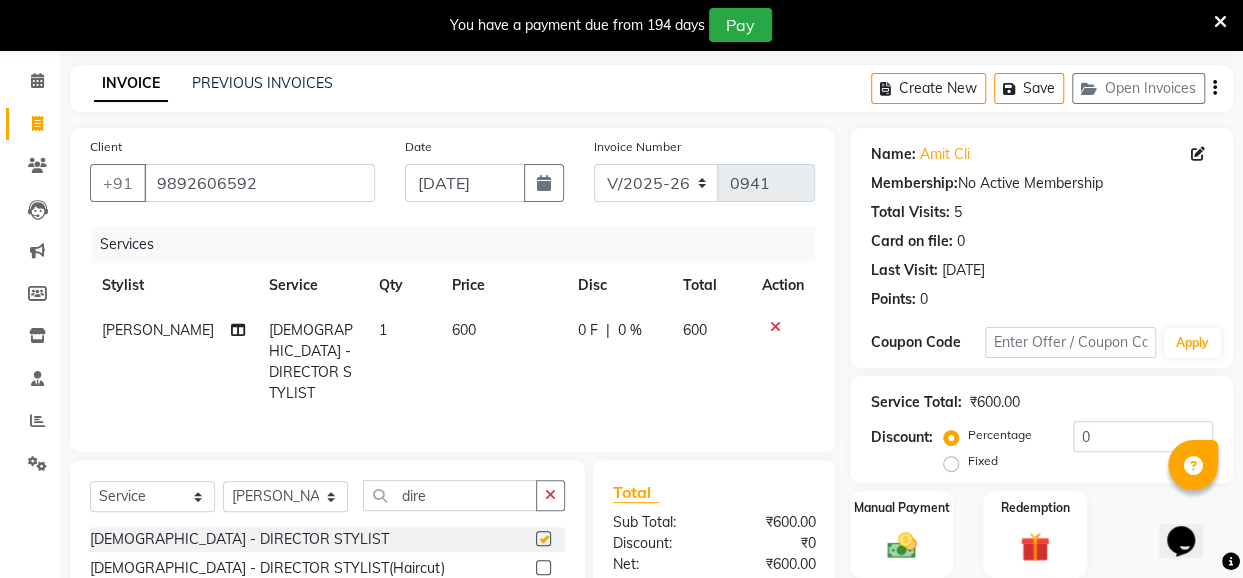 checkbox on "false" 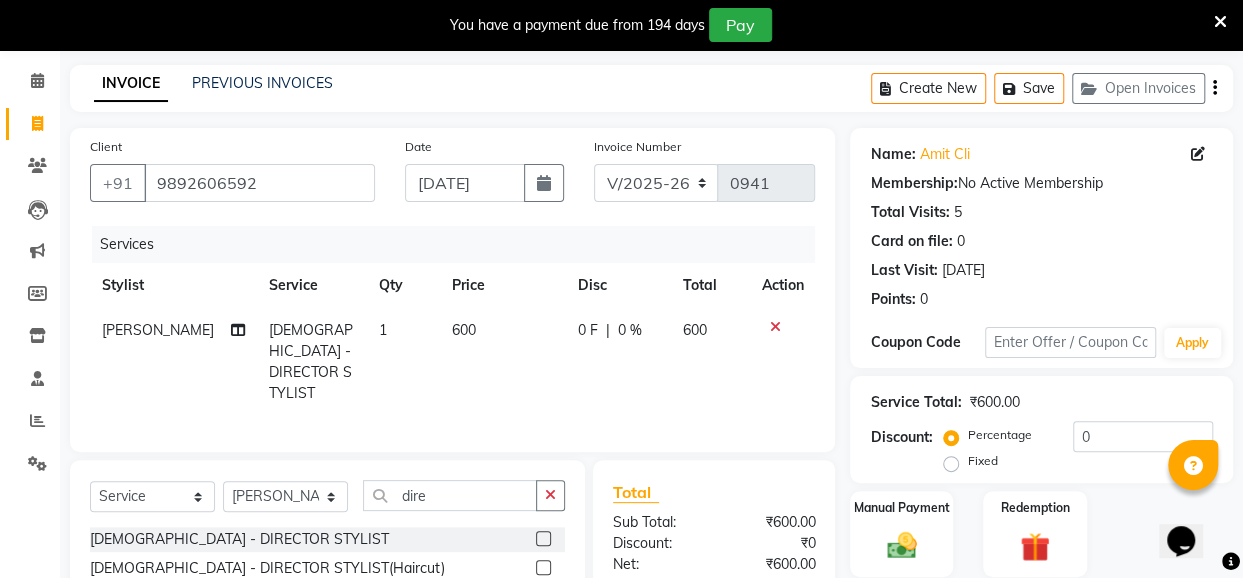 click on "600" 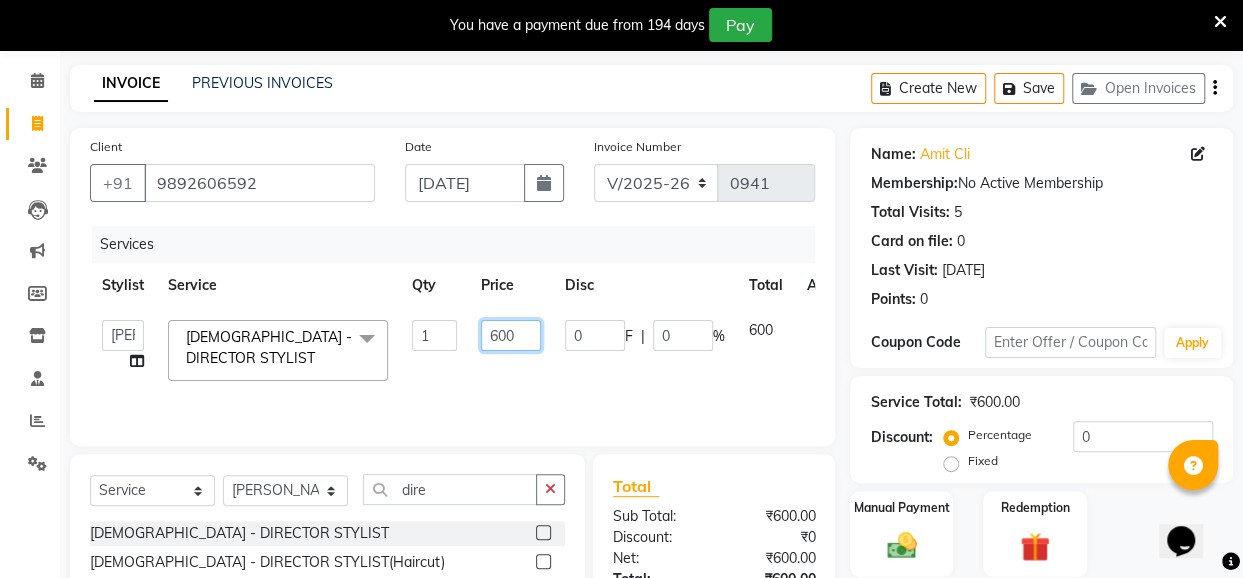 drag, startPoint x: 514, startPoint y: 339, endPoint x: 494, endPoint y: 347, distance: 21.540659 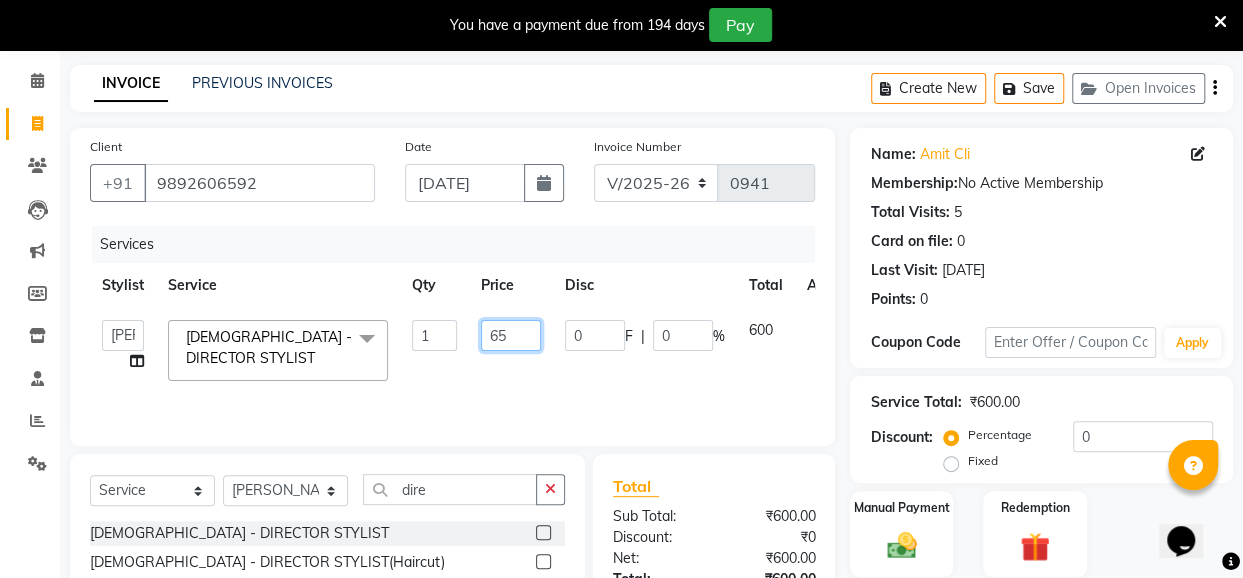 type on "650" 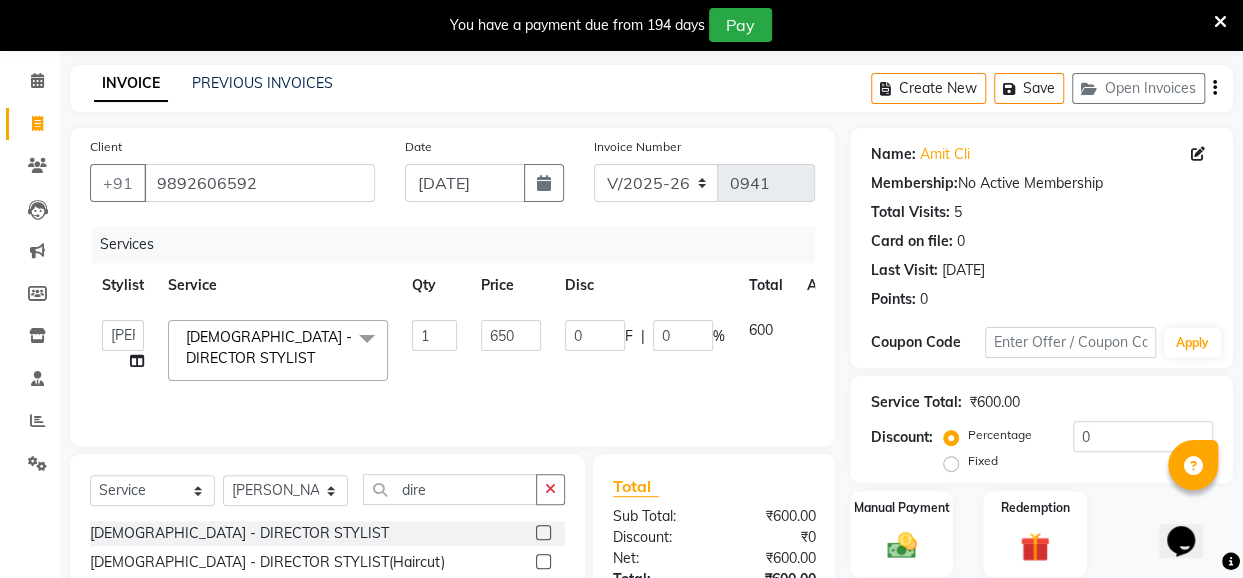 click on "650" 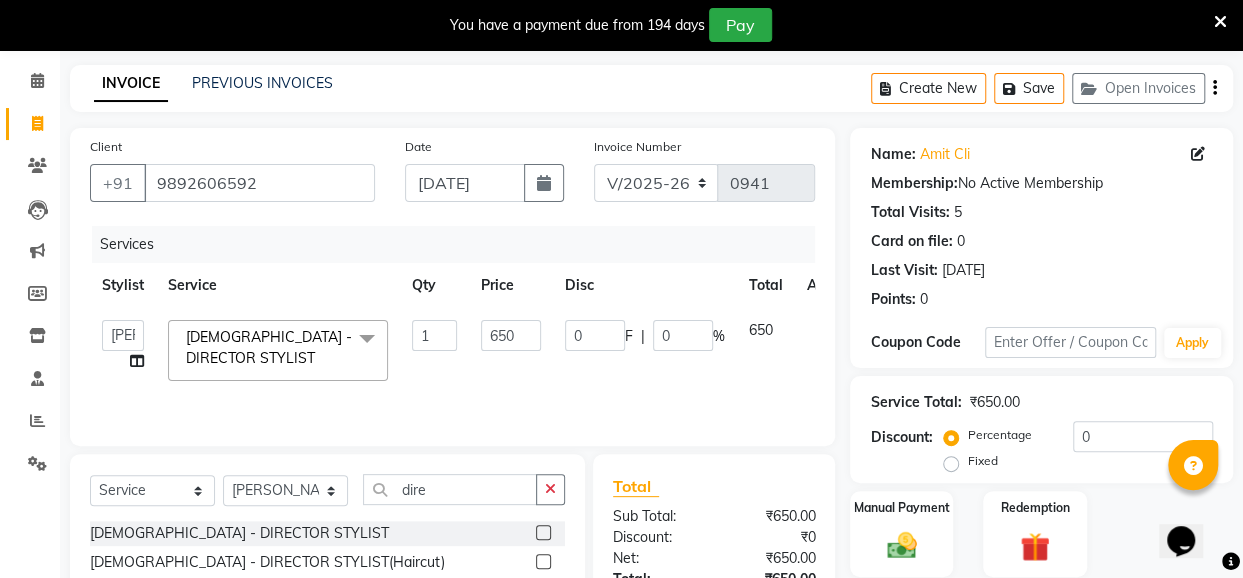 scroll, scrollTop: 228, scrollLeft: 0, axis: vertical 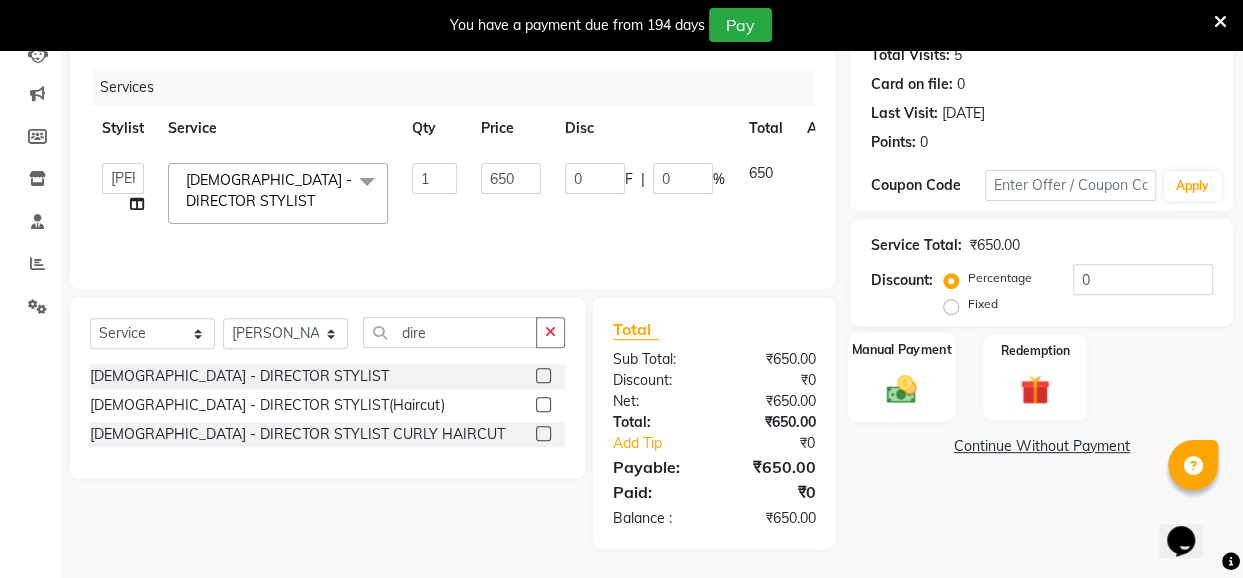 click on "Manual Payment" 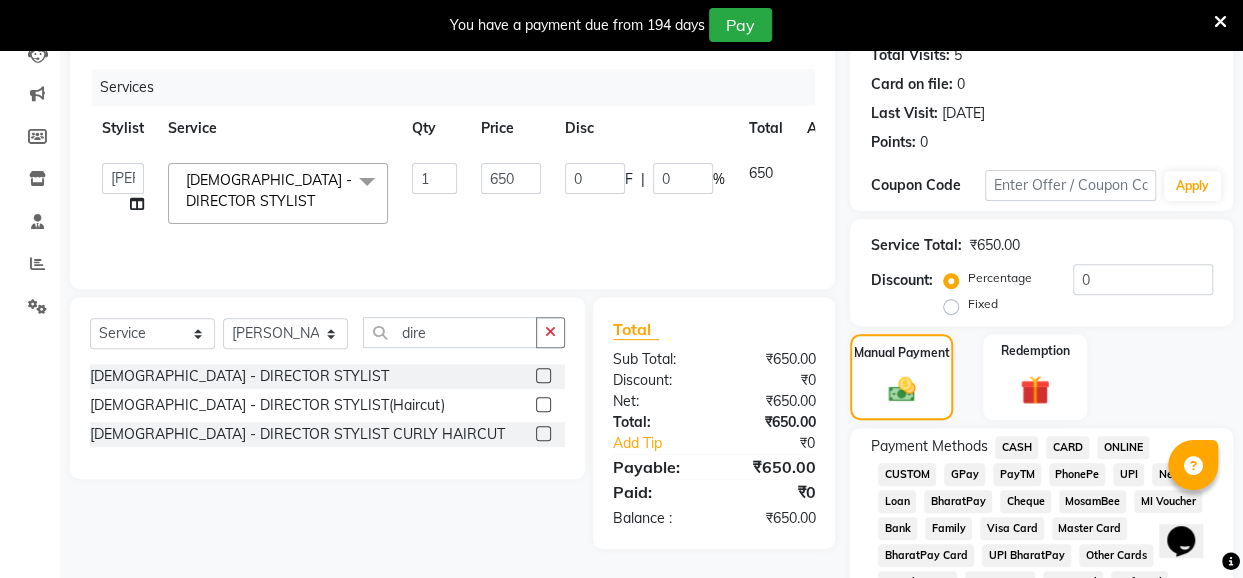 click on "CARD" 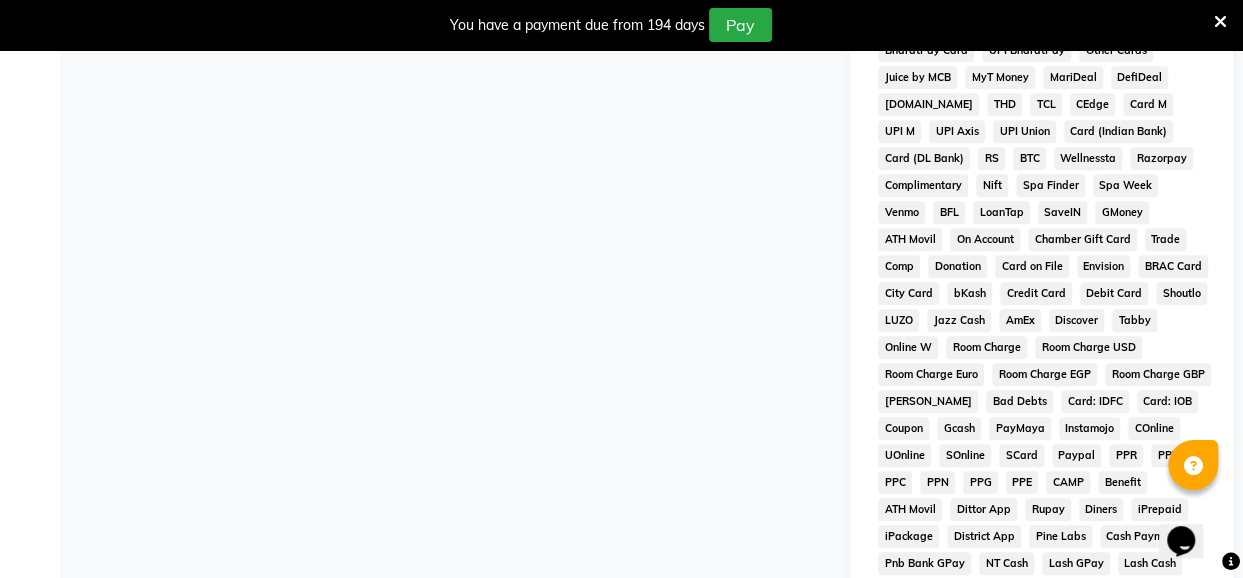 scroll, scrollTop: 1054, scrollLeft: 0, axis: vertical 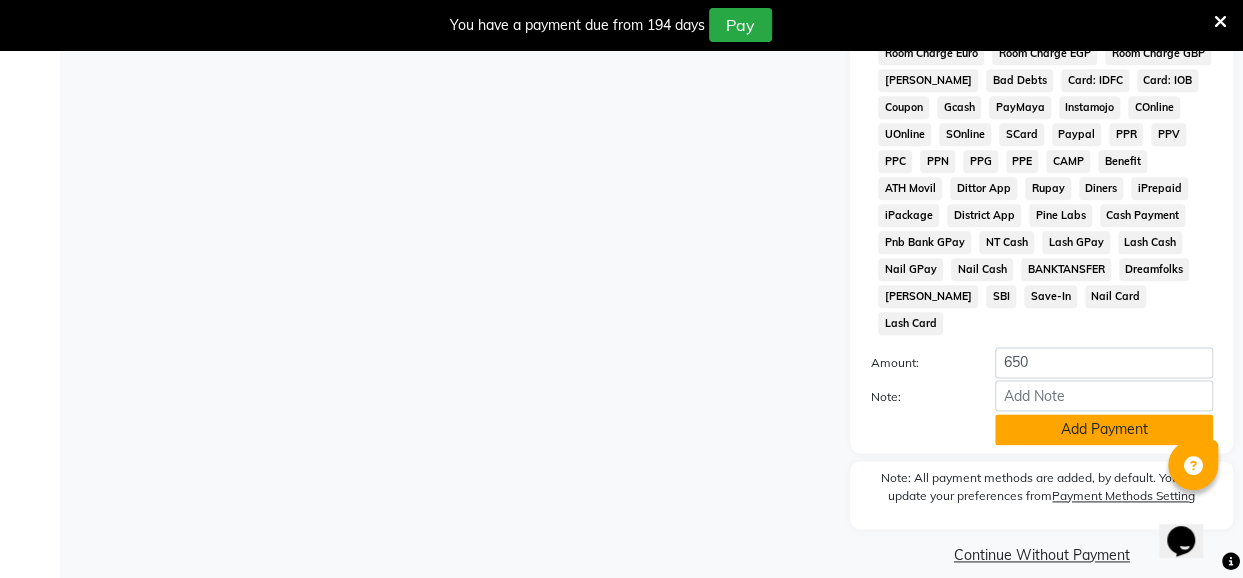 click on "Add Payment" 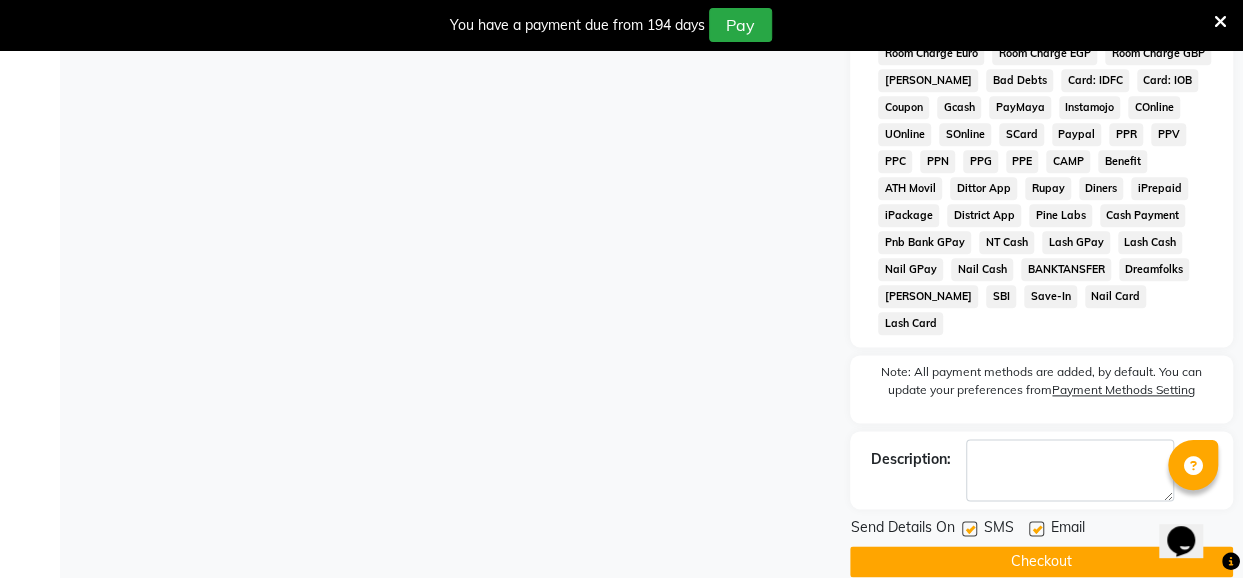click 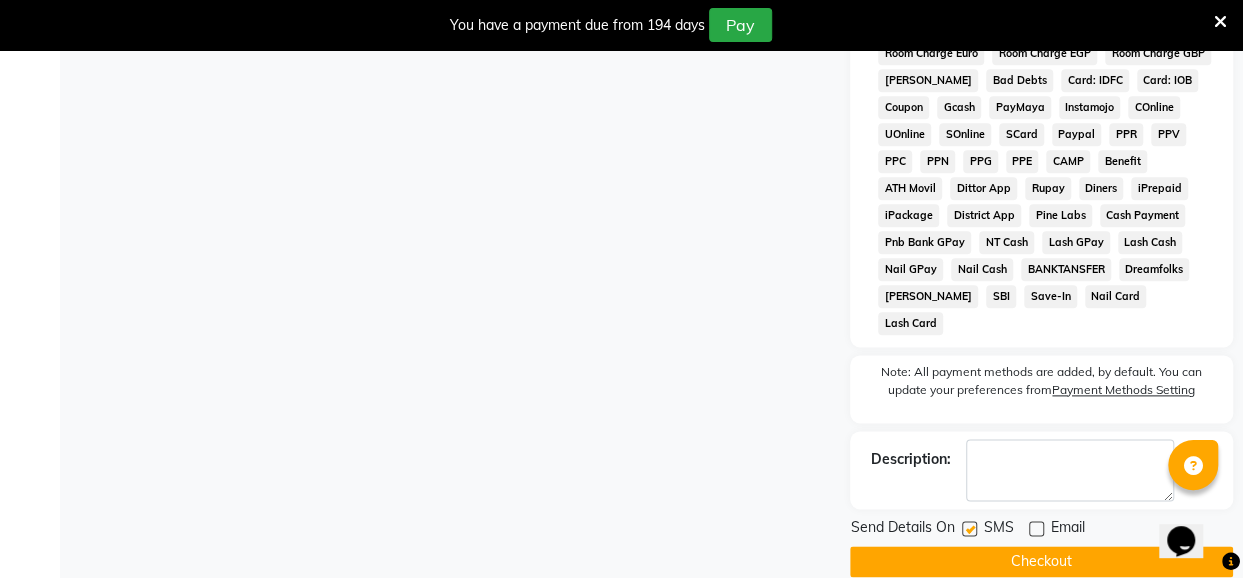 click on "Send Details On SMS Email" 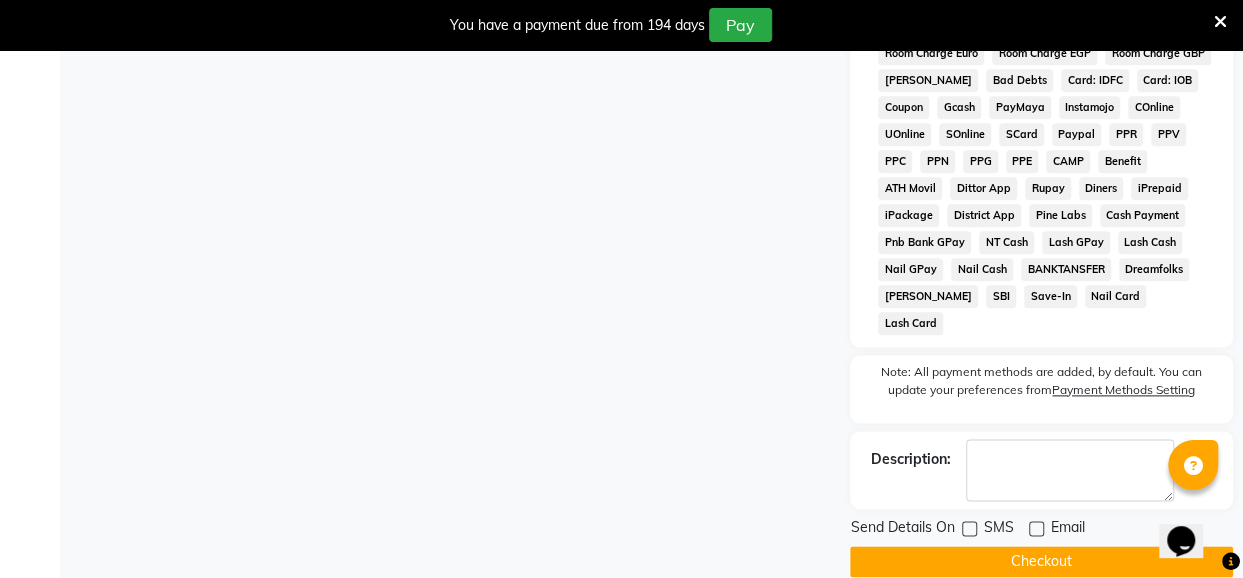 click on "Checkout" 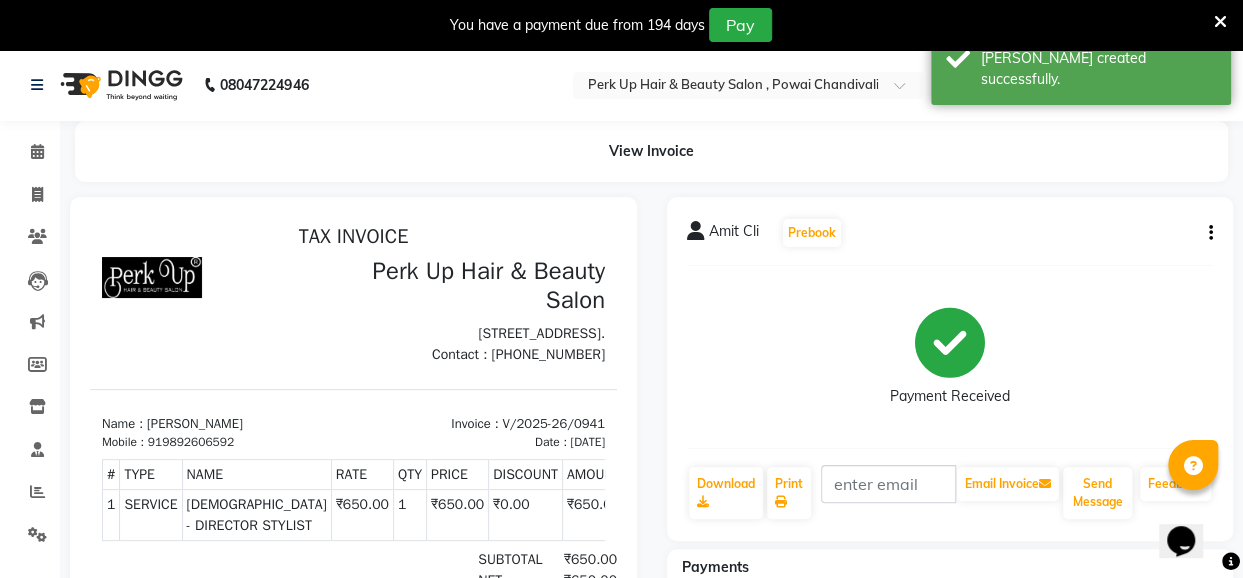 scroll, scrollTop: 0, scrollLeft: 0, axis: both 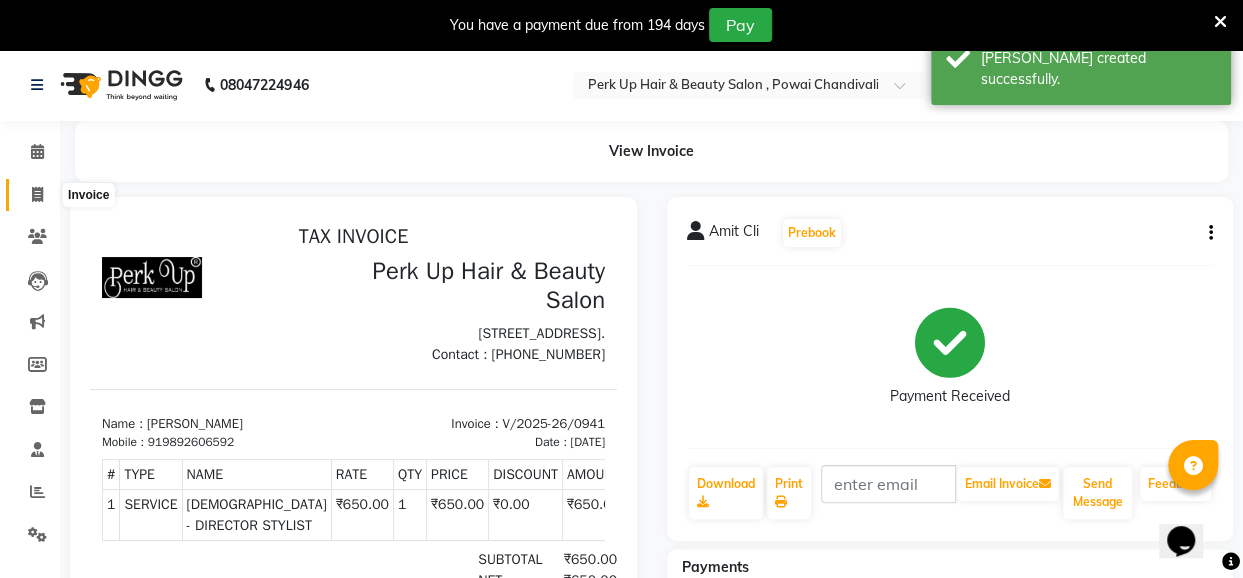 click 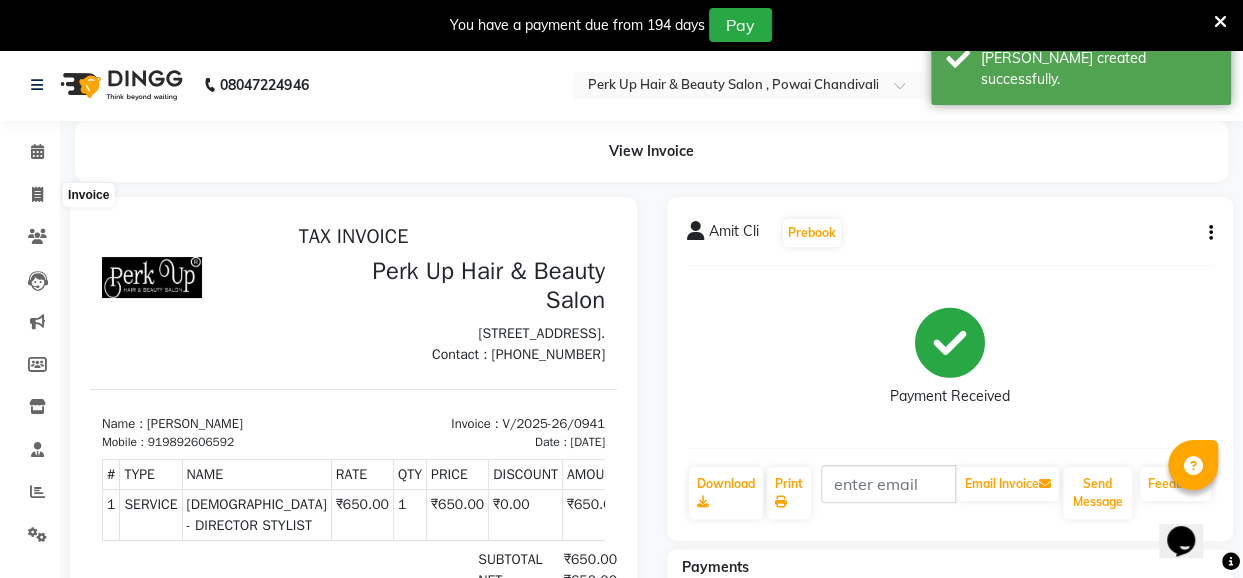 select on "service" 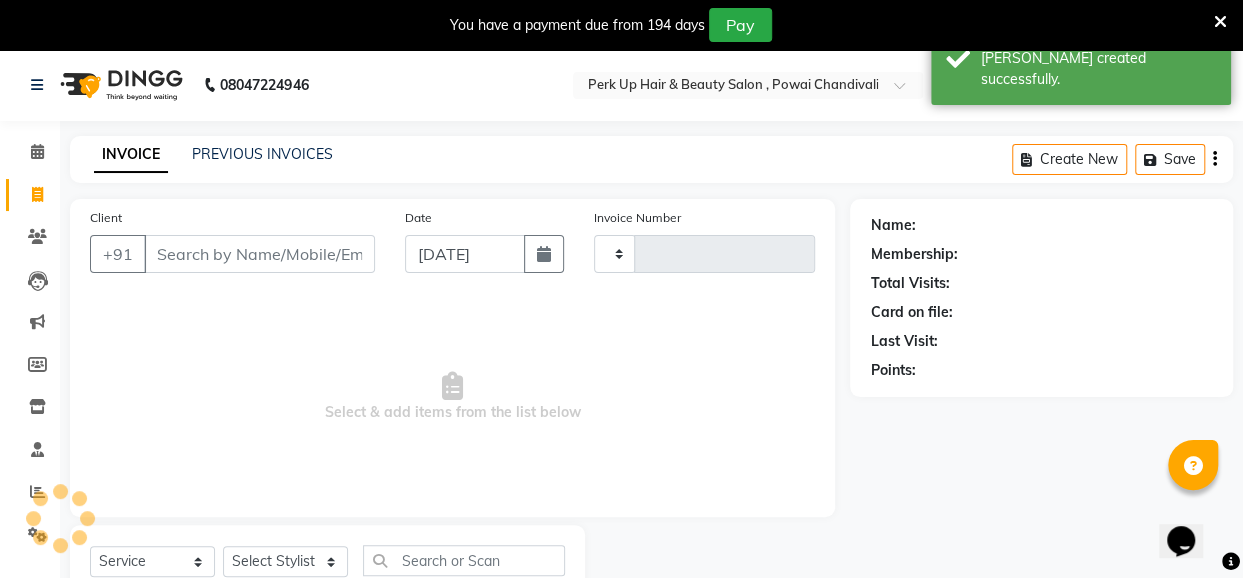 scroll, scrollTop: 71, scrollLeft: 0, axis: vertical 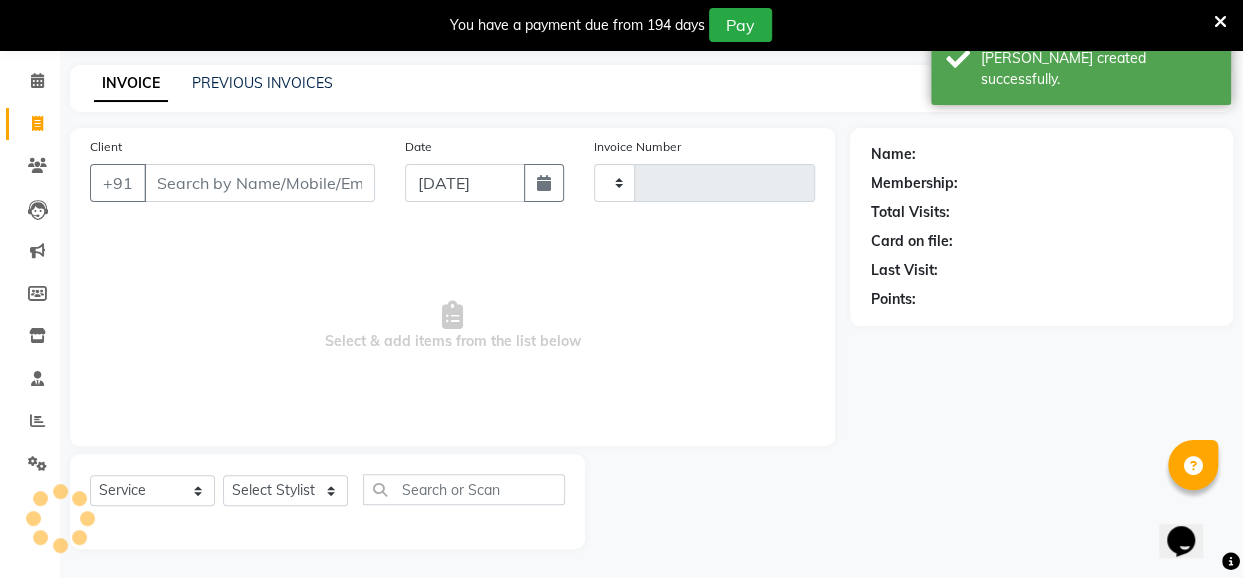 type on "0942" 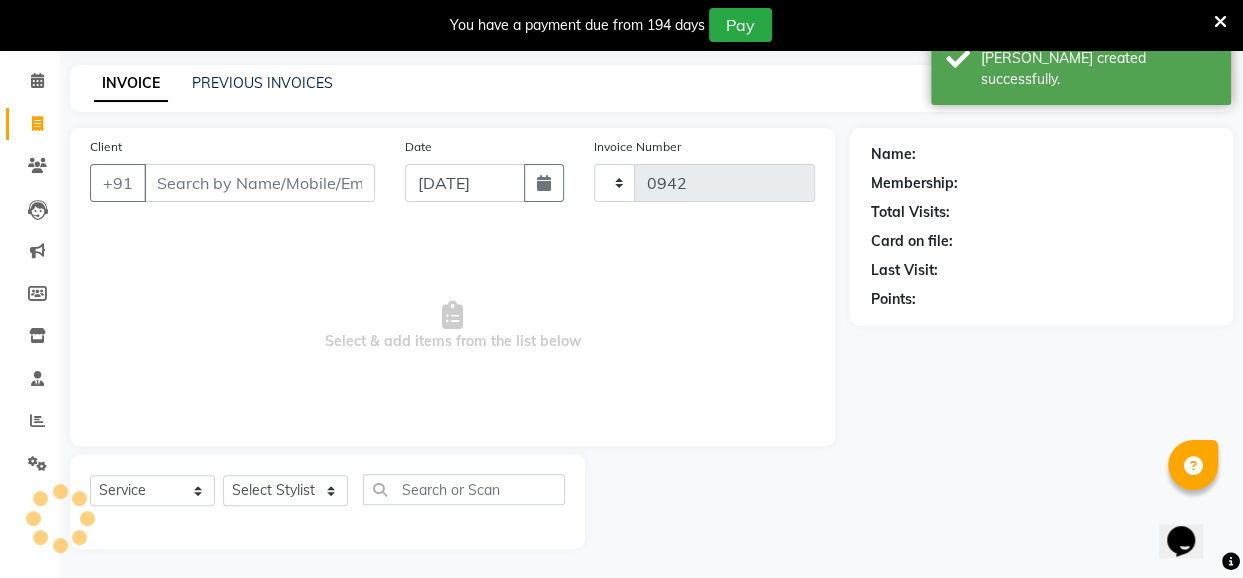 select on "5131" 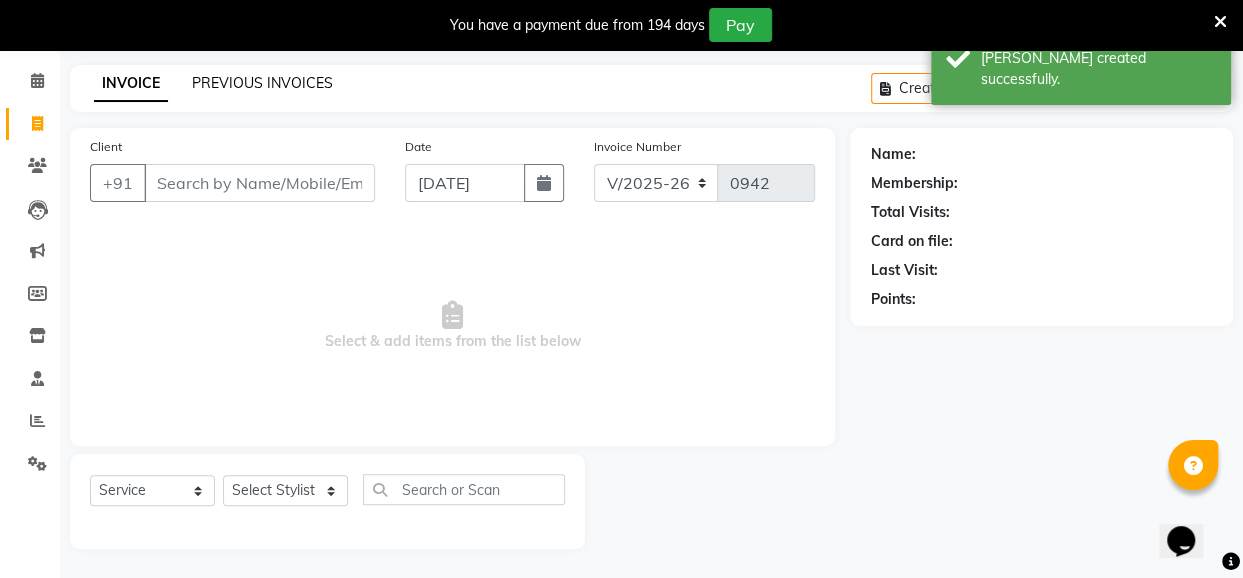 click on "PREVIOUS INVOICES" 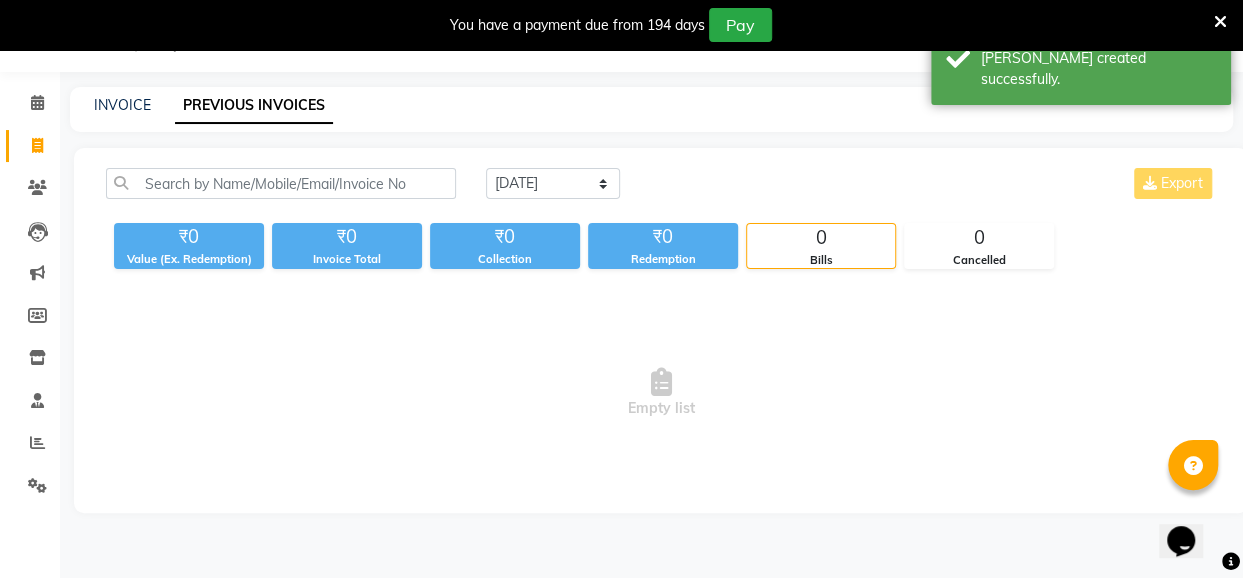 scroll, scrollTop: 71, scrollLeft: 0, axis: vertical 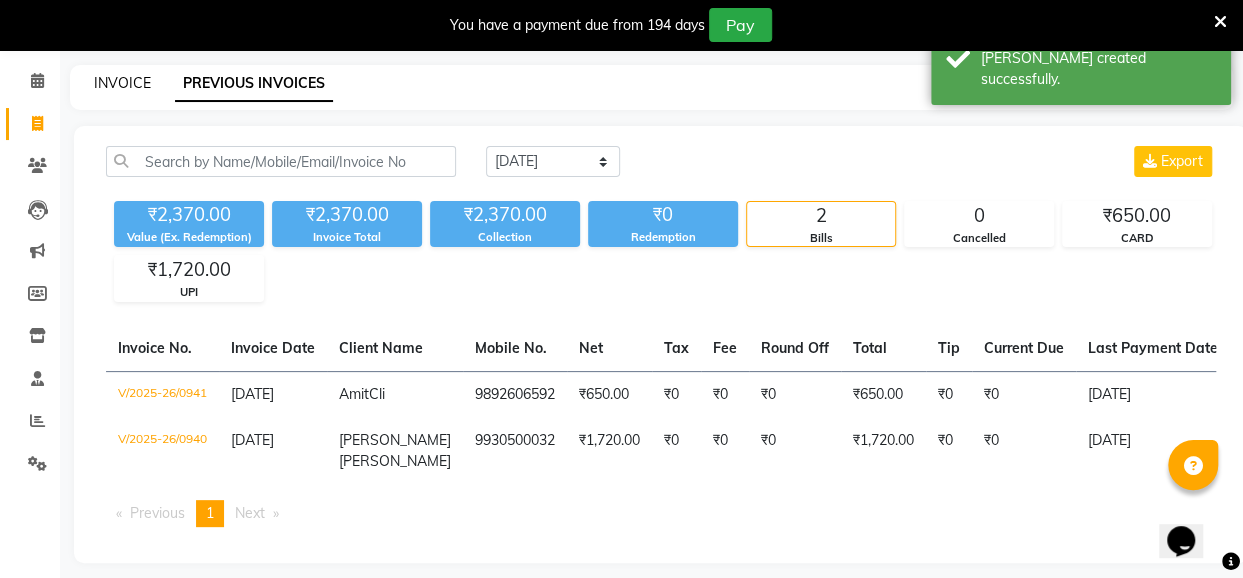 click on "INVOICE" 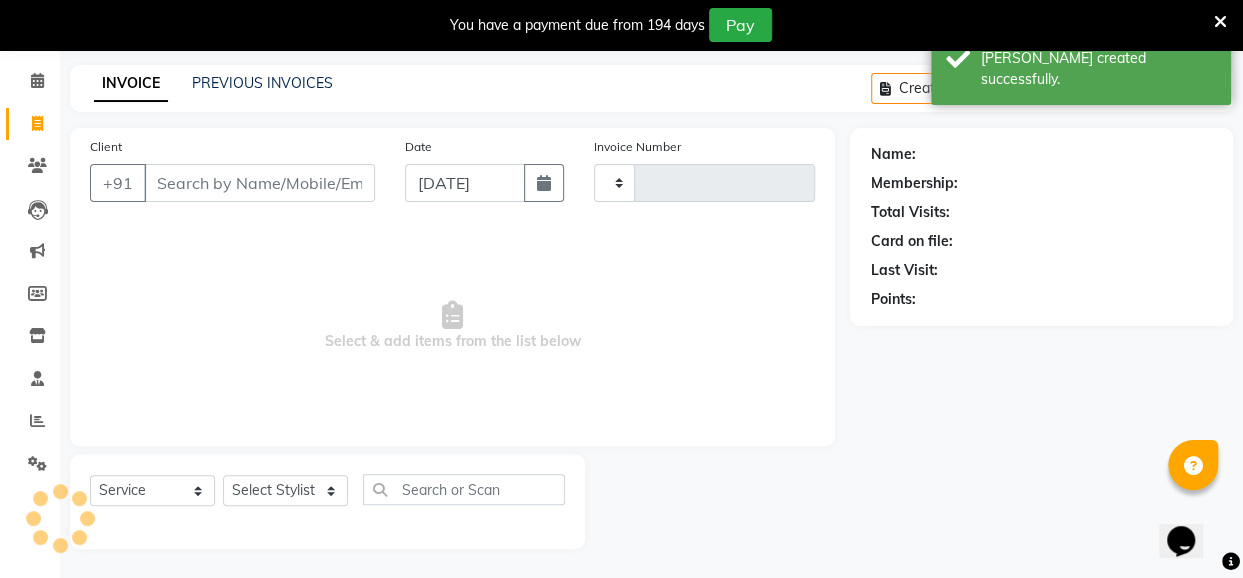 type on "0942" 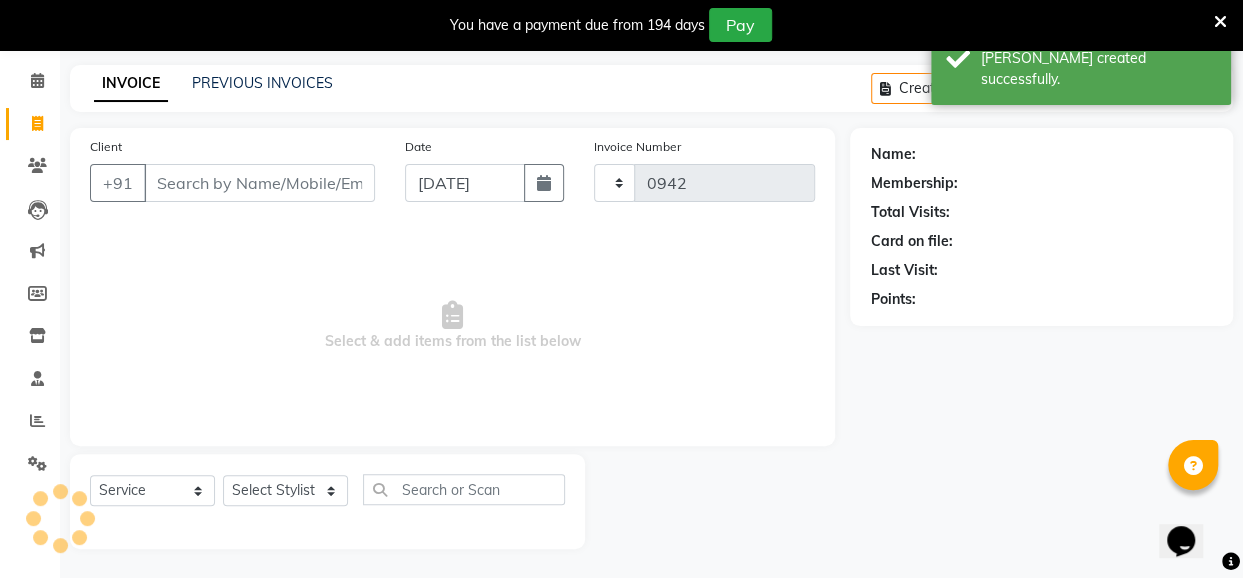 select on "5131" 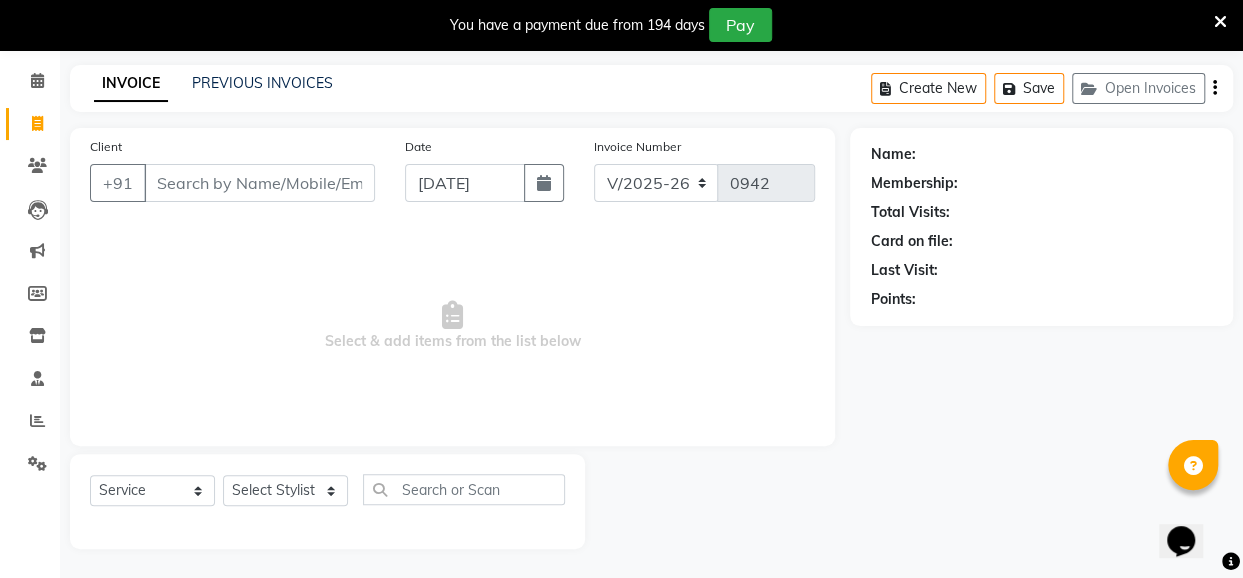 click 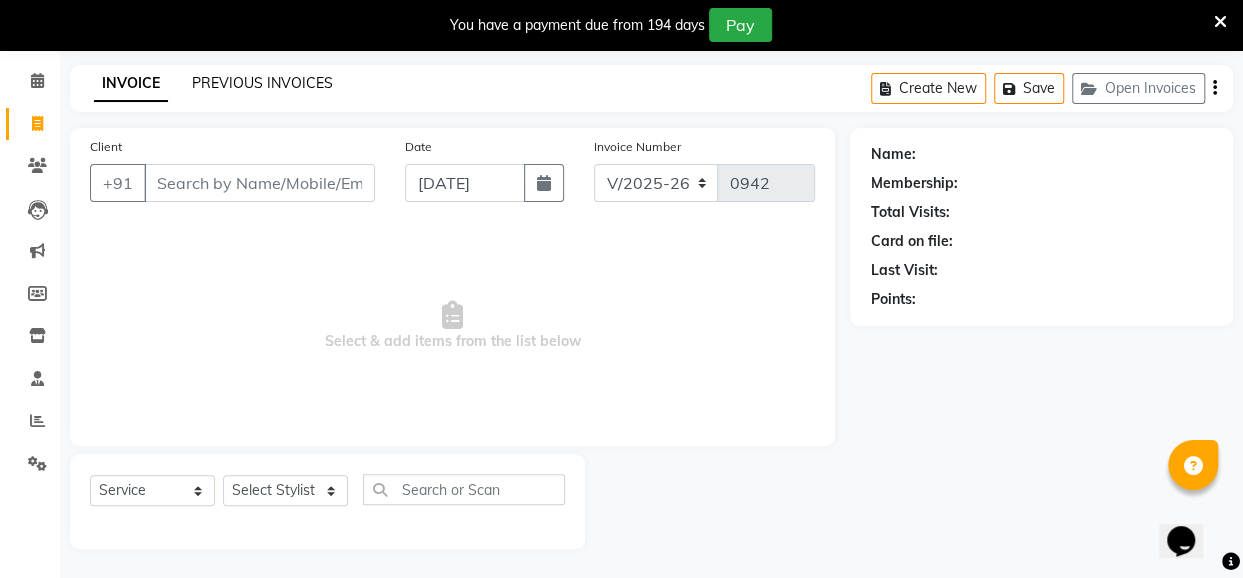 click on "PREVIOUS INVOICES" 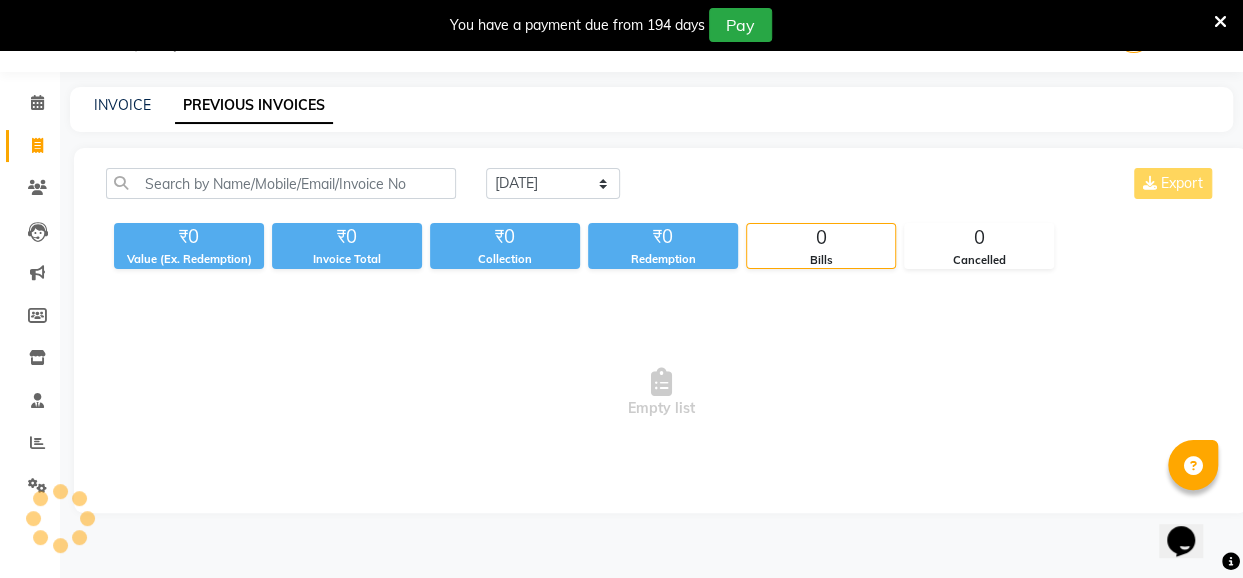 scroll, scrollTop: 71, scrollLeft: 0, axis: vertical 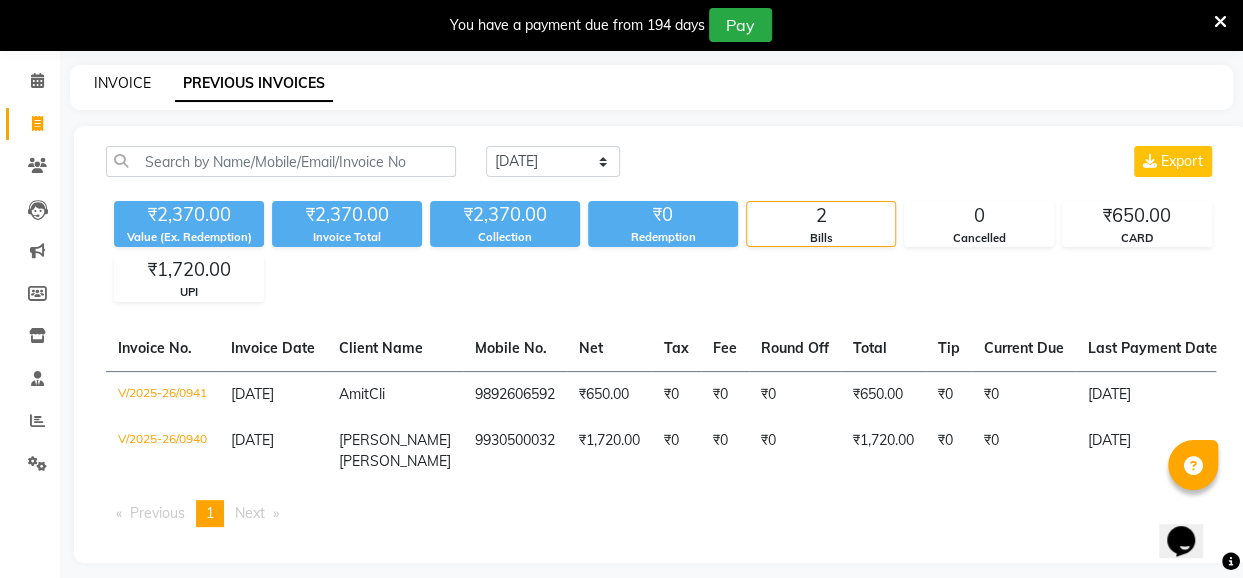 click on "INVOICE" 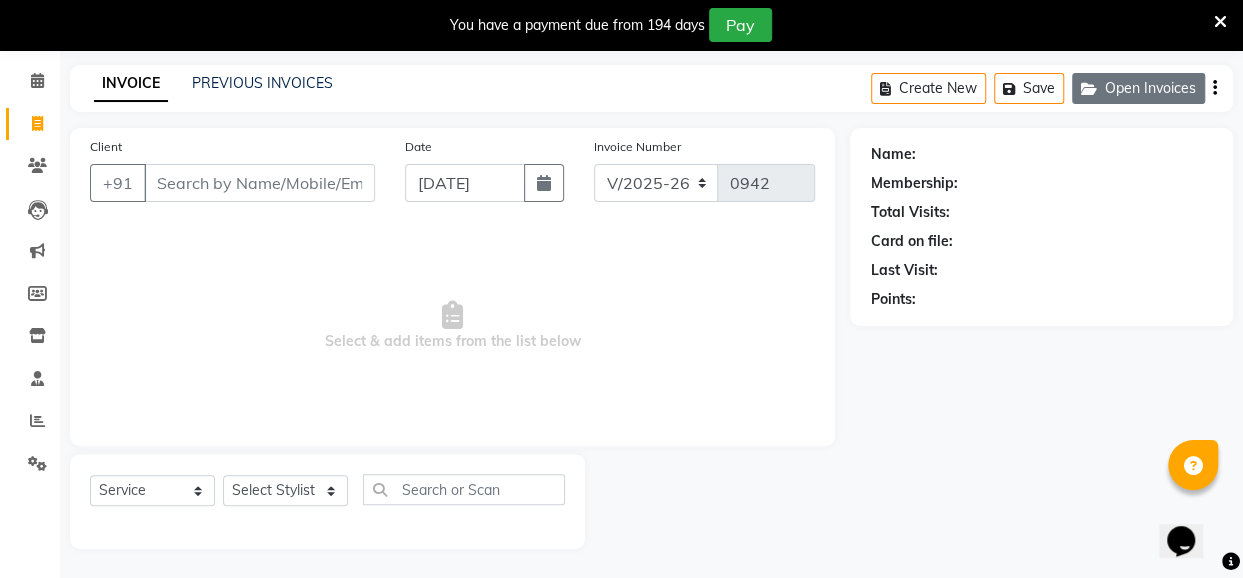 click on "Open Invoices" 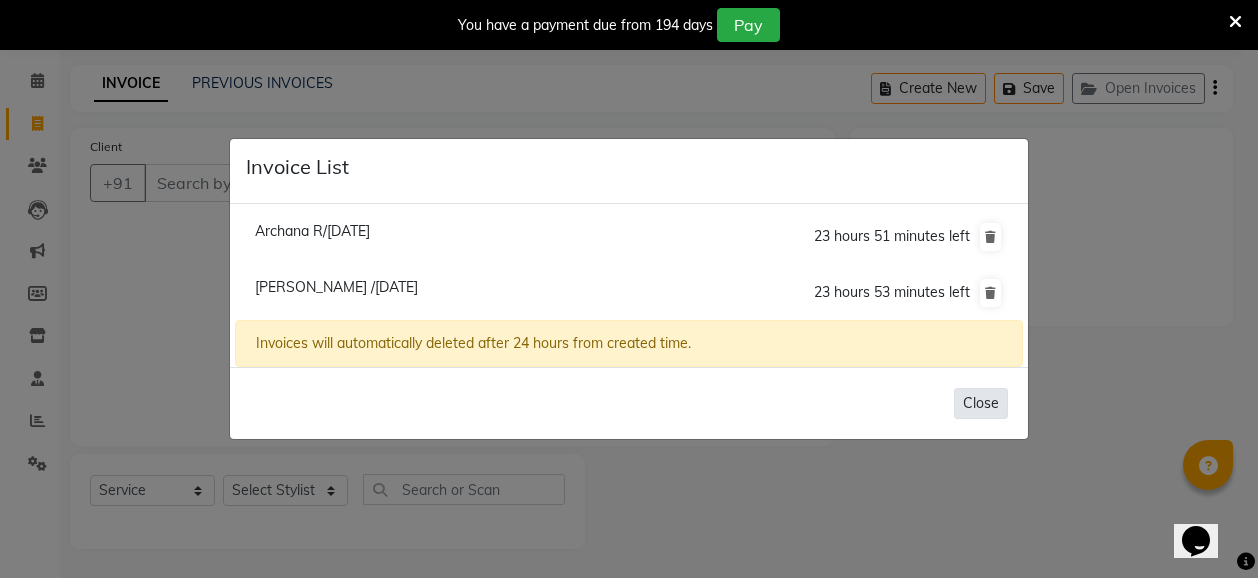 click on "Close" 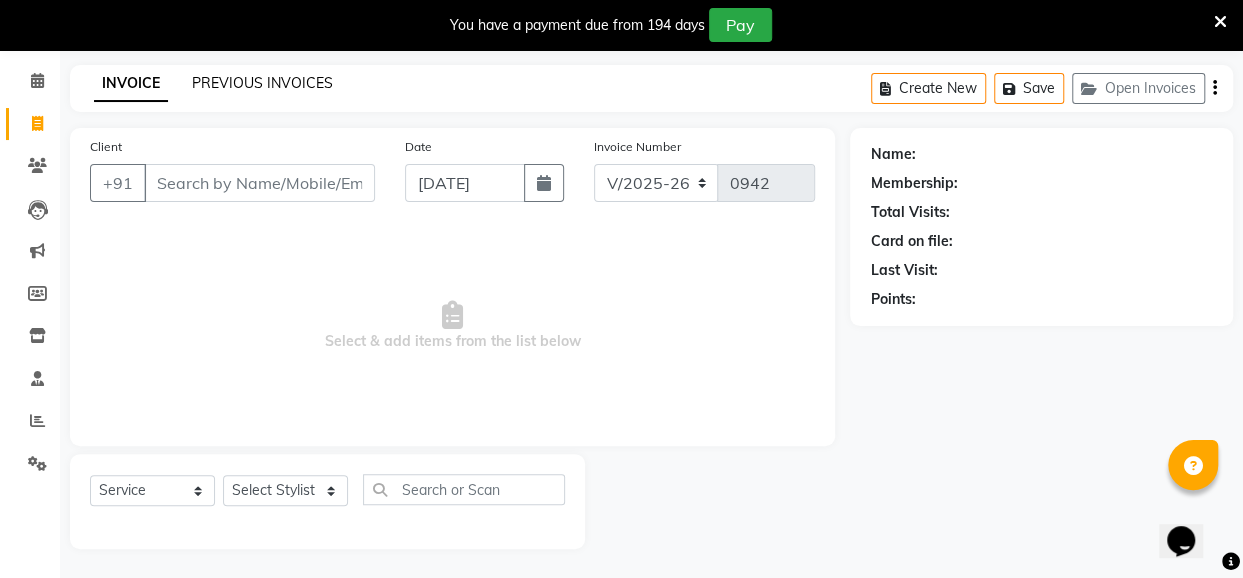 click on "PREVIOUS INVOICES" 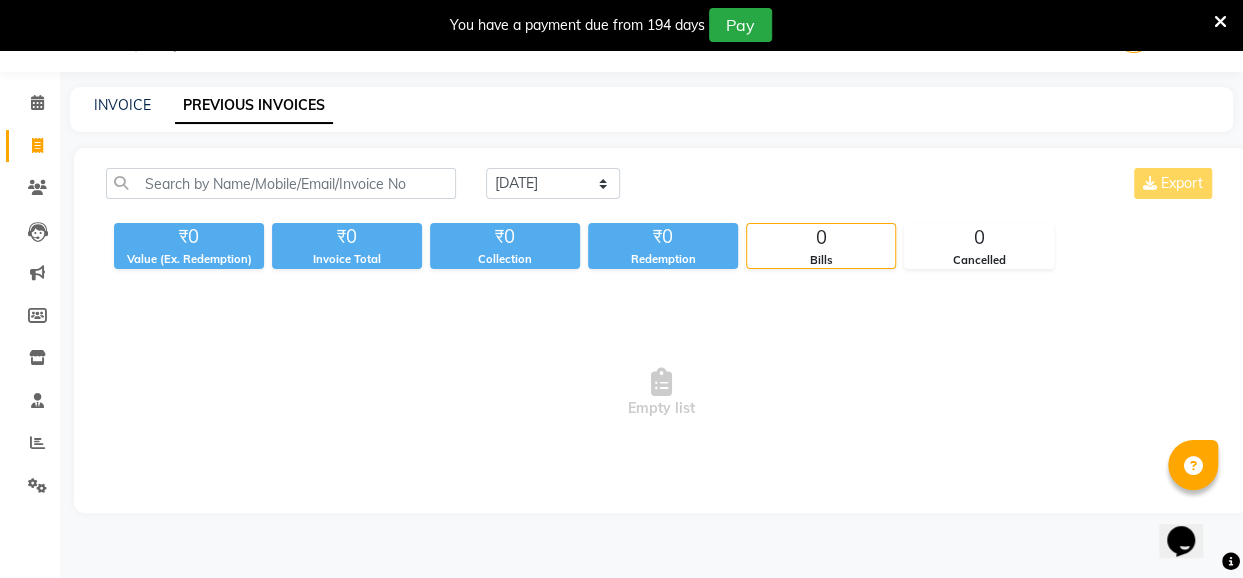 scroll, scrollTop: 71, scrollLeft: 0, axis: vertical 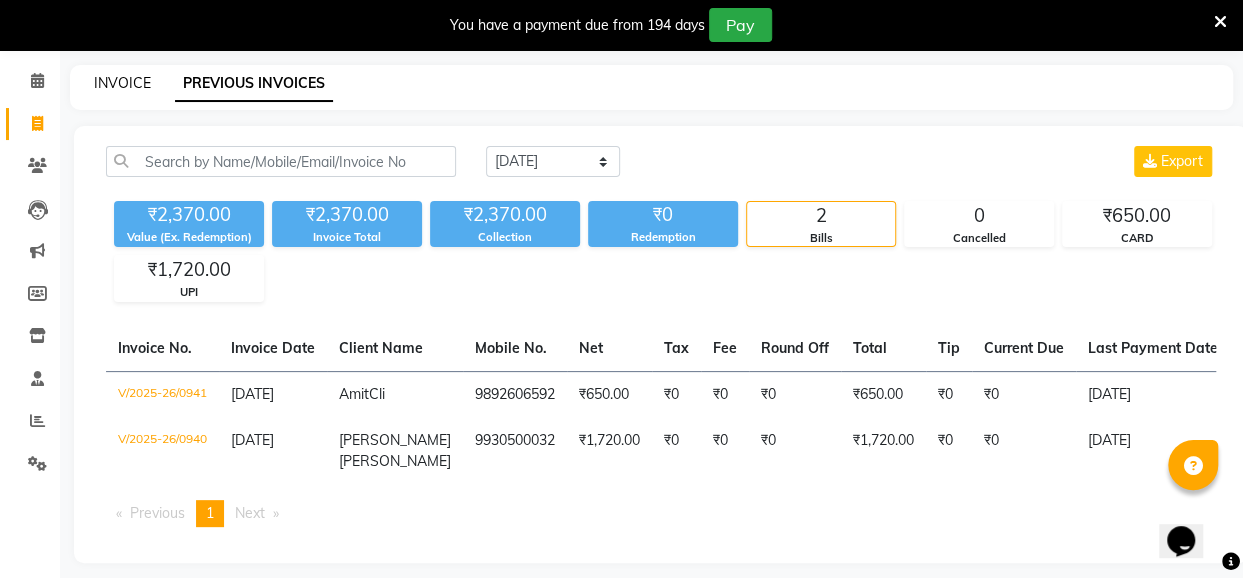 click on "INVOICE" 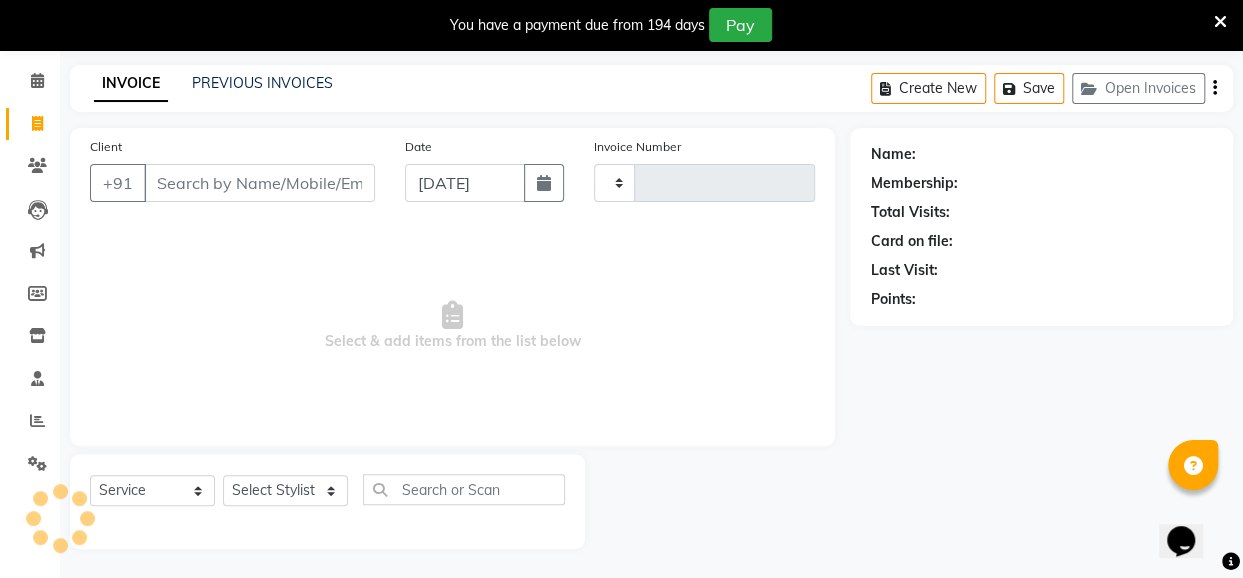 type on "0942" 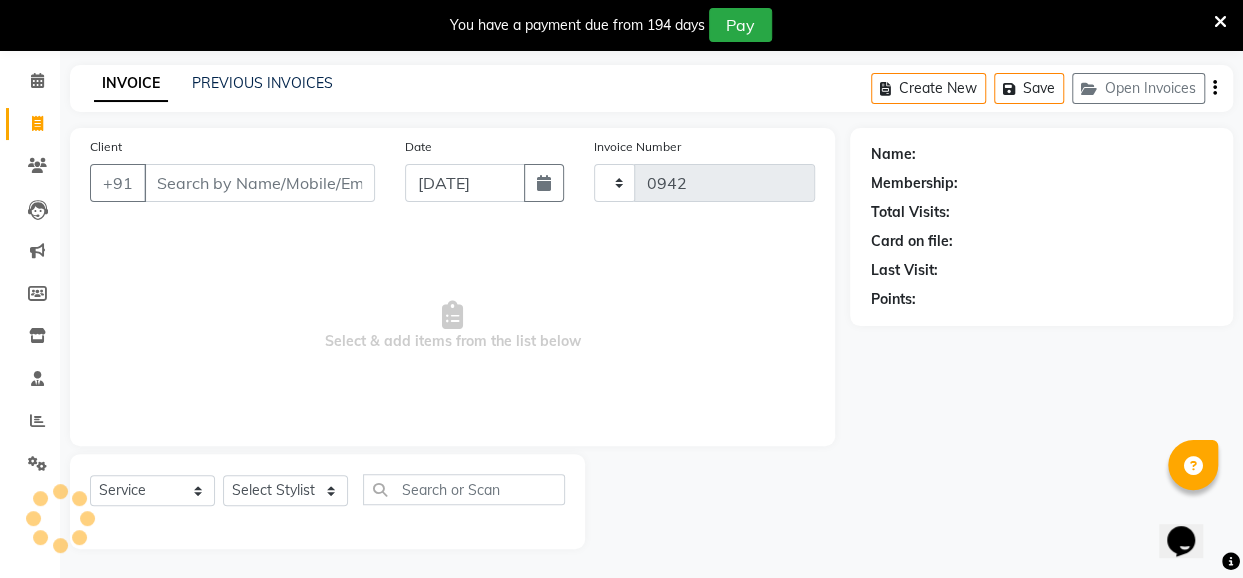select on "5131" 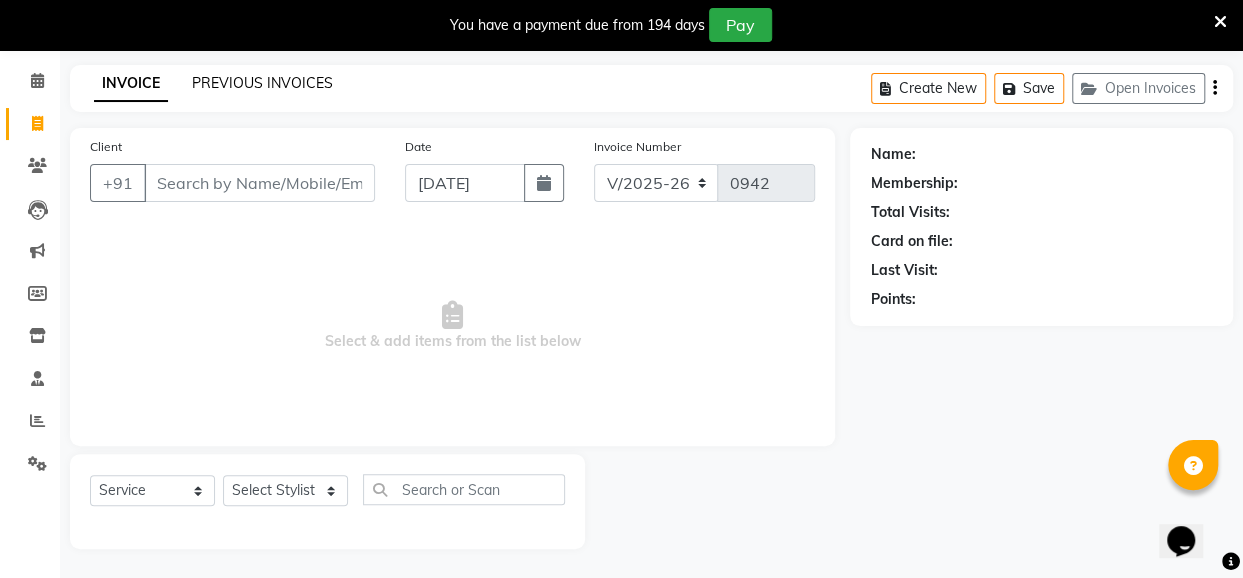 click on "PREVIOUS INVOICES" 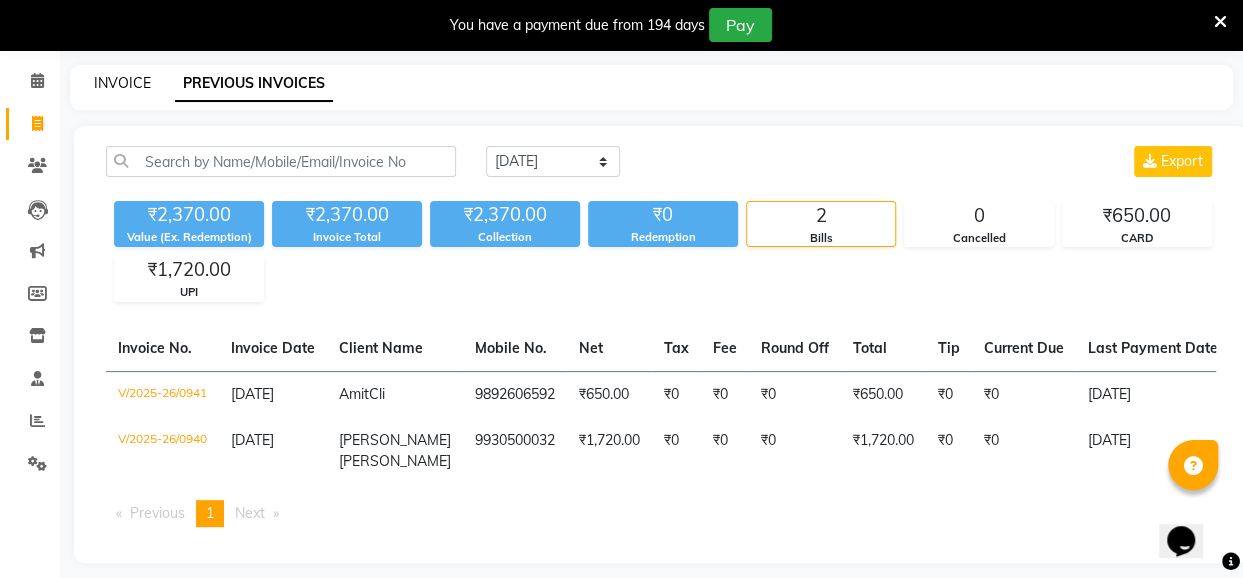 click on "INVOICE" 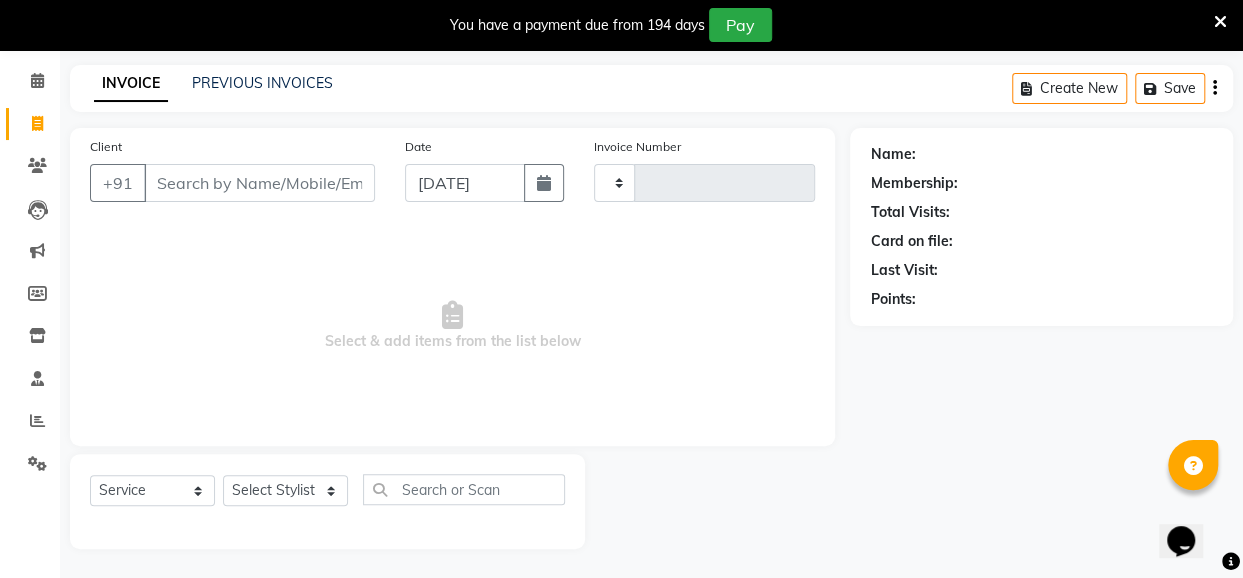 type on "0942" 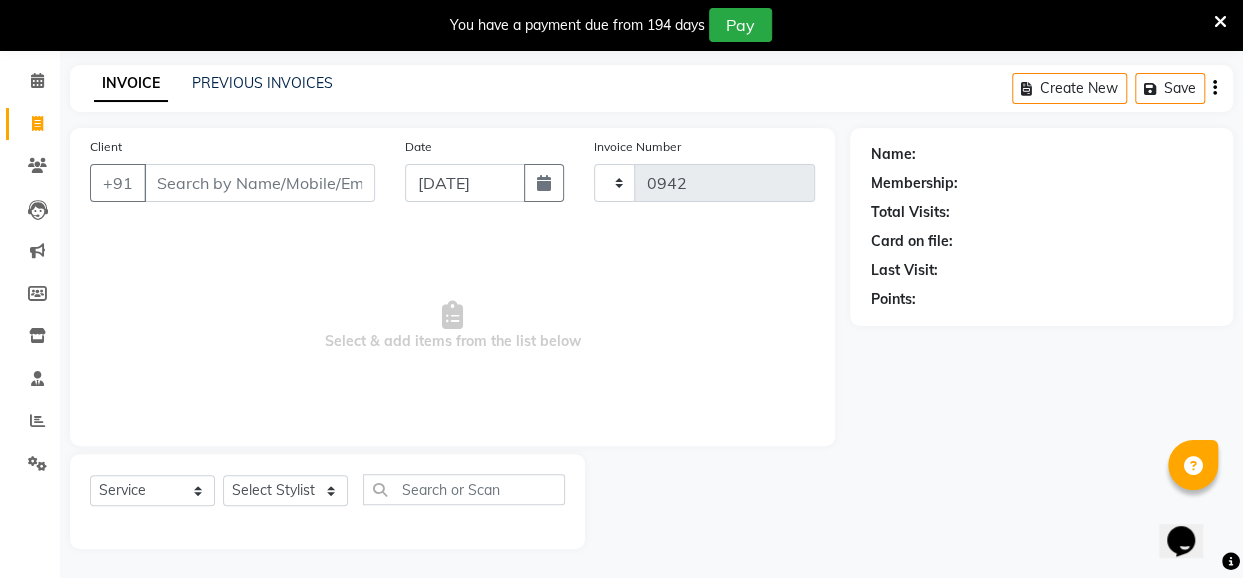 select on "5131" 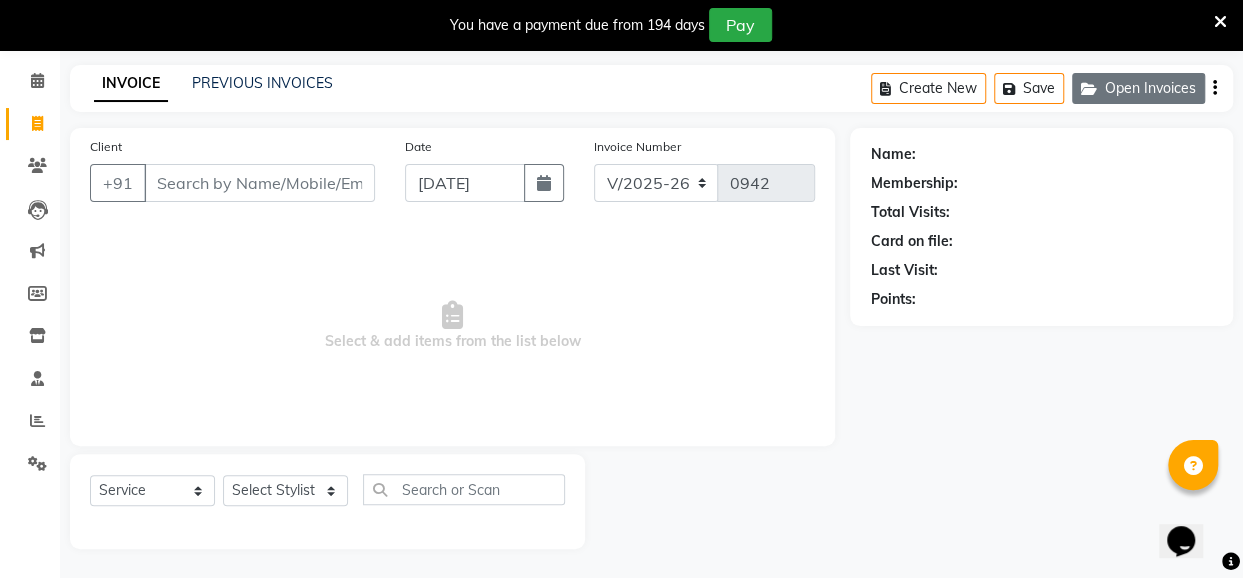 click on "Open Invoices" 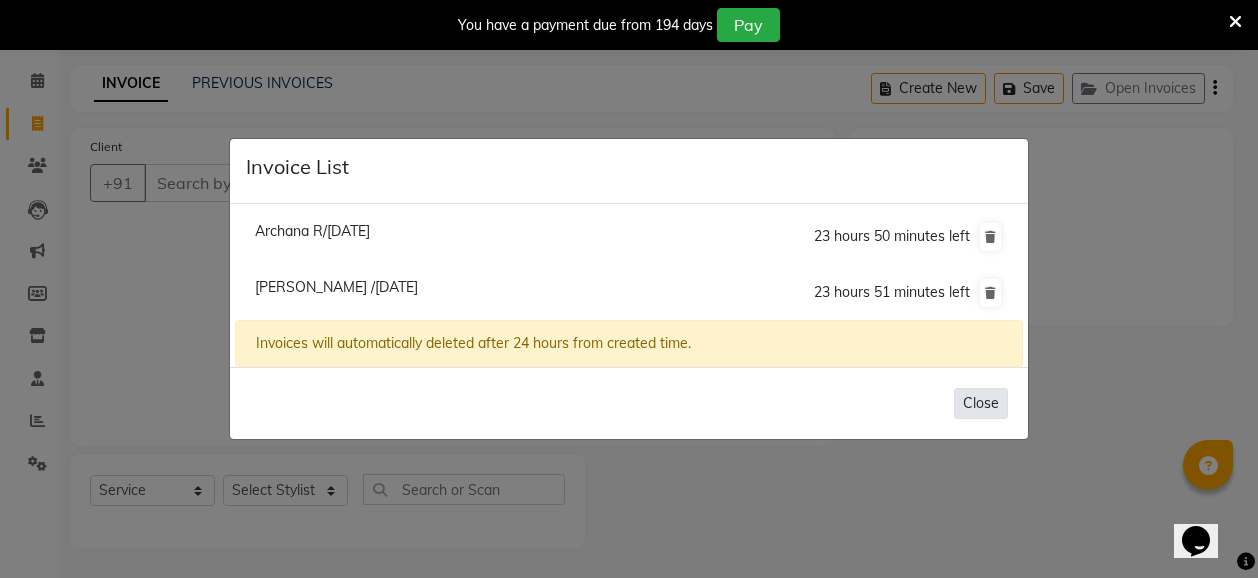 click on "Close" 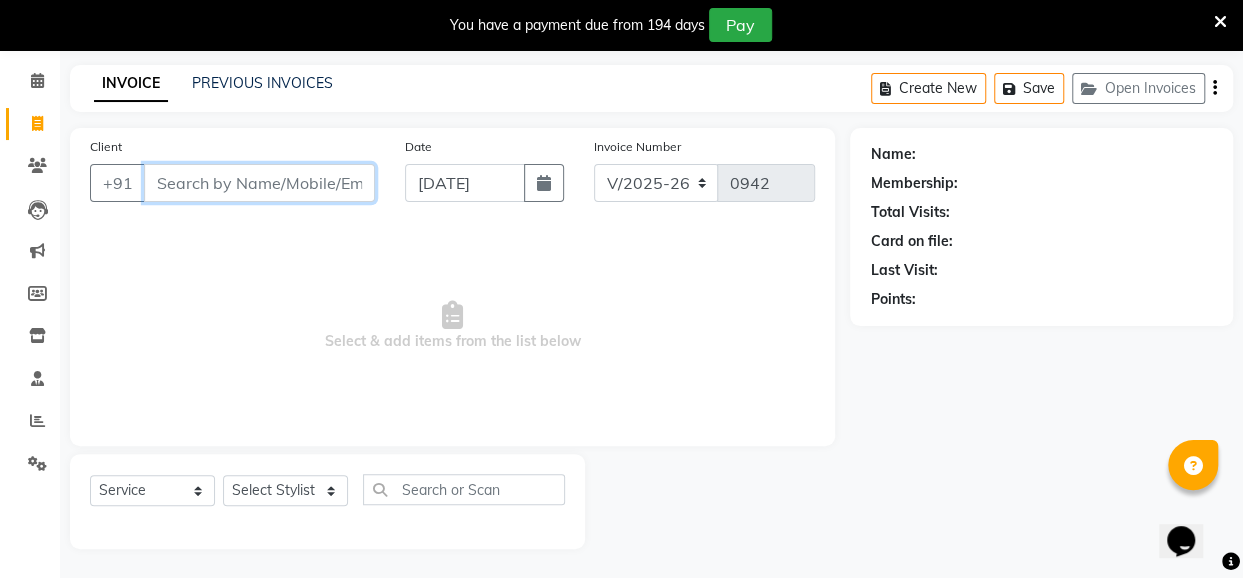 click on "Client" at bounding box center (259, 183) 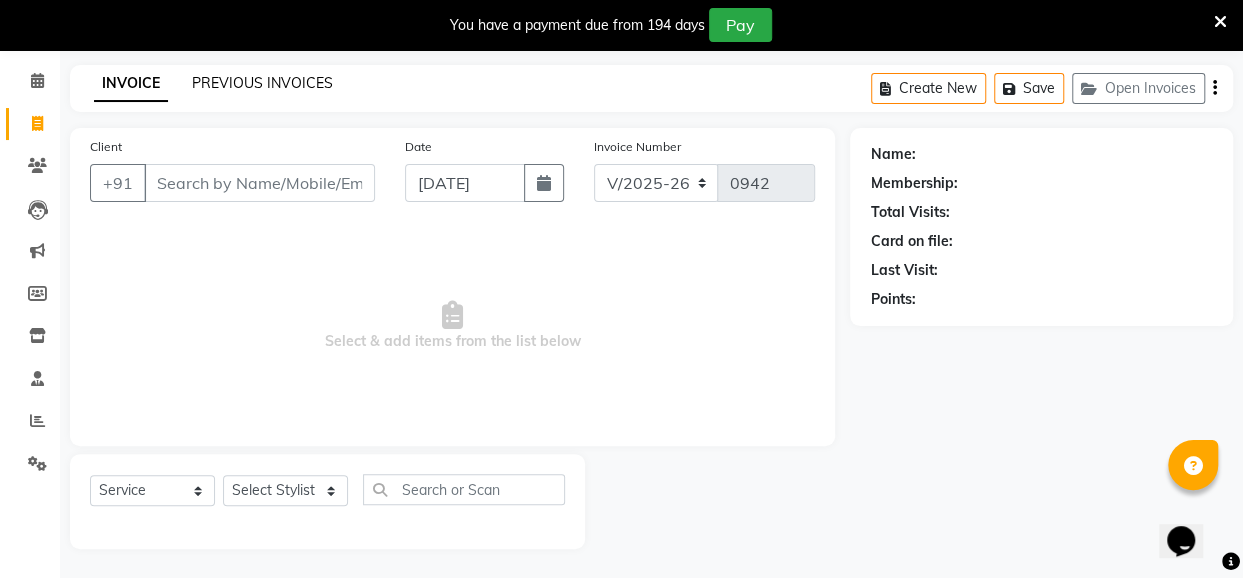 click on "PREVIOUS INVOICES" 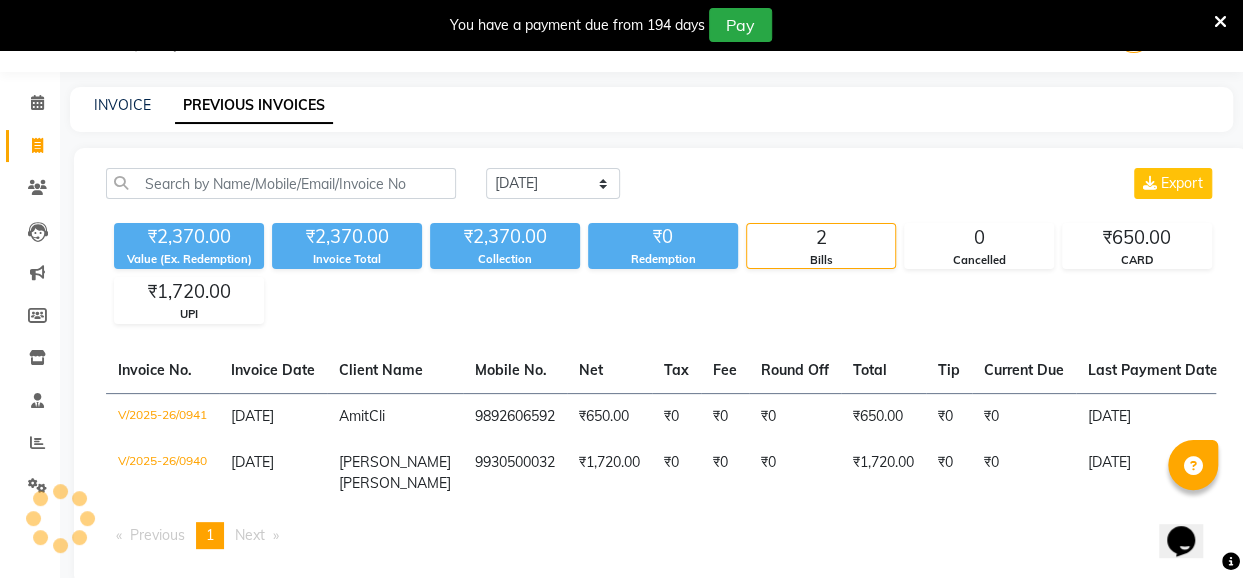 scroll, scrollTop: 71, scrollLeft: 0, axis: vertical 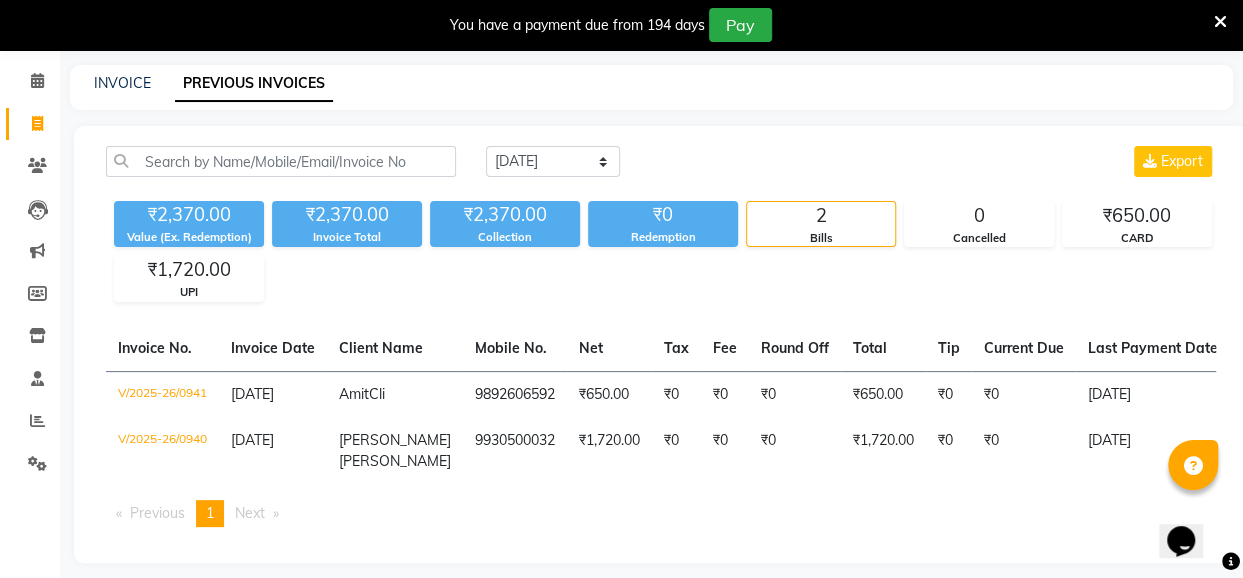click on "INVOICE PREVIOUS INVOICES" 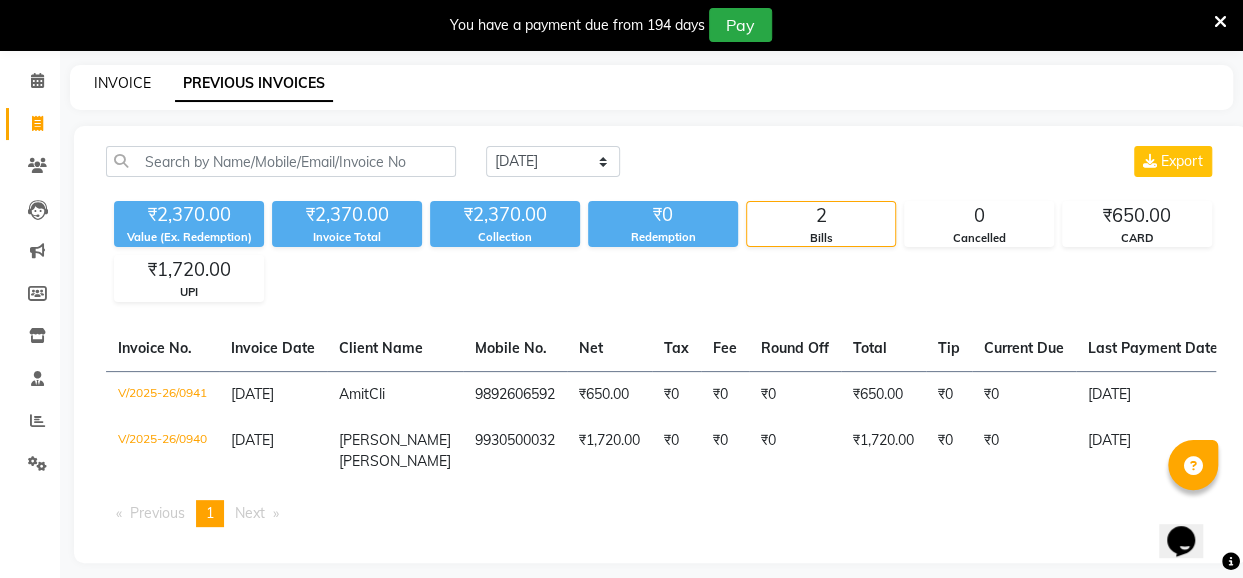 click on "INVOICE" 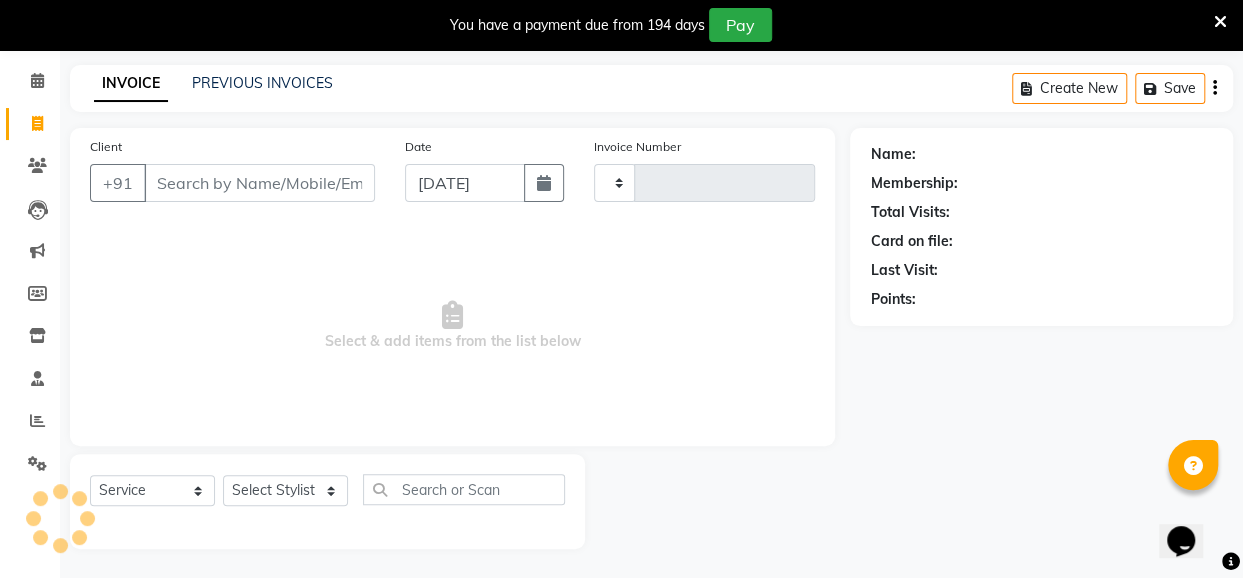type on "0942" 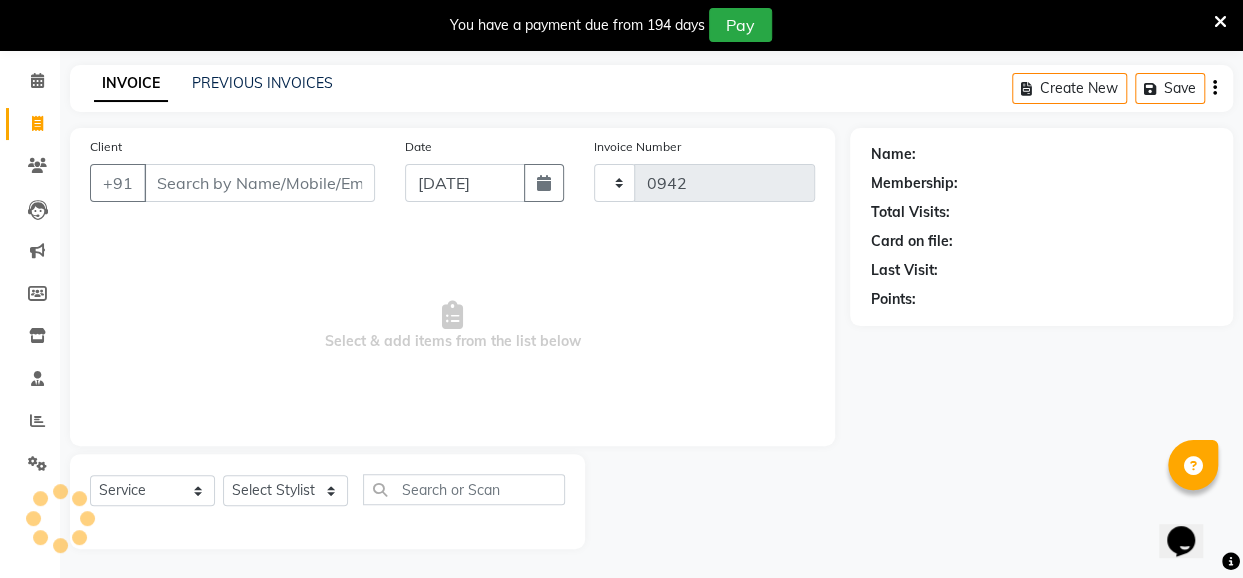 select on "5131" 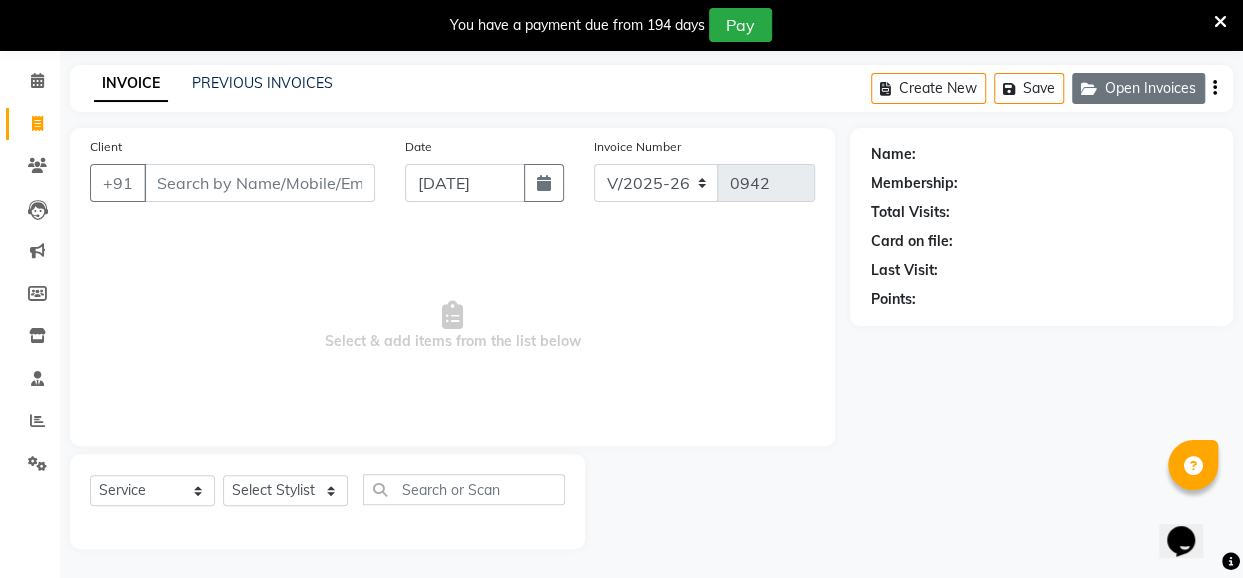 click on "Open Invoices" 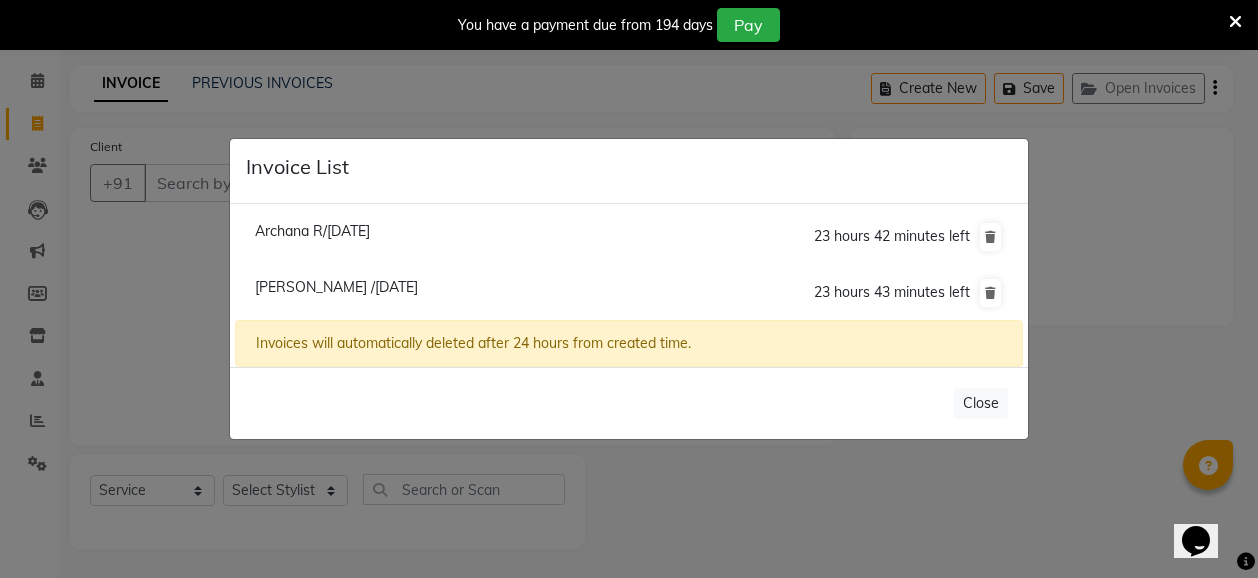click on "[PERSON_NAME] /[DATE]" 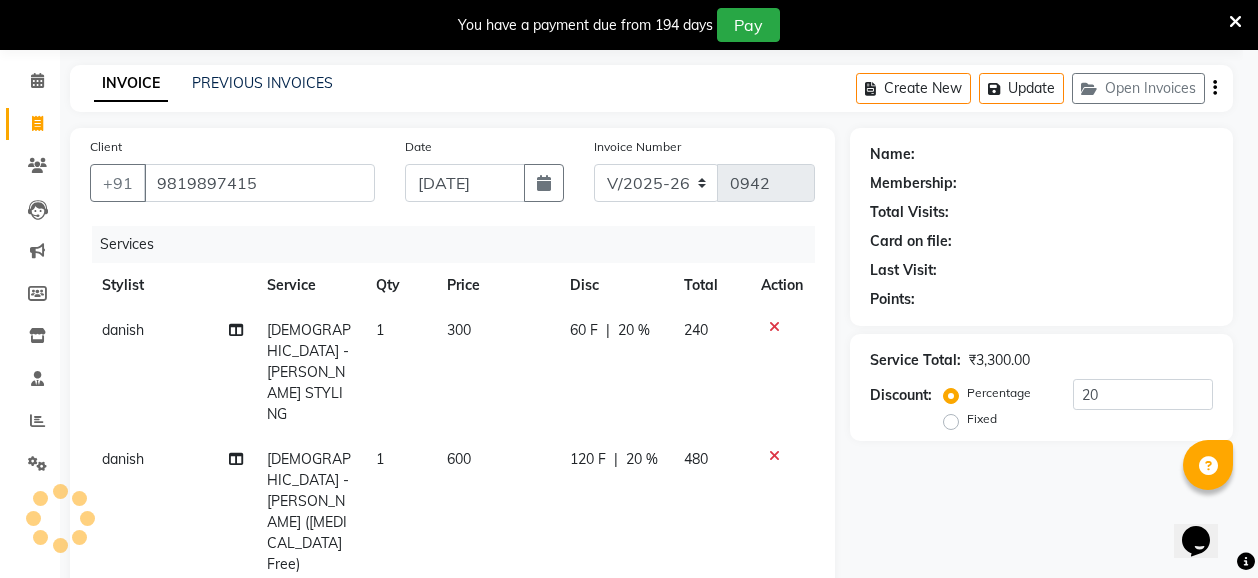 type on "0" 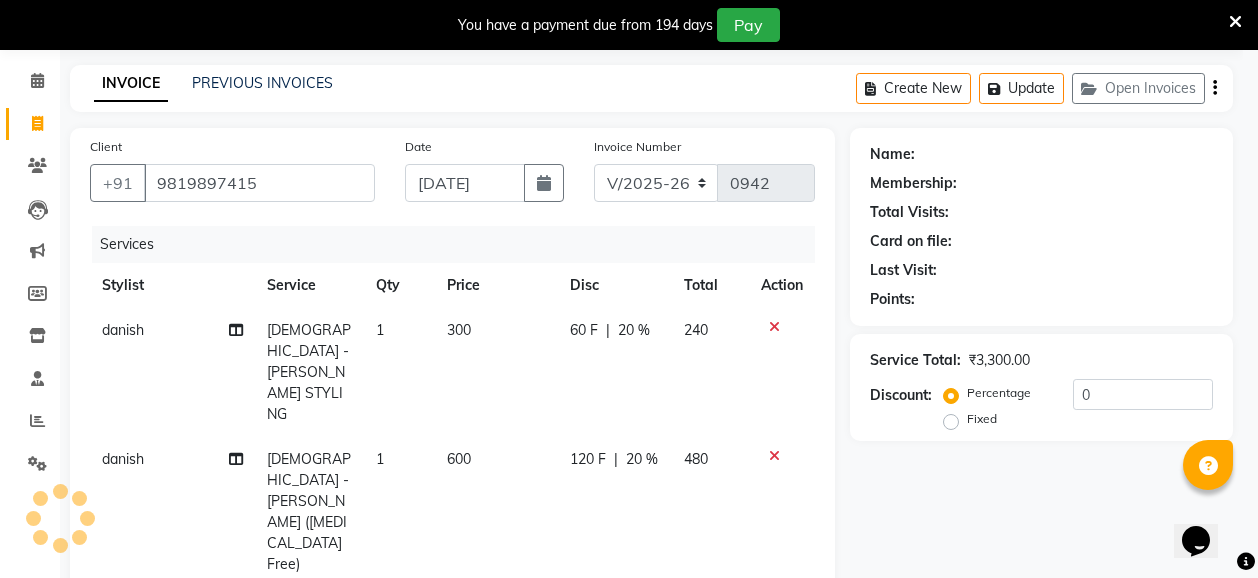 select on "1: Object" 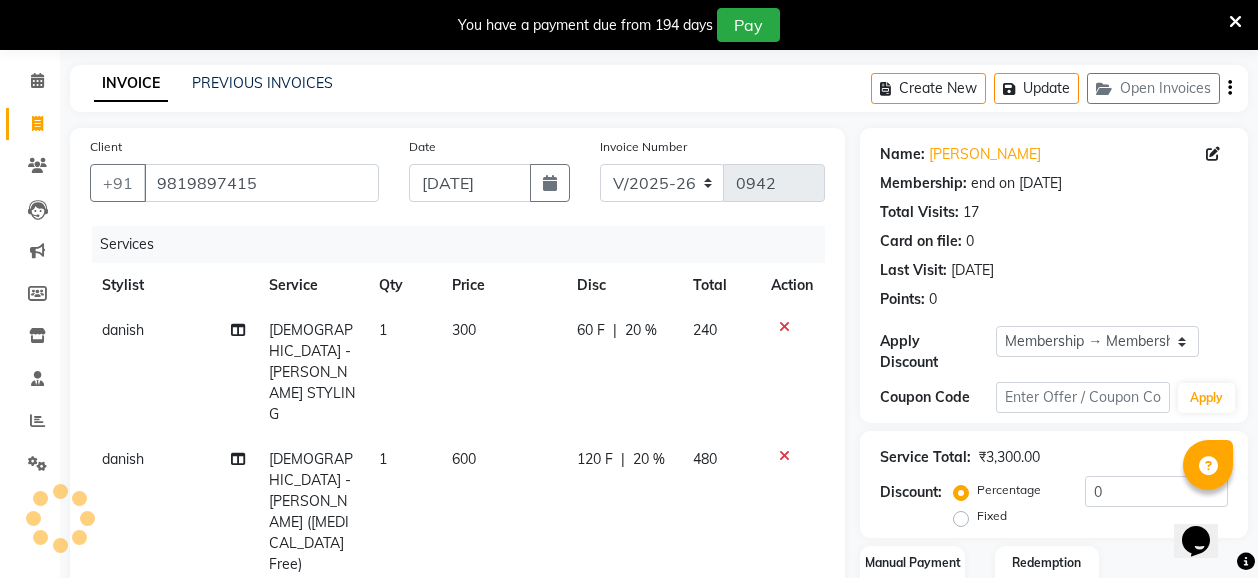 type on "20" 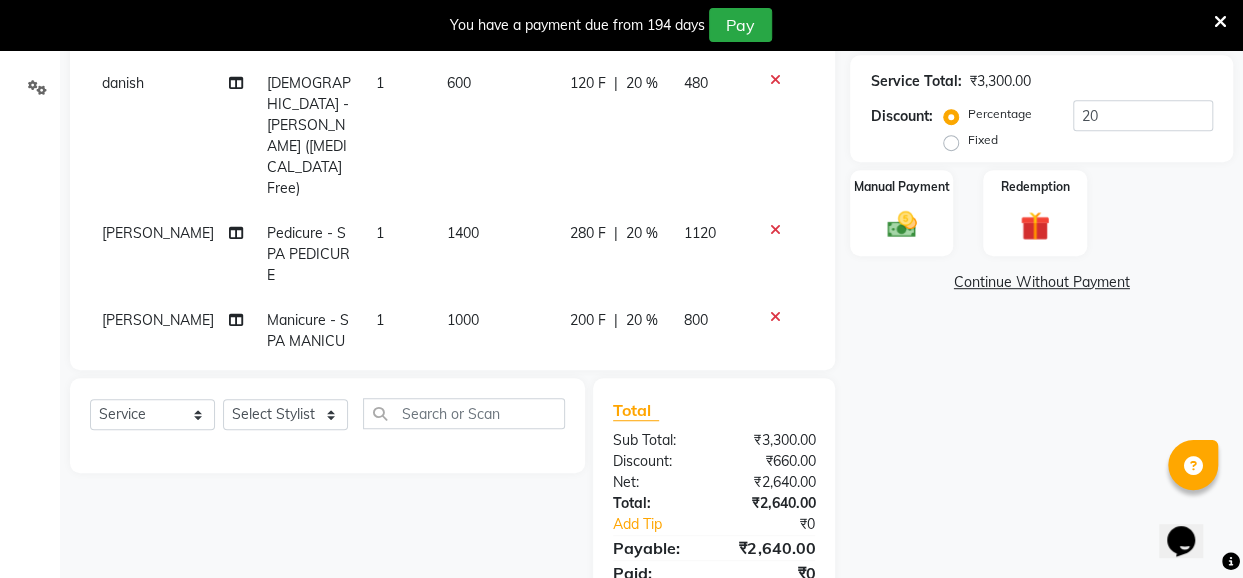 scroll, scrollTop: 0, scrollLeft: 0, axis: both 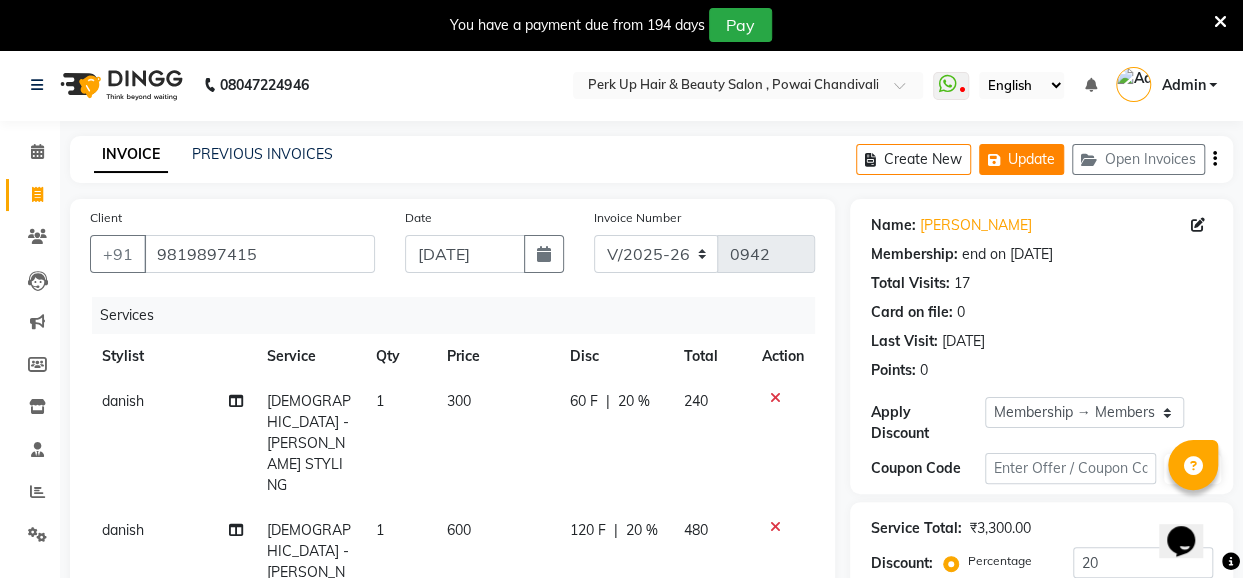 click on "Update" 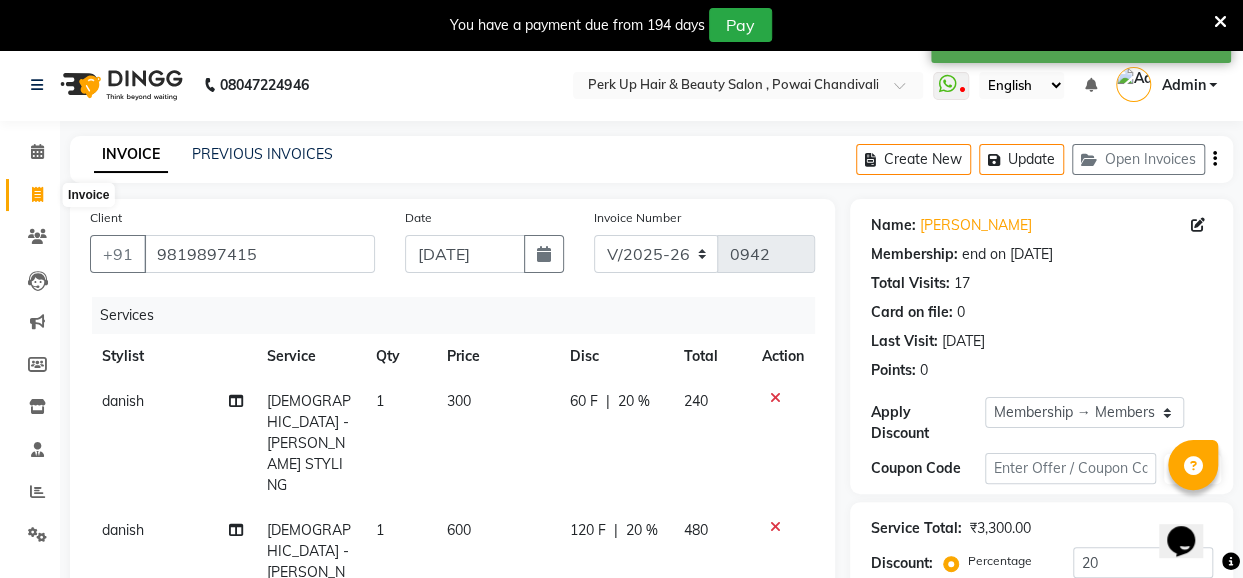 click 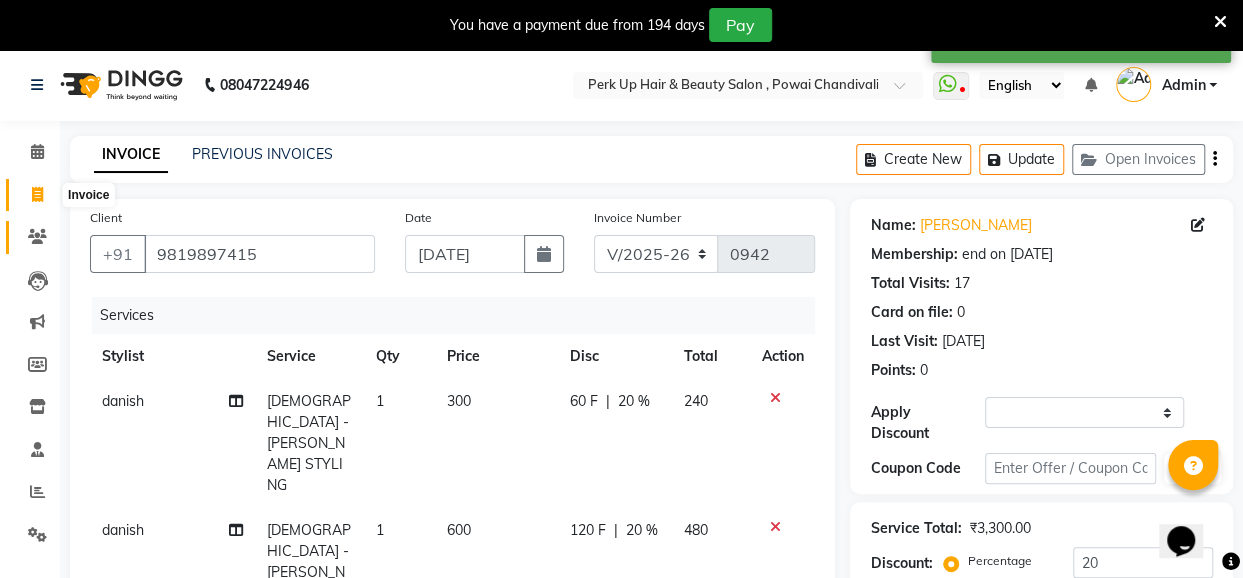 scroll, scrollTop: 0, scrollLeft: 0, axis: both 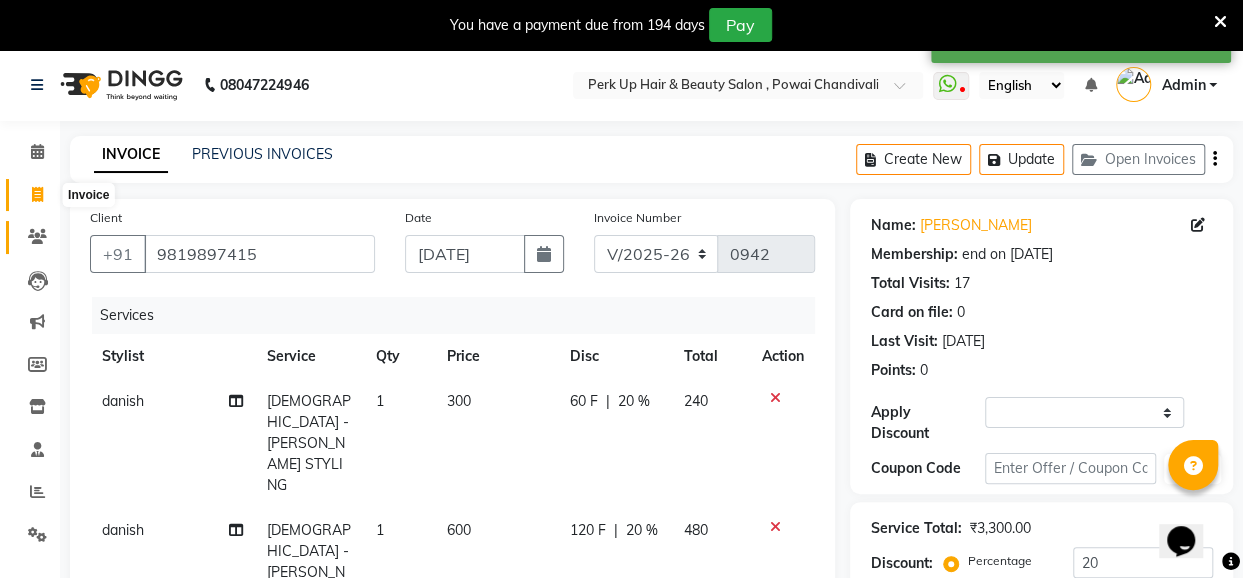 select on "5131" 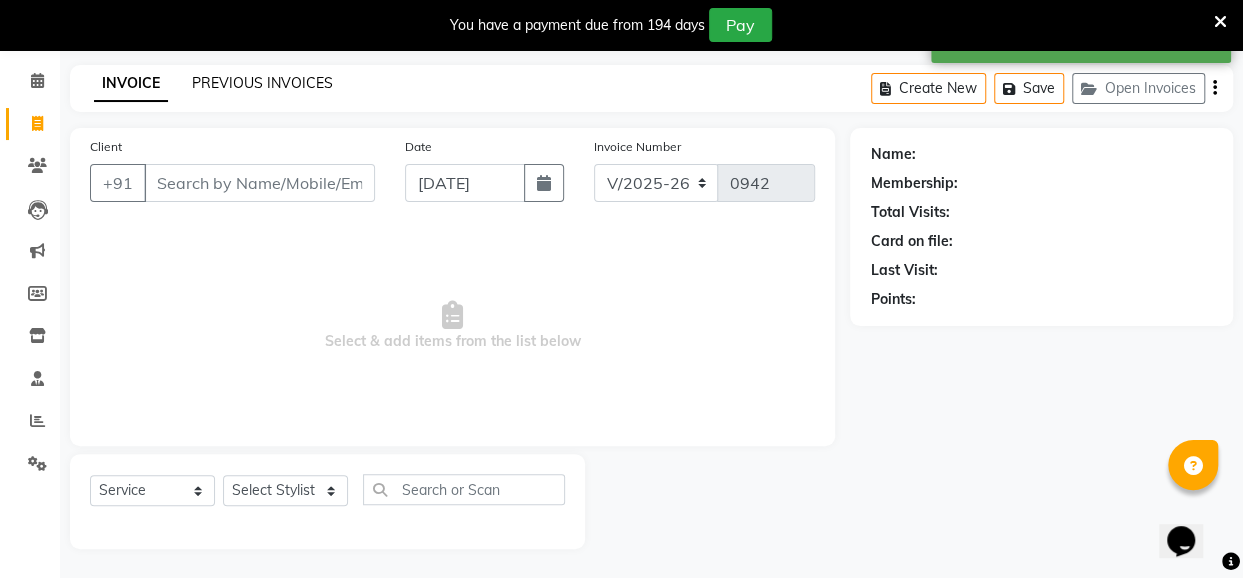 click on "PREVIOUS INVOICES" 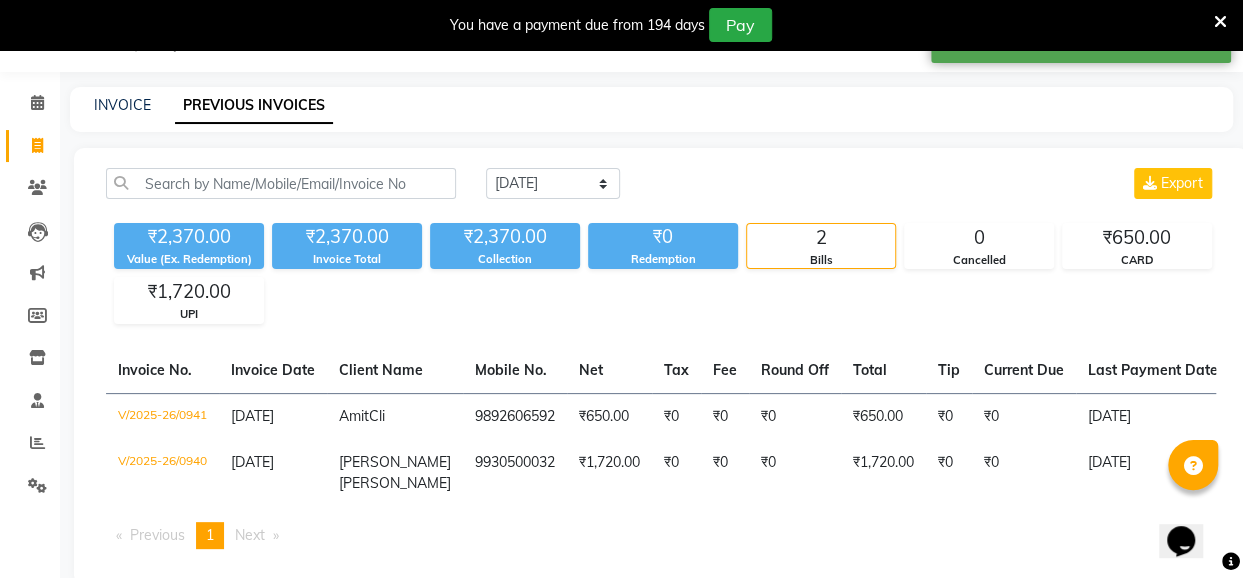 scroll, scrollTop: 71, scrollLeft: 0, axis: vertical 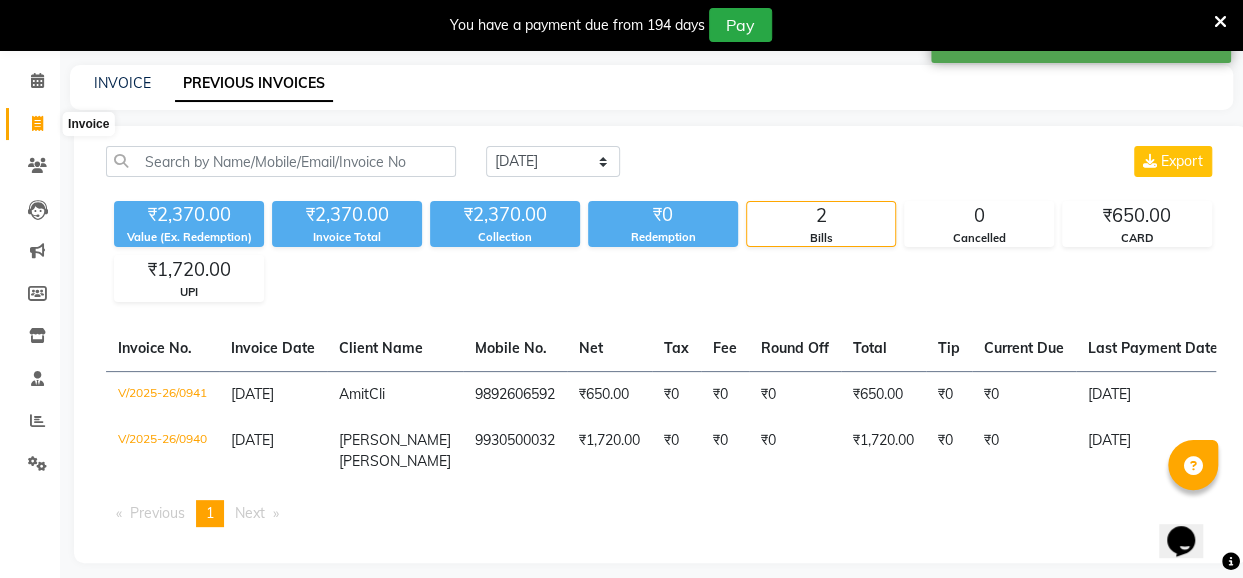 click 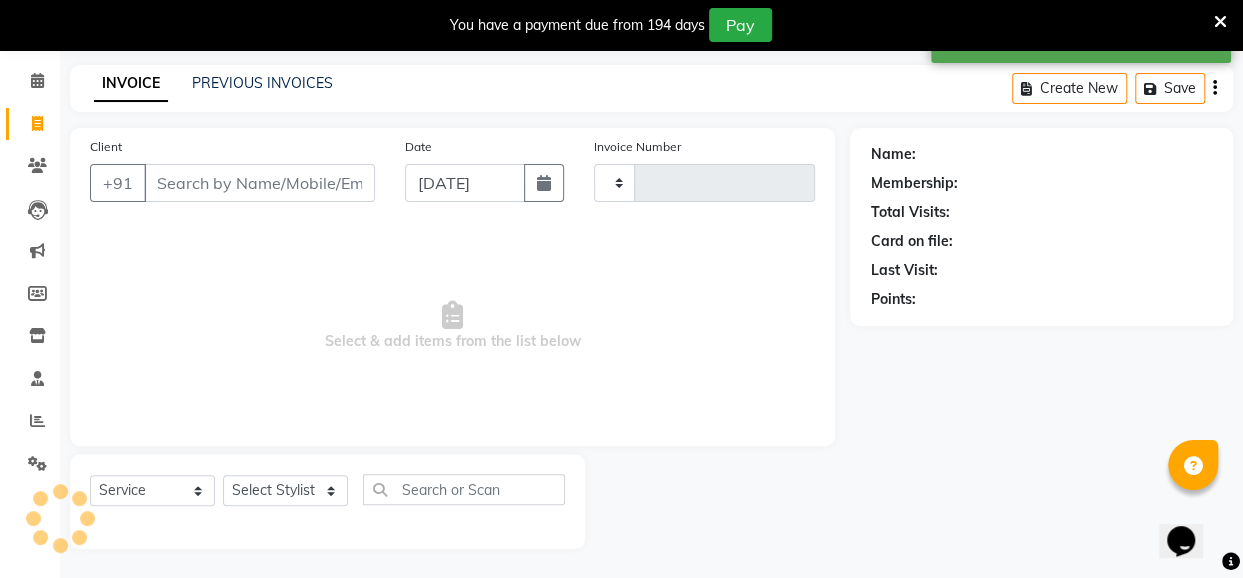 type on "0942" 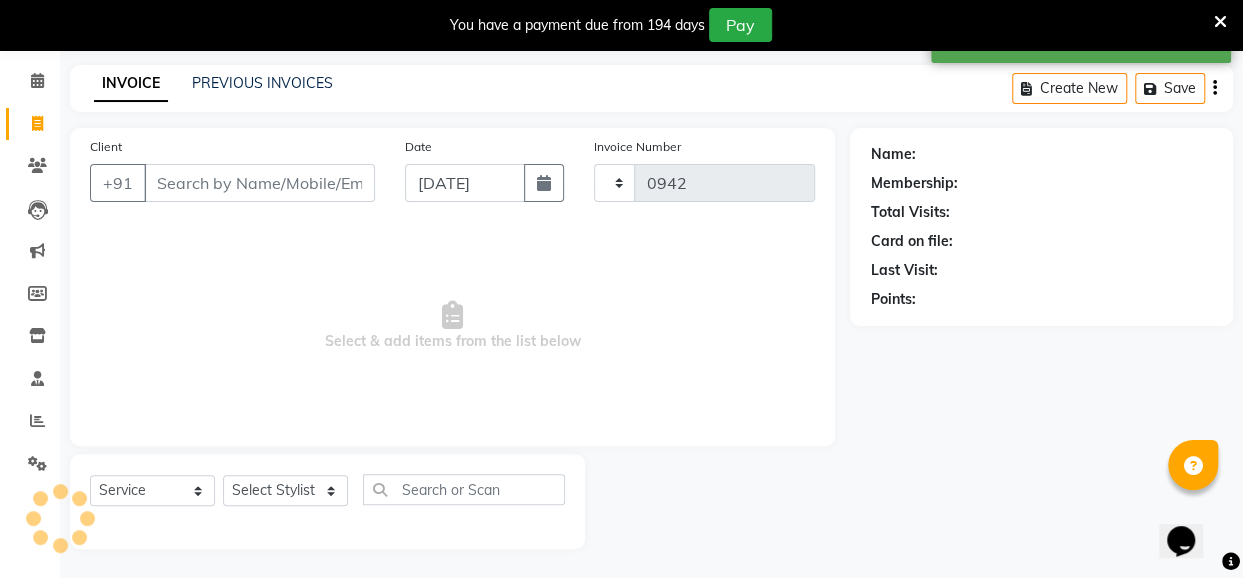 select on "5131" 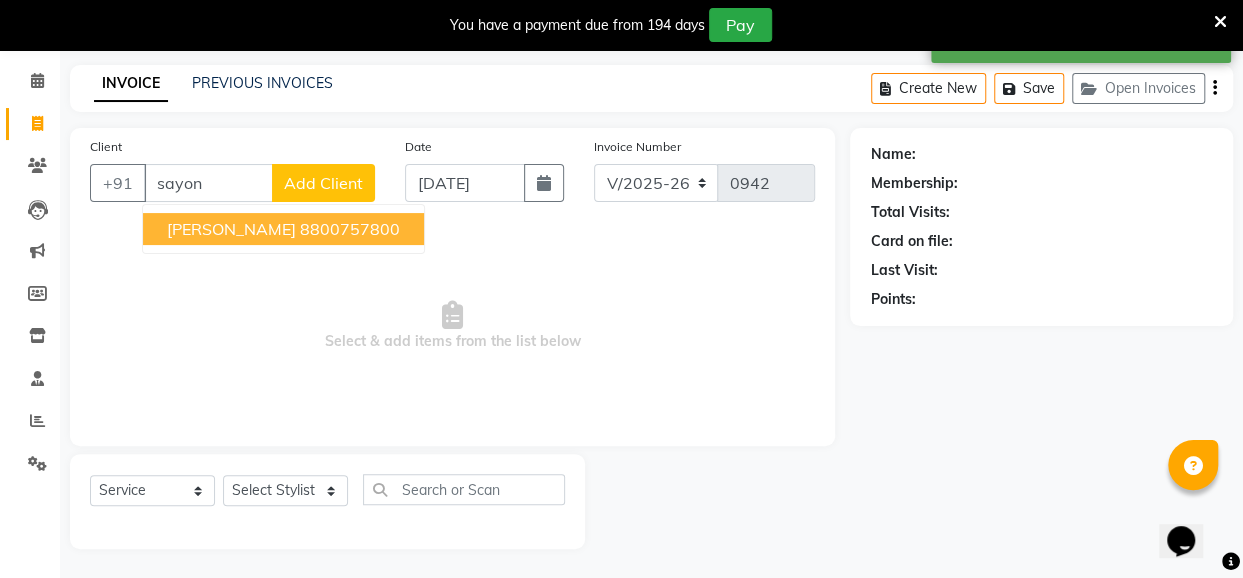 click on "8800757800" at bounding box center [350, 229] 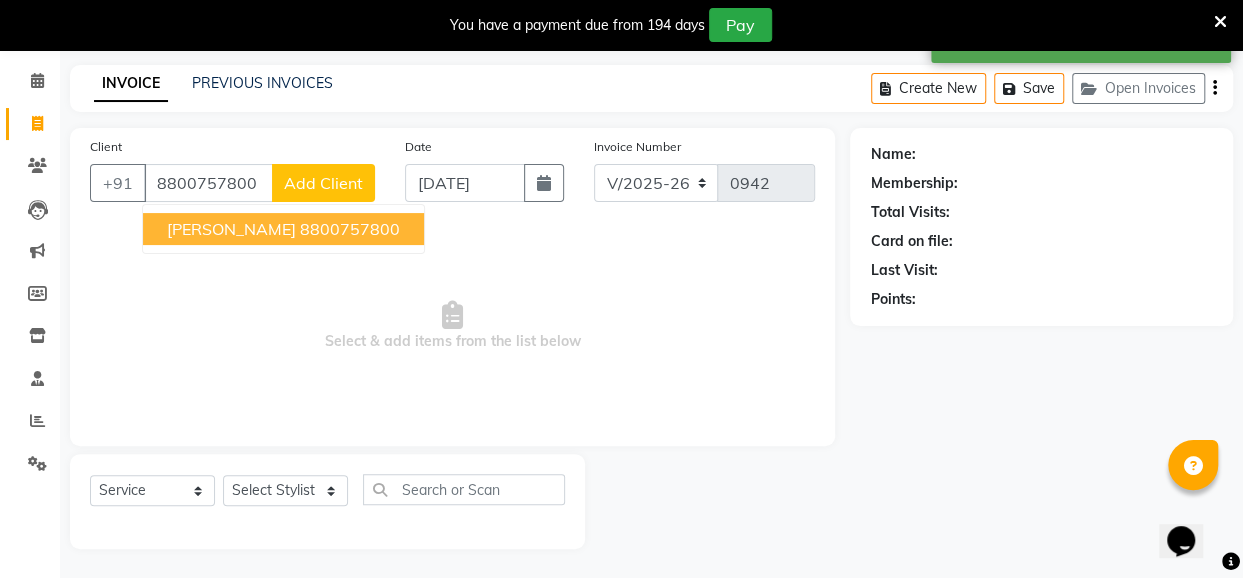 type on "8800757800" 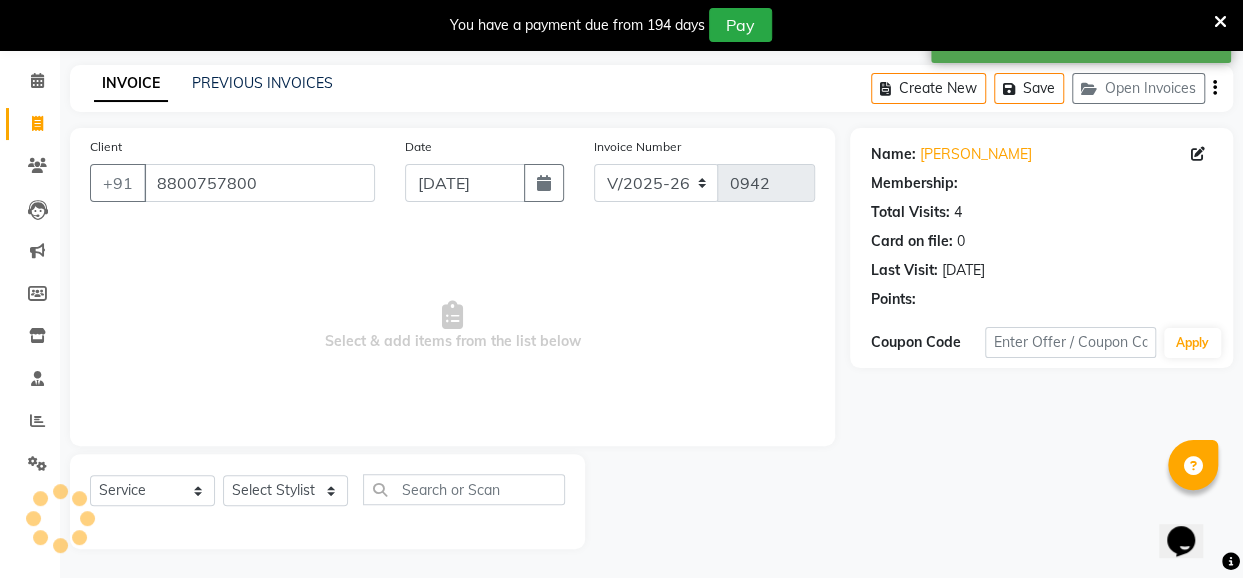 select on "1: Object" 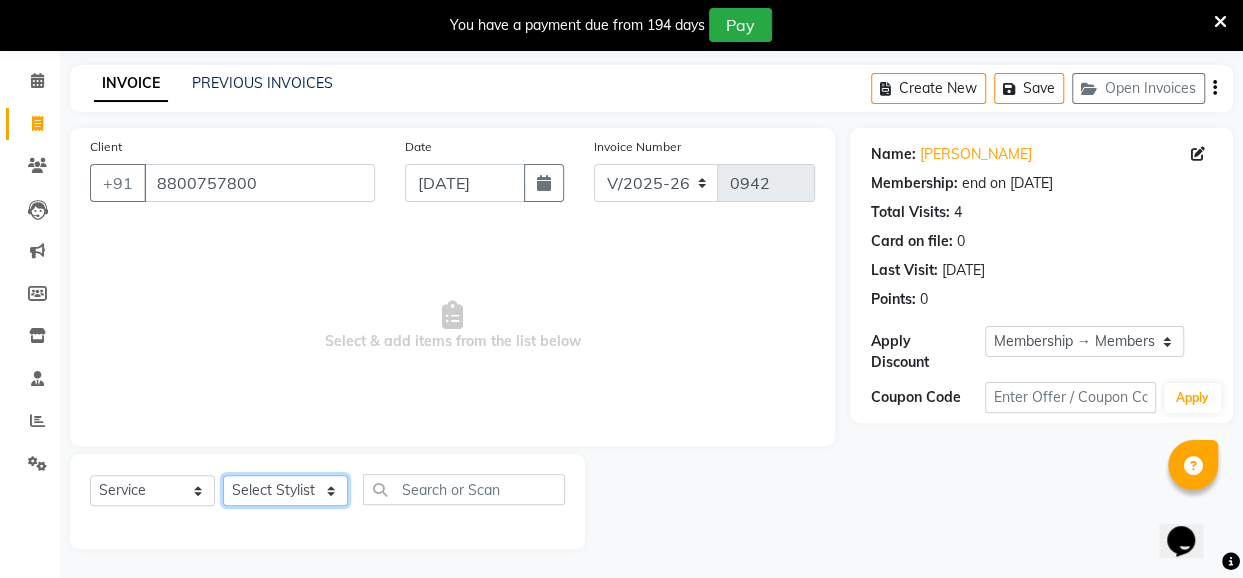 click on "Select Stylist [PERSON_NAME] danish [PERSON_NAME] [PERSON_NAME]		 [PERSON_NAME] [PERSON_NAME]			 Raju [PERSON_NAME]			 [PERSON_NAME]			 [PERSON_NAME] [PERSON_NAME] [PERSON_NAME] Seja [PERSON_NAME] Shaves [PERSON_NAME]" 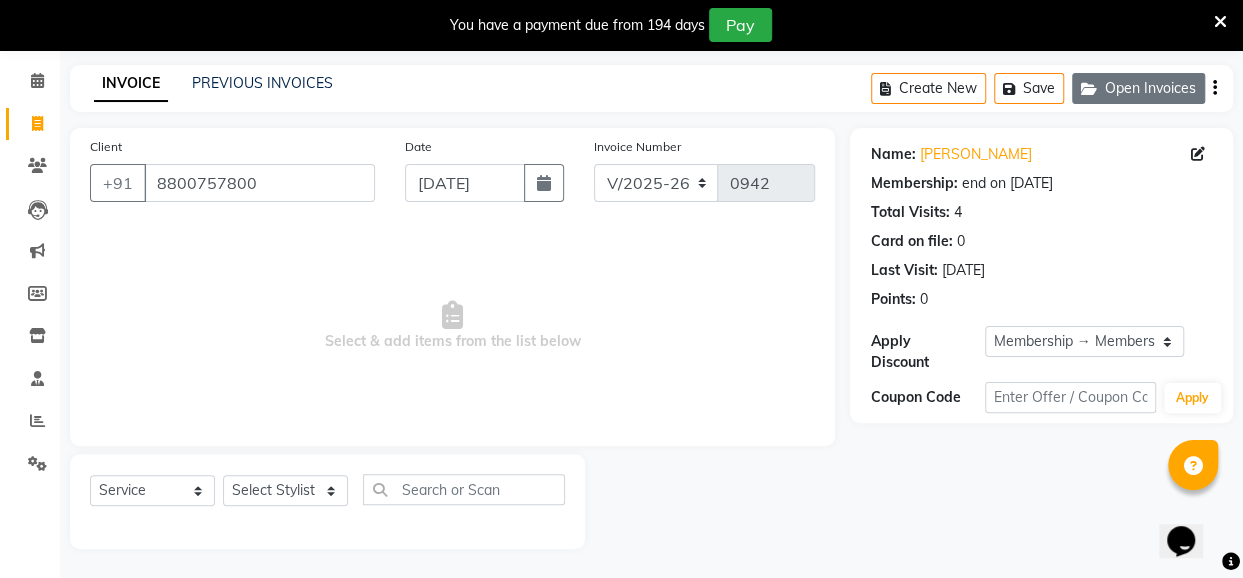 click on "Open Invoices" 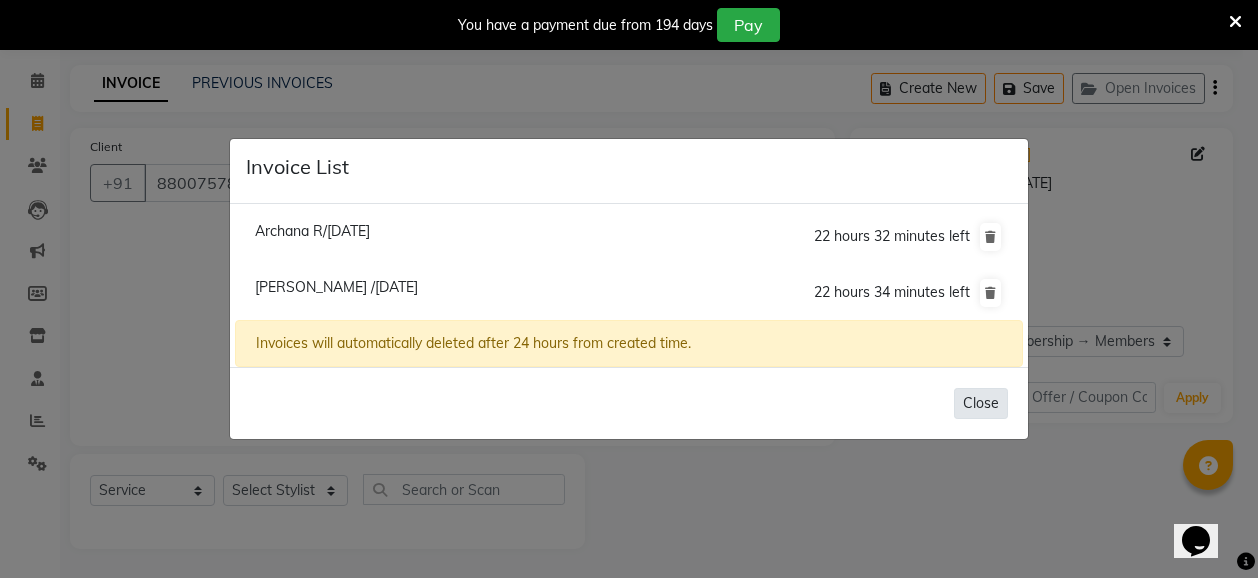 click on "Close" 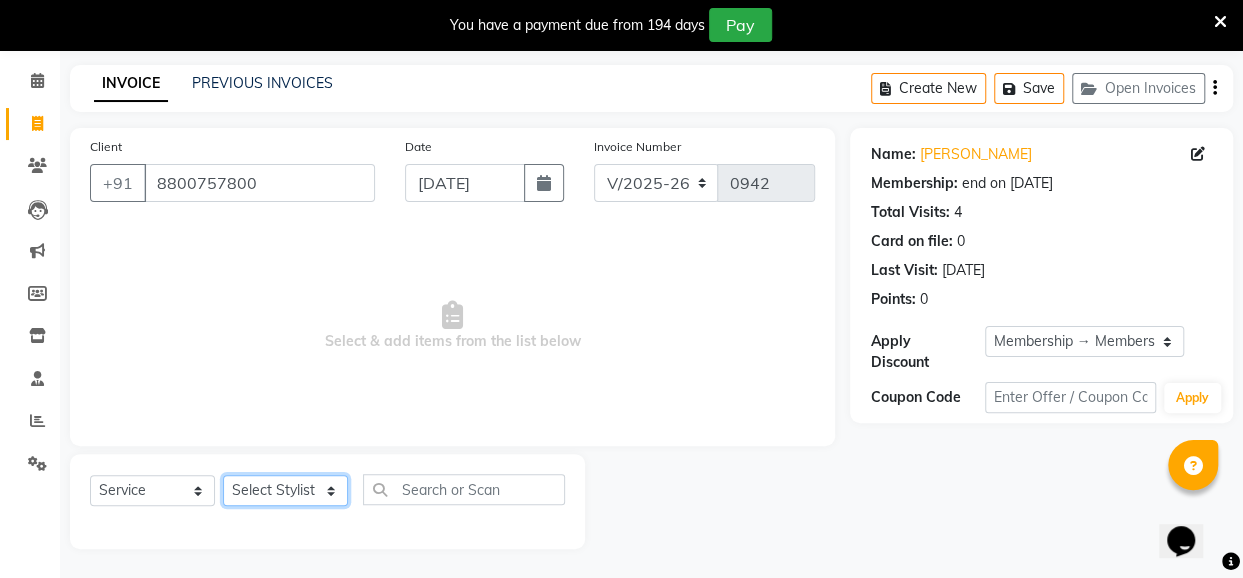 click on "Select Stylist [PERSON_NAME] danish [PERSON_NAME] [PERSON_NAME]		 [PERSON_NAME] [PERSON_NAME]			 Raju [PERSON_NAME]			 [PERSON_NAME]			 [PERSON_NAME] [PERSON_NAME] [PERSON_NAME] Seja [PERSON_NAME] Shaves [PERSON_NAME]" 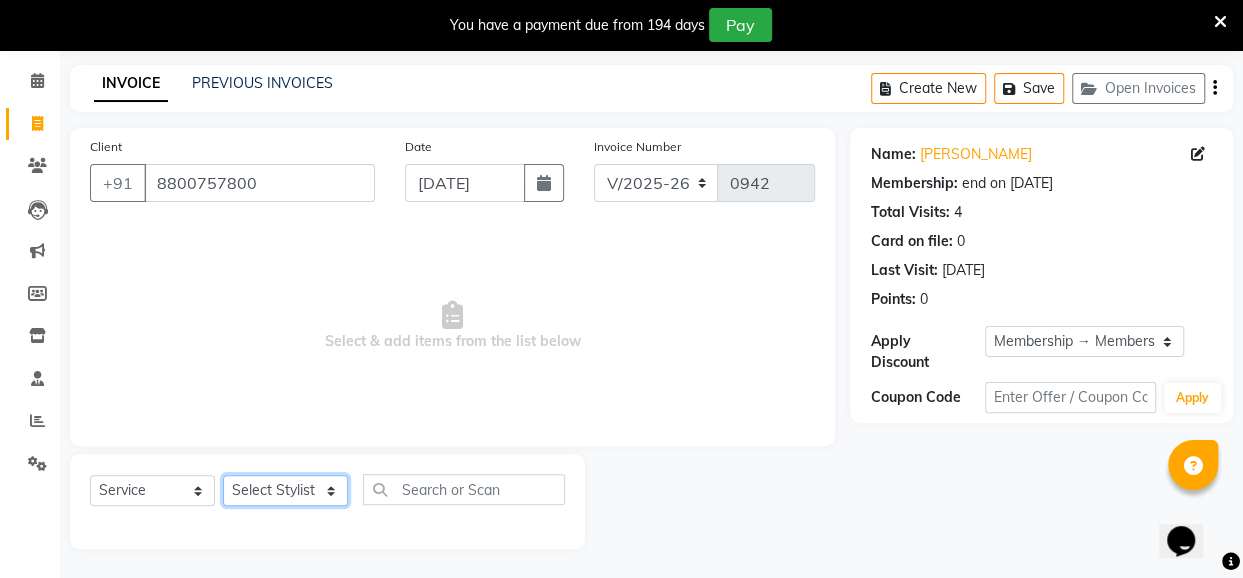 select on "32891" 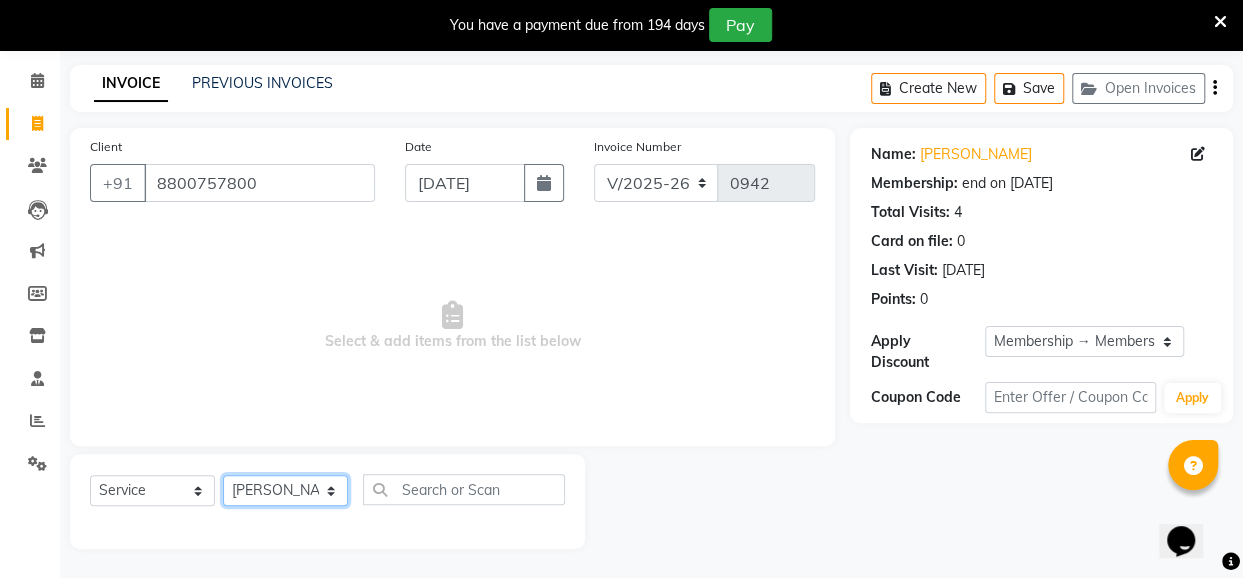 click on "Select Stylist [PERSON_NAME] danish [PERSON_NAME] [PERSON_NAME]		 [PERSON_NAME] [PERSON_NAME]			 Raju [PERSON_NAME]			 [PERSON_NAME]			 [PERSON_NAME] [PERSON_NAME] [PERSON_NAME] Seja [PERSON_NAME] Shaves [PERSON_NAME]" 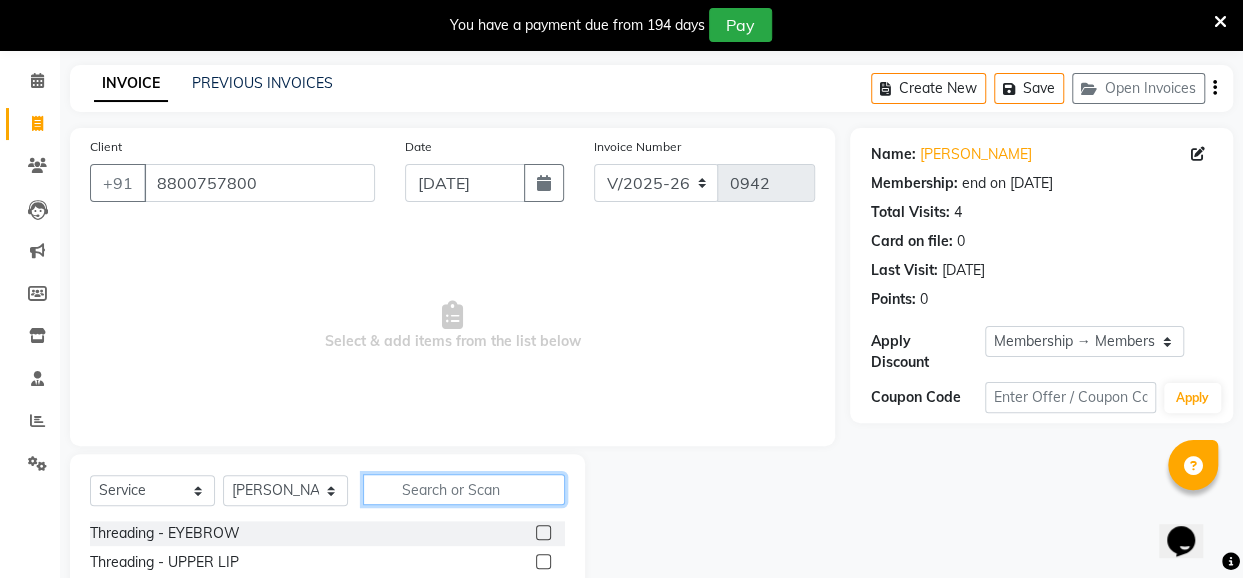 click 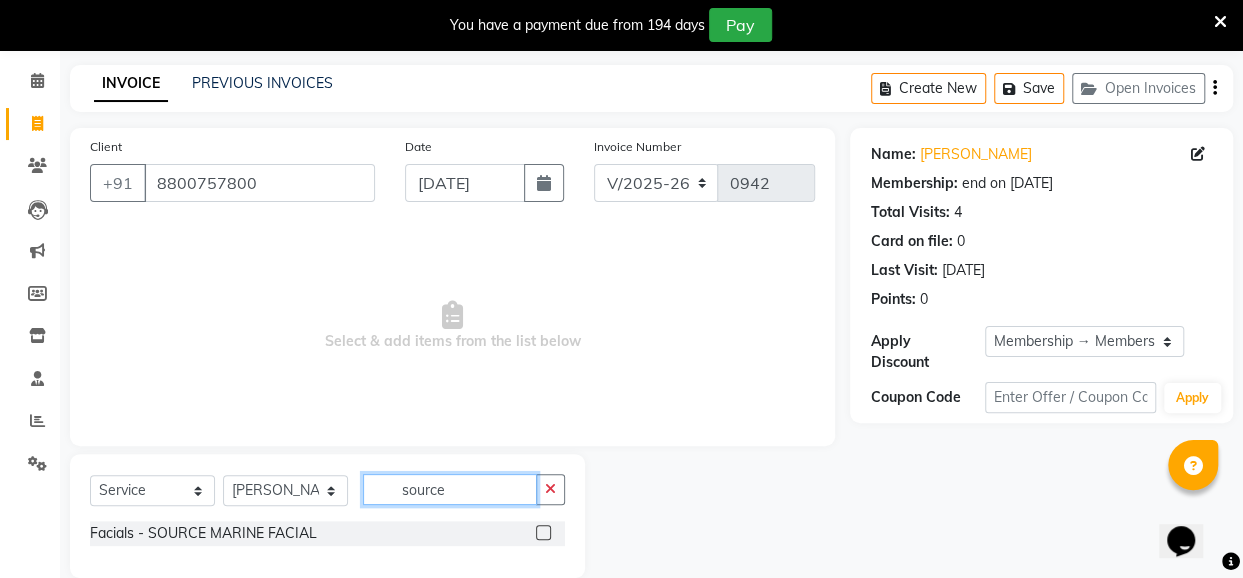 type on "source" 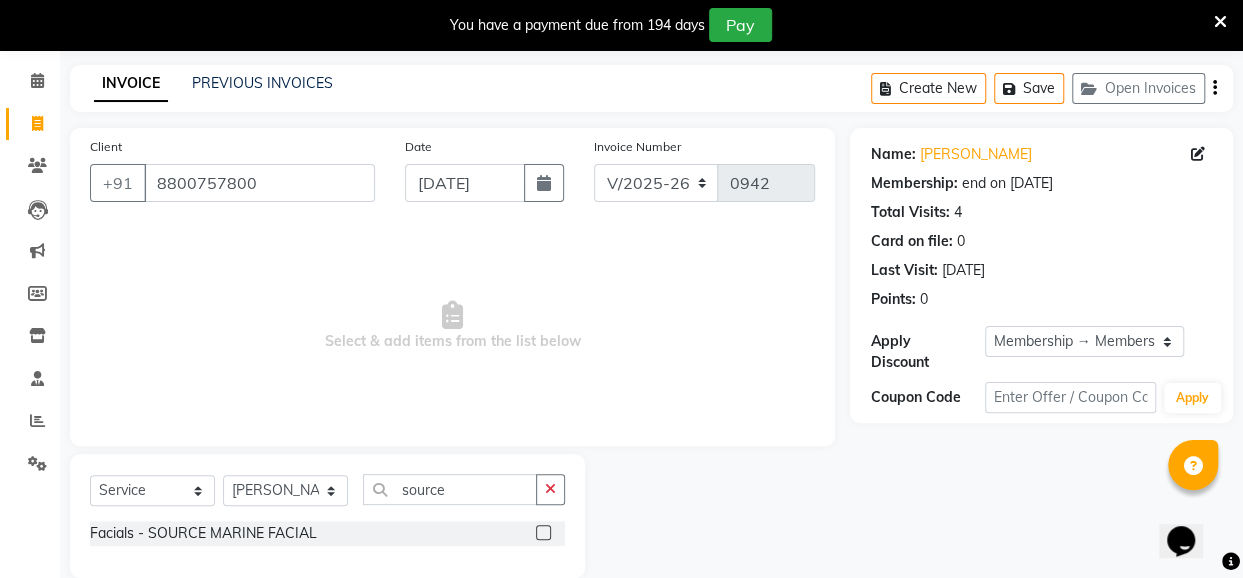 click 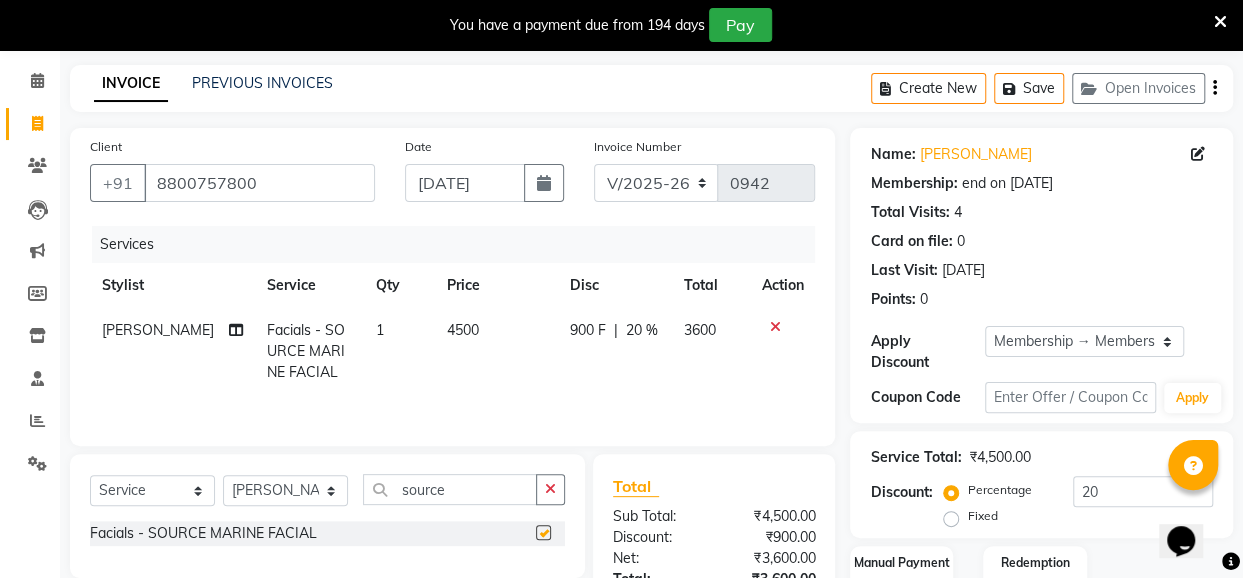checkbox on "false" 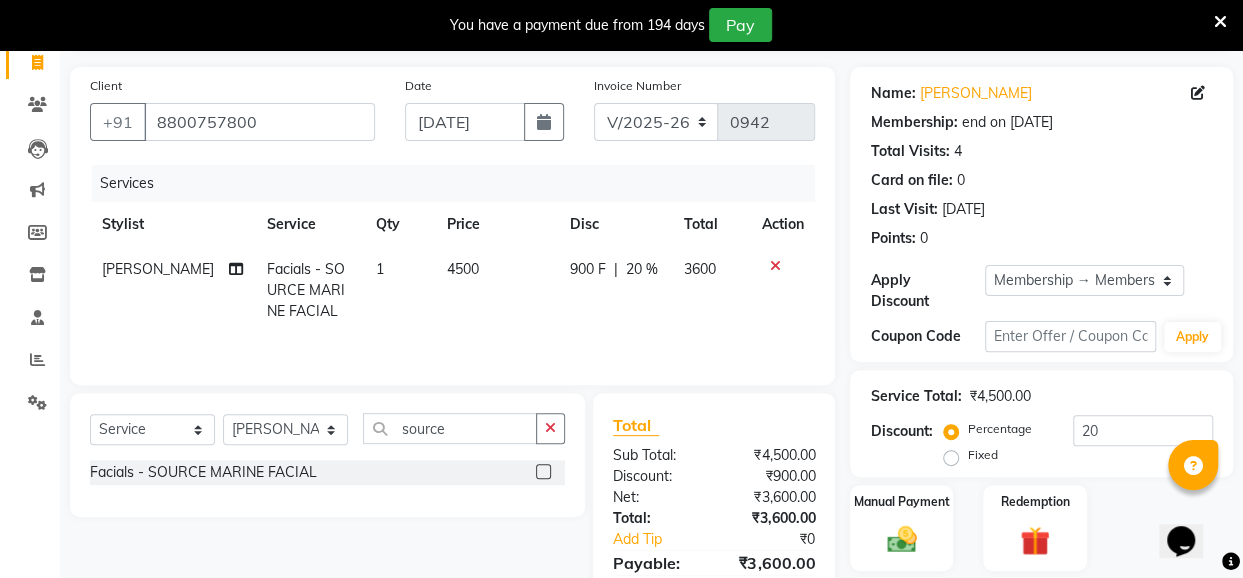 scroll, scrollTop: 151, scrollLeft: 0, axis: vertical 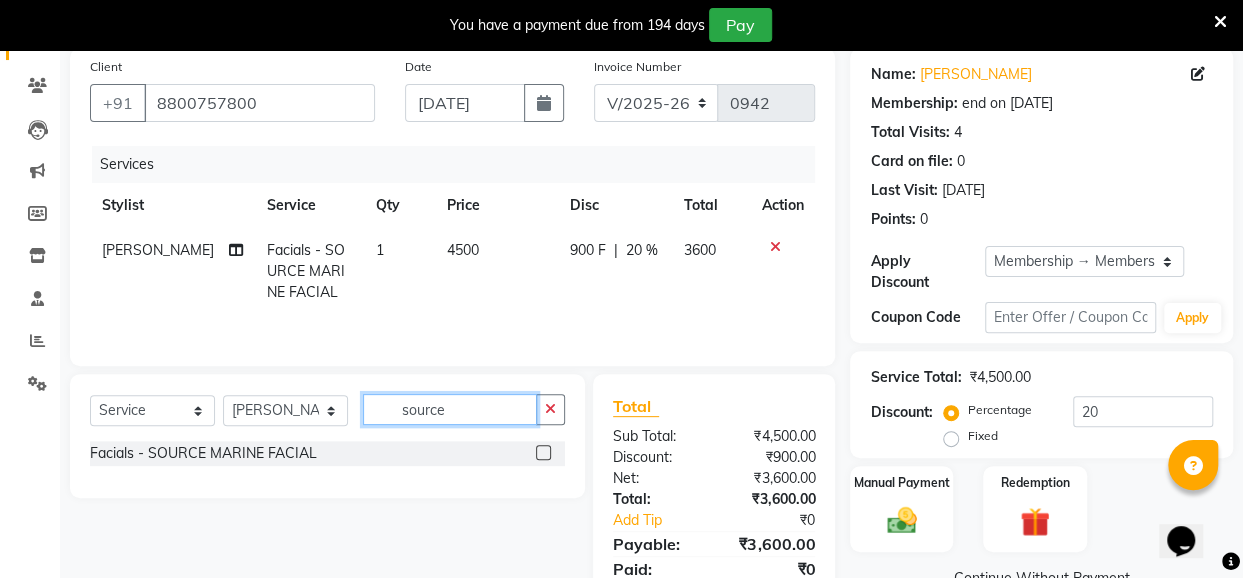 click on "source" 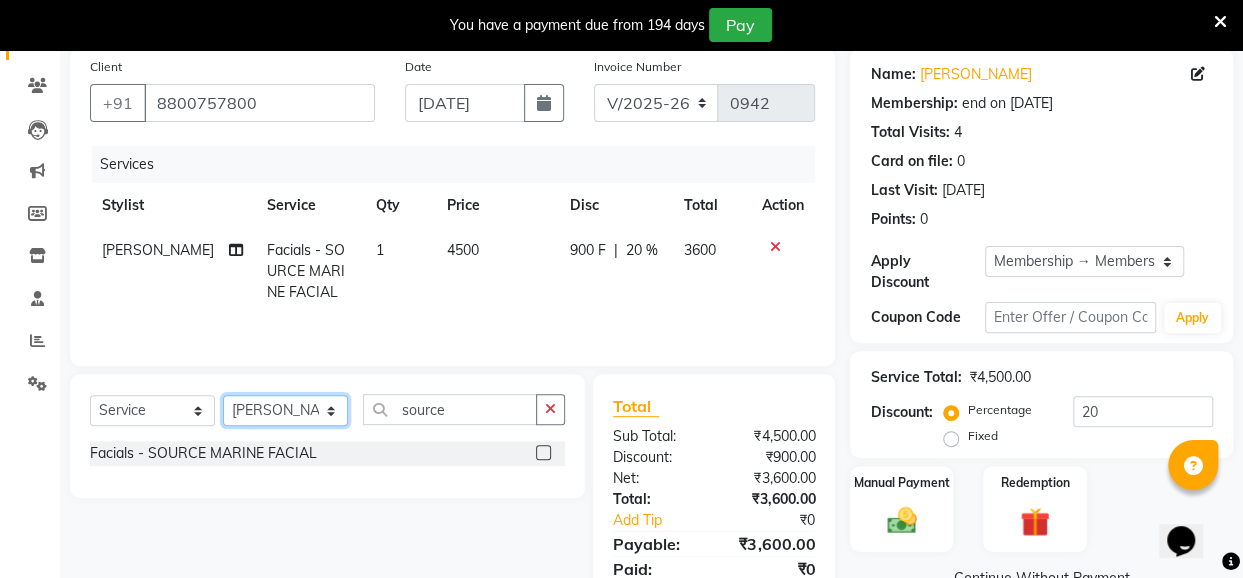 click on "Select Stylist [PERSON_NAME] danish [PERSON_NAME] [PERSON_NAME]		 [PERSON_NAME] [PERSON_NAME]			 Raju [PERSON_NAME]			 [PERSON_NAME]			 [PERSON_NAME] [PERSON_NAME] [PERSON_NAME] Seja [PERSON_NAME] Shaves [PERSON_NAME]" 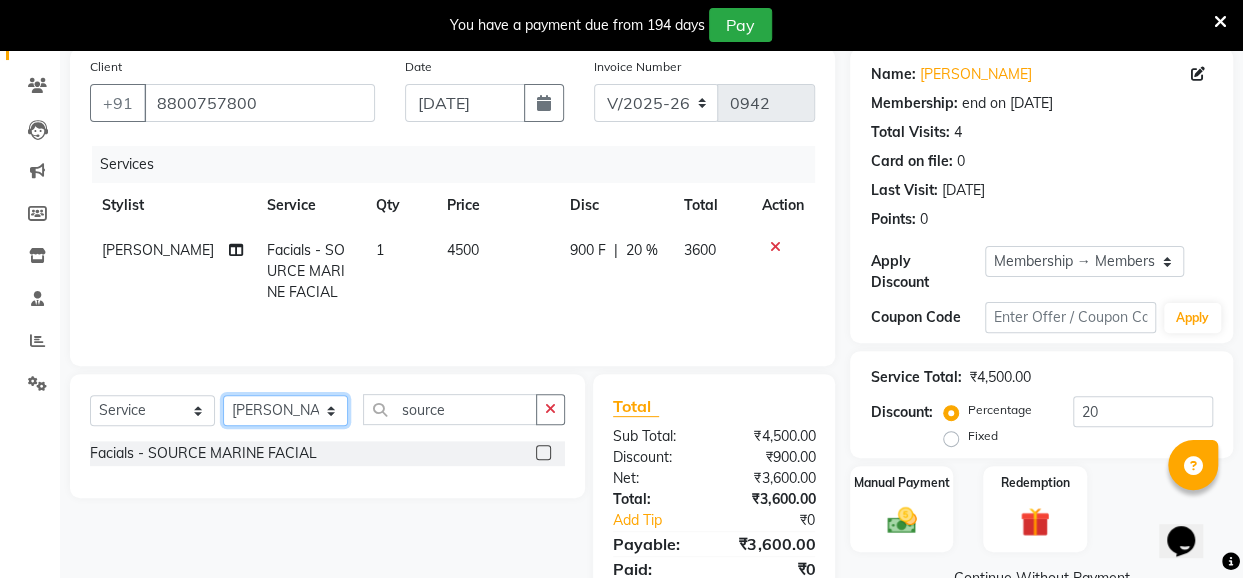click on "Select Stylist [PERSON_NAME] danish [PERSON_NAME] [PERSON_NAME]		 [PERSON_NAME] [PERSON_NAME]			 Raju [PERSON_NAME]			 [PERSON_NAME]			 [PERSON_NAME] [PERSON_NAME] [PERSON_NAME] Seja [PERSON_NAME] Shaves [PERSON_NAME]" 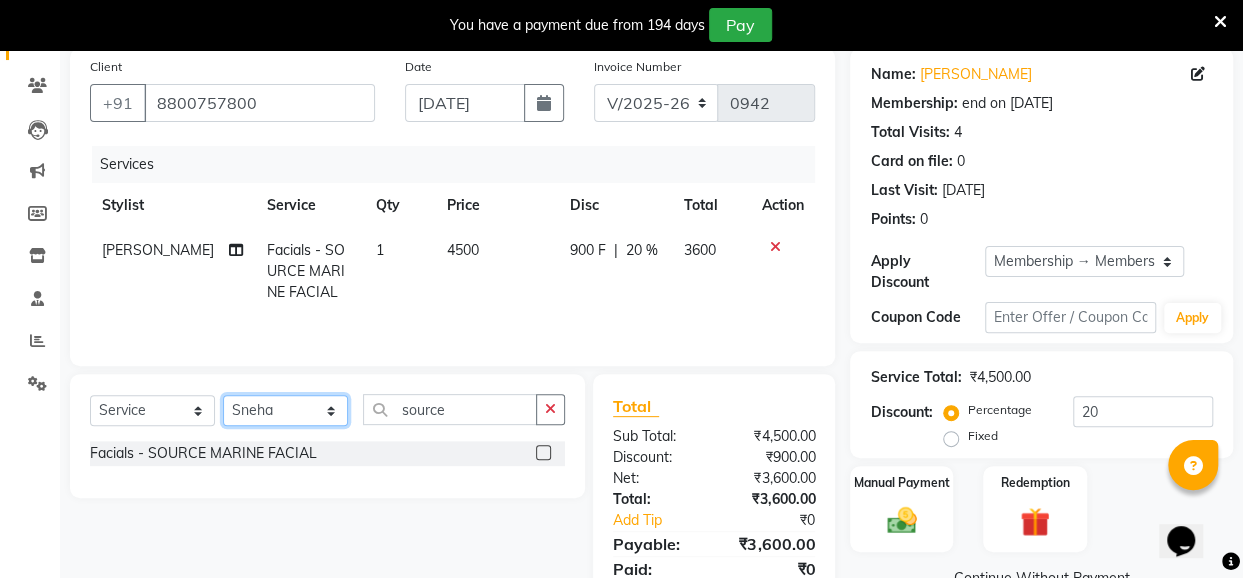 click on "Select Stylist [PERSON_NAME] danish [PERSON_NAME] [PERSON_NAME]		 [PERSON_NAME] [PERSON_NAME]			 Raju [PERSON_NAME]			 [PERSON_NAME]			 [PERSON_NAME] [PERSON_NAME] [PERSON_NAME] Seja [PERSON_NAME] Shaves [PERSON_NAME]" 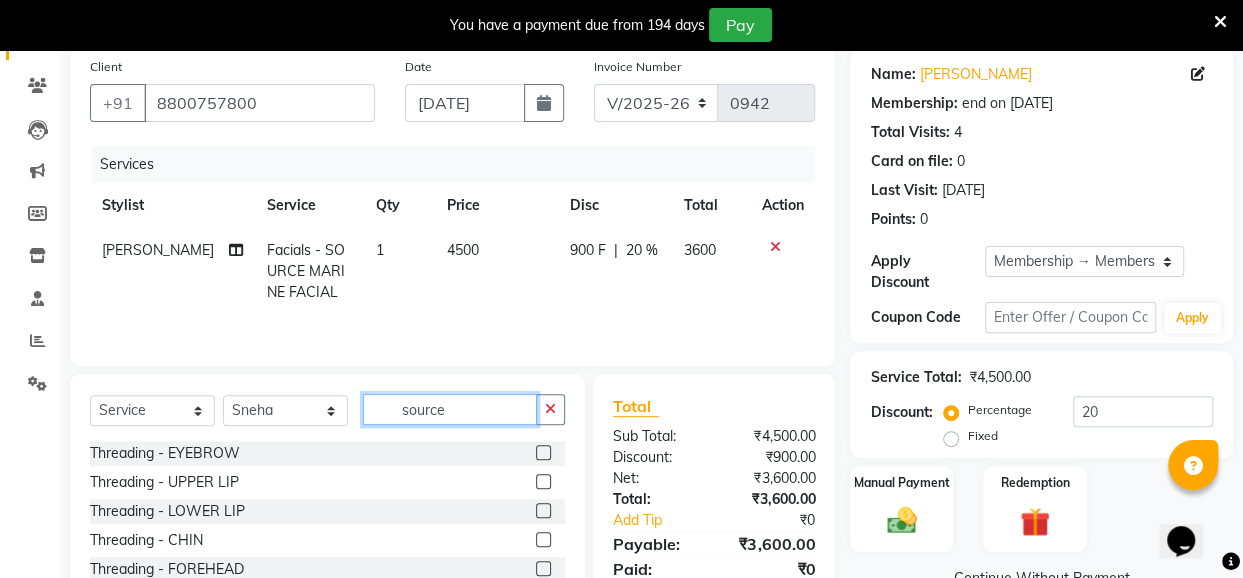 click on "source" 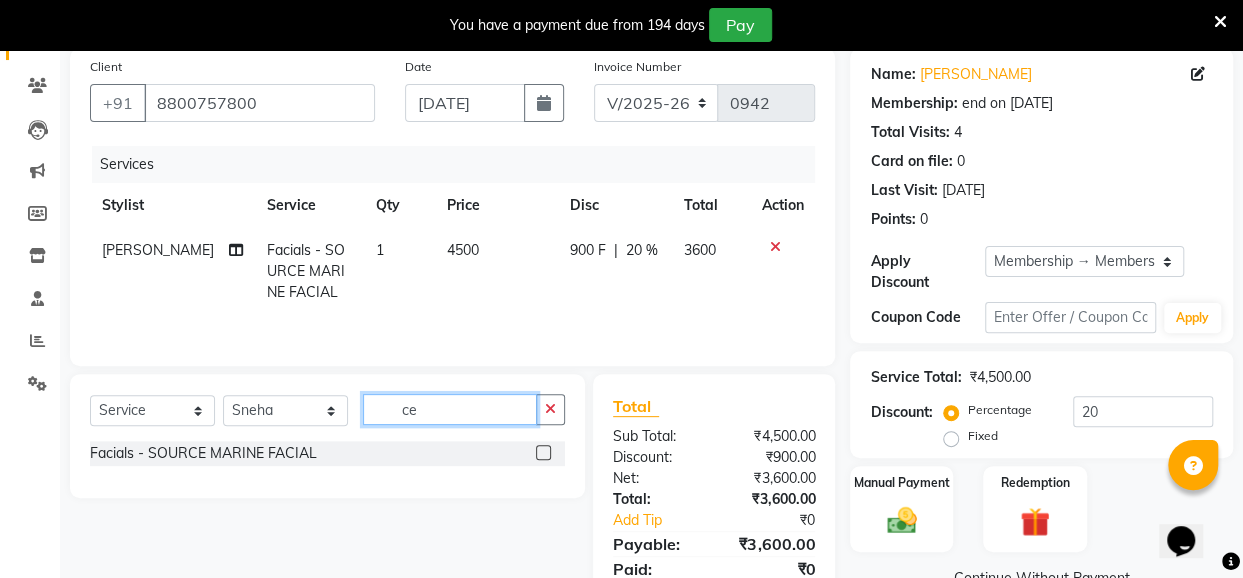 type on "e" 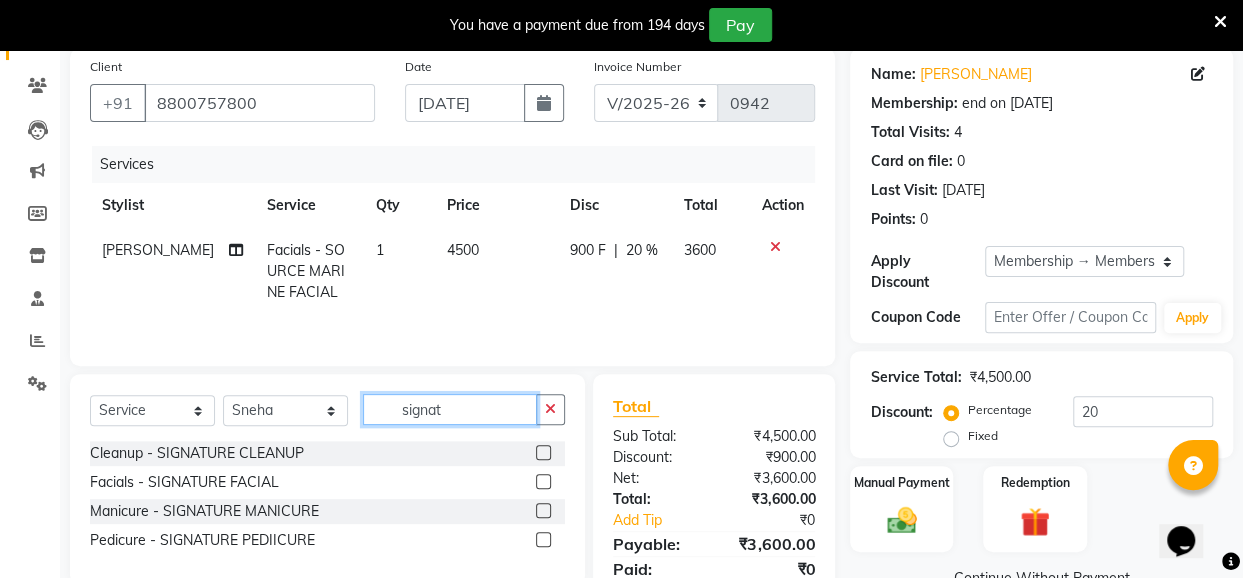 type on "signat" 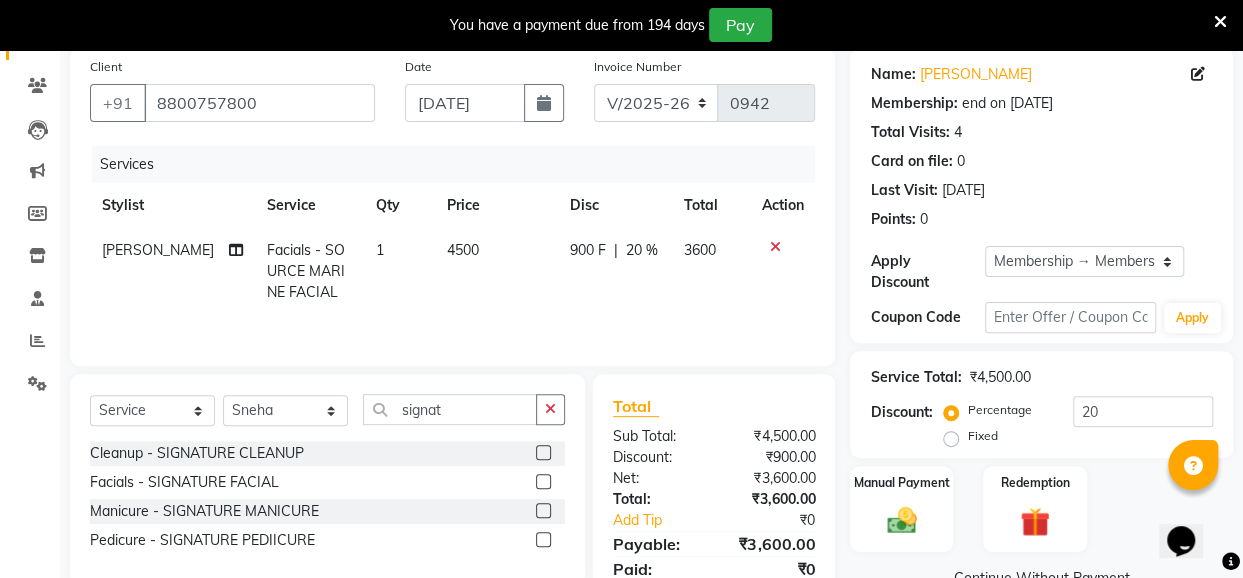 click 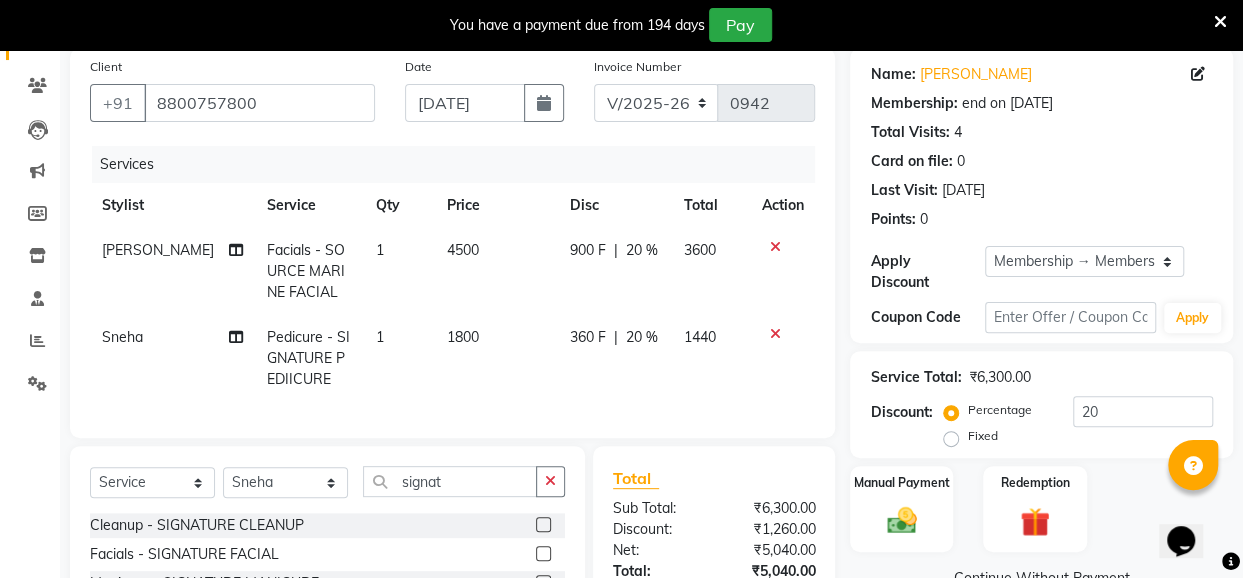 checkbox on "false" 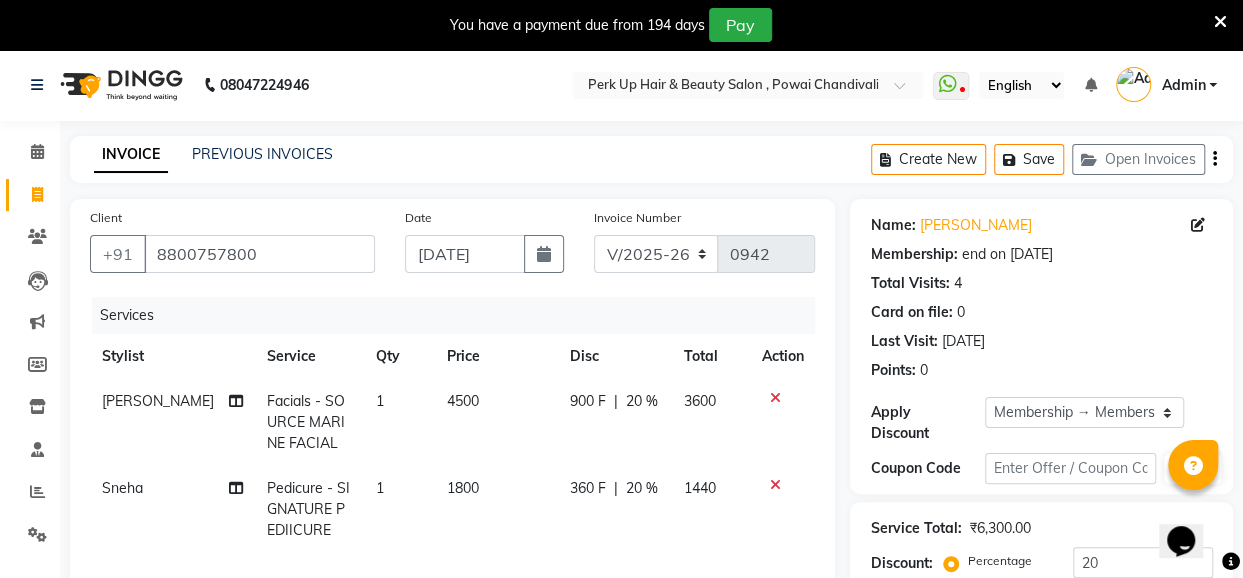 scroll, scrollTop: 315, scrollLeft: 0, axis: vertical 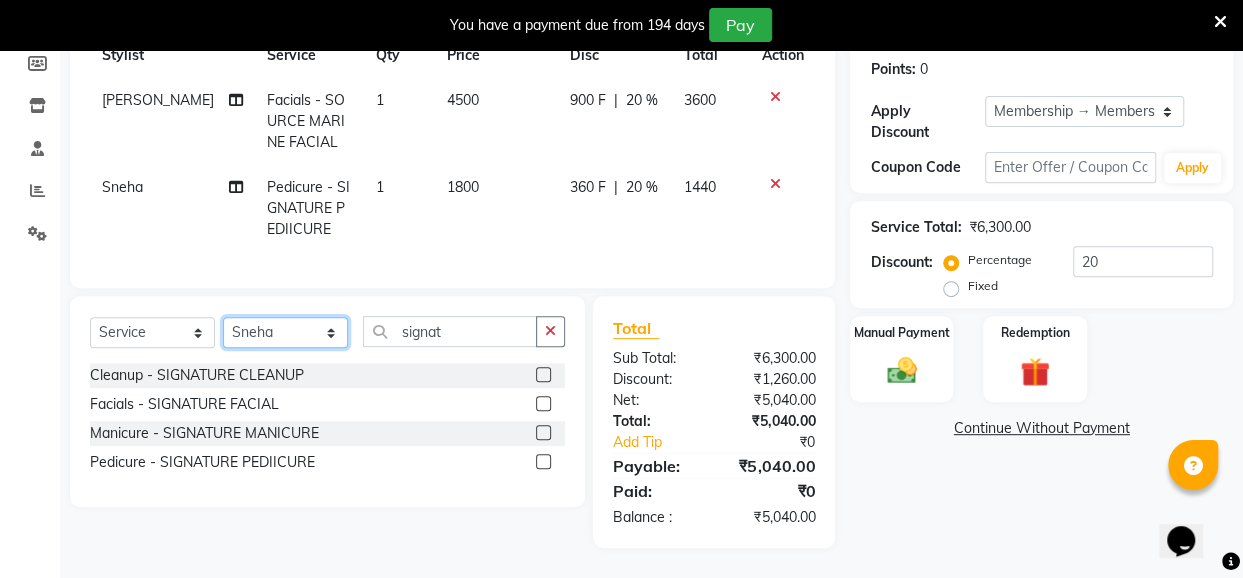 click on "Select Stylist [PERSON_NAME] danish [PERSON_NAME] [PERSON_NAME]		 [PERSON_NAME] [PERSON_NAME]			 Raju [PERSON_NAME]			 [PERSON_NAME]			 [PERSON_NAME] [PERSON_NAME] [PERSON_NAME] Seja [PERSON_NAME] Shaves [PERSON_NAME]" 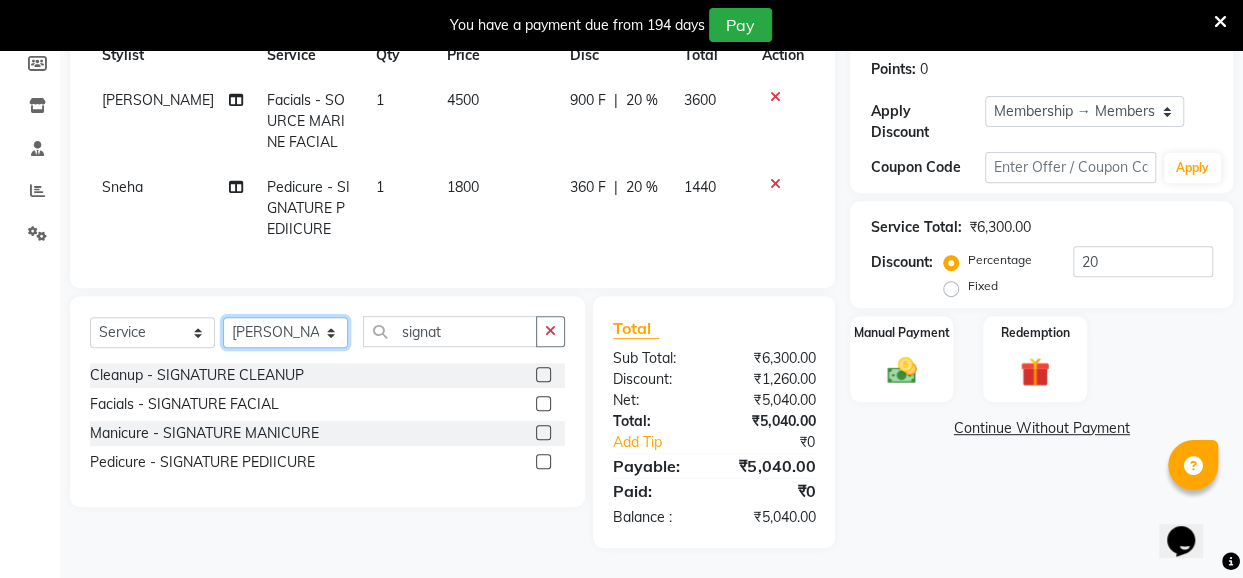 click on "Select Stylist [PERSON_NAME] danish [PERSON_NAME] [PERSON_NAME]		 [PERSON_NAME] [PERSON_NAME]			 Raju [PERSON_NAME]			 [PERSON_NAME]			 [PERSON_NAME] [PERSON_NAME] [PERSON_NAME] Seja [PERSON_NAME] Shaves [PERSON_NAME]" 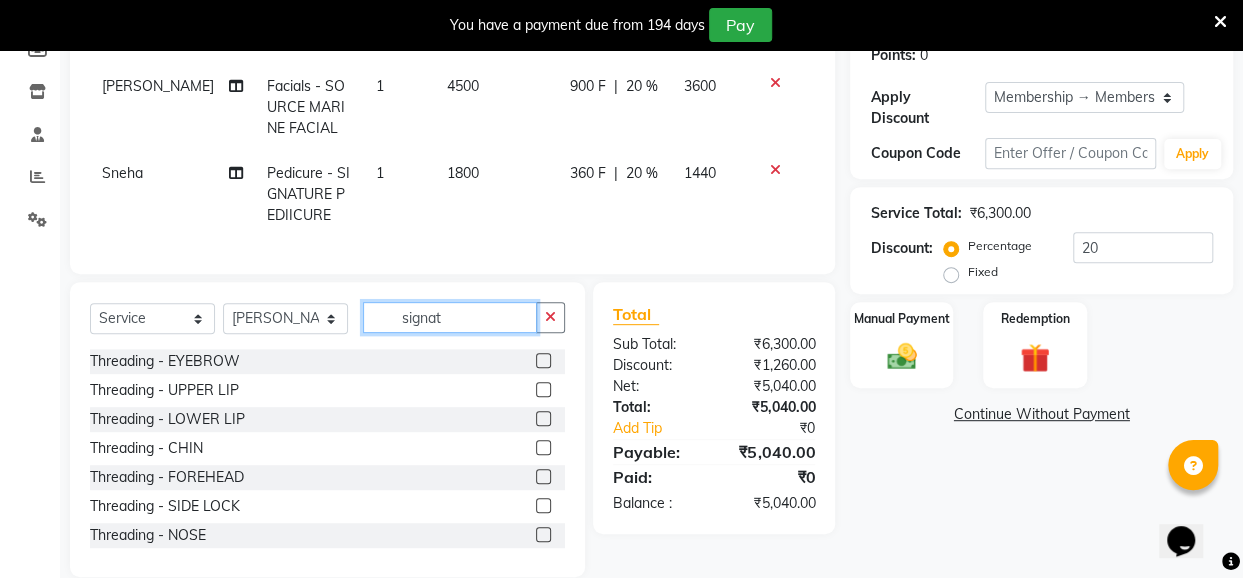 click on "signat" 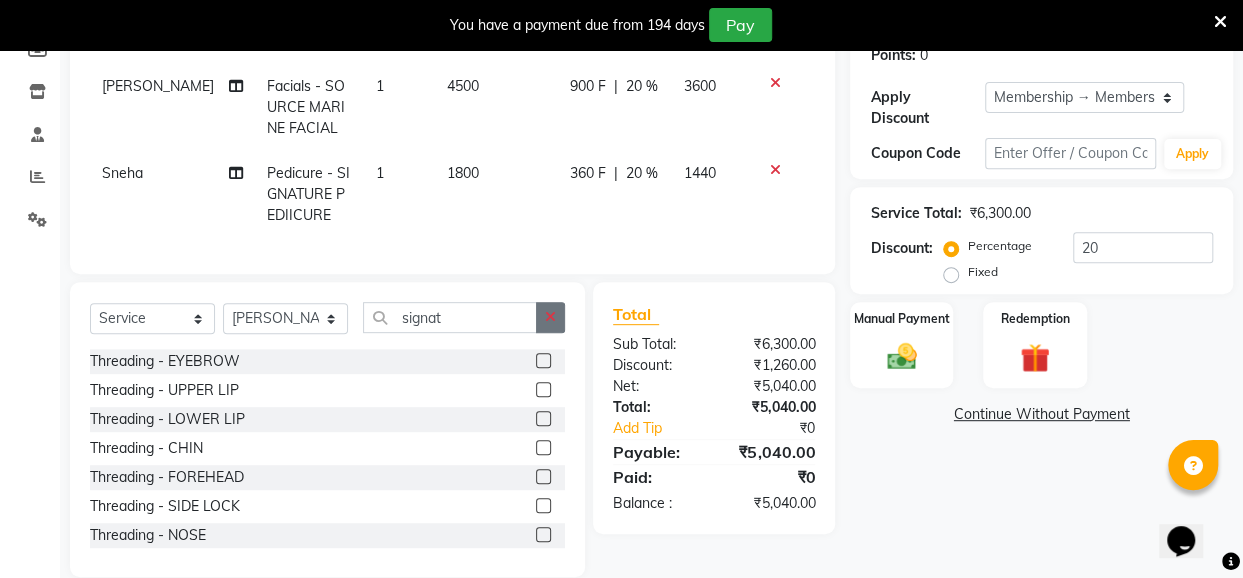 click 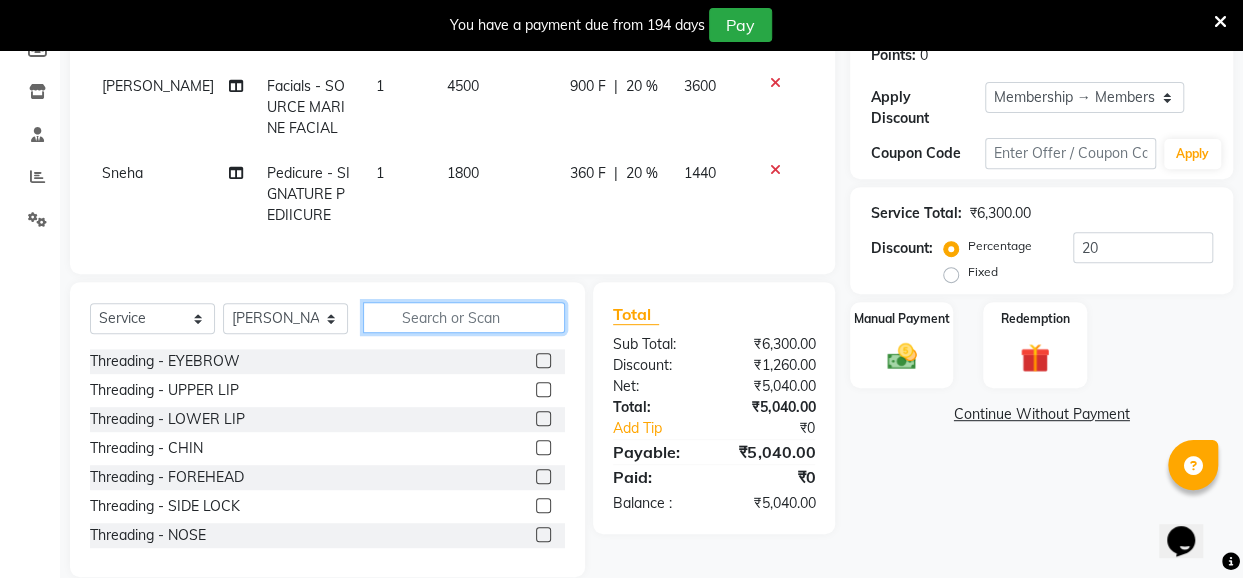 click 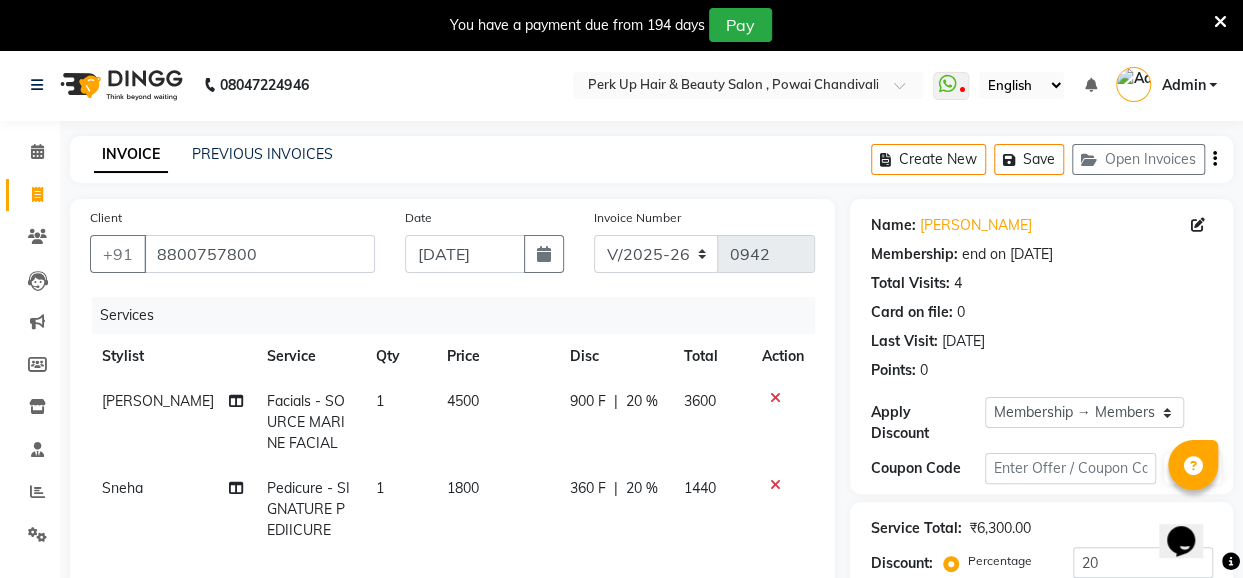 scroll, scrollTop: 358, scrollLeft: 0, axis: vertical 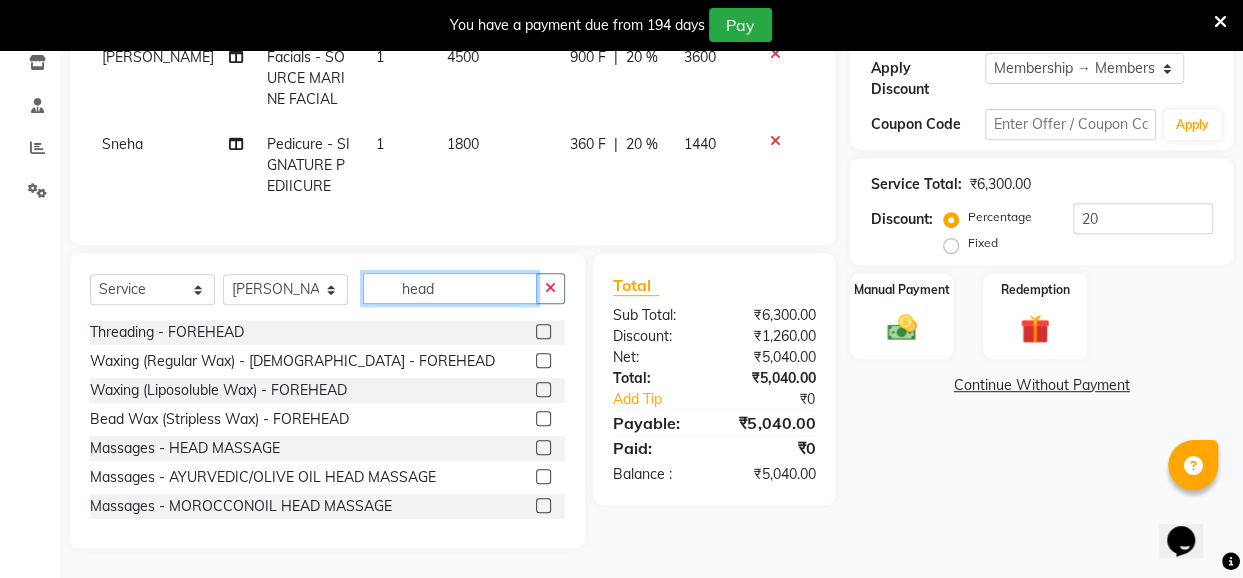 type on "head" 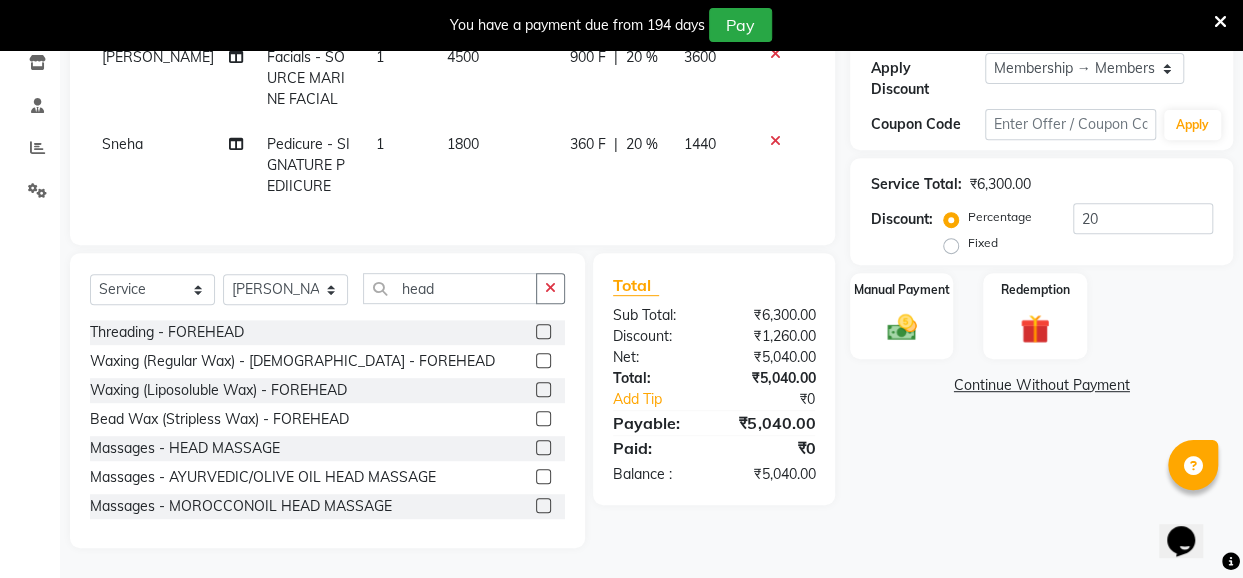 click 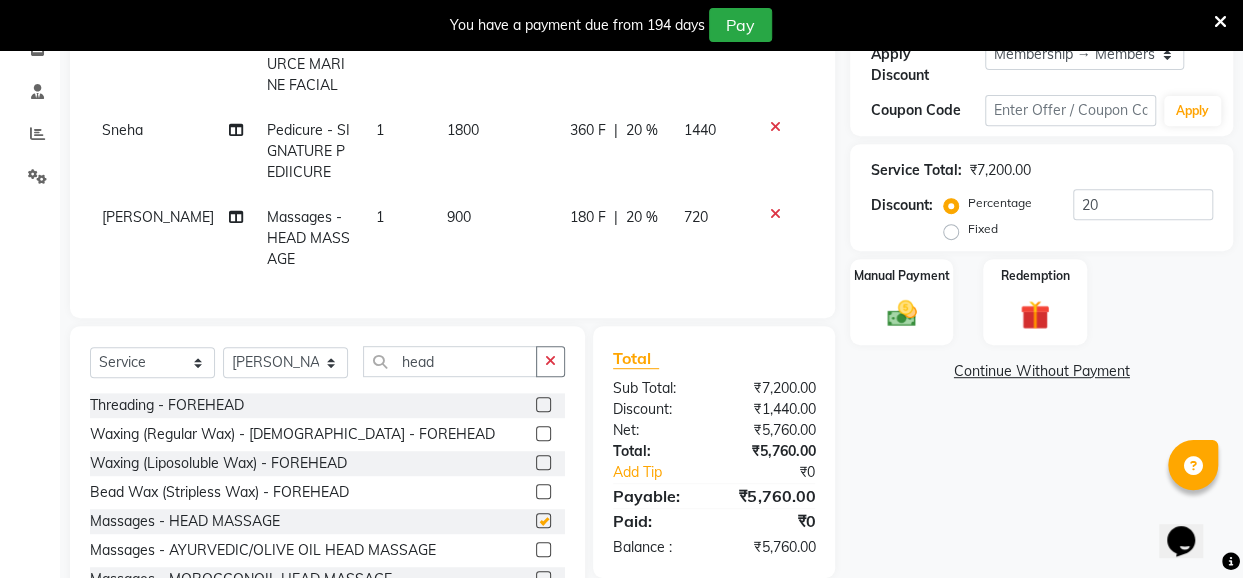 checkbox on "false" 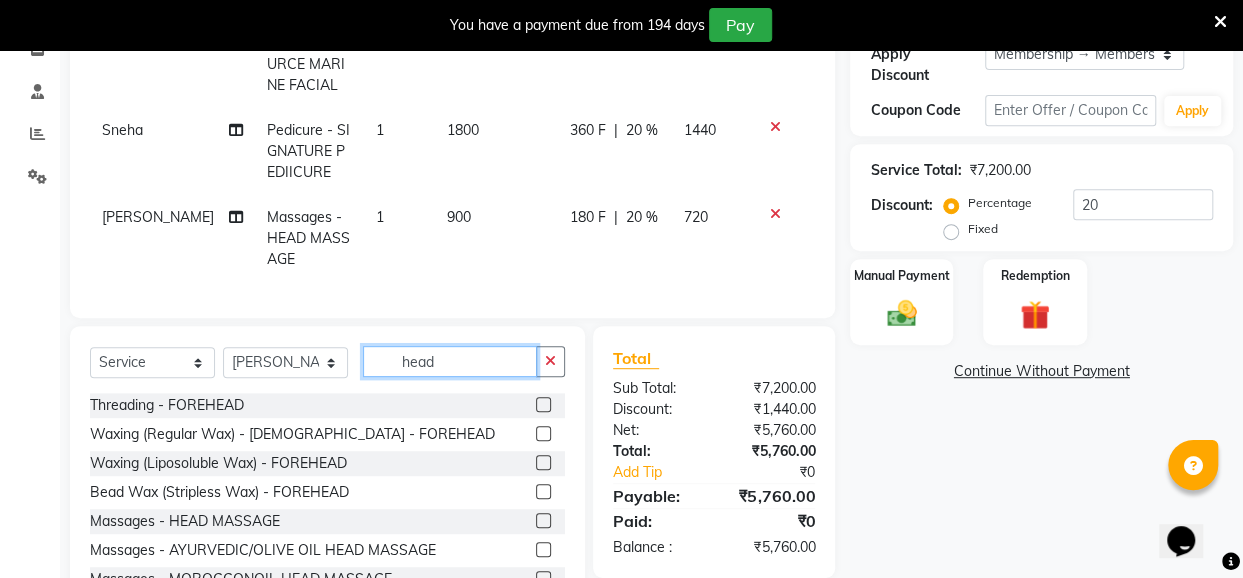 click on "head" 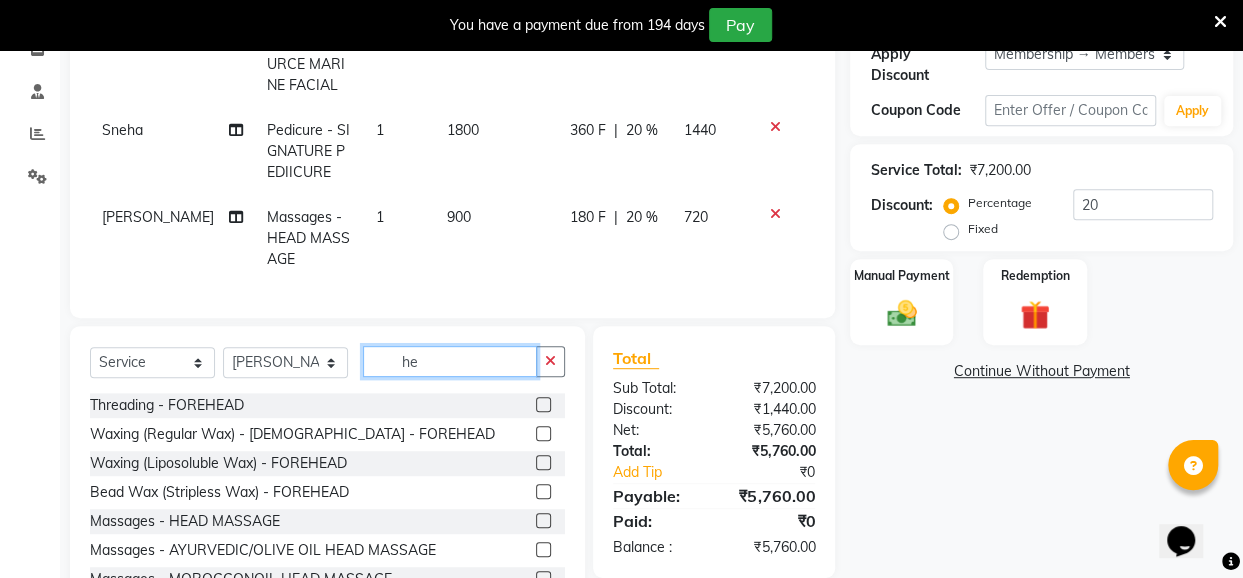 type on "h" 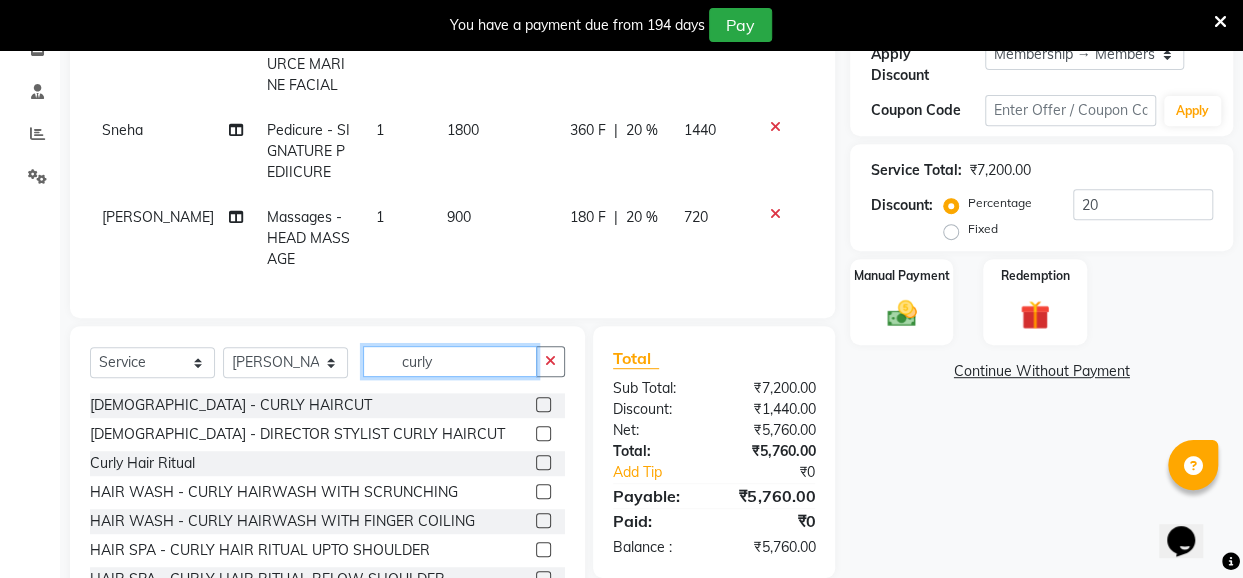 type on "curly" 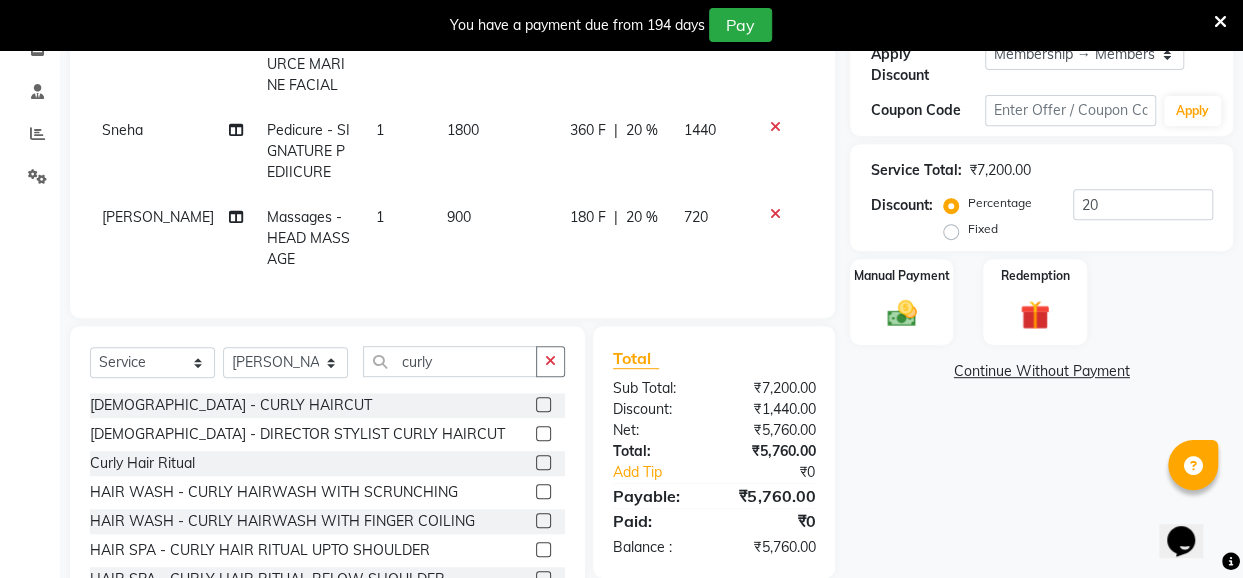 click 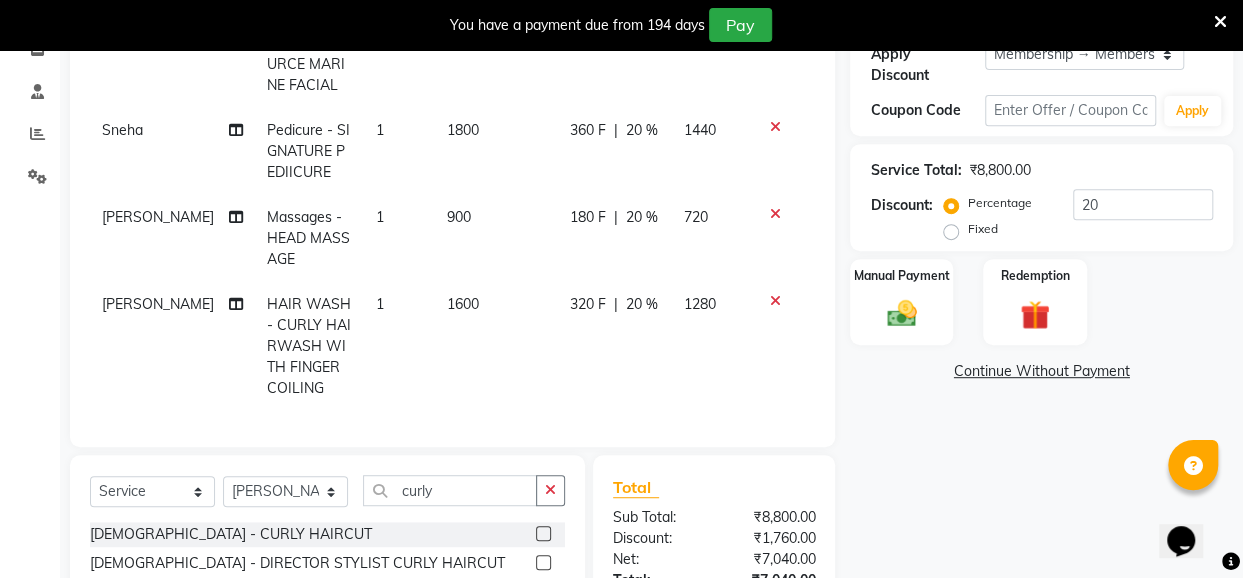checkbox on "false" 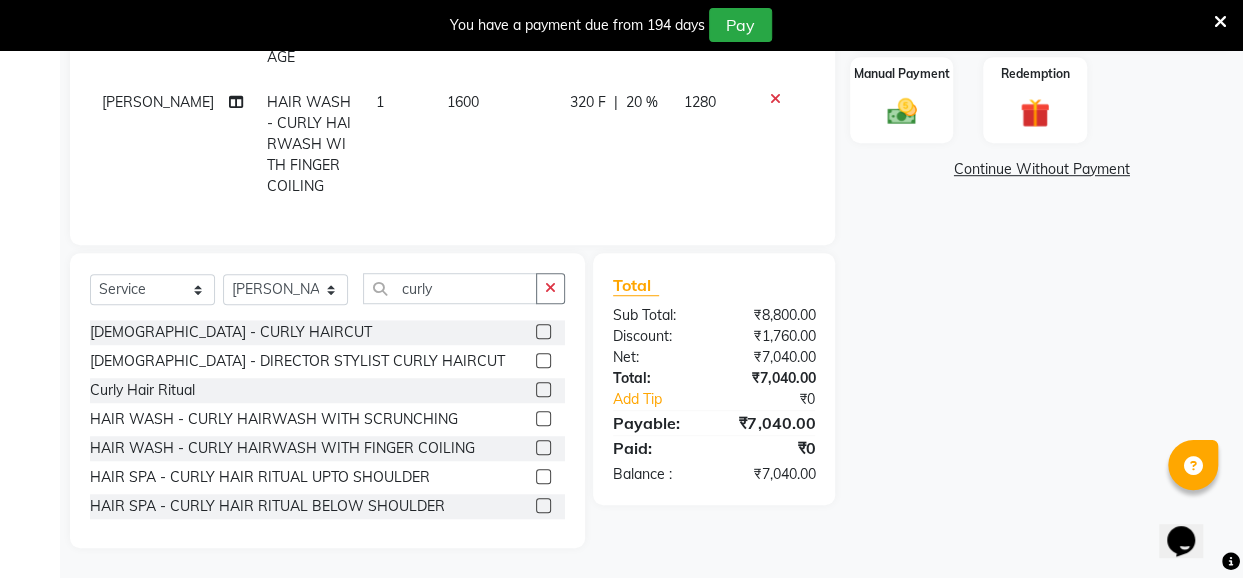 scroll, scrollTop: 0, scrollLeft: 0, axis: both 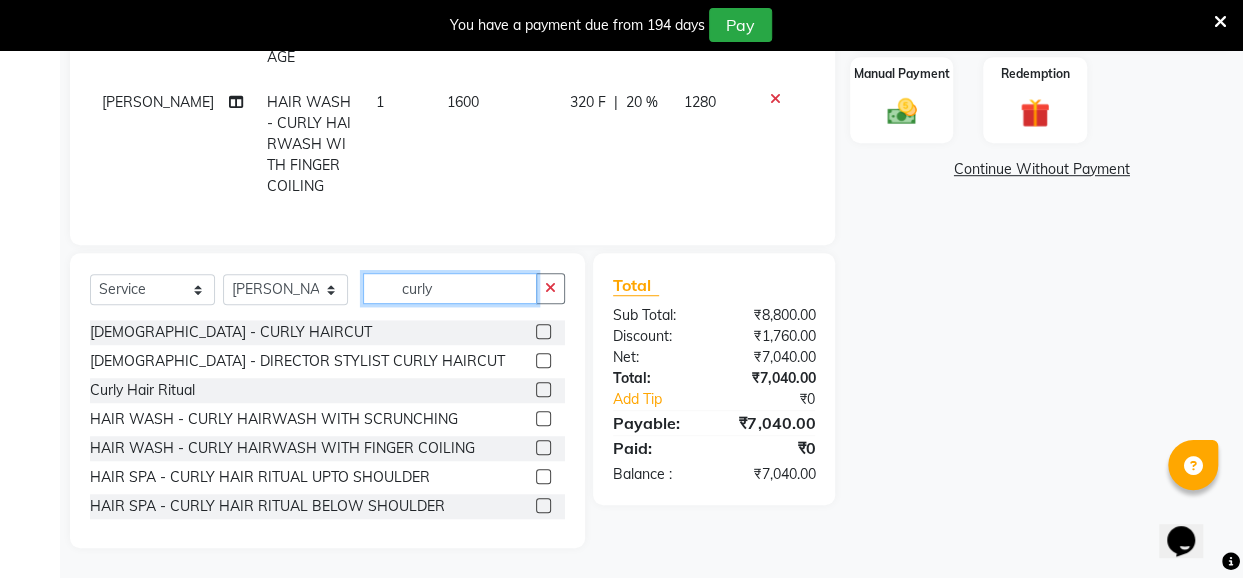 click on "curly" 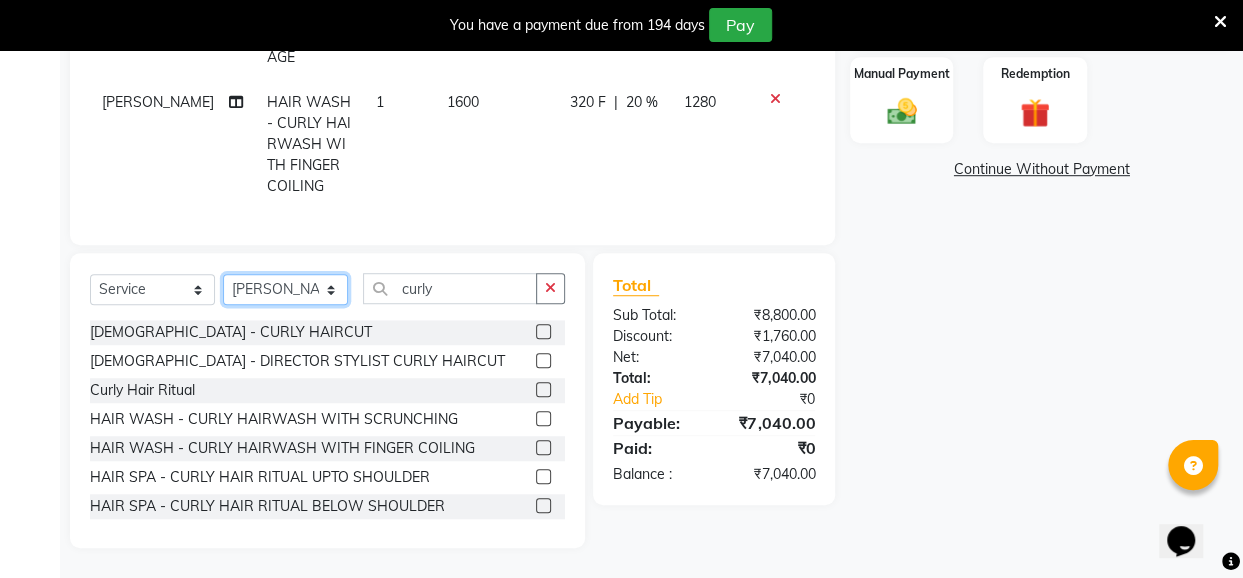 click on "Select Stylist [PERSON_NAME] danish [PERSON_NAME] [PERSON_NAME]		 [PERSON_NAME] [PERSON_NAME]			 Raju [PERSON_NAME]			 [PERSON_NAME]			 [PERSON_NAME] [PERSON_NAME] [PERSON_NAME] Seja [PERSON_NAME] Shaves [PERSON_NAME]" 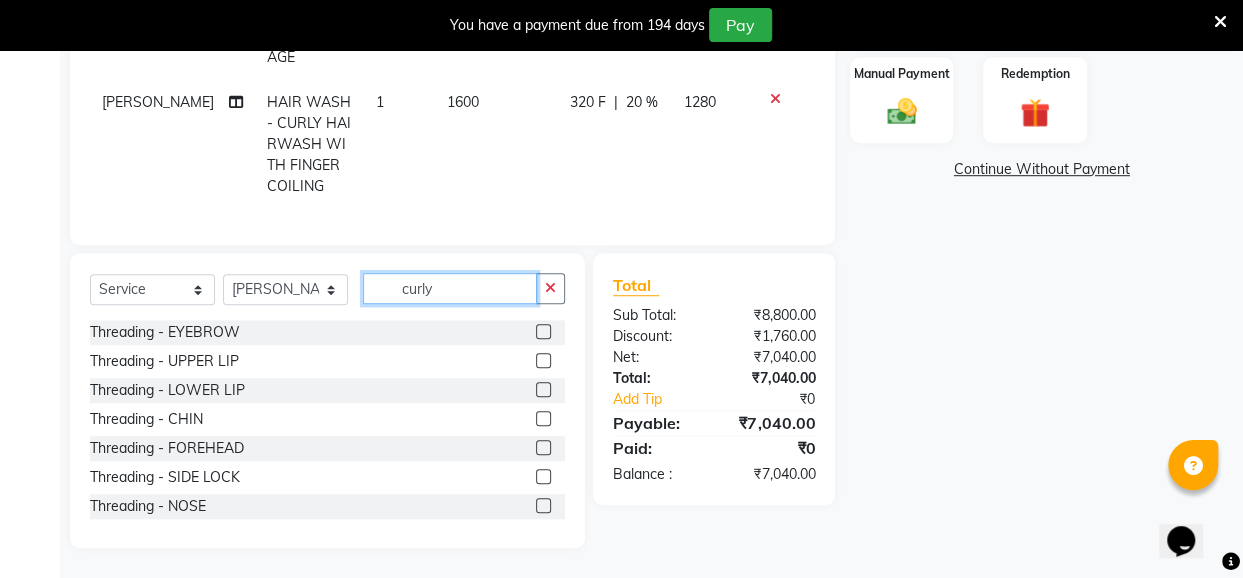 drag, startPoint x: 451, startPoint y: 287, endPoint x: 391, endPoint y: 296, distance: 60.671246 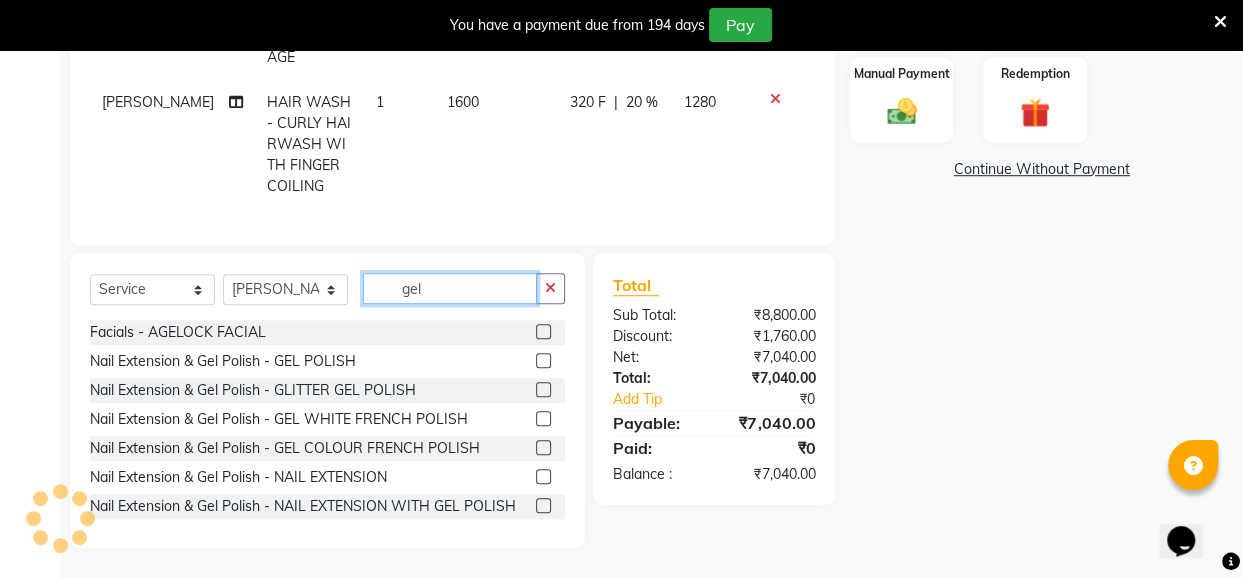 type on "gel" 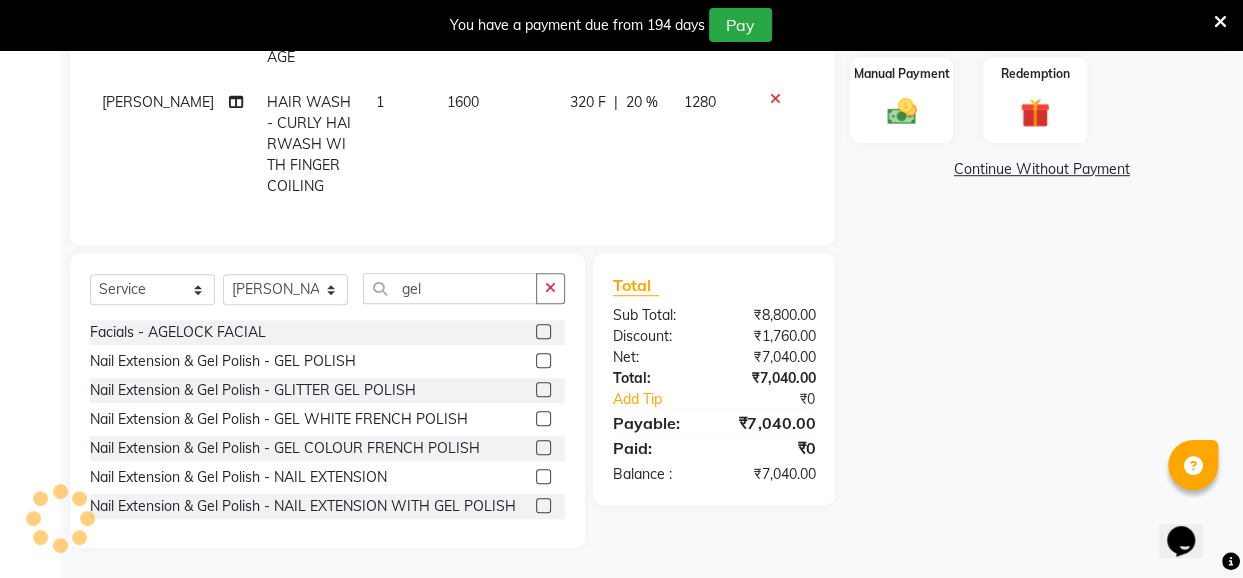click 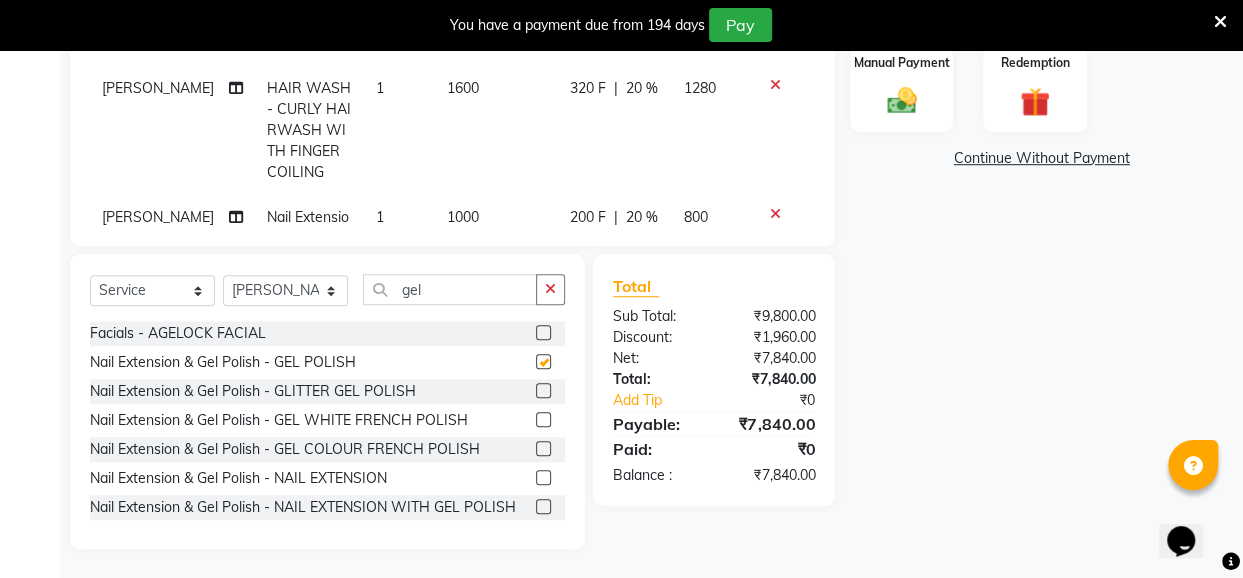 checkbox on "false" 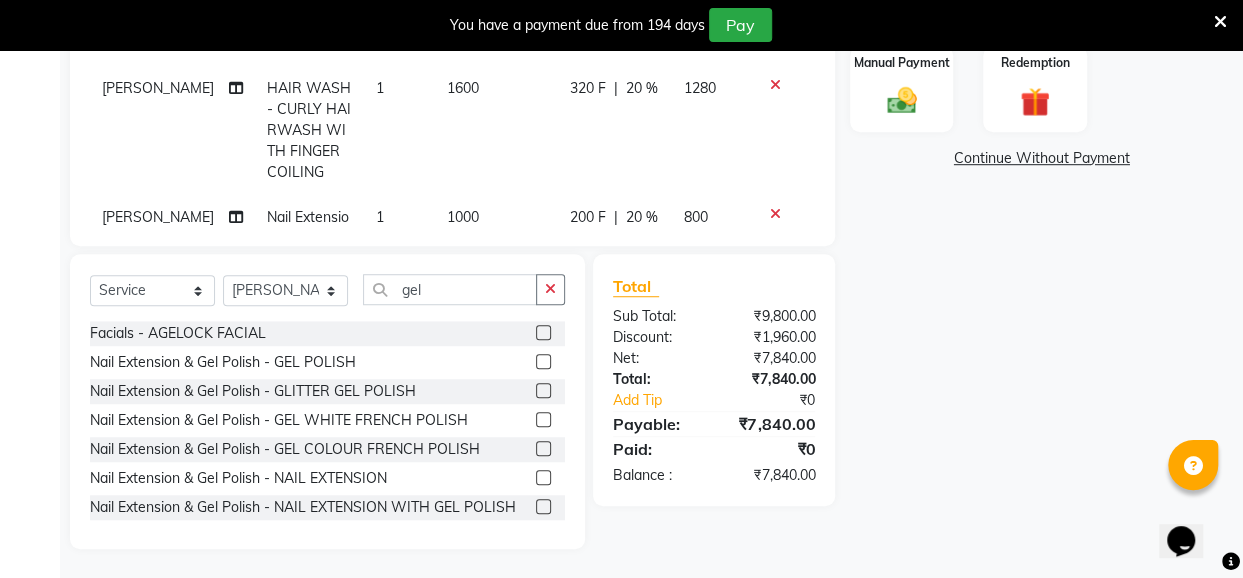 scroll, scrollTop: 111, scrollLeft: 0, axis: vertical 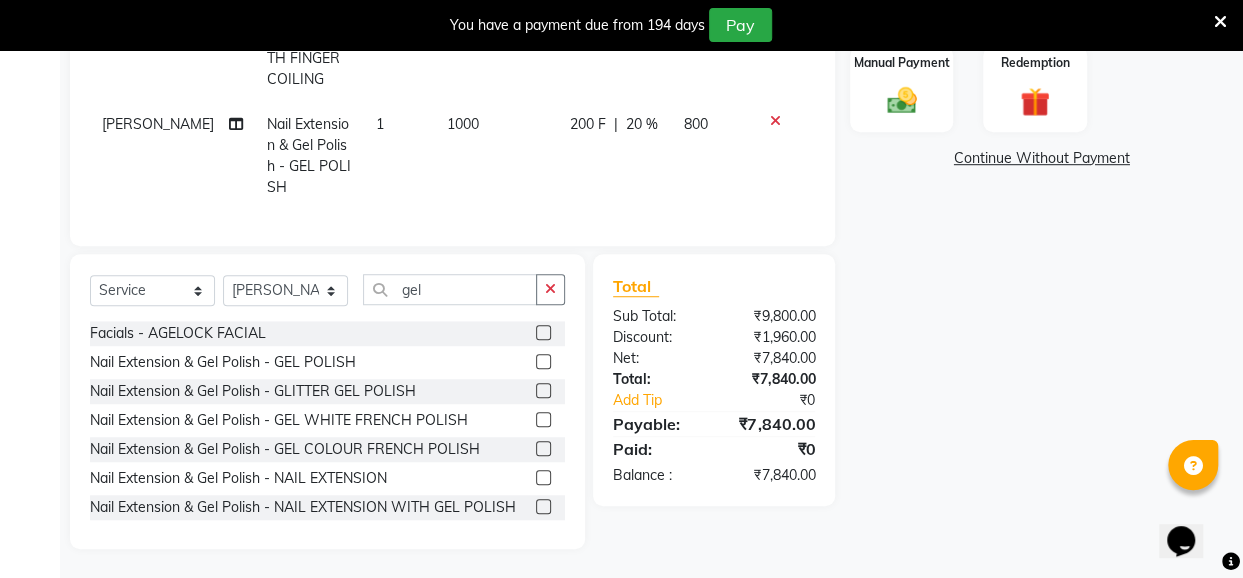 click on "200 F" 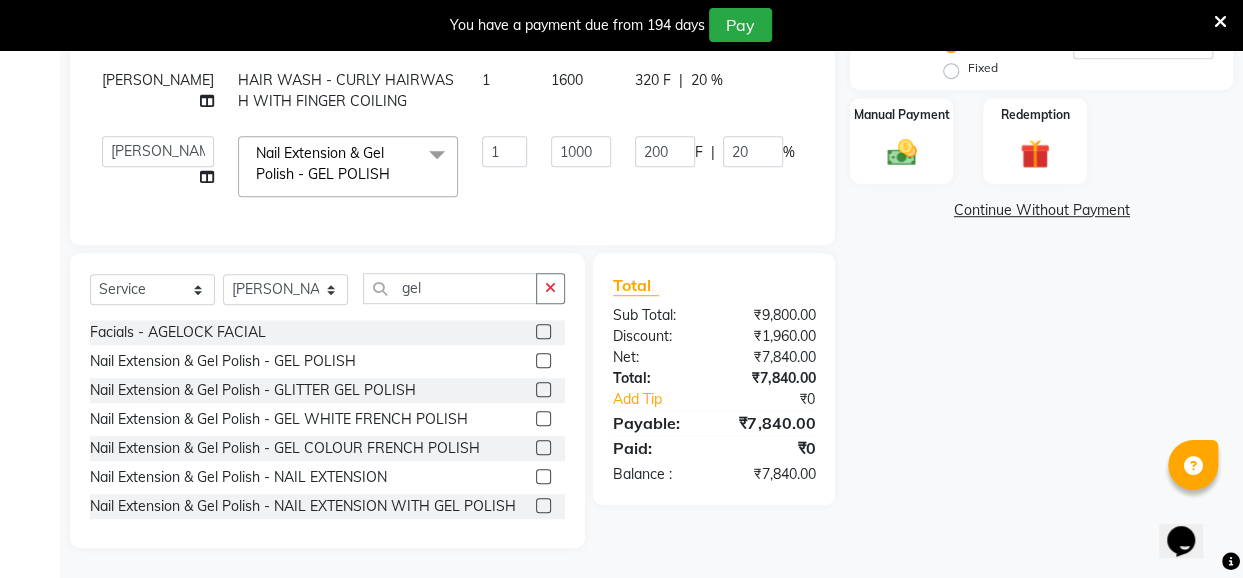 scroll, scrollTop: 24, scrollLeft: 0, axis: vertical 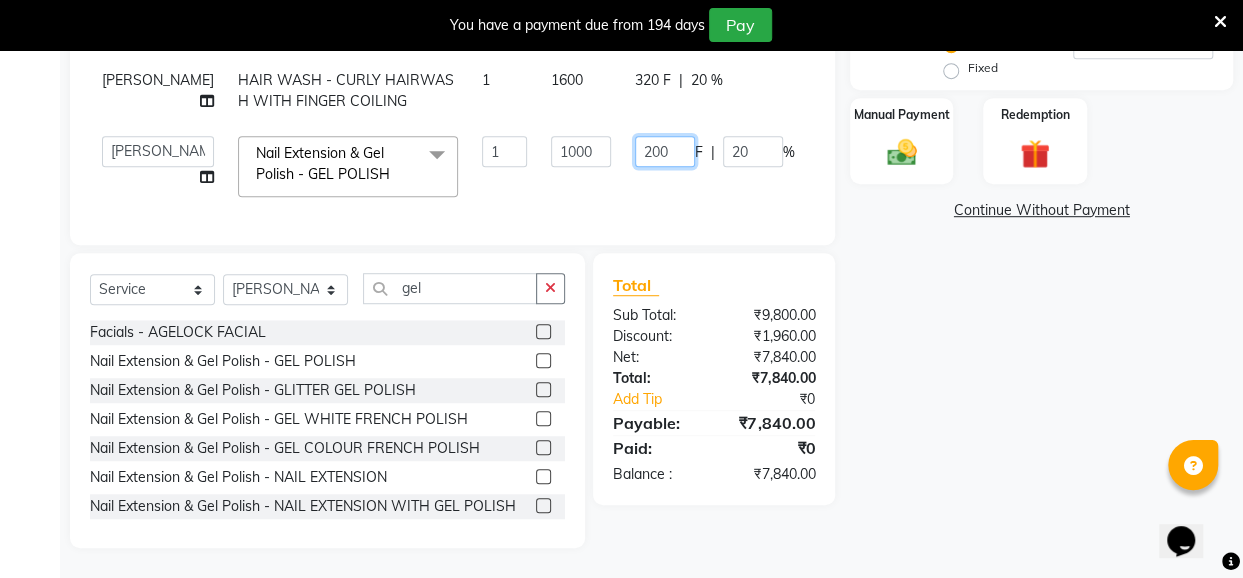 drag, startPoint x: 624, startPoint y: 133, endPoint x: 572, endPoint y: 147, distance: 53.851646 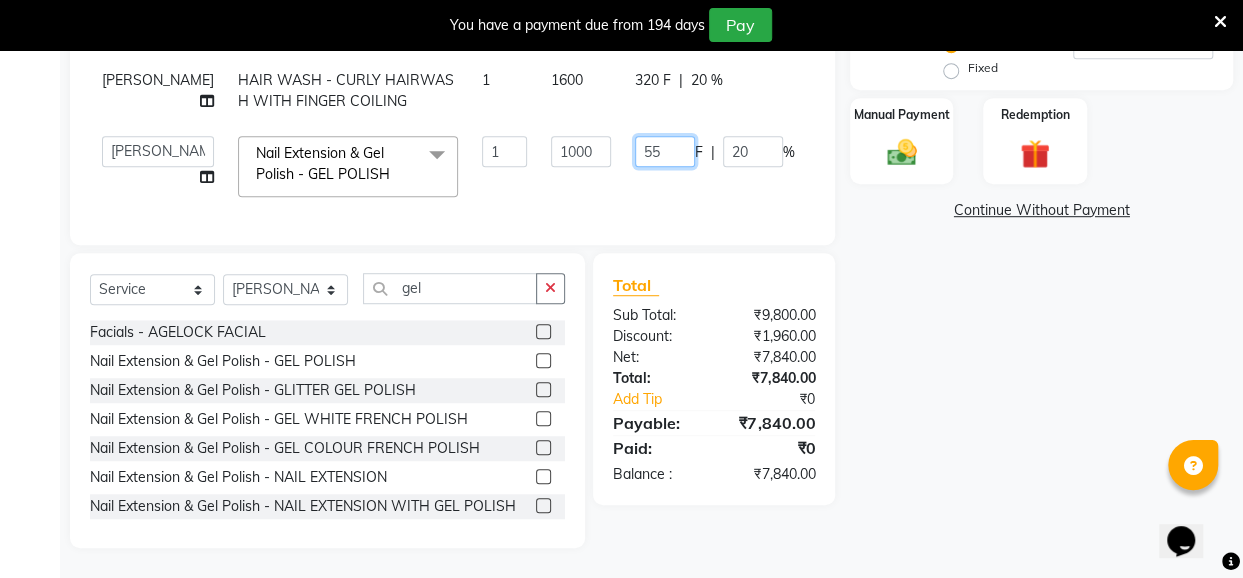 type on "551" 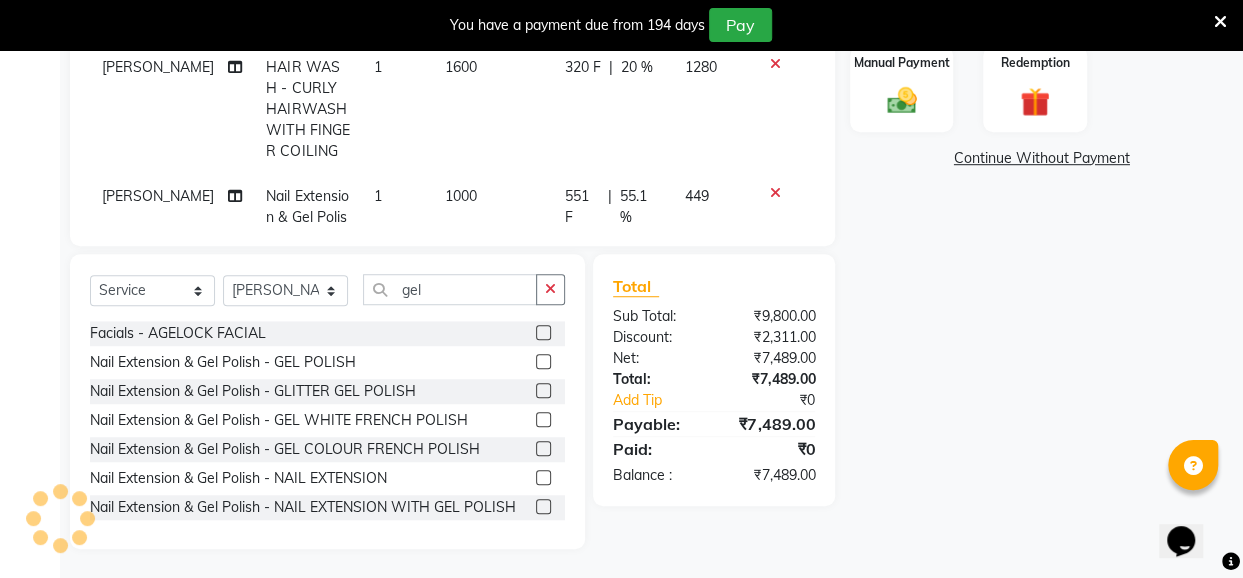 click on "551 F | 55.1 %" 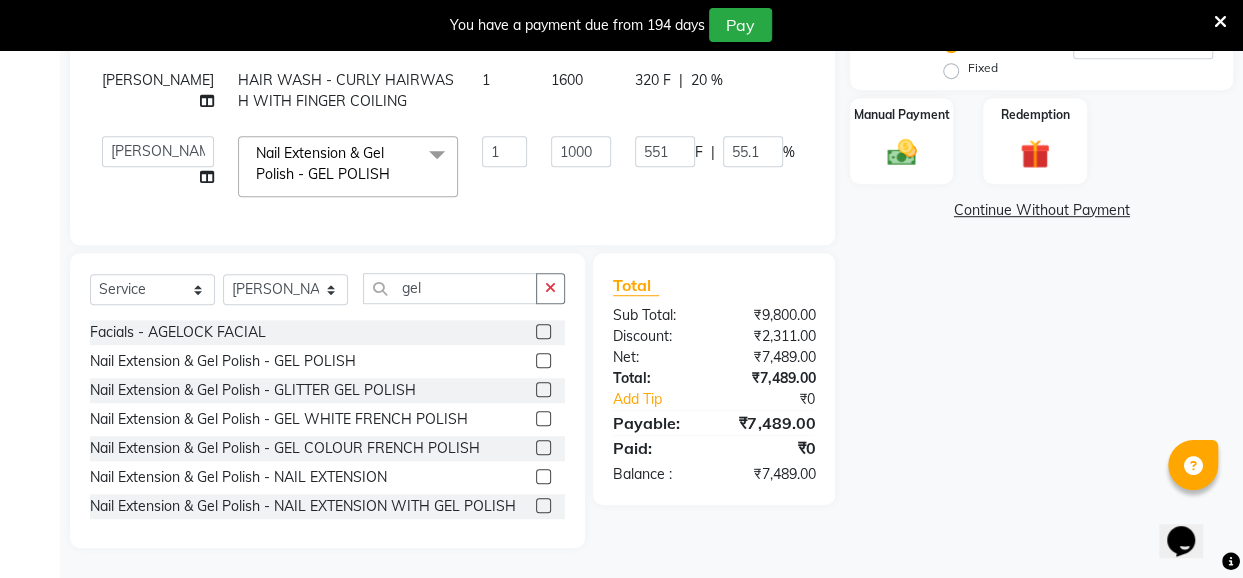 scroll, scrollTop: 0, scrollLeft: 0, axis: both 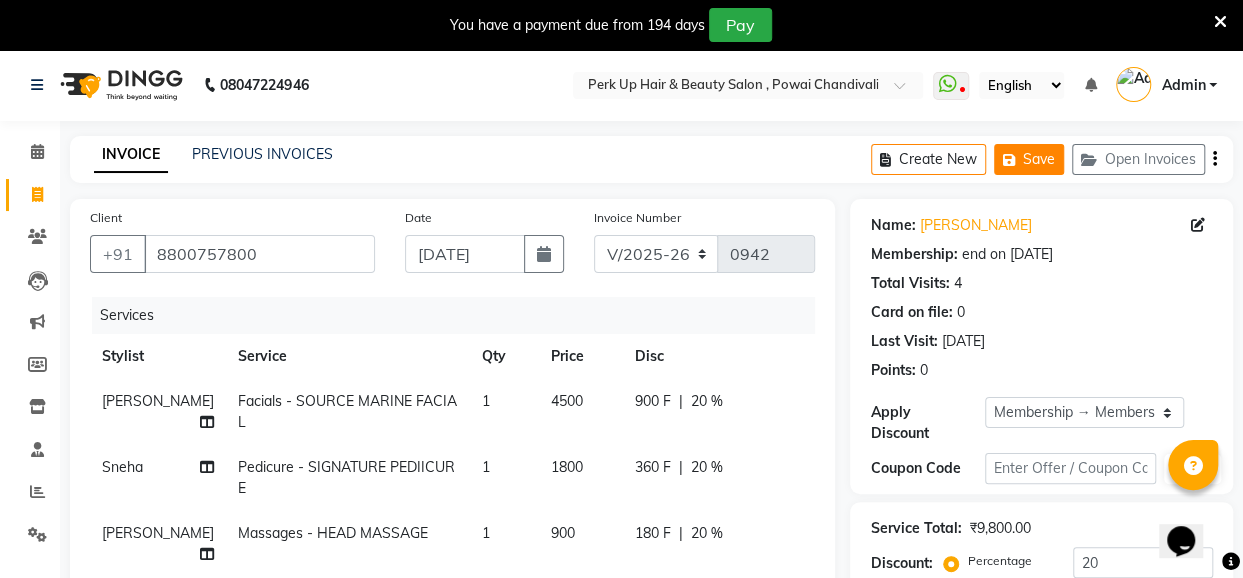 click on "Save" 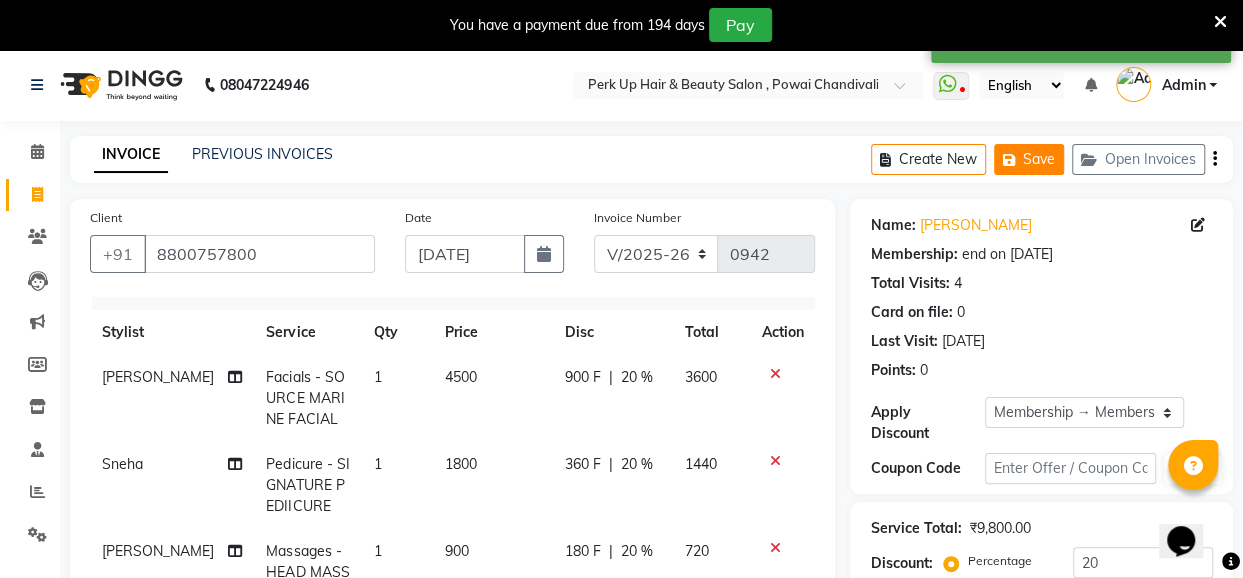 click on "Save" 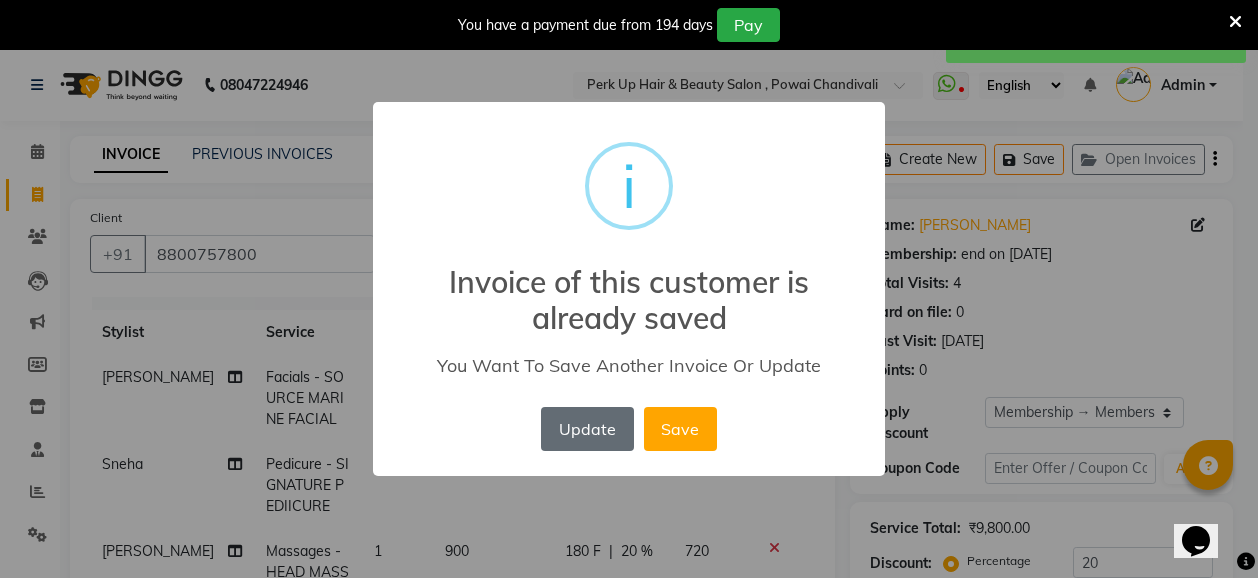 click on "Update" at bounding box center (587, 429) 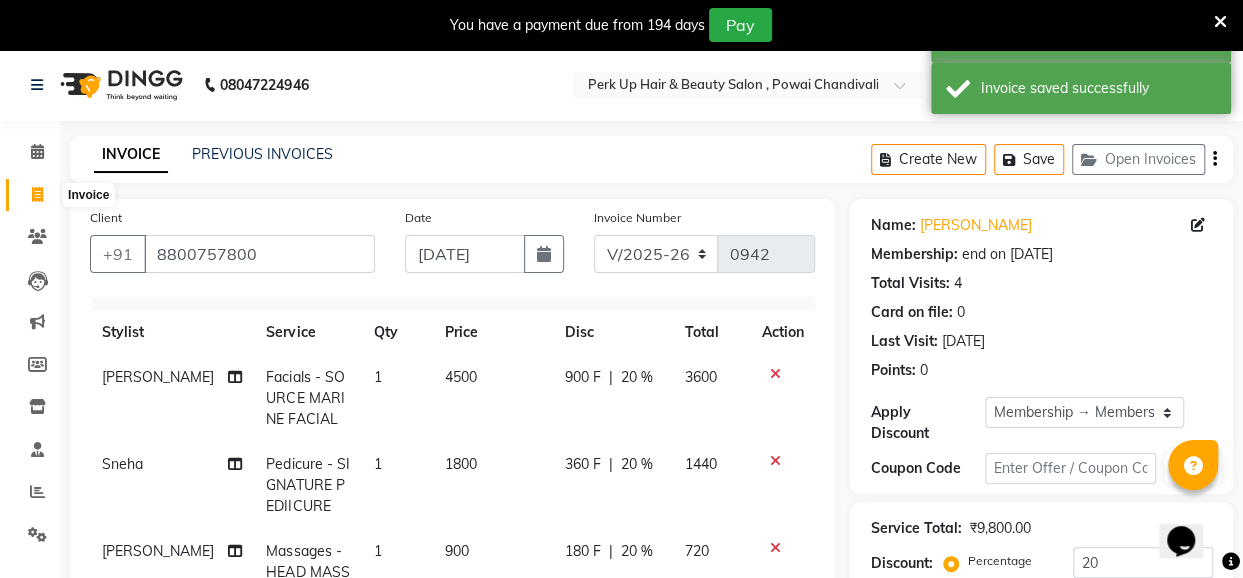 drag, startPoint x: 30, startPoint y: 187, endPoint x: 39, endPoint y: 201, distance: 16.643316 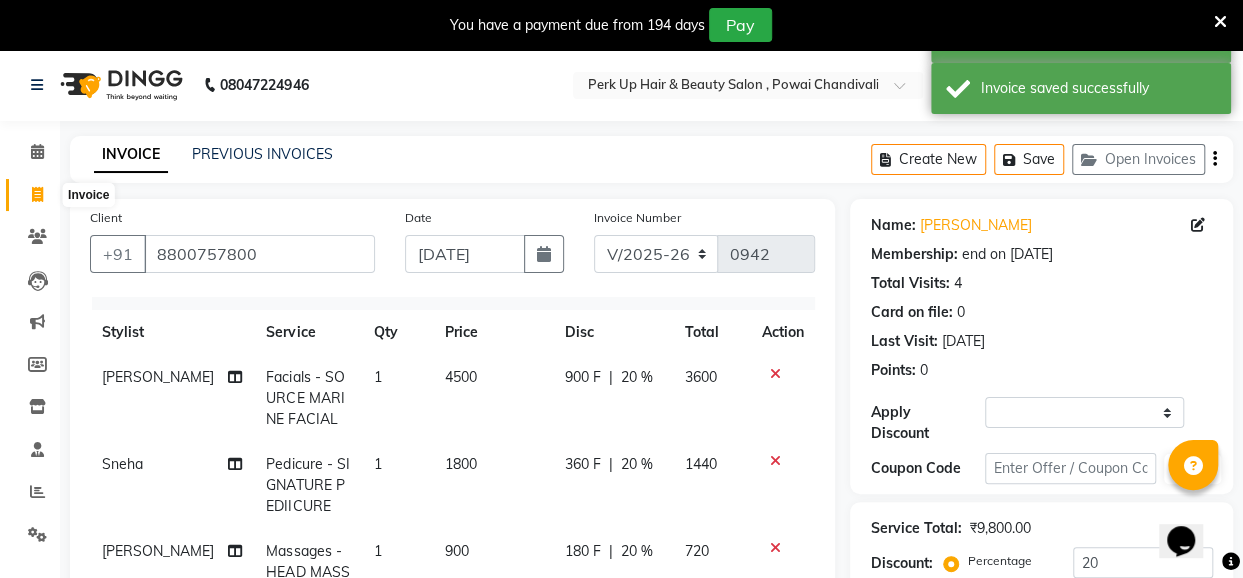 select on "service" 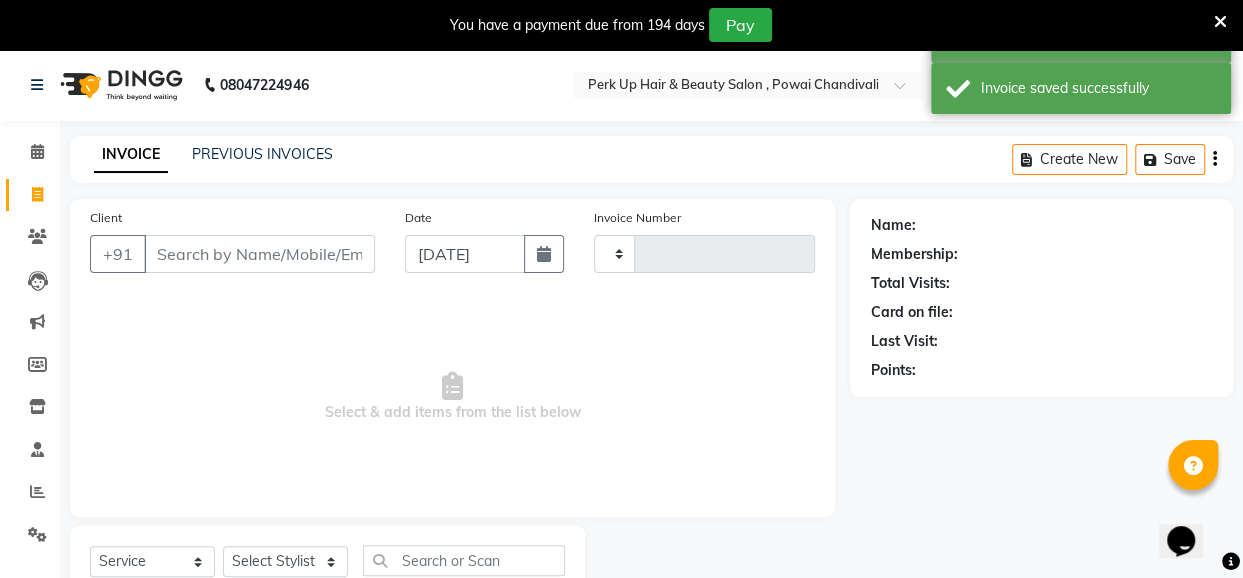type on "0943" 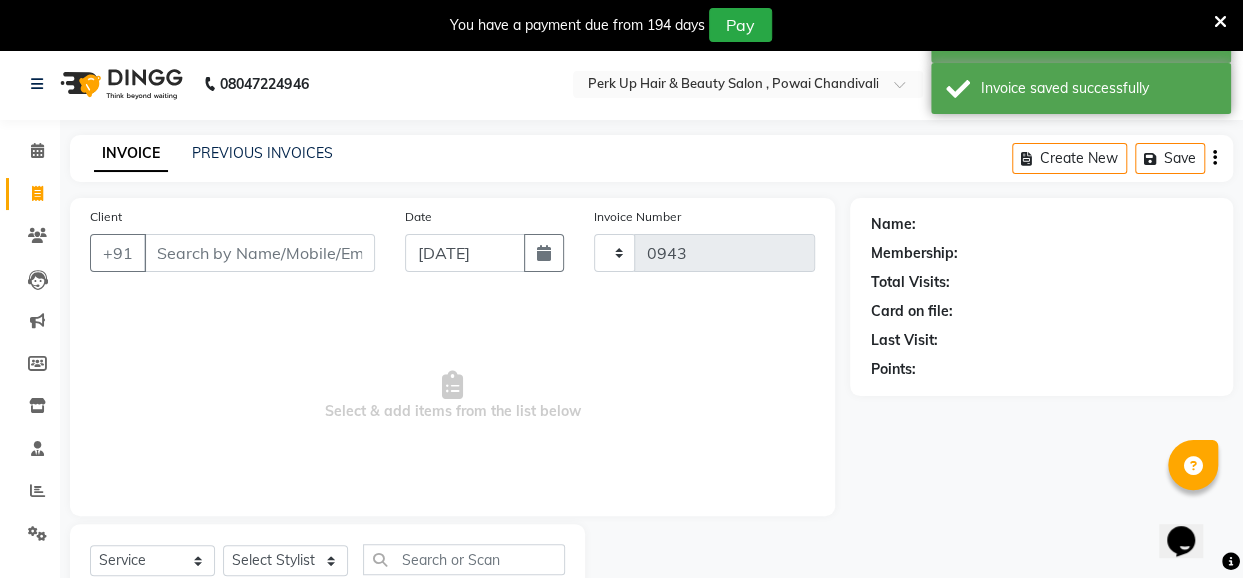 select on "5131" 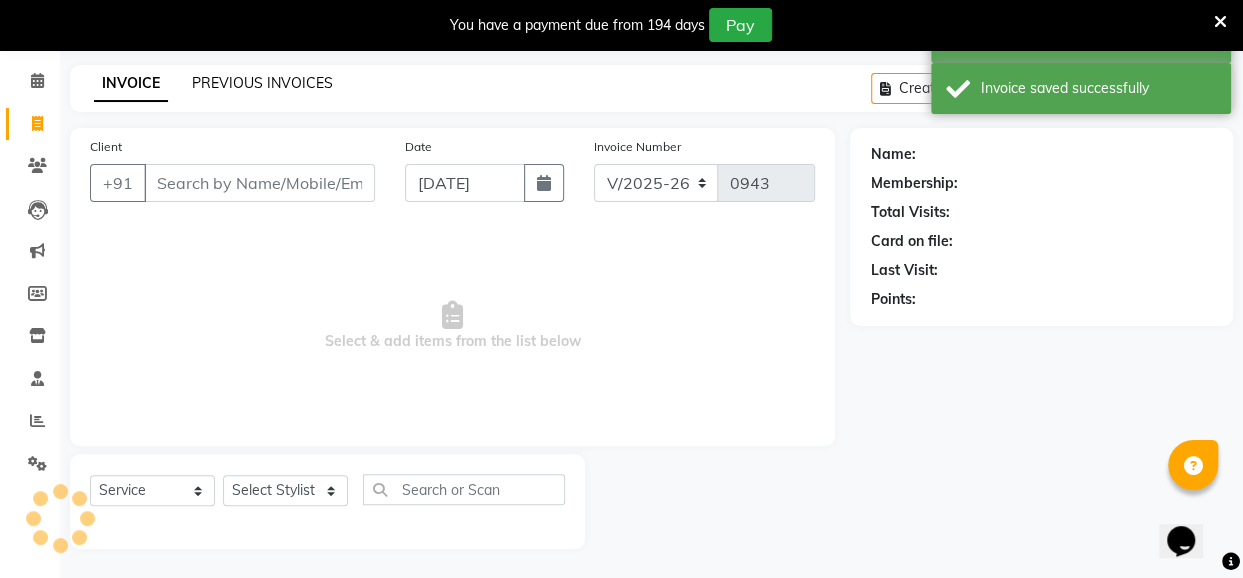 click on "PREVIOUS INVOICES" 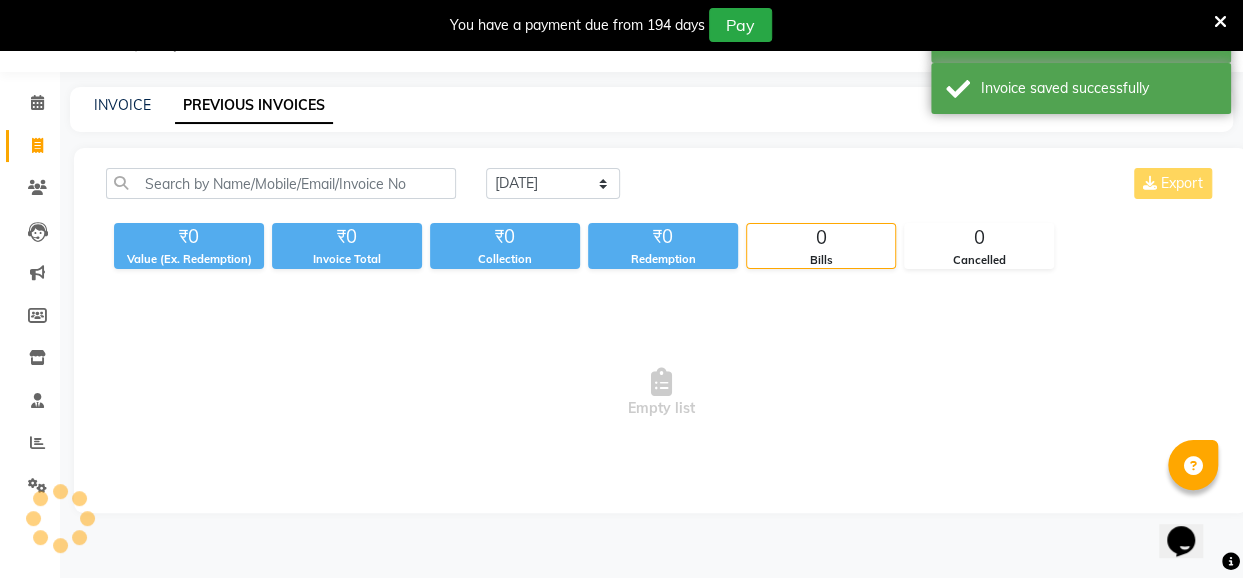 scroll, scrollTop: 71, scrollLeft: 0, axis: vertical 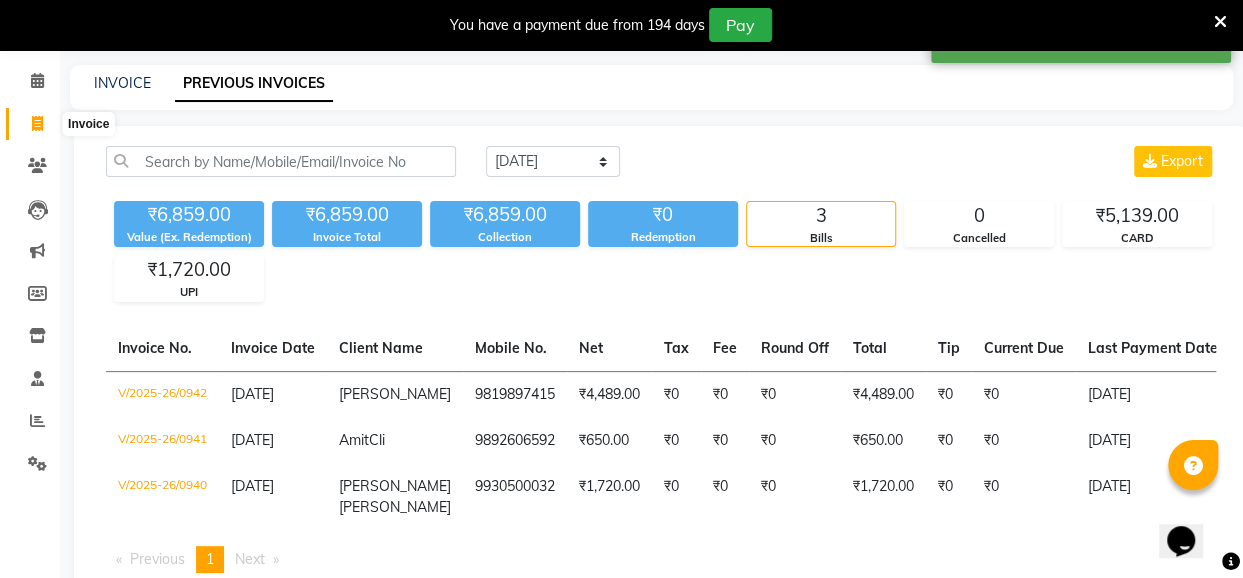 click 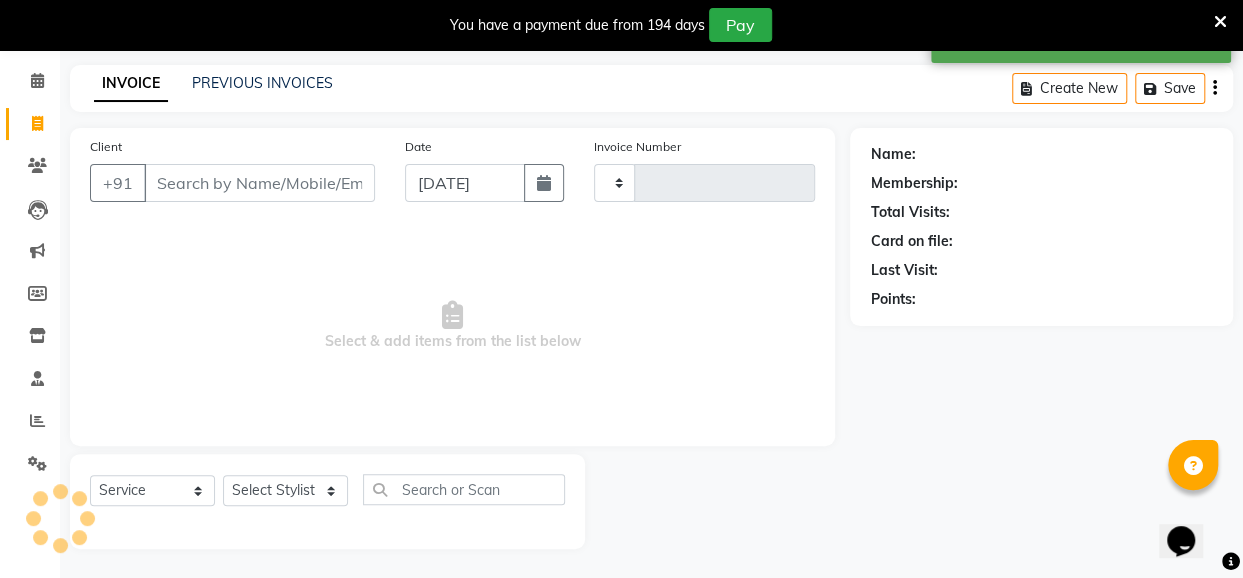 type on "0943" 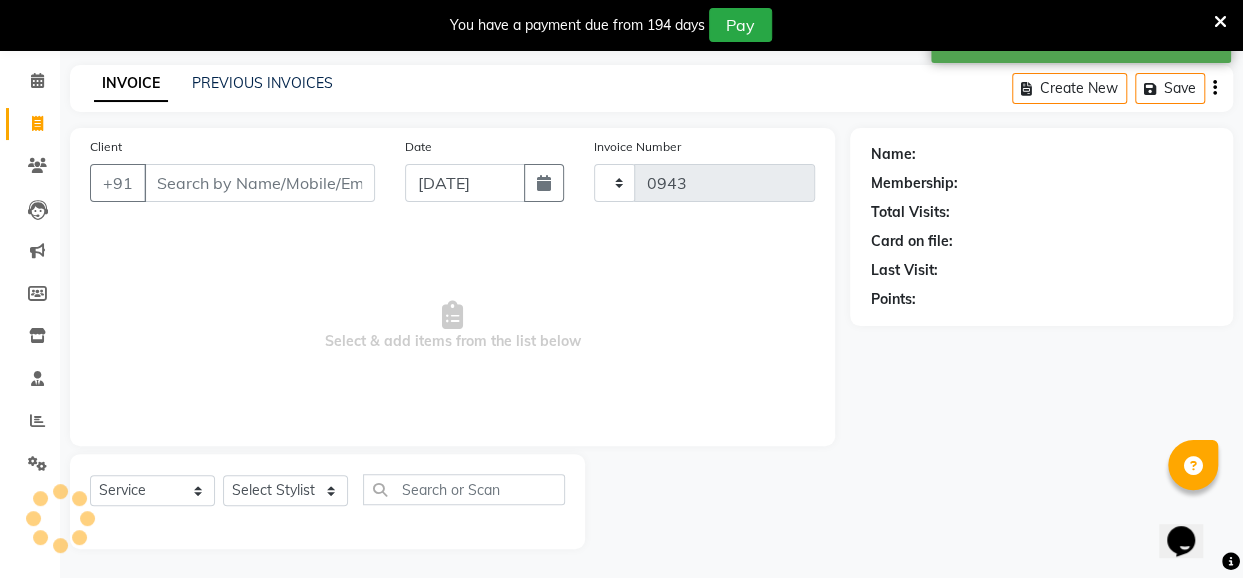 select on "5131" 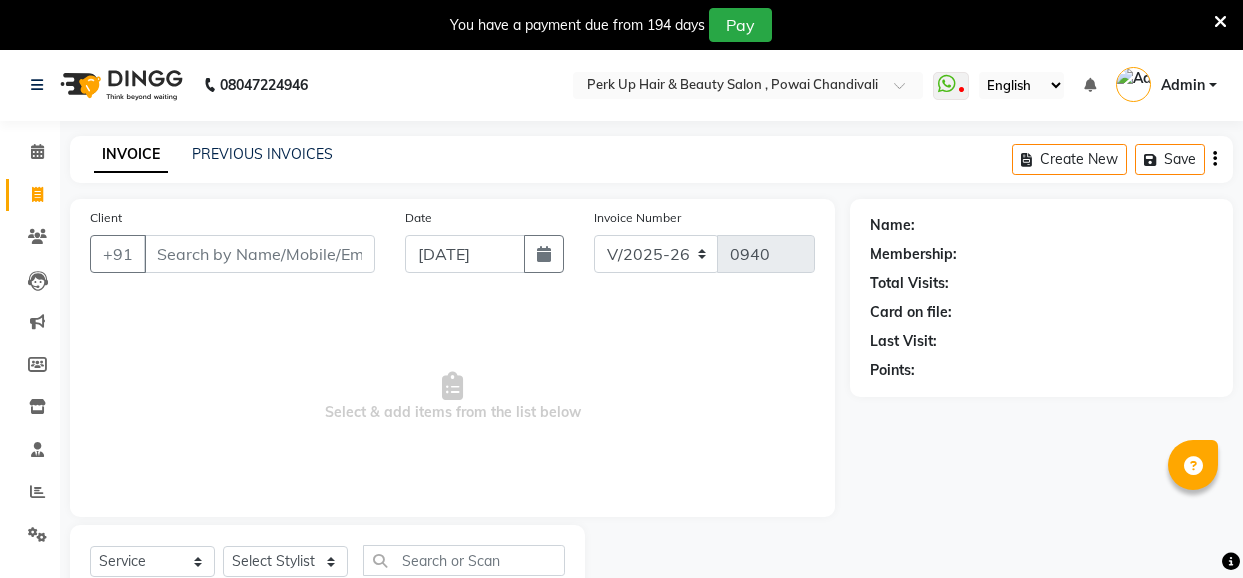 select on "5131" 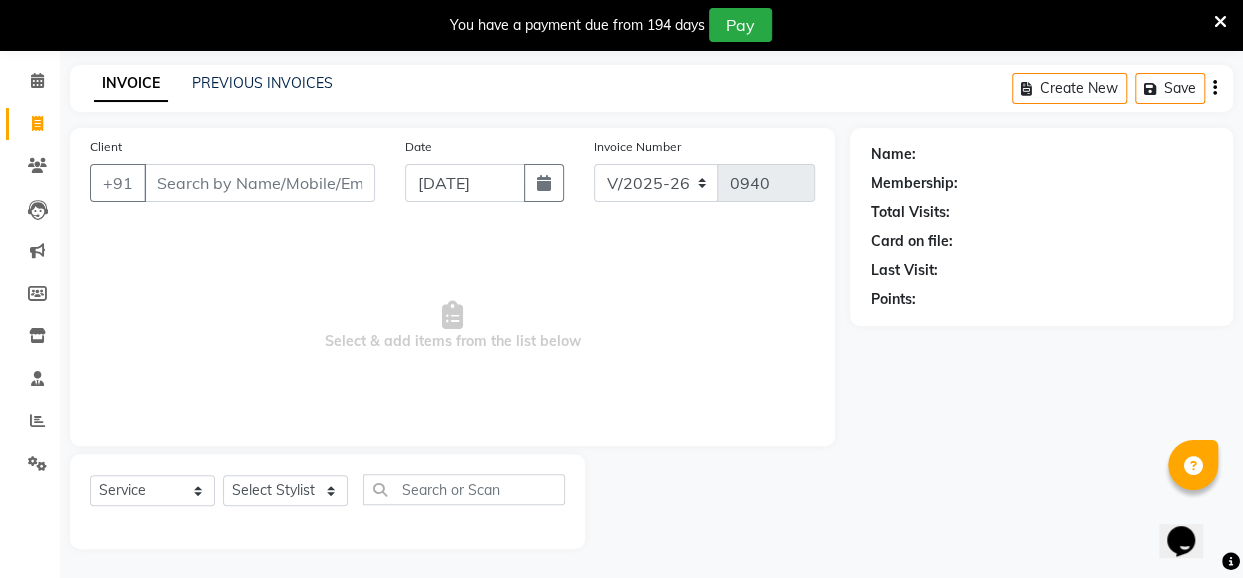 scroll, scrollTop: 0, scrollLeft: 0, axis: both 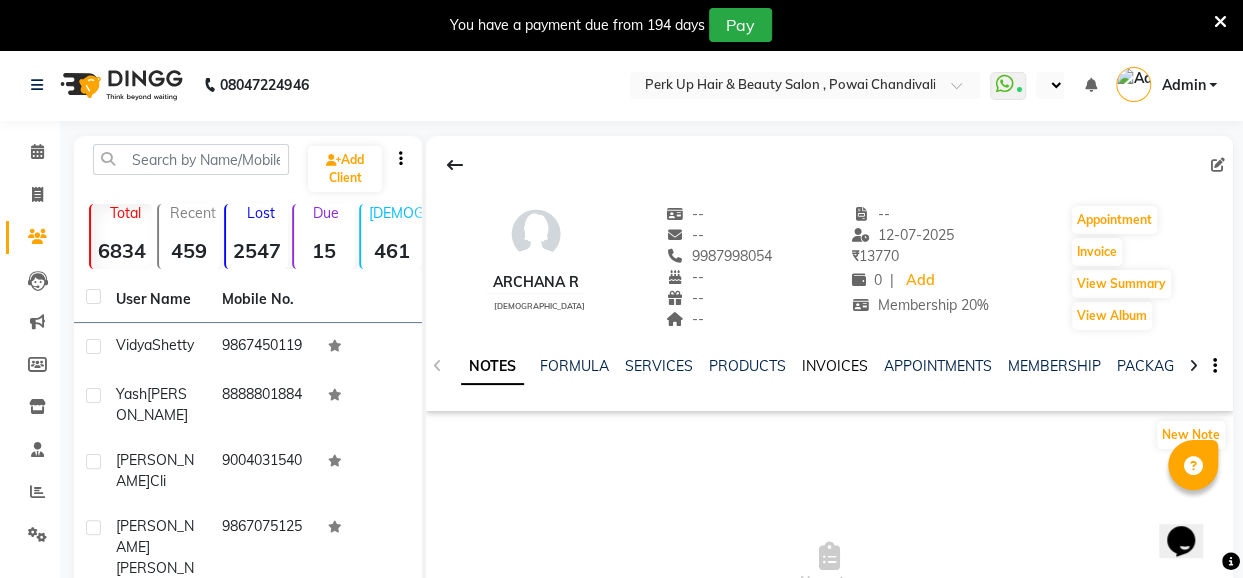 click on "INVOICES" 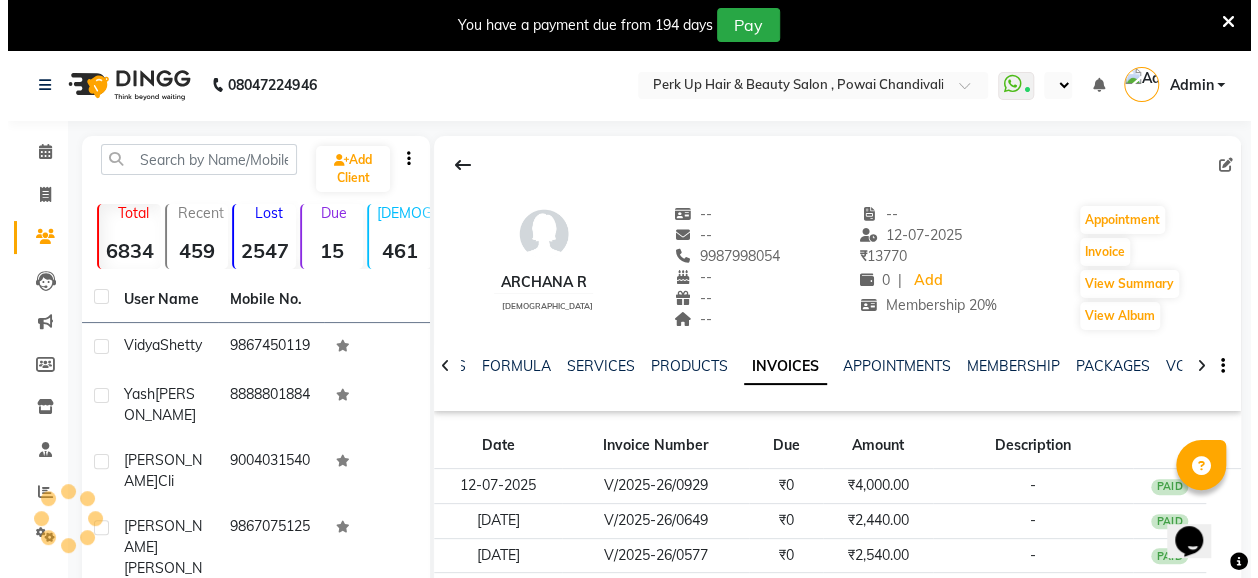 scroll, scrollTop: 408, scrollLeft: 0, axis: vertical 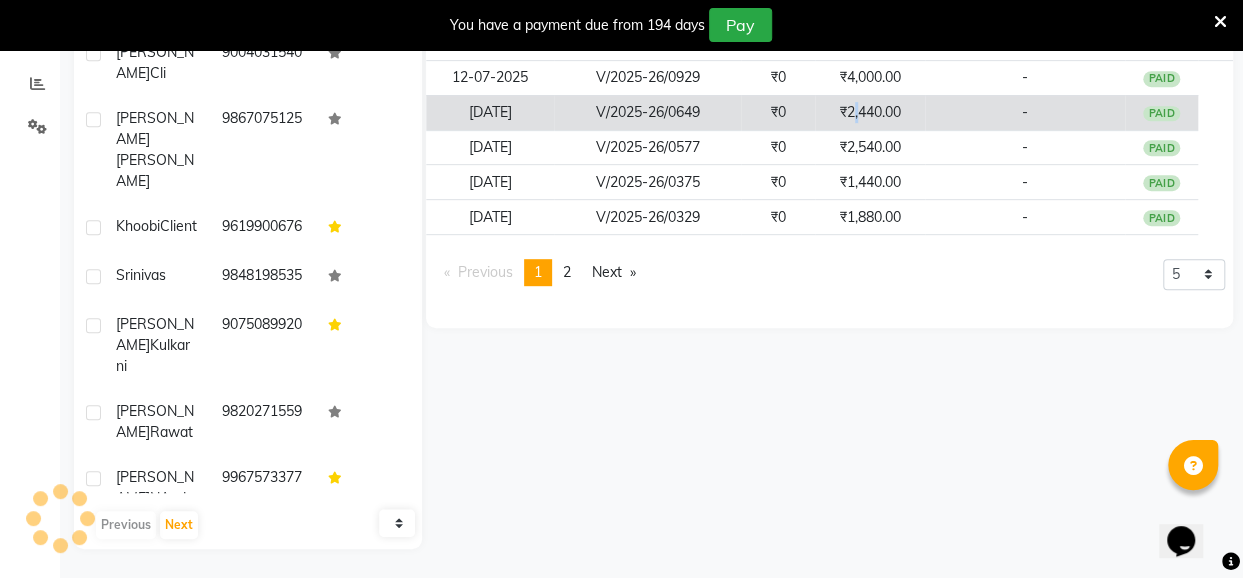 click on "₹2,440.00" 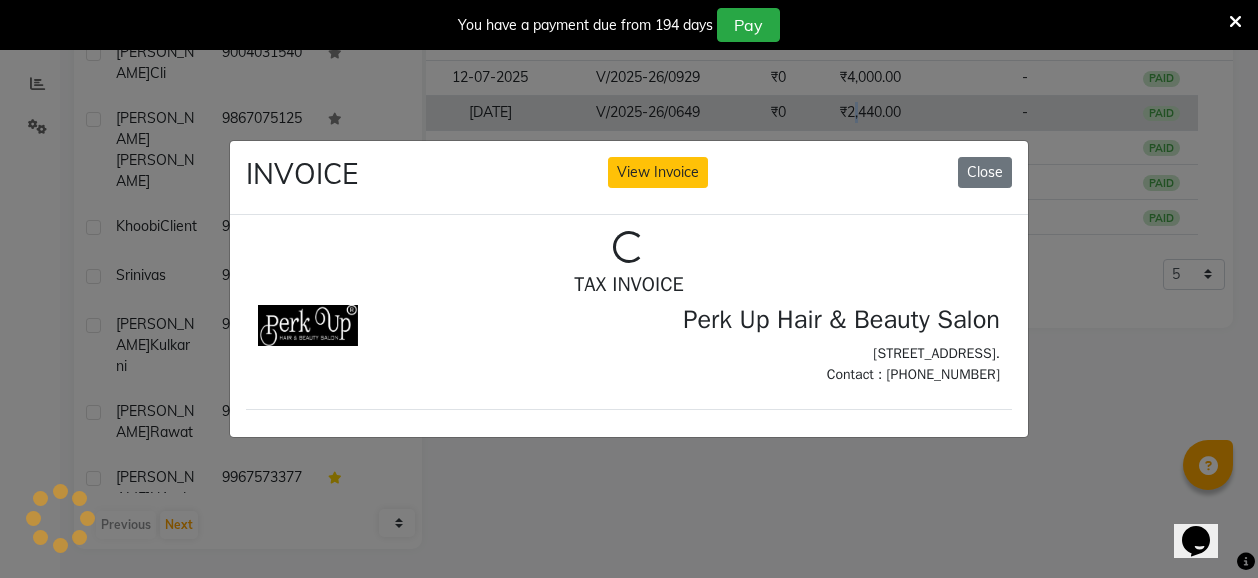 scroll, scrollTop: 0, scrollLeft: 0, axis: both 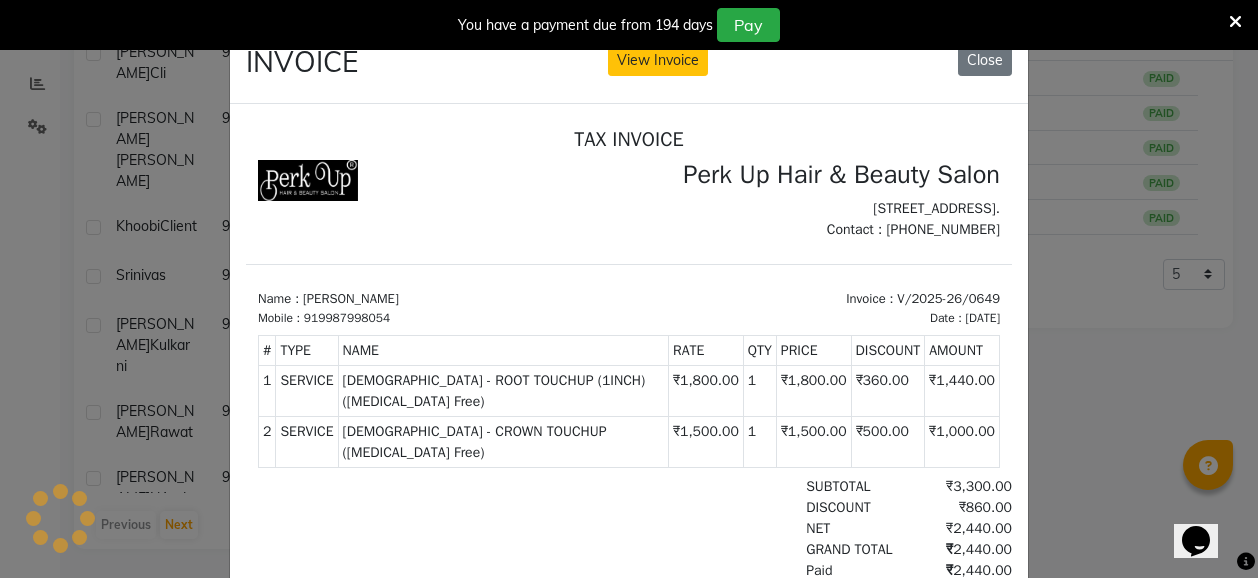 select on "en" 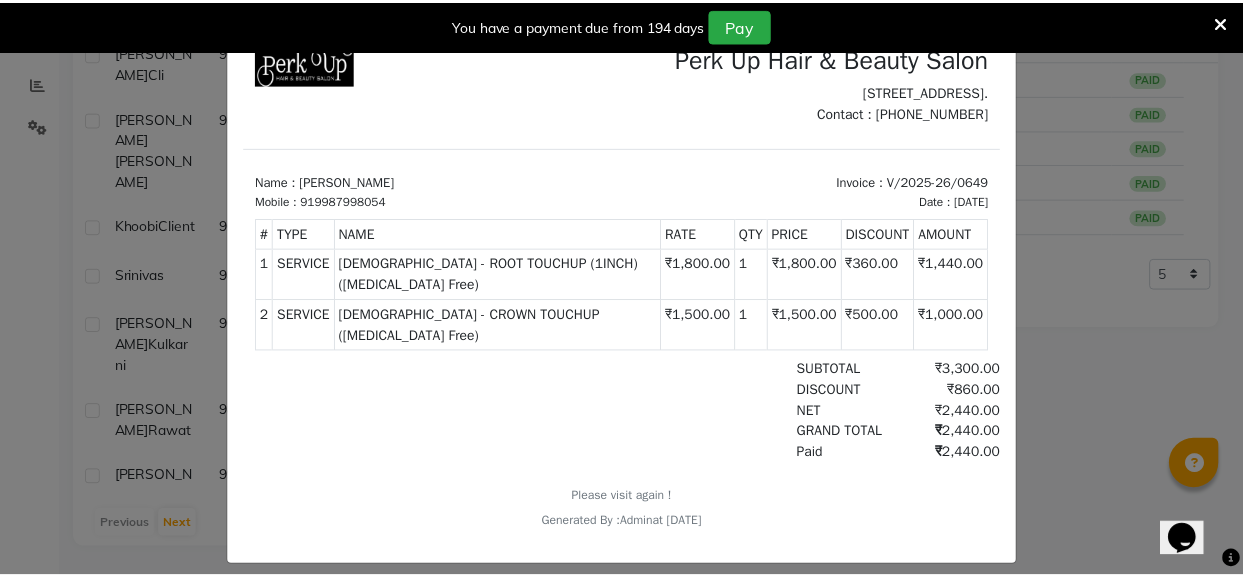scroll, scrollTop: 147, scrollLeft: 0, axis: vertical 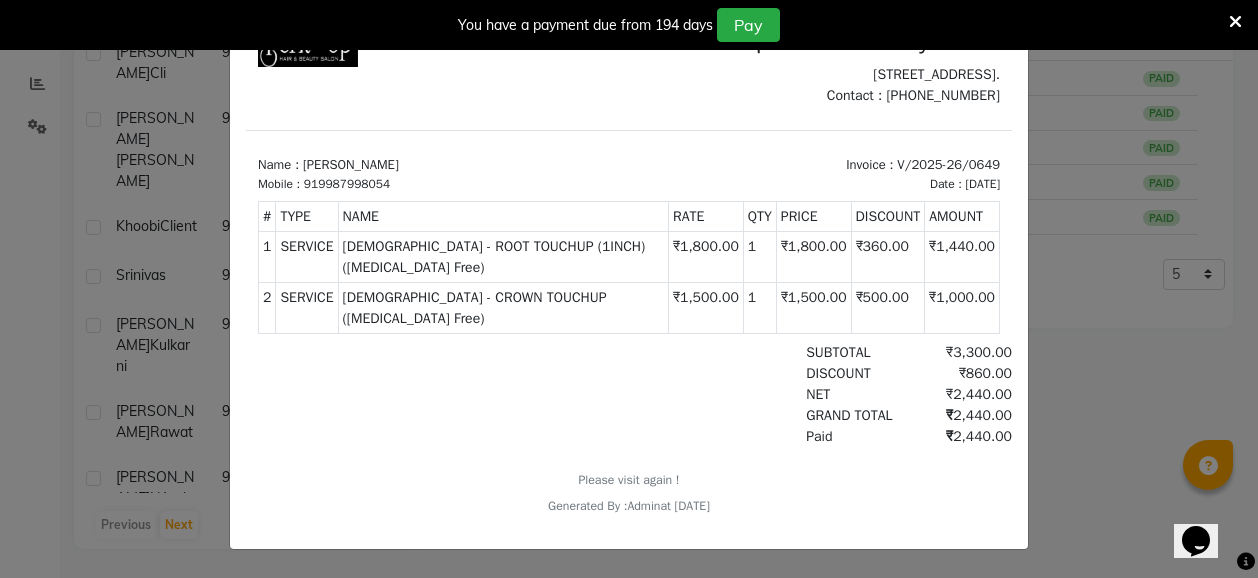 click on "INVOICE View Invoice Close" 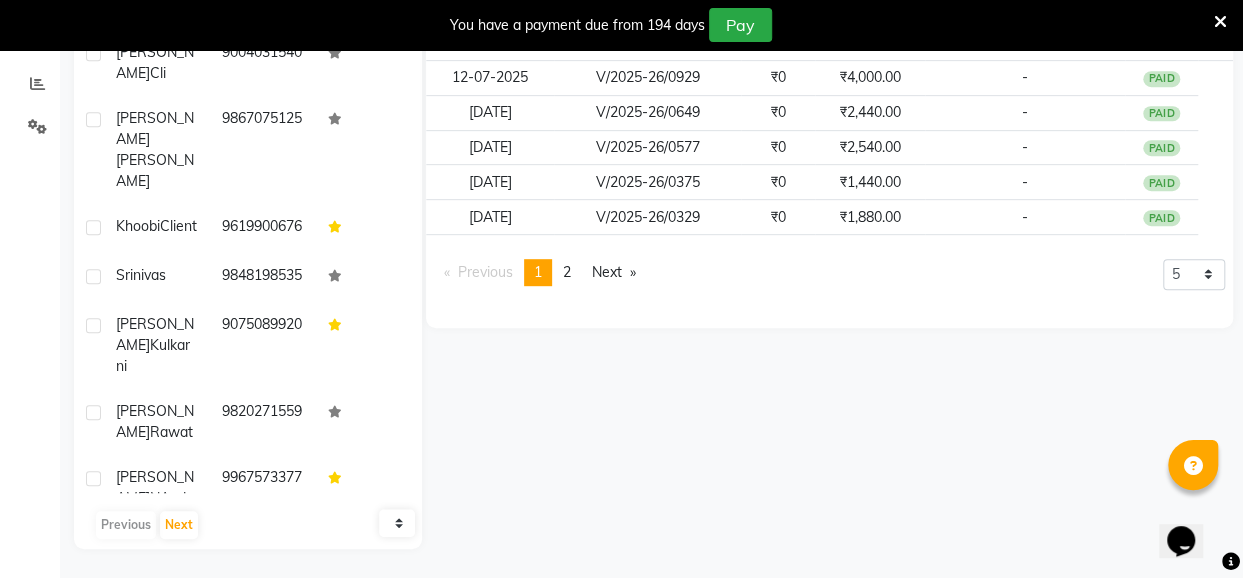 scroll, scrollTop: 0, scrollLeft: 0, axis: both 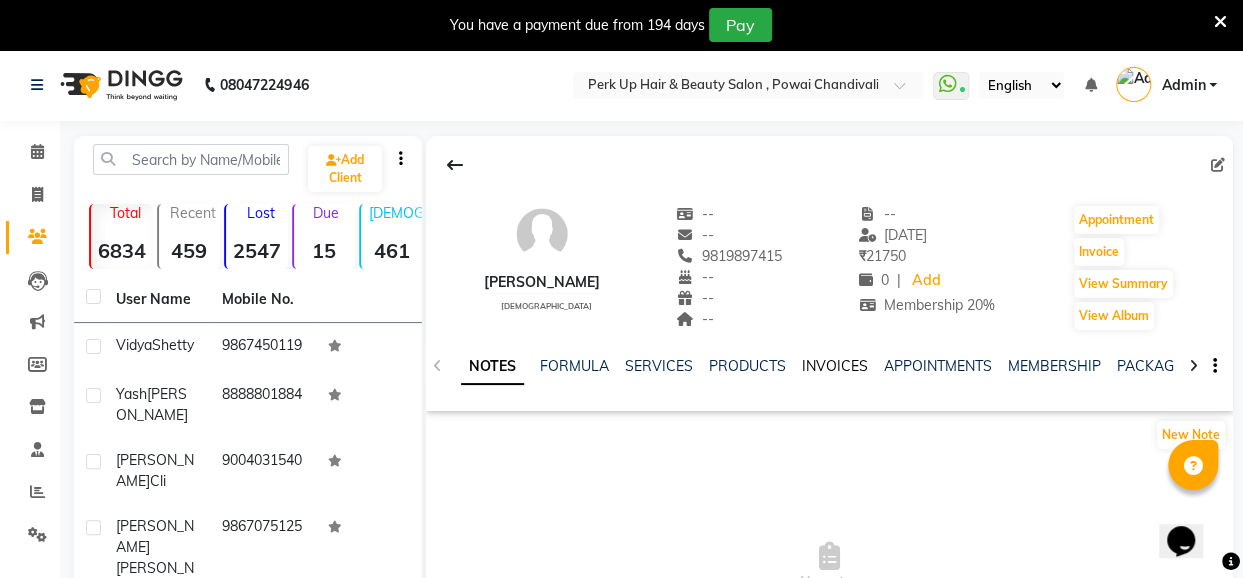 drag, startPoint x: 830, startPoint y: 360, endPoint x: 881, endPoint y: 409, distance: 70.724815 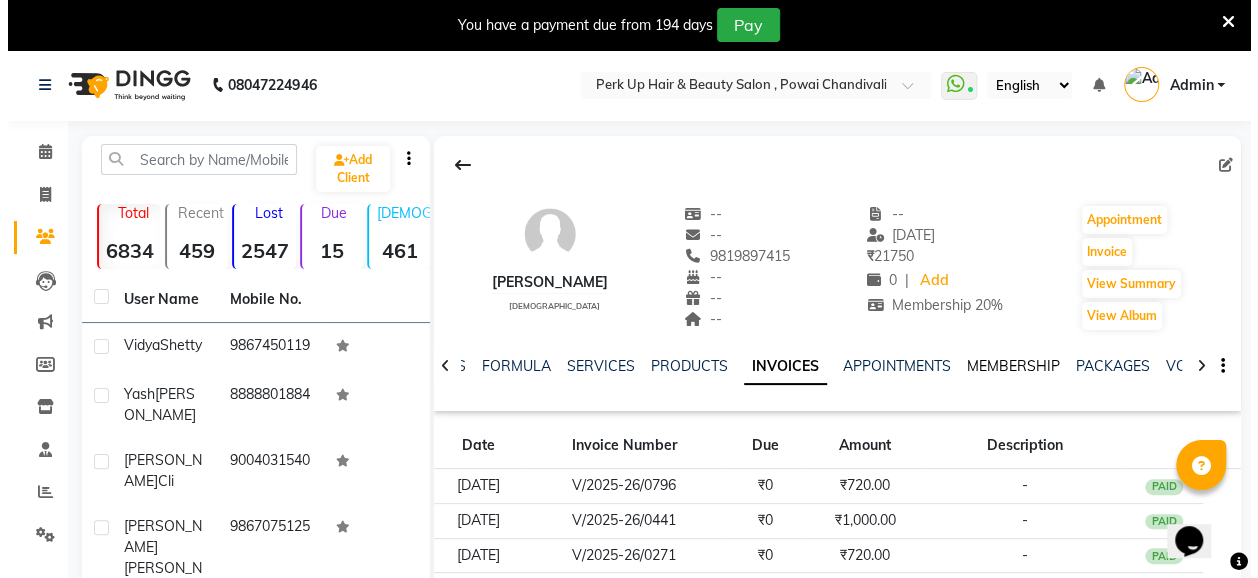 scroll, scrollTop: 408, scrollLeft: 0, axis: vertical 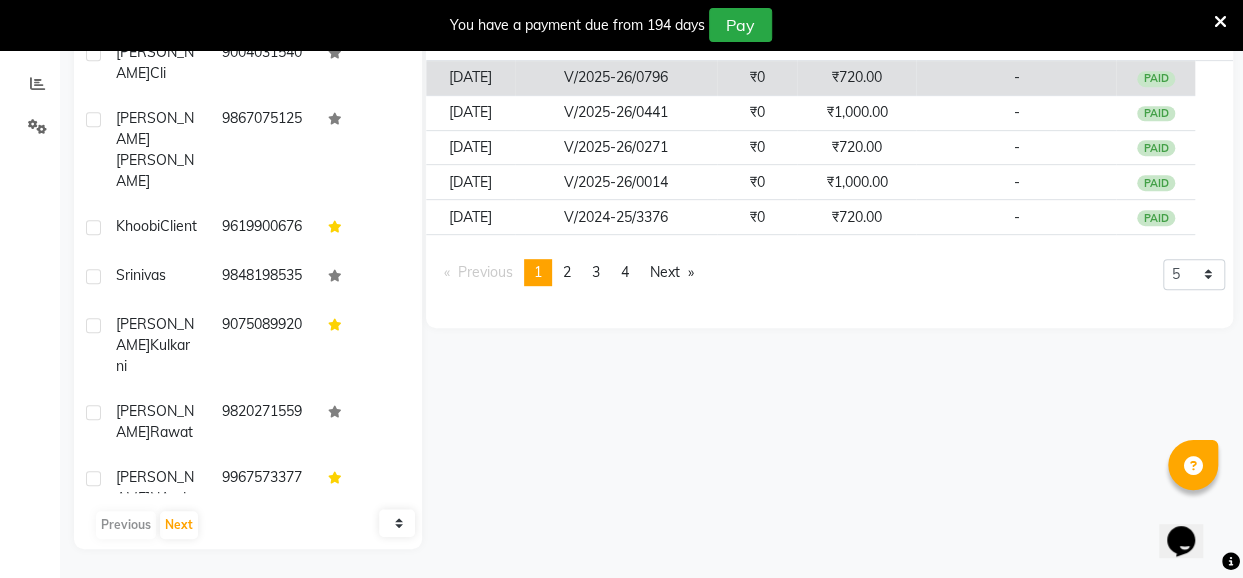 click on "₹720.00" 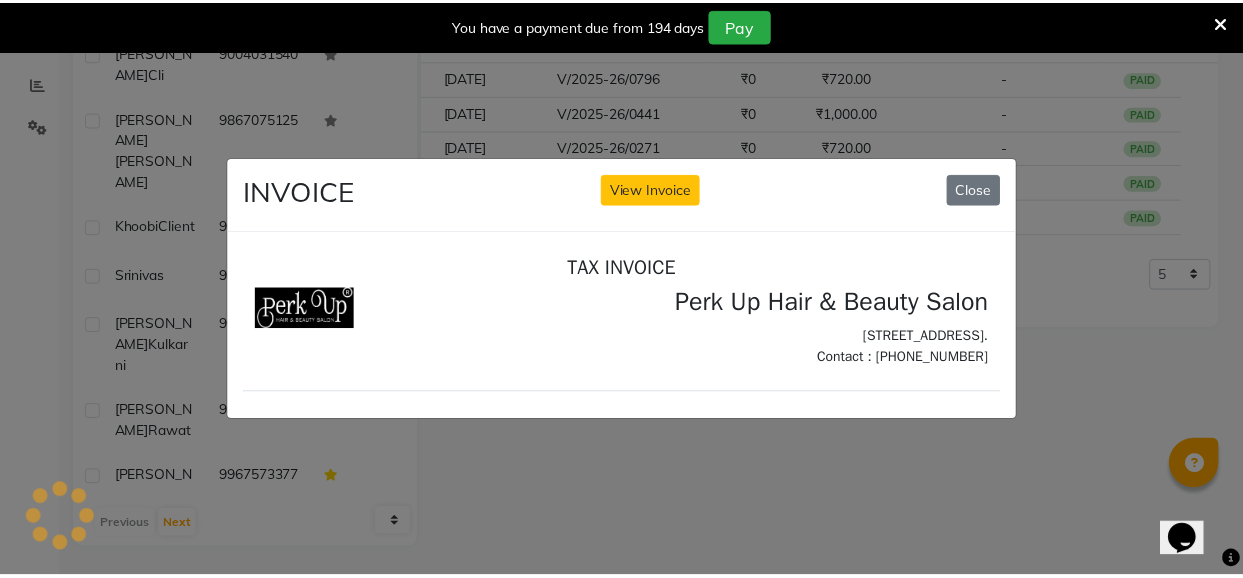 scroll, scrollTop: 0, scrollLeft: 0, axis: both 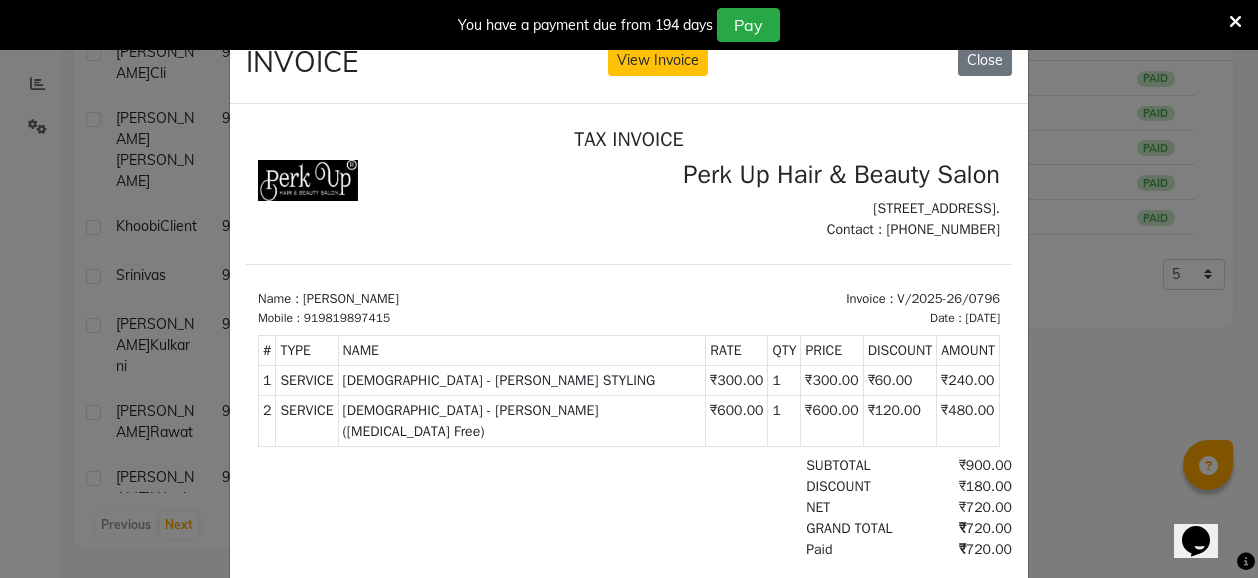 click on "INVOICE View Invoice Close" 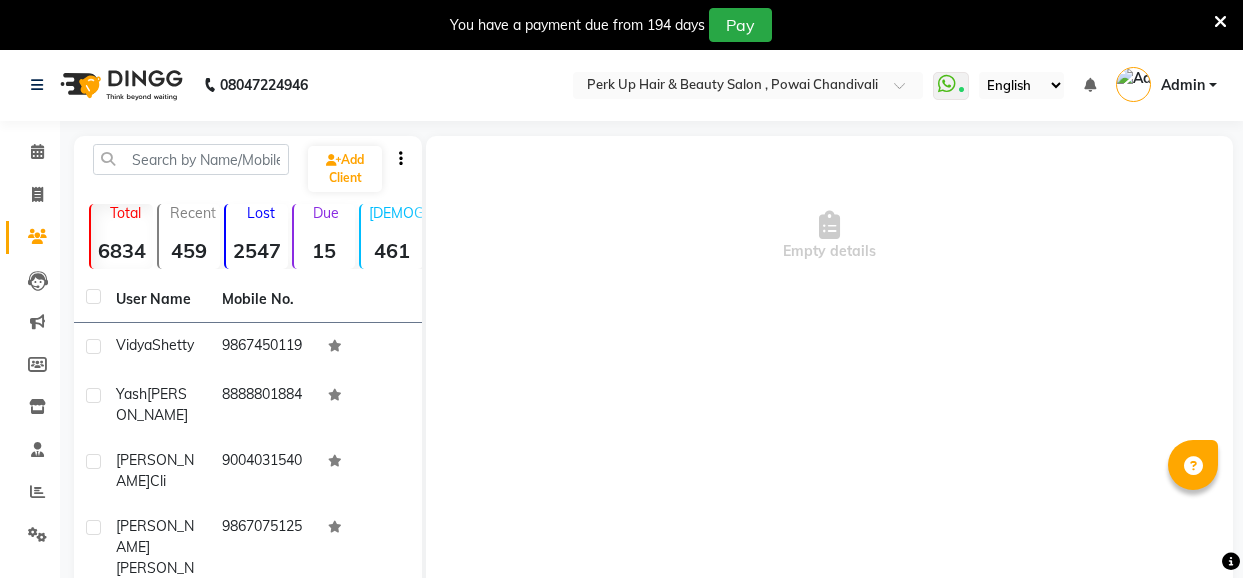 scroll, scrollTop: 0, scrollLeft: 0, axis: both 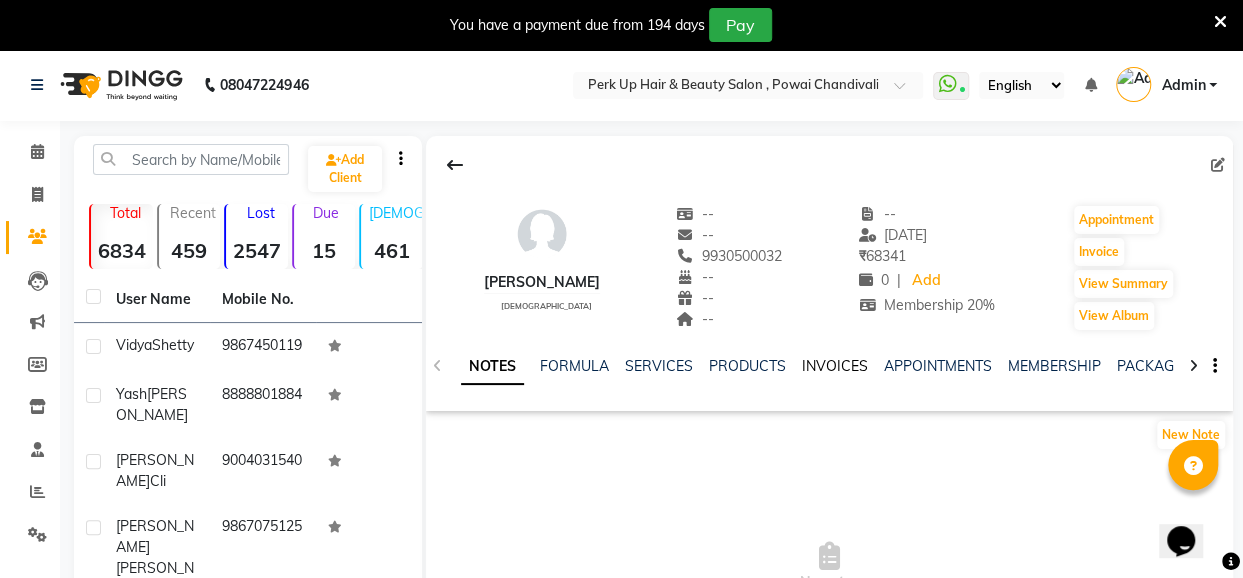 click on "INVOICES" 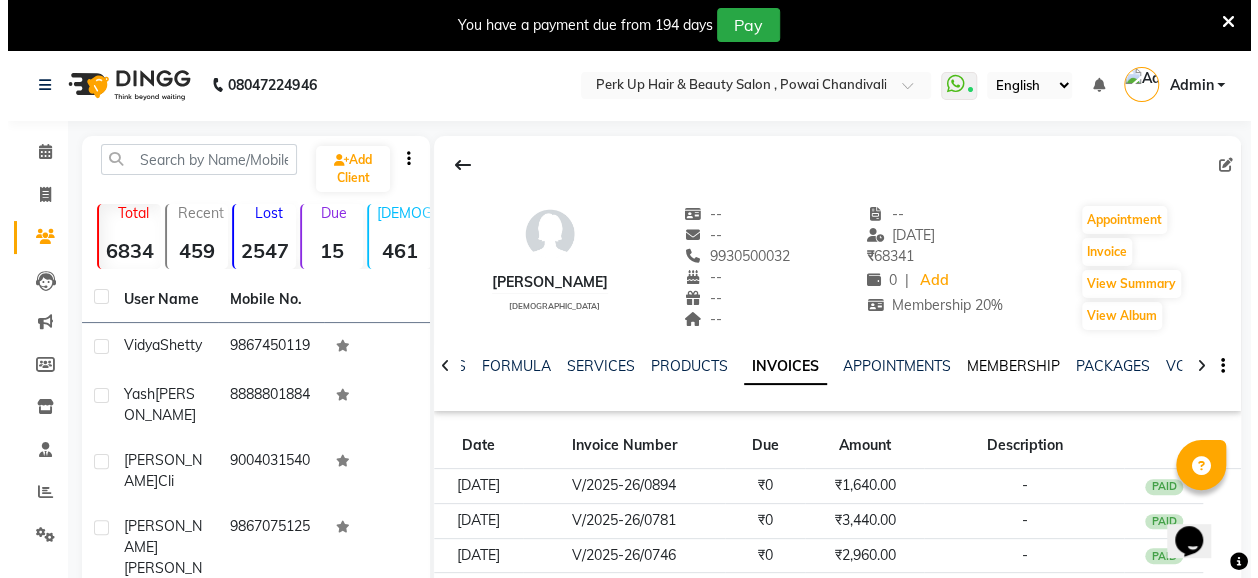 scroll, scrollTop: 408, scrollLeft: 0, axis: vertical 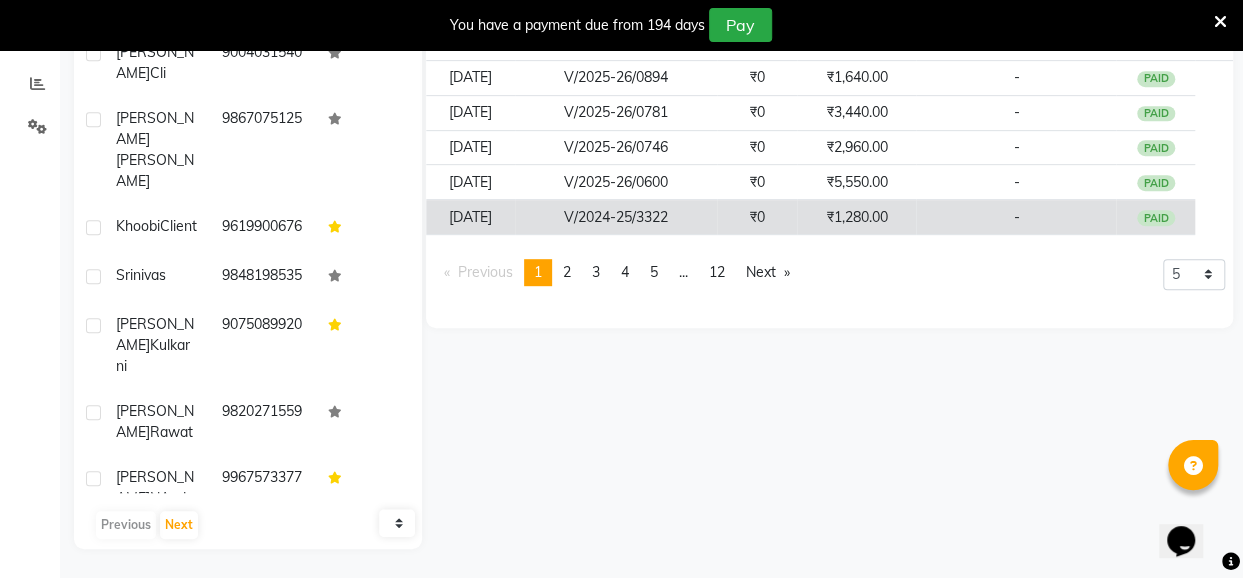 click on "₹1,280.00" 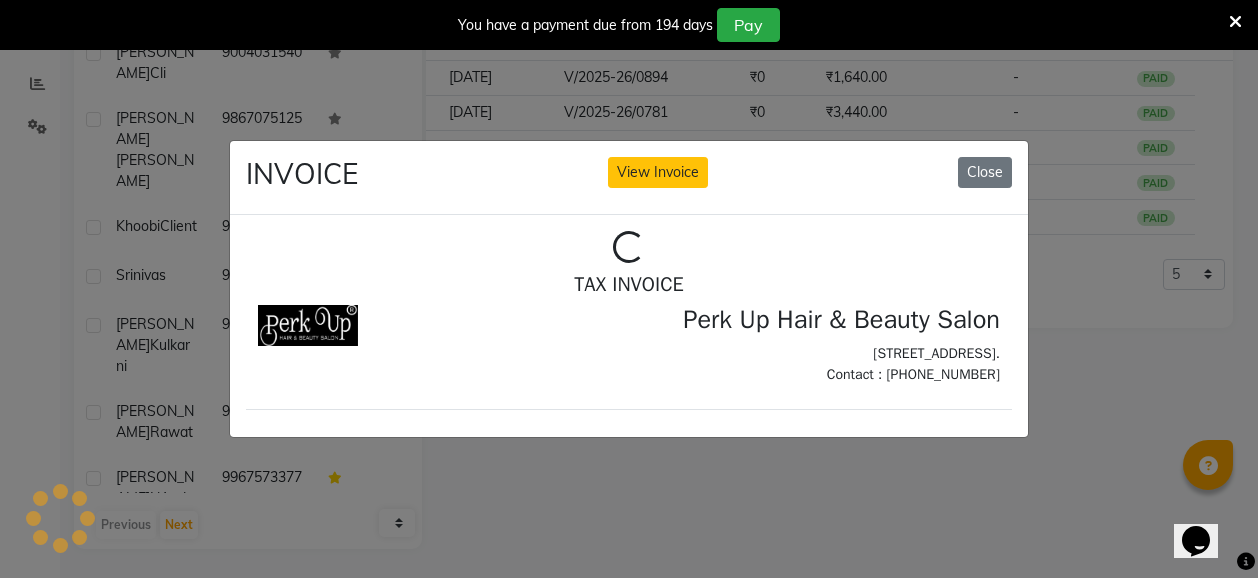 scroll, scrollTop: 0, scrollLeft: 0, axis: both 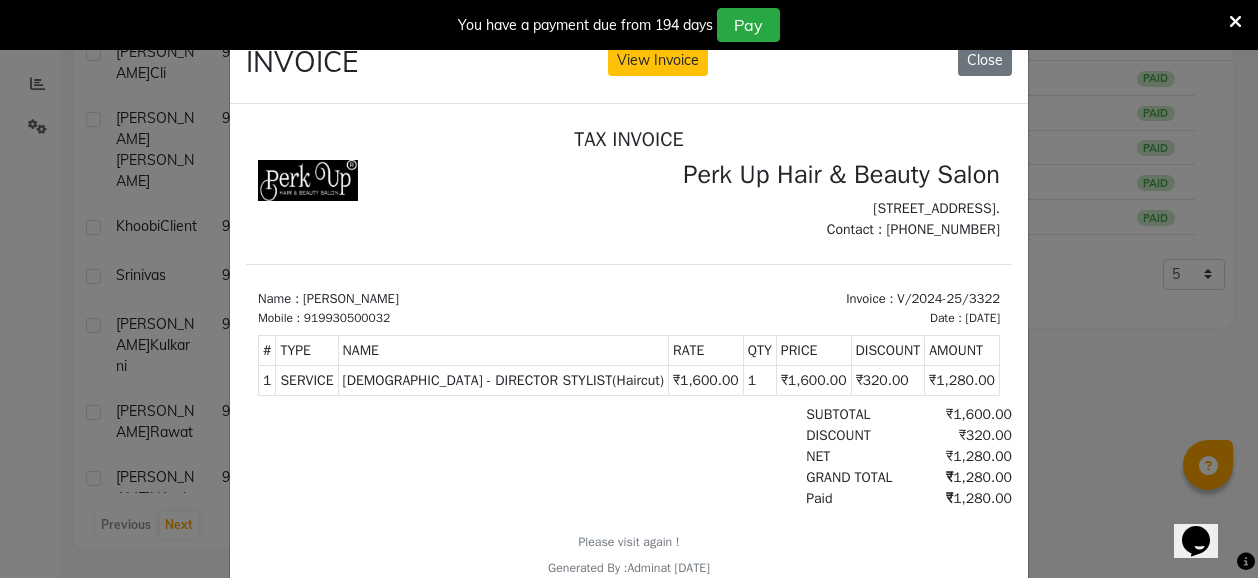 click on "INVOICE View Invoice Close" 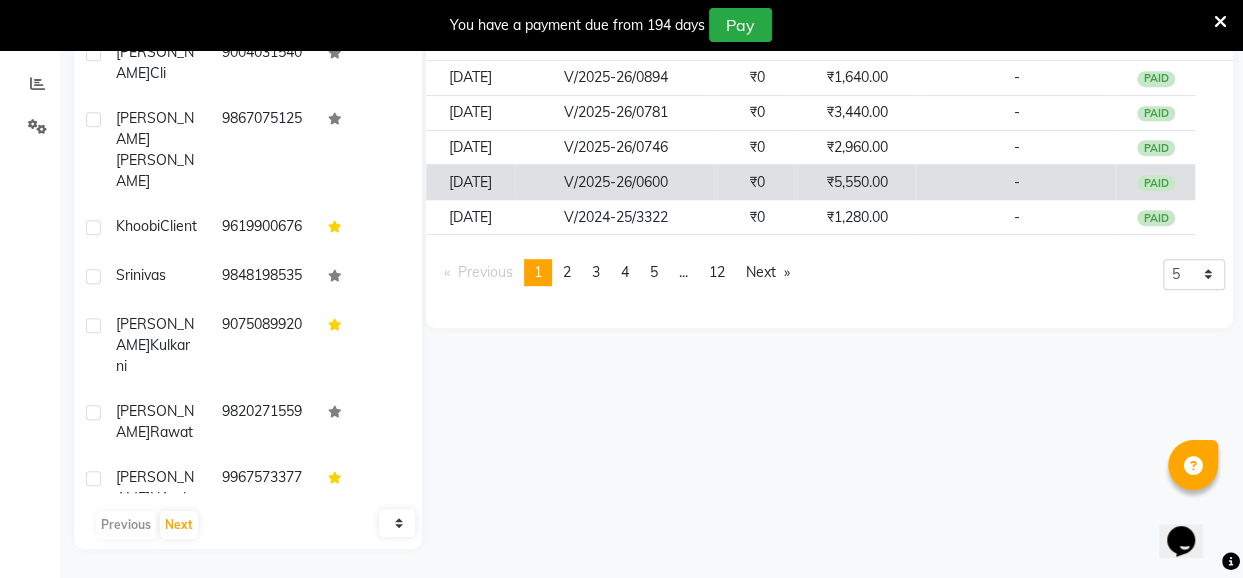 click on "₹5,550.00" 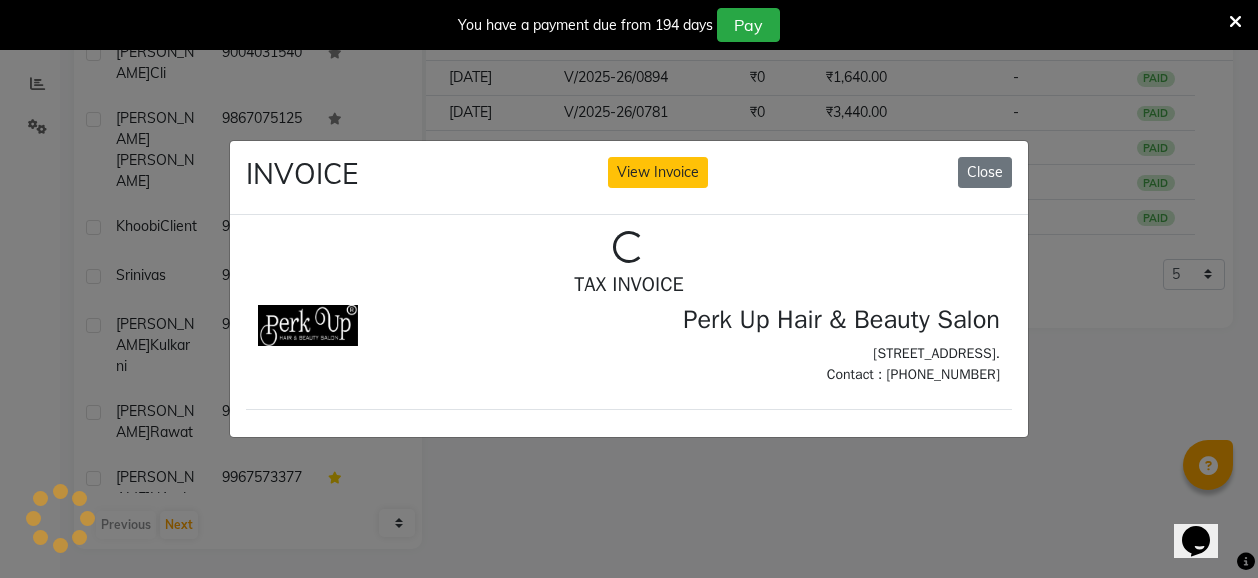 scroll, scrollTop: 0, scrollLeft: 0, axis: both 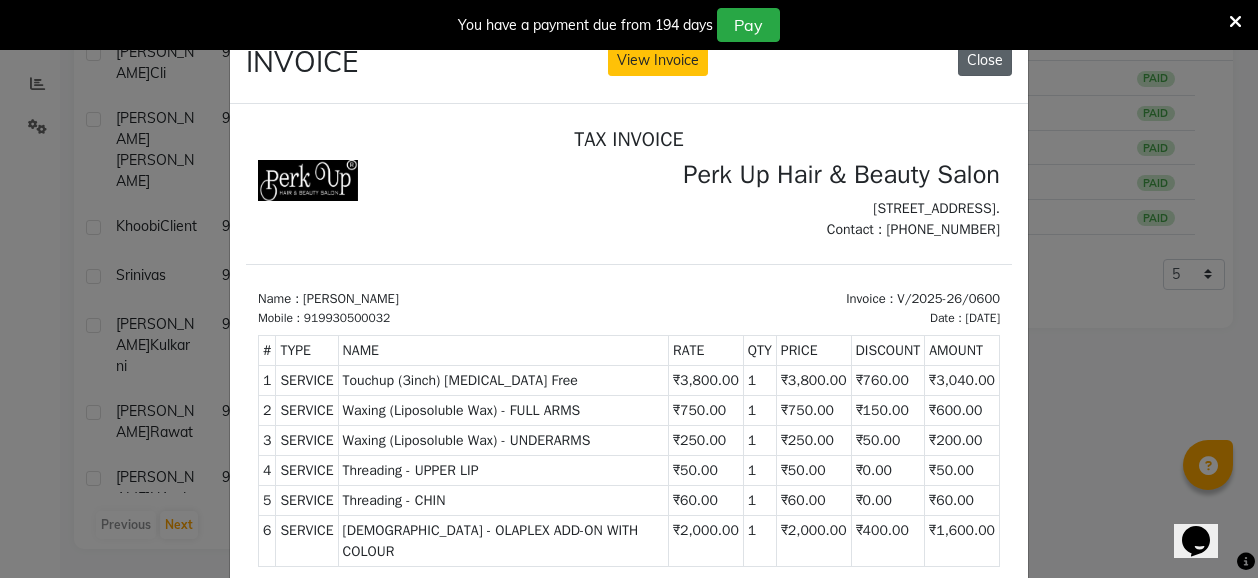 drag, startPoint x: 966, startPoint y: 57, endPoint x: 733, endPoint y: 8, distance: 238.09662 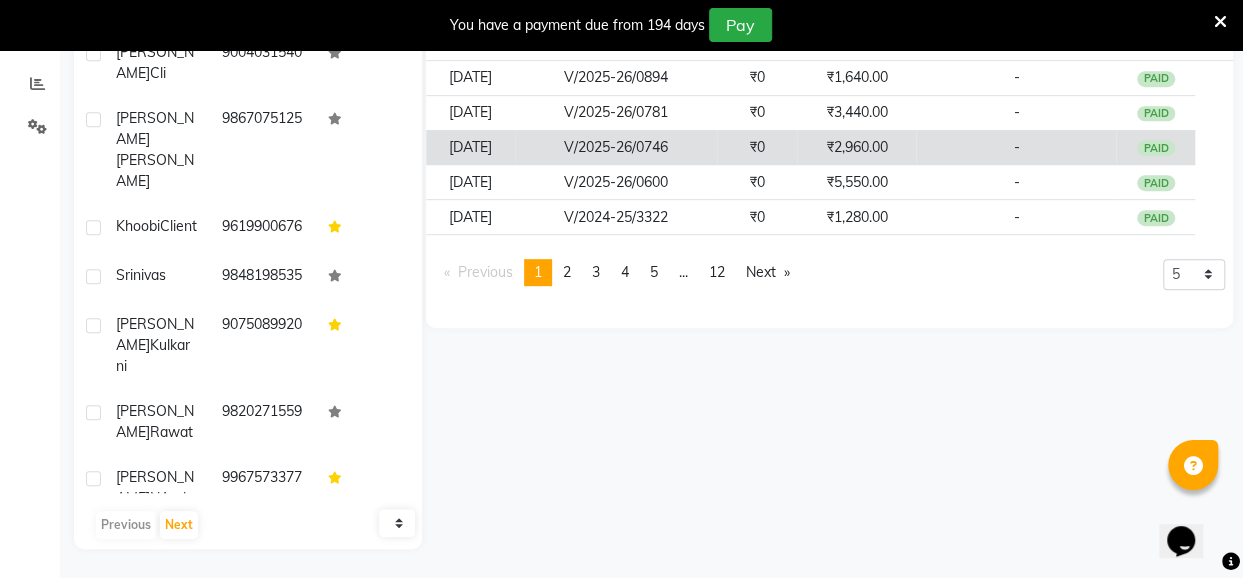 click on "₹2,960.00" 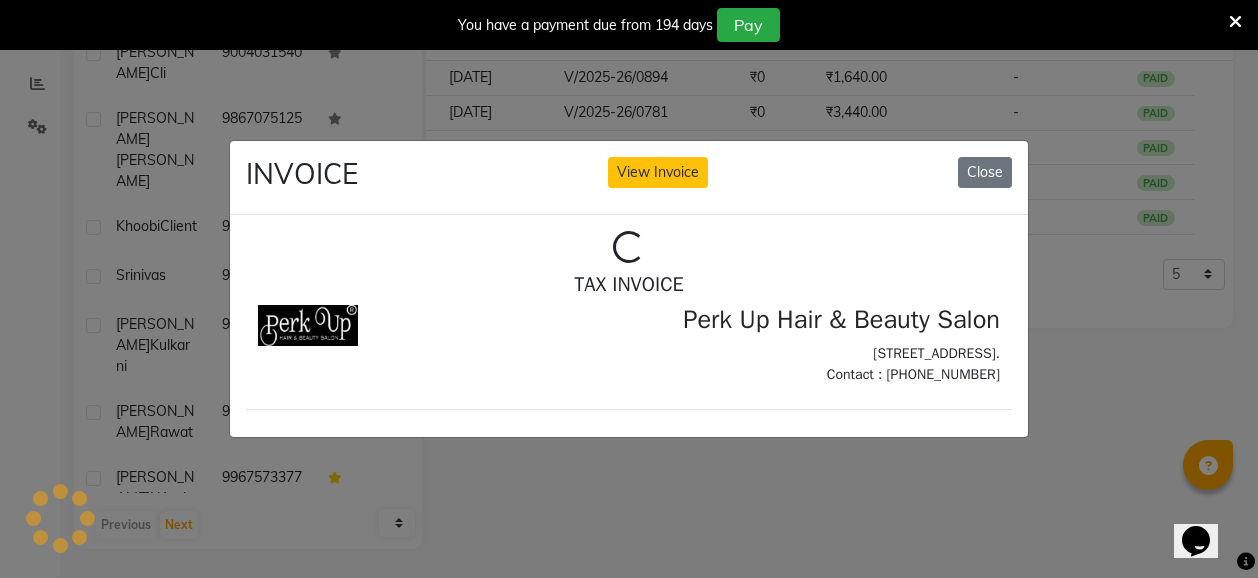 scroll, scrollTop: 0, scrollLeft: 0, axis: both 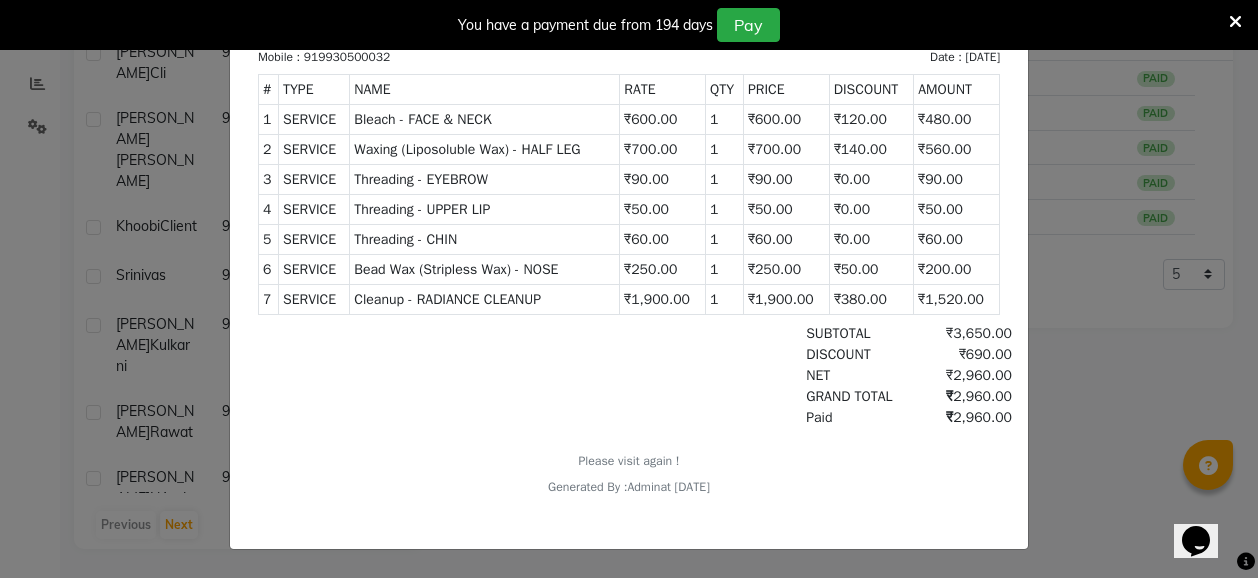 click on "INVOICE View Invoice Close" 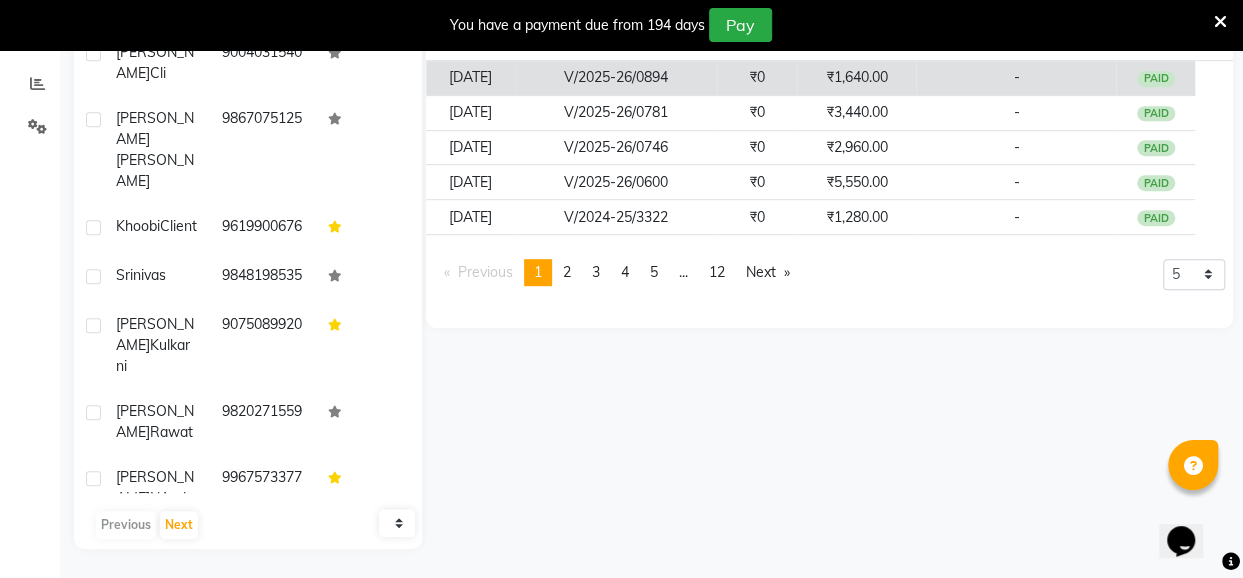 click on "₹1,640.00" 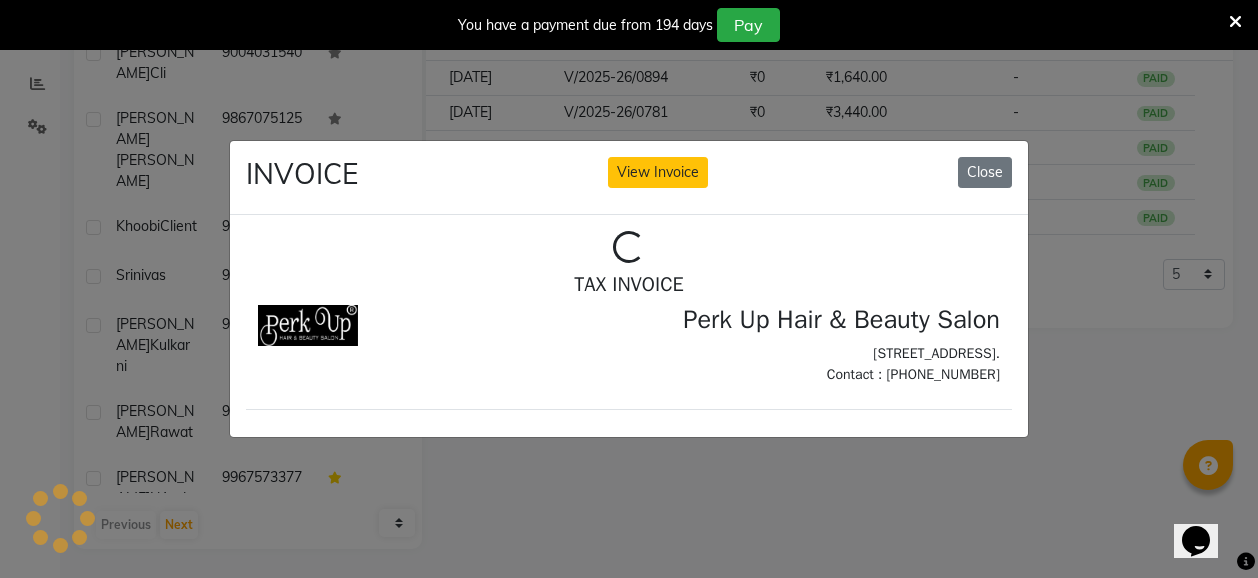 scroll, scrollTop: 0, scrollLeft: 0, axis: both 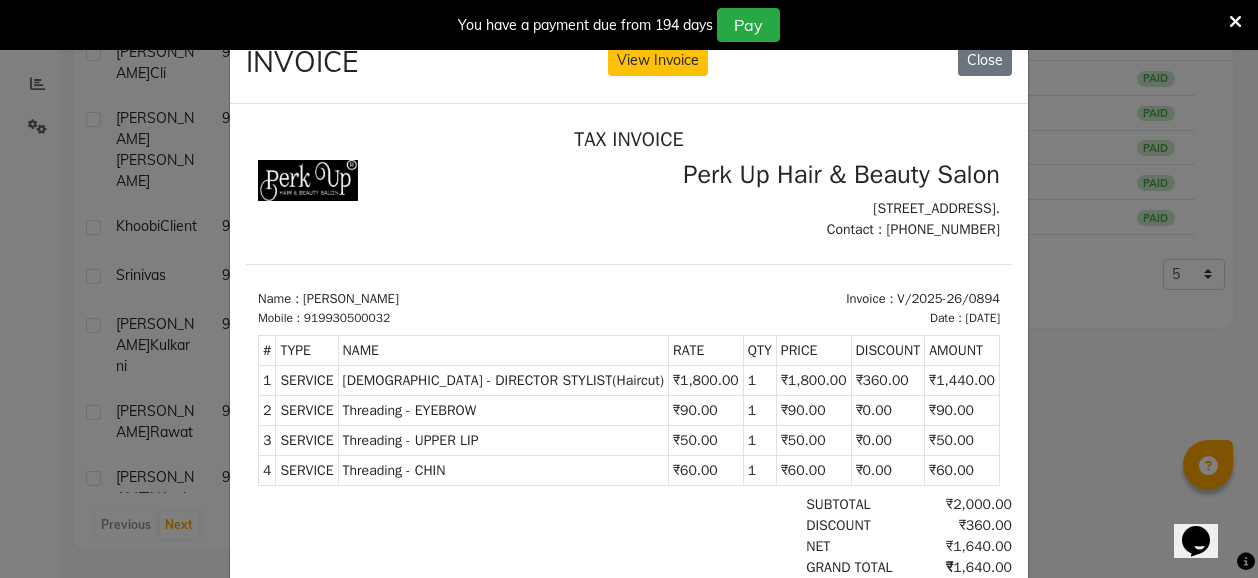 click 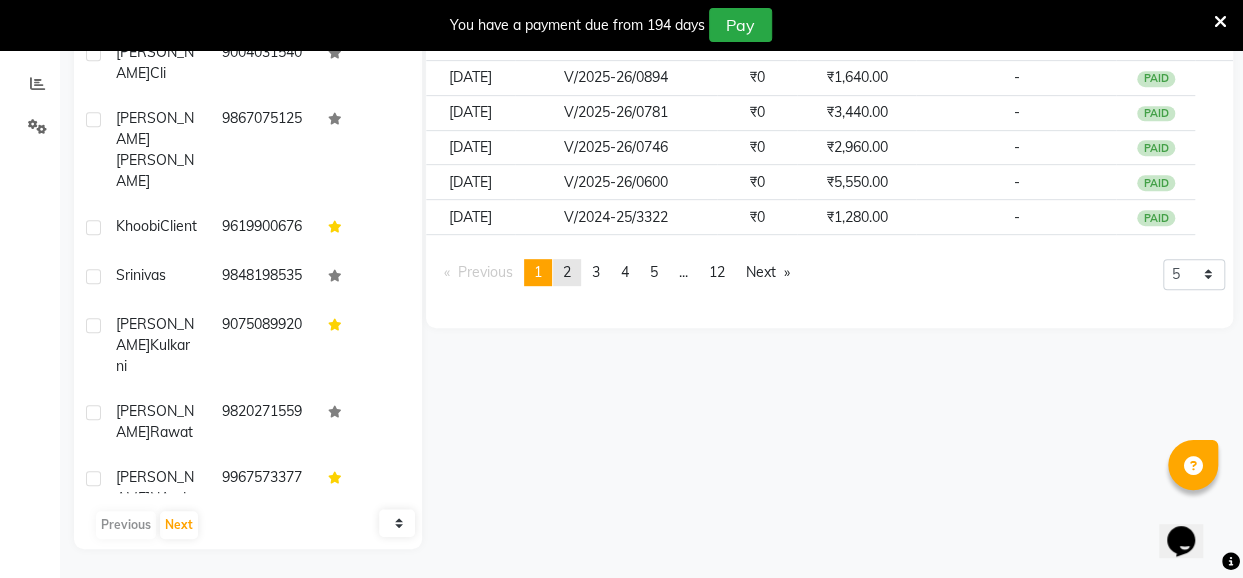 click on "2" 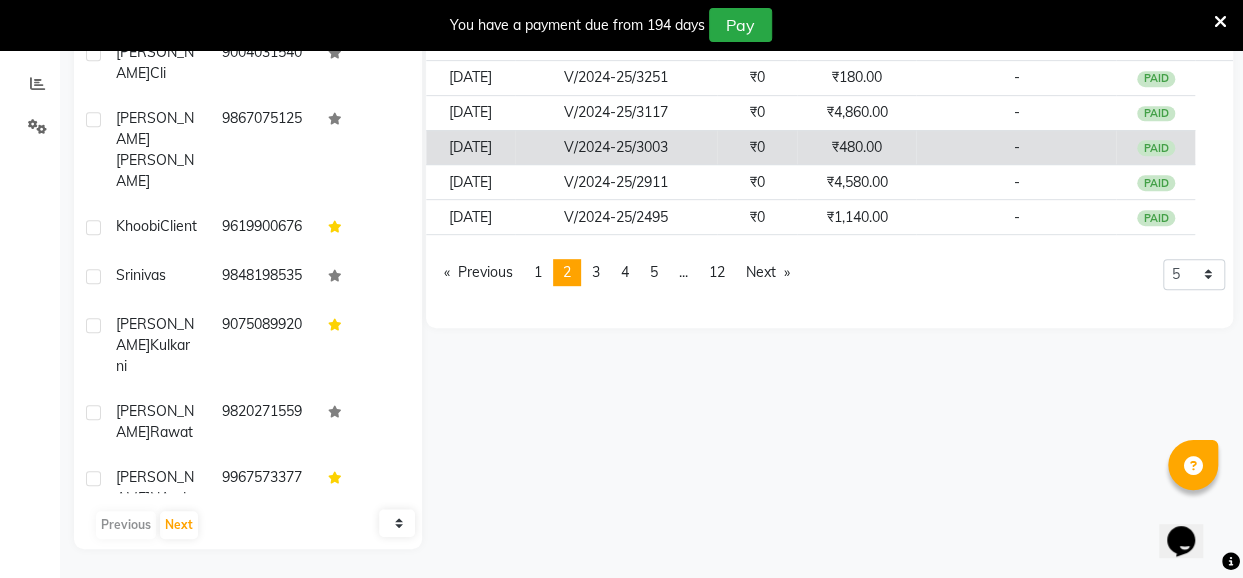 click on "₹480.00" 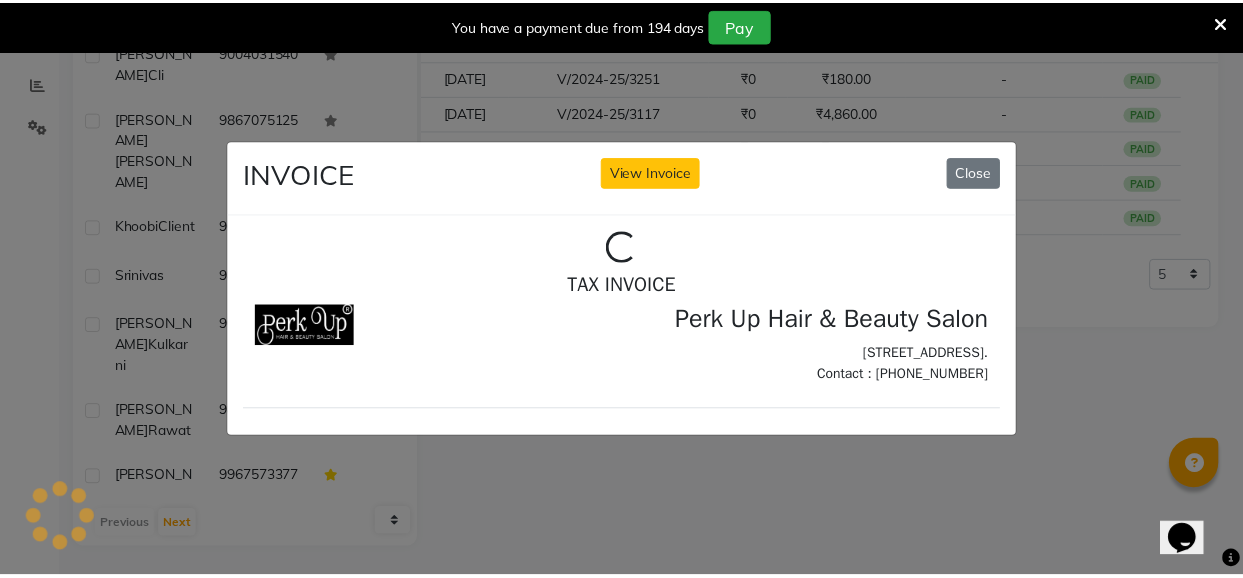 scroll, scrollTop: 0, scrollLeft: 0, axis: both 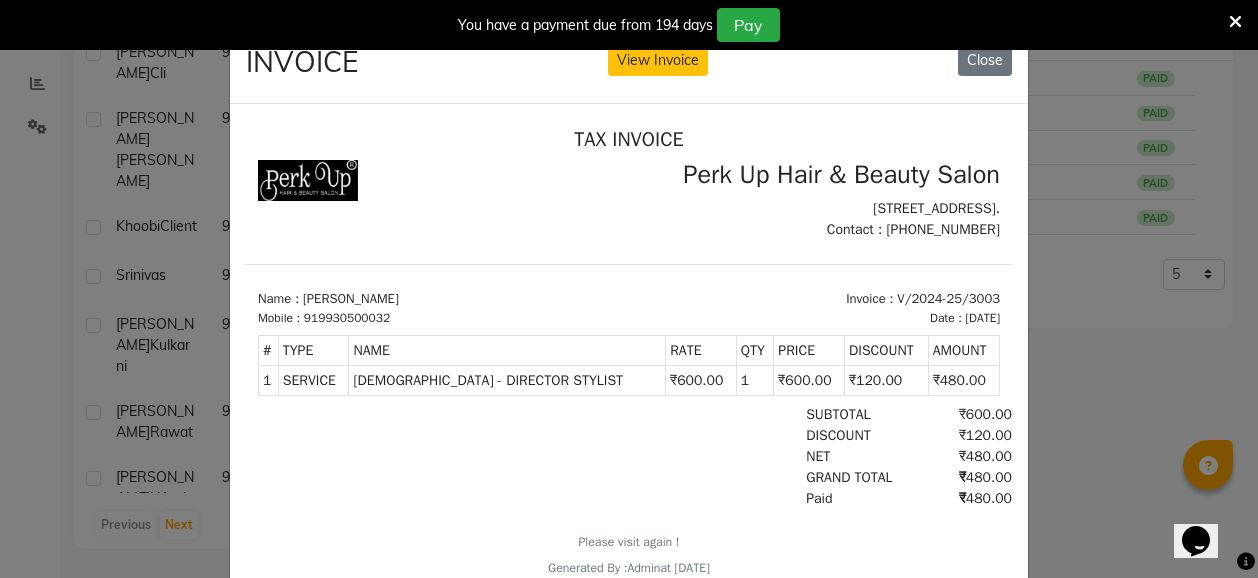 click on "INVOICE View Invoice Close" 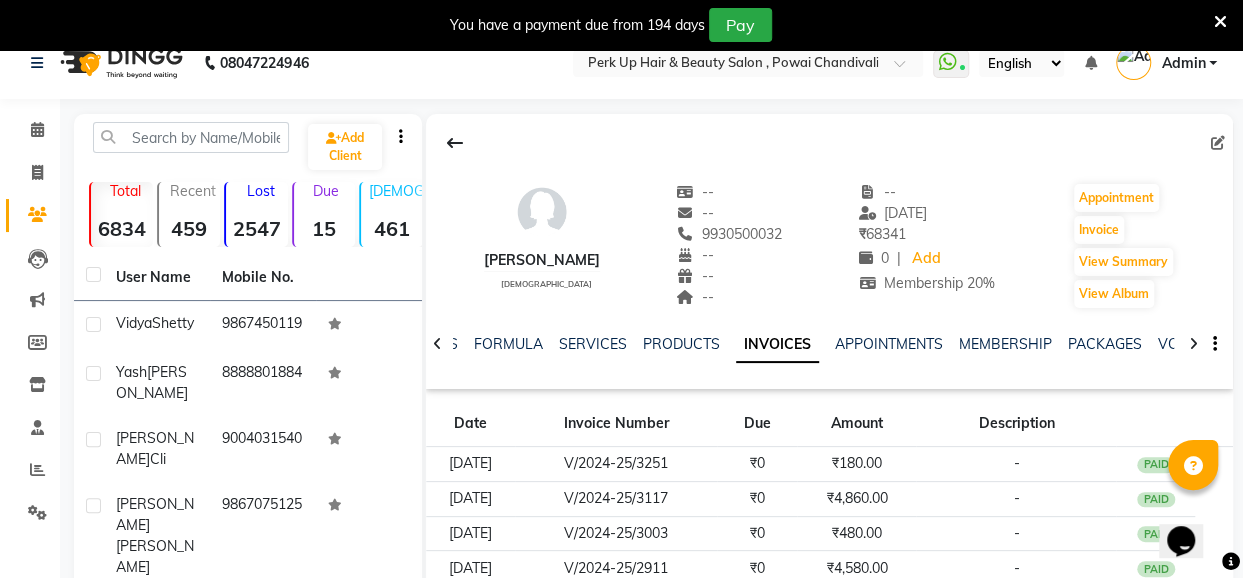 scroll, scrollTop: 0, scrollLeft: 0, axis: both 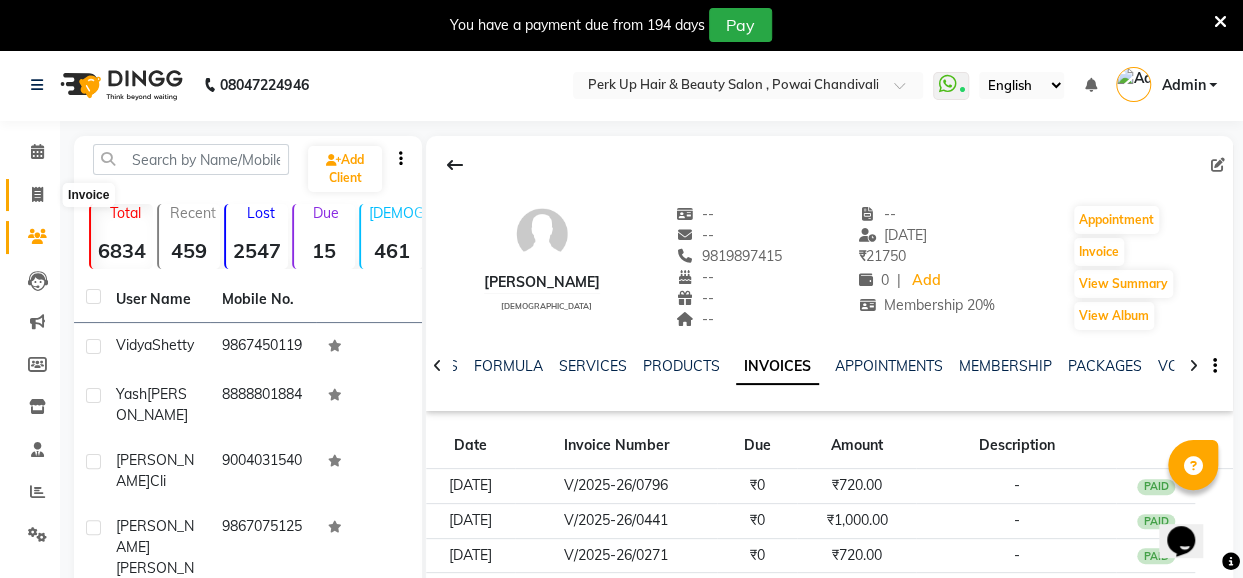 click 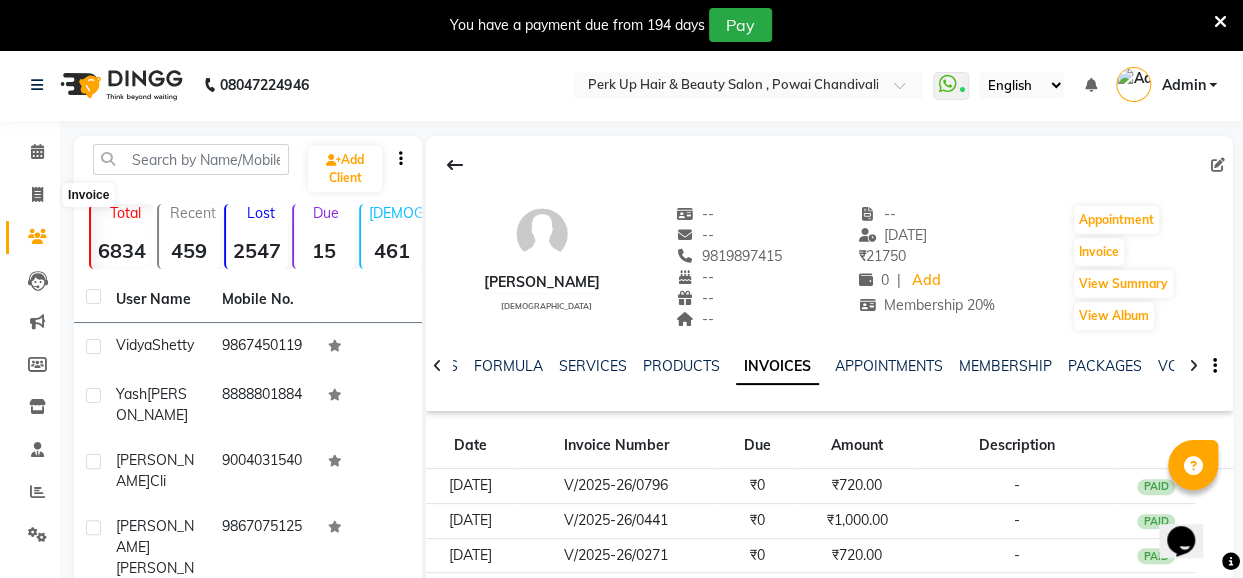select on "service" 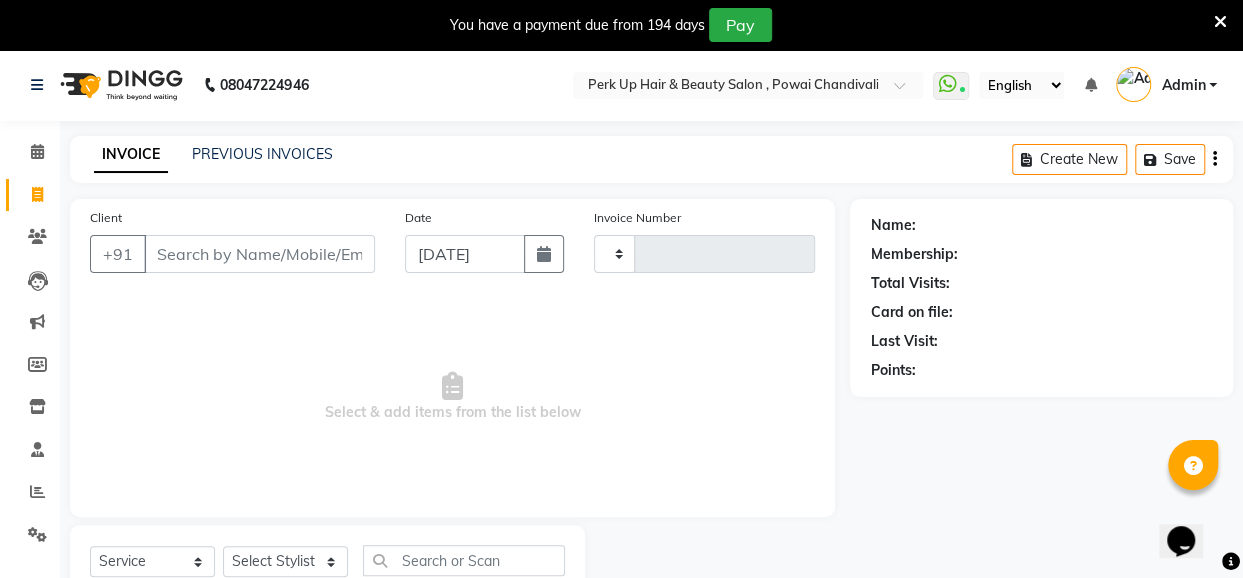 type on "0942" 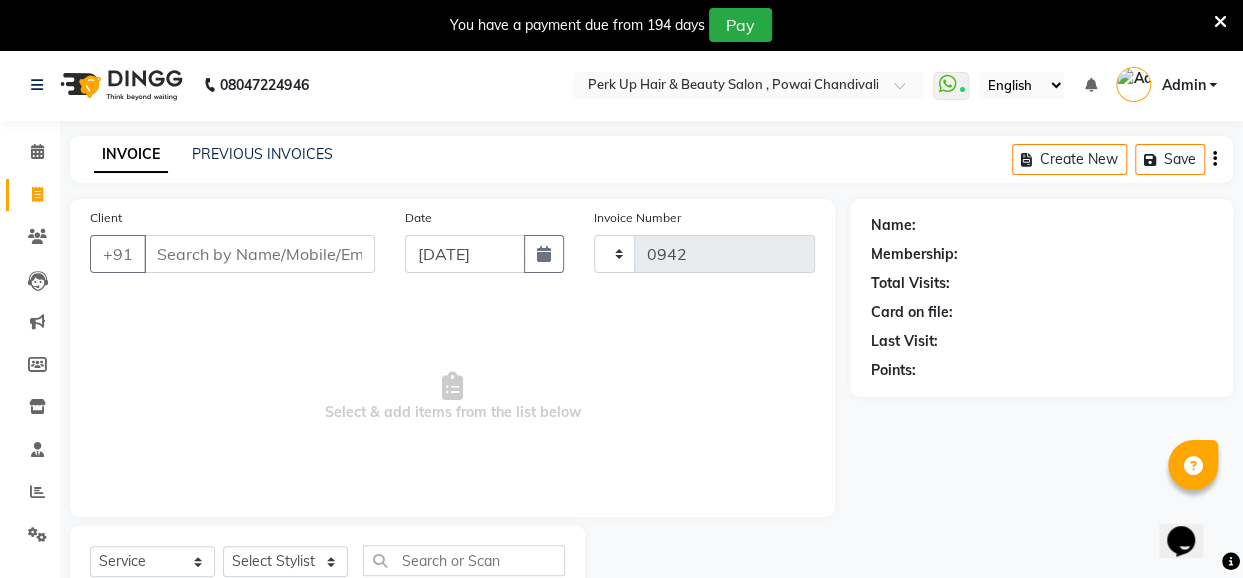 scroll, scrollTop: 71, scrollLeft: 0, axis: vertical 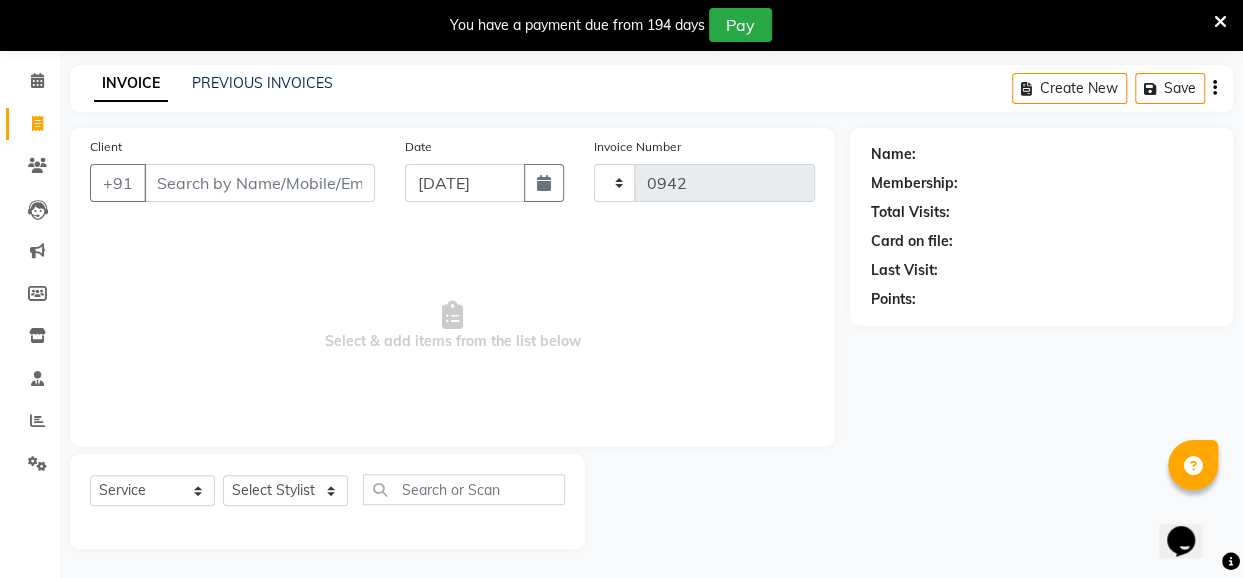 select on "5131" 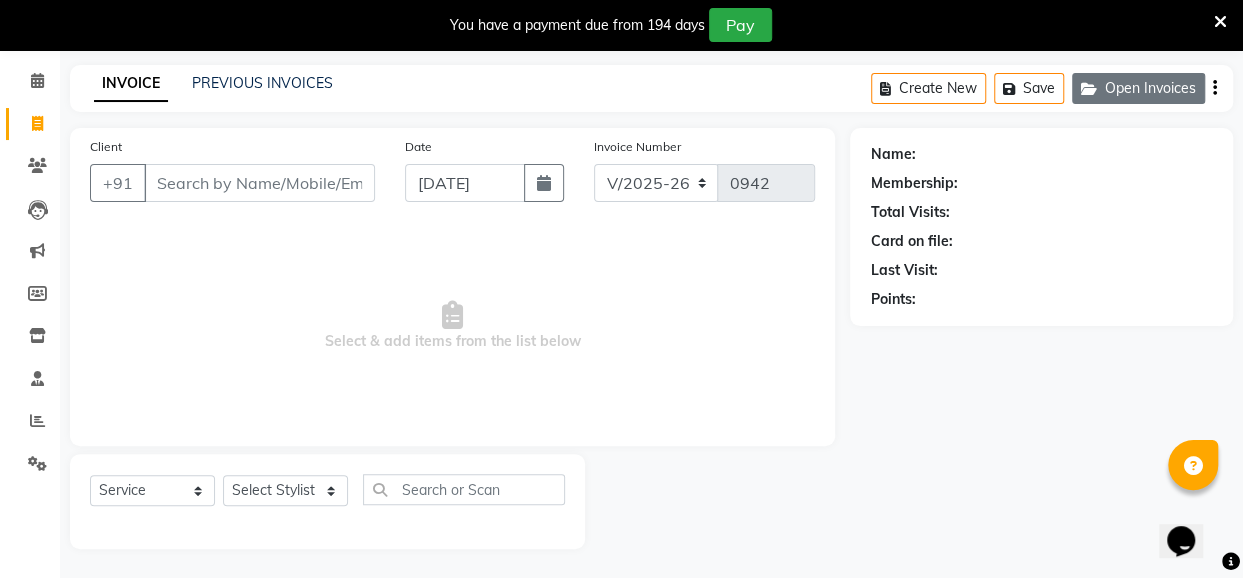 click 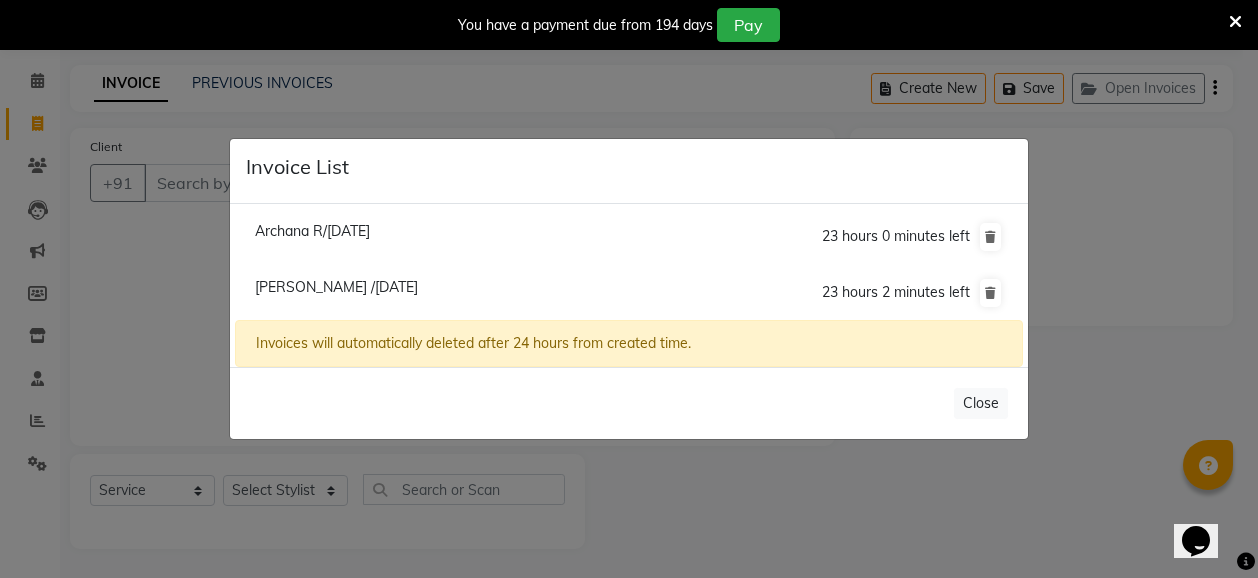 click on "[PERSON_NAME] /[DATE]" 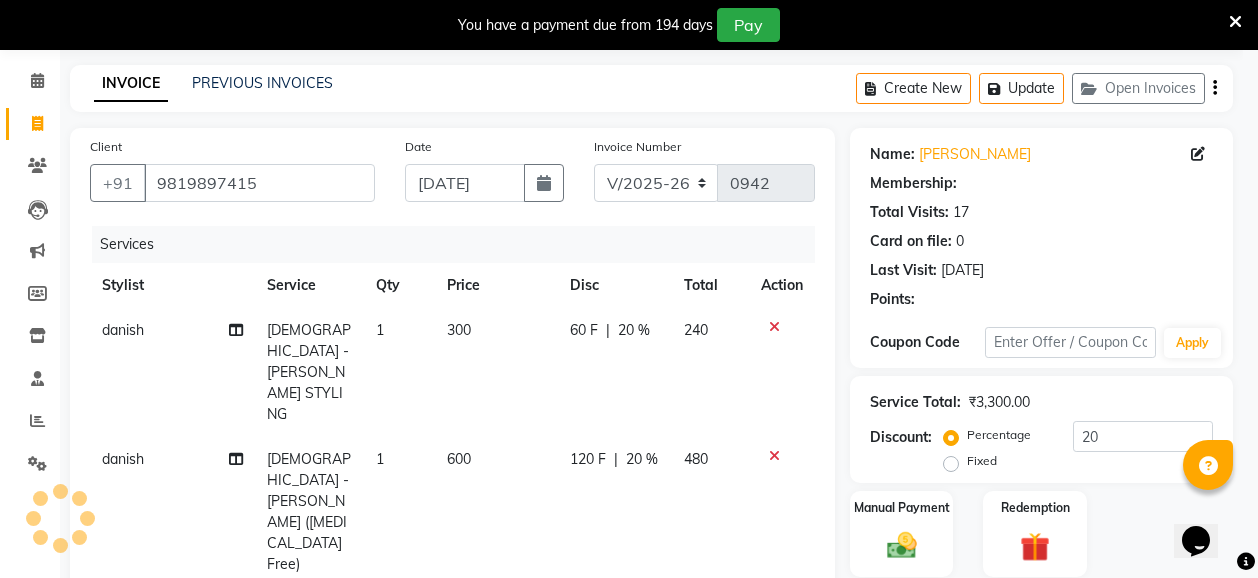 type on "0" 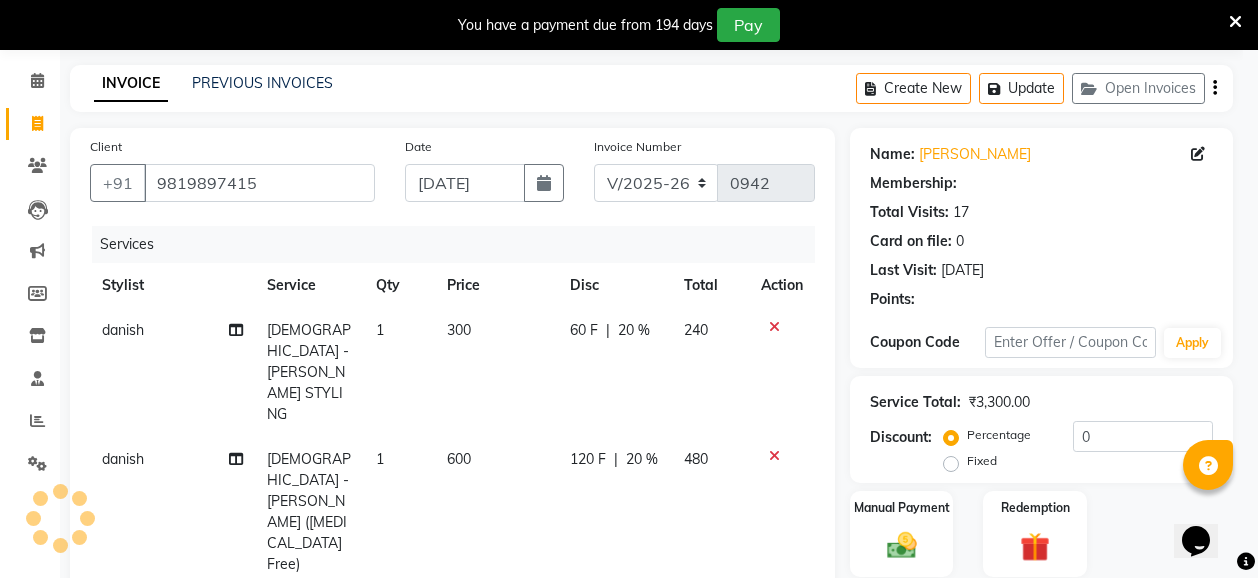 select on "1: Object" 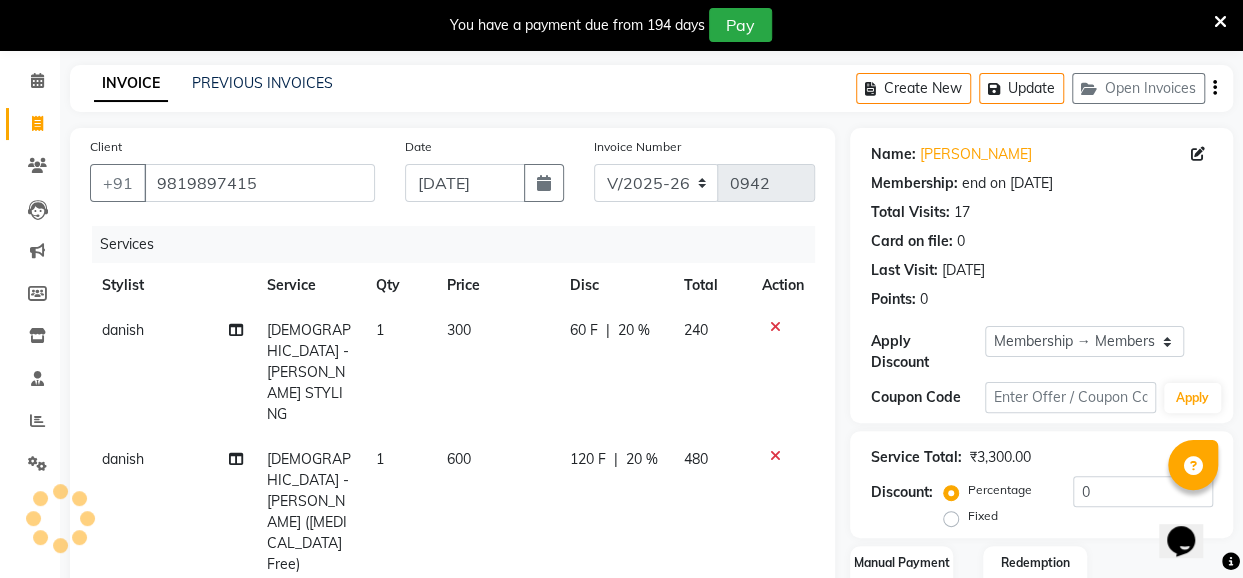 type on "20" 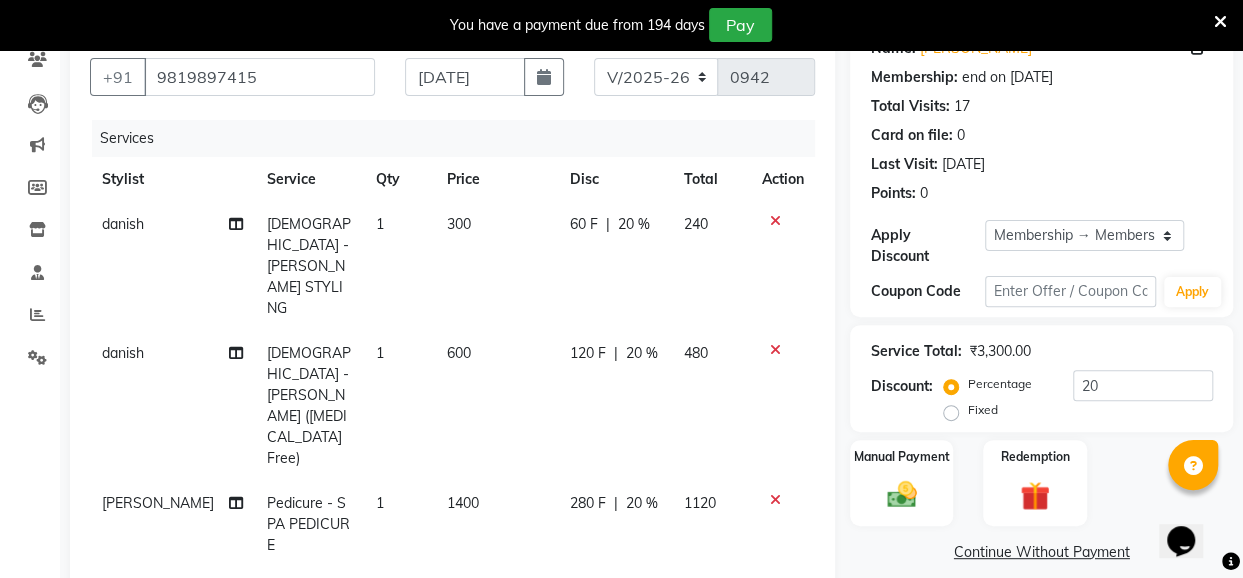 scroll, scrollTop: 191, scrollLeft: 0, axis: vertical 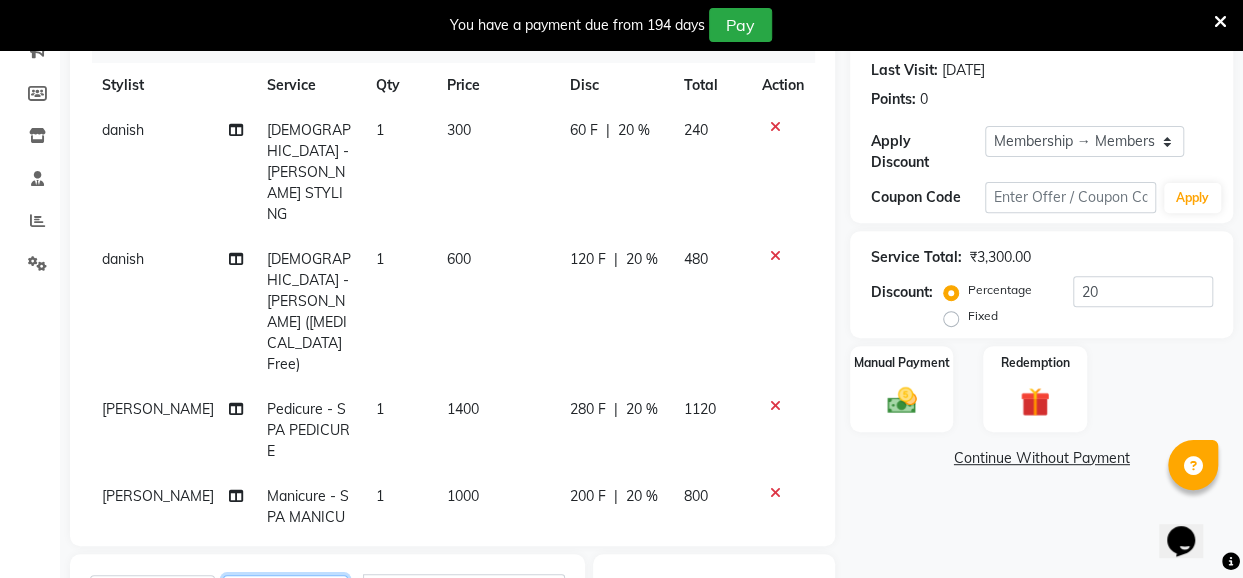 click on "Select Stylist [PERSON_NAME] danish [PERSON_NAME] [PERSON_NAME]		 [PERSON_NAME] [PERSON_NAME]			 Raju [PERSON_NAME]			 [PERSON_NAME]			 [PERSON_NAME] [PERSON_NAME] [PERSON_NAME] Seja [PERSON_NAME] Shaves [PERSON_NAME]" 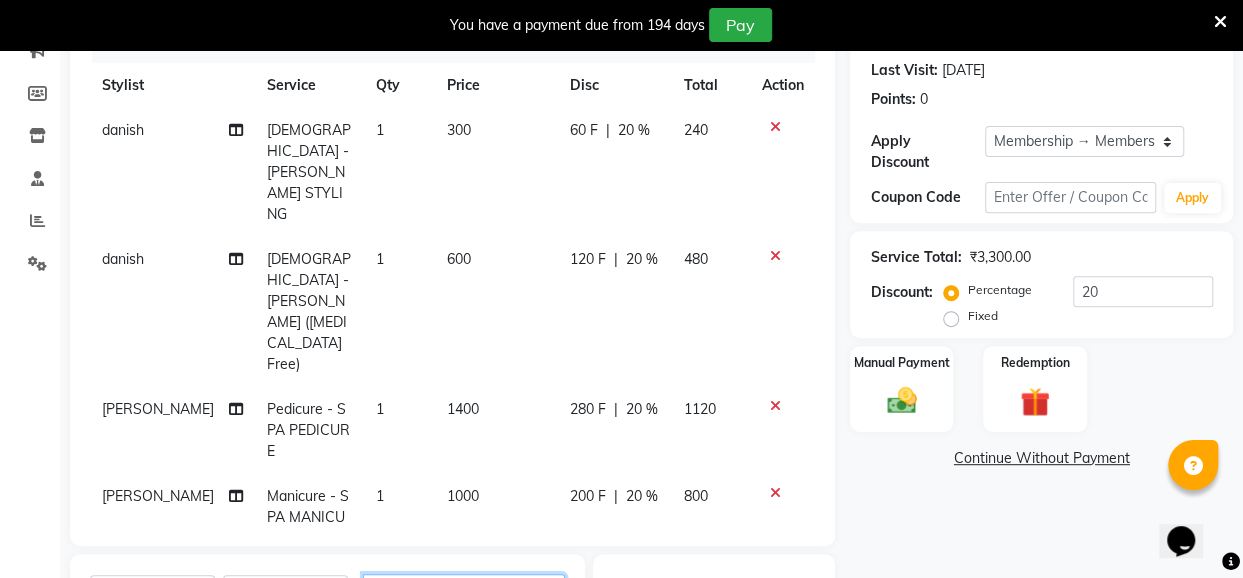 click 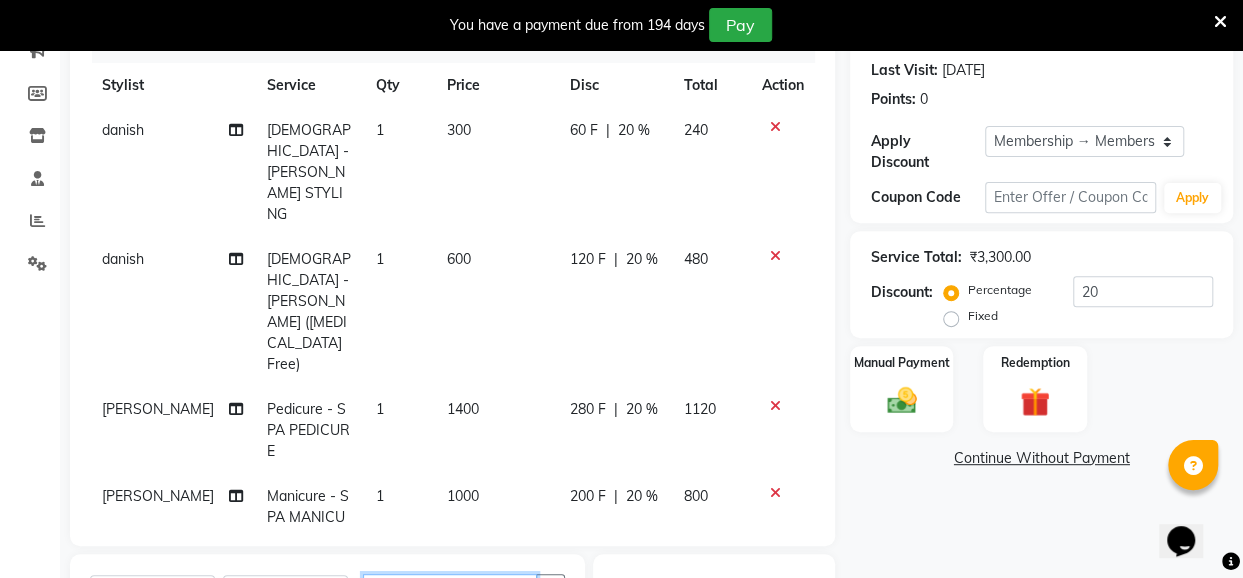 type on "hairc" 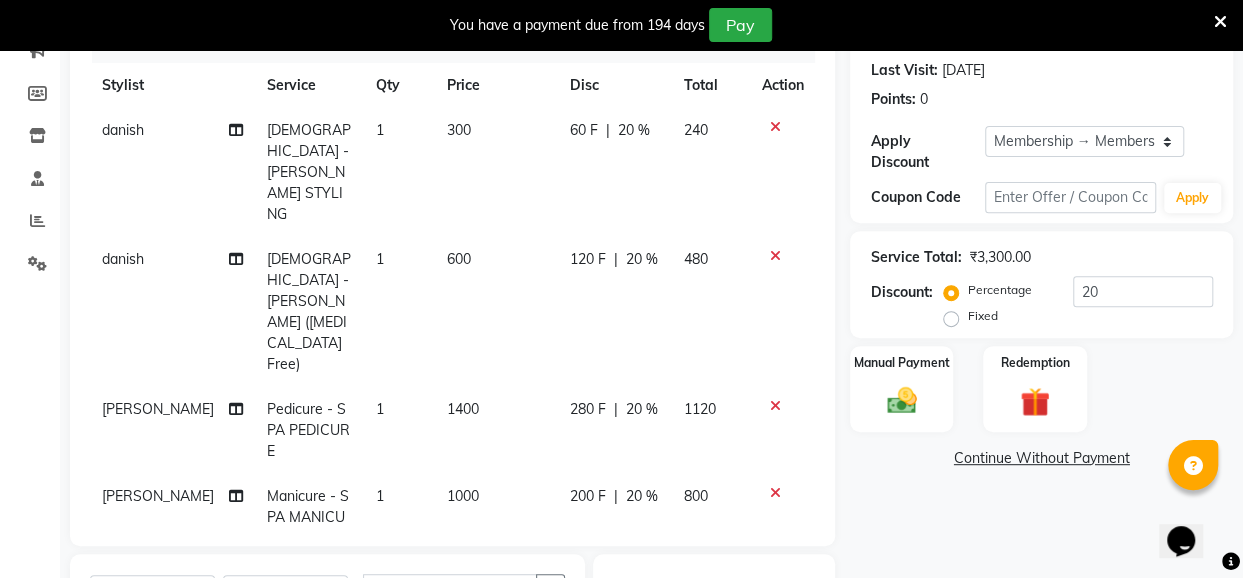 click 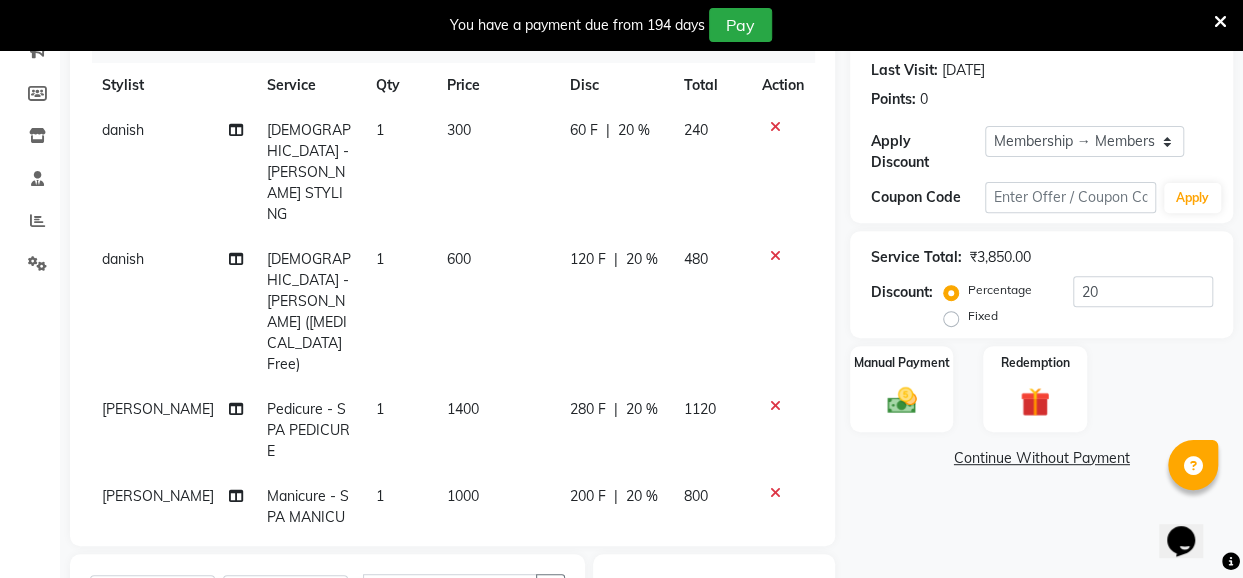 checkbox on "false" 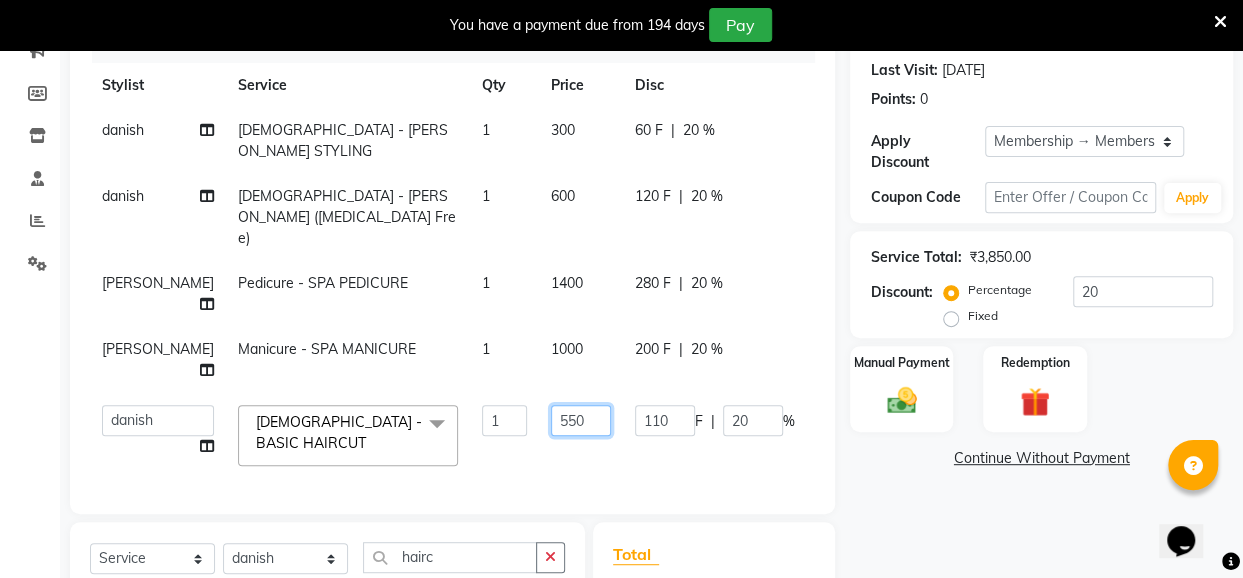 click on "550" 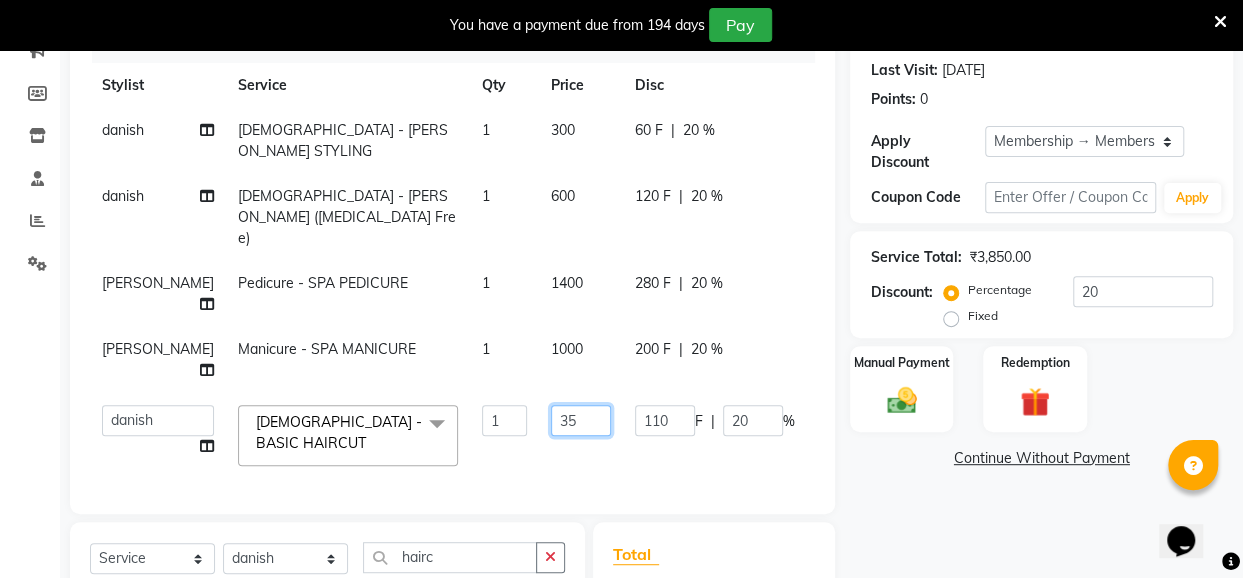 type on "350" 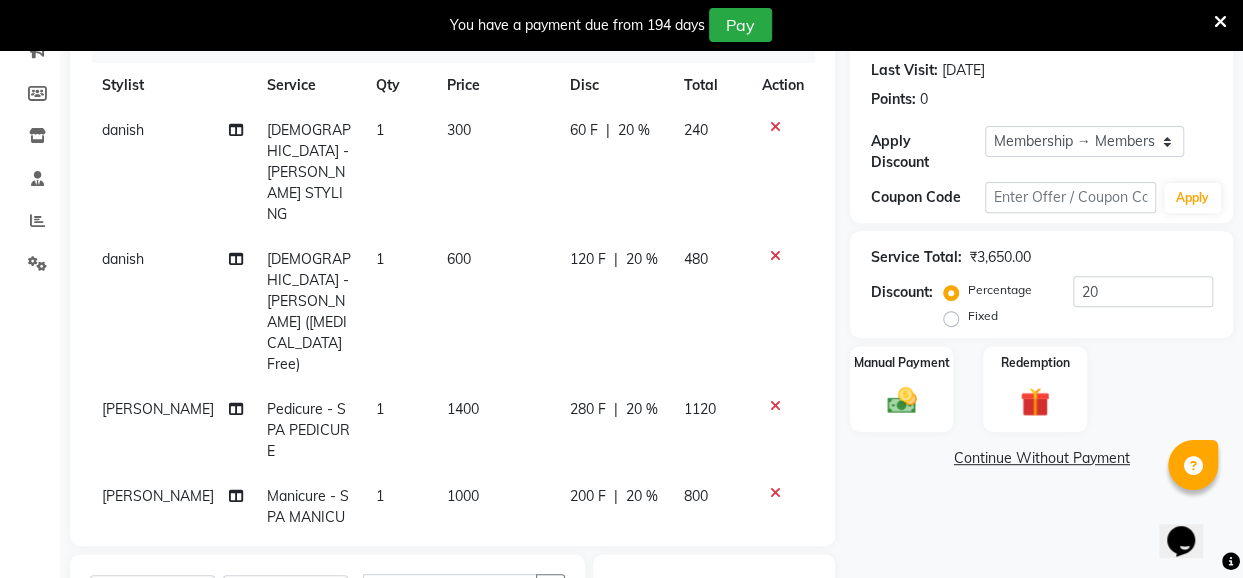 click on "350" 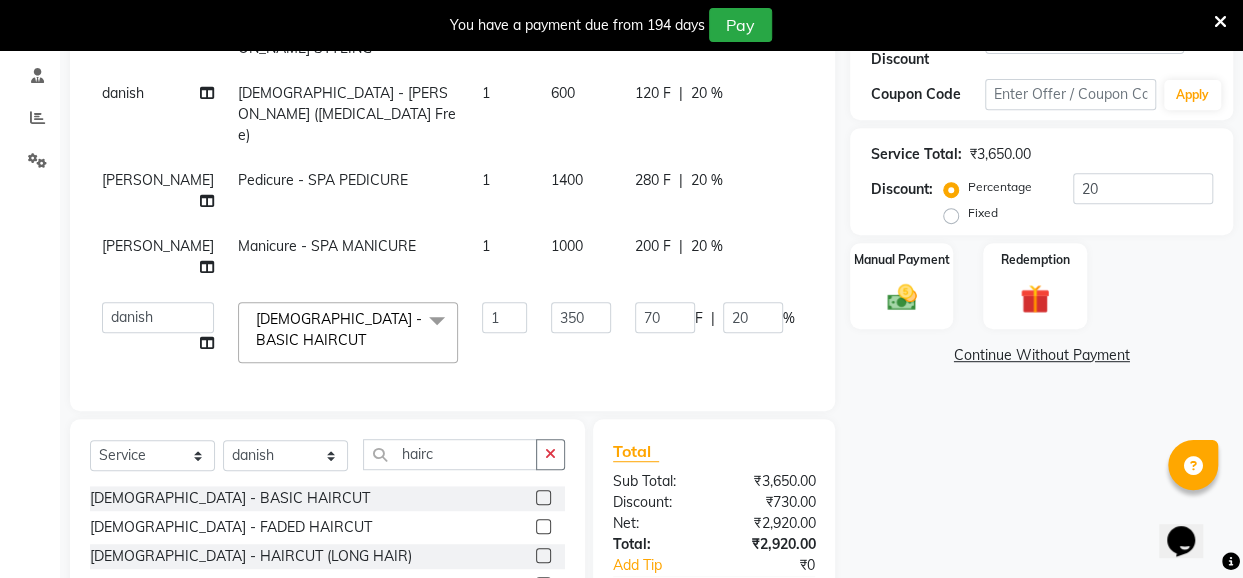 scroll, scrollTop: 391, scrollLeft: 0, axis: vertical 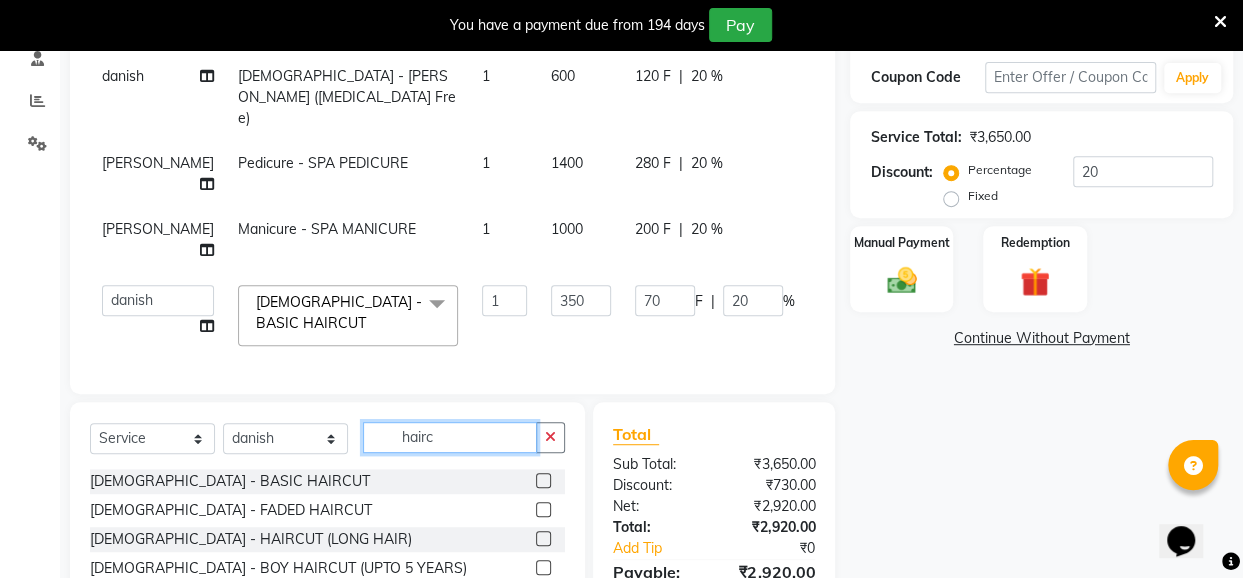 click on "hairc" 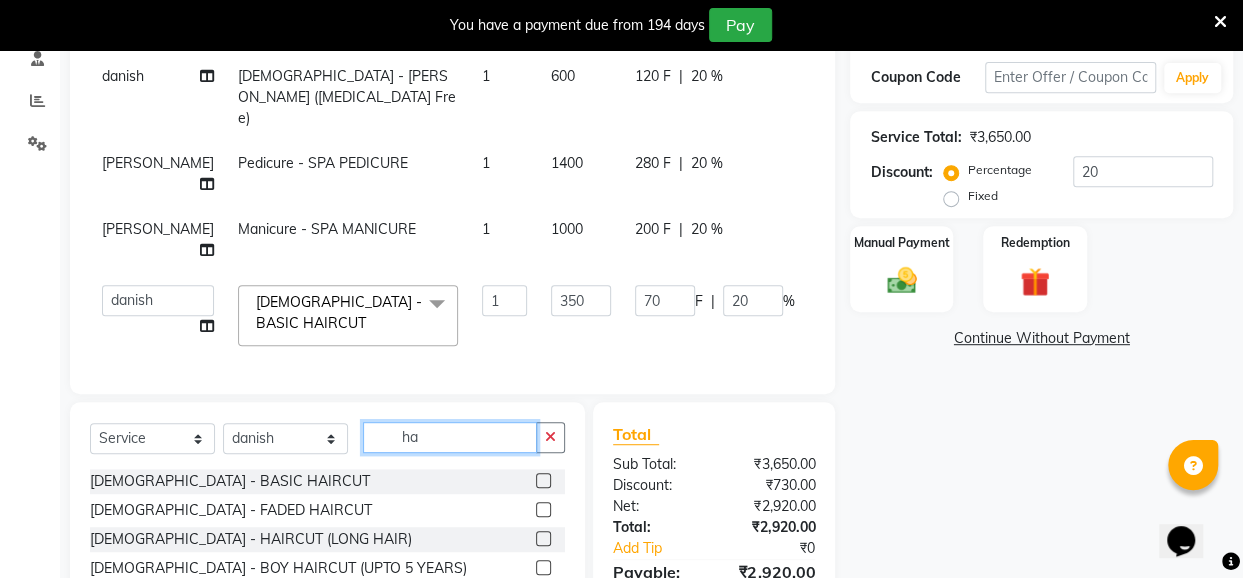 type on "h" 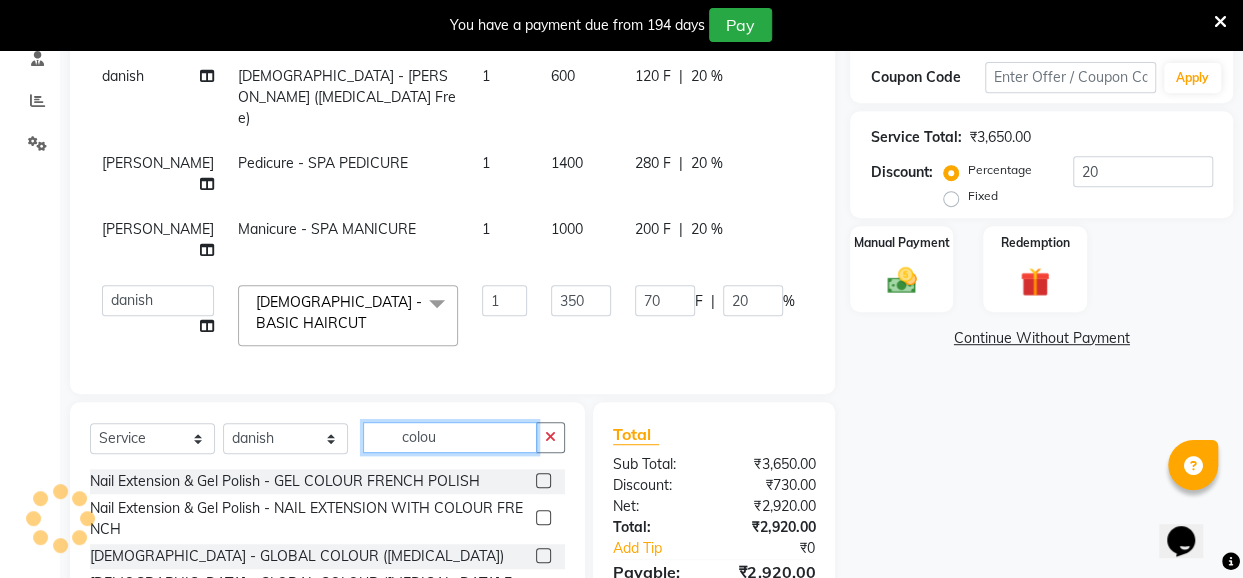 type on "colou" 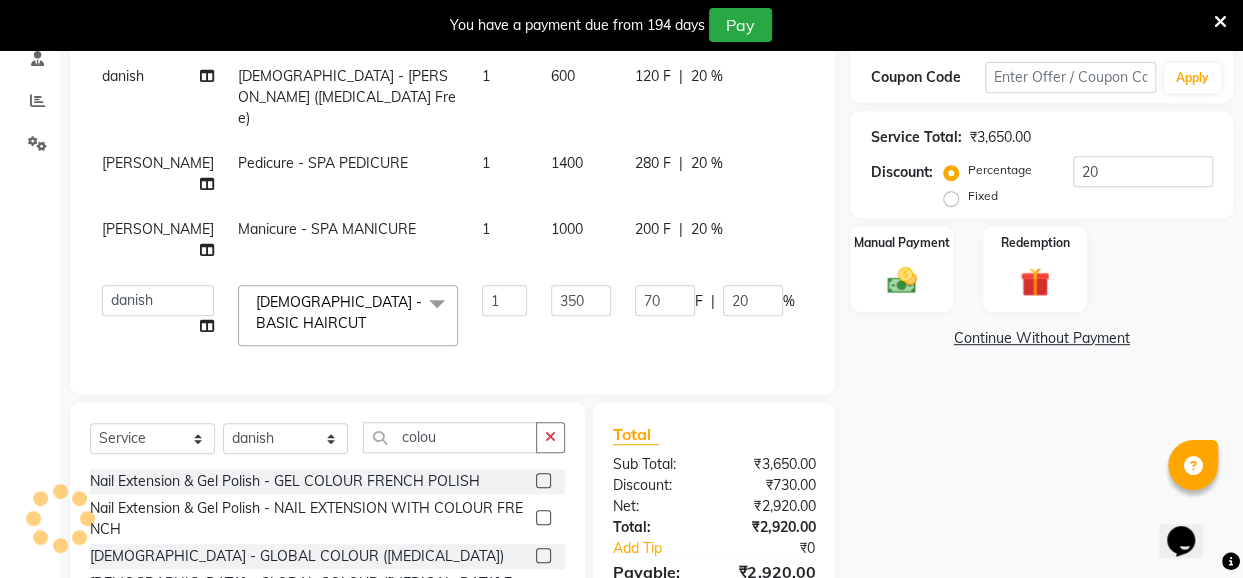 click 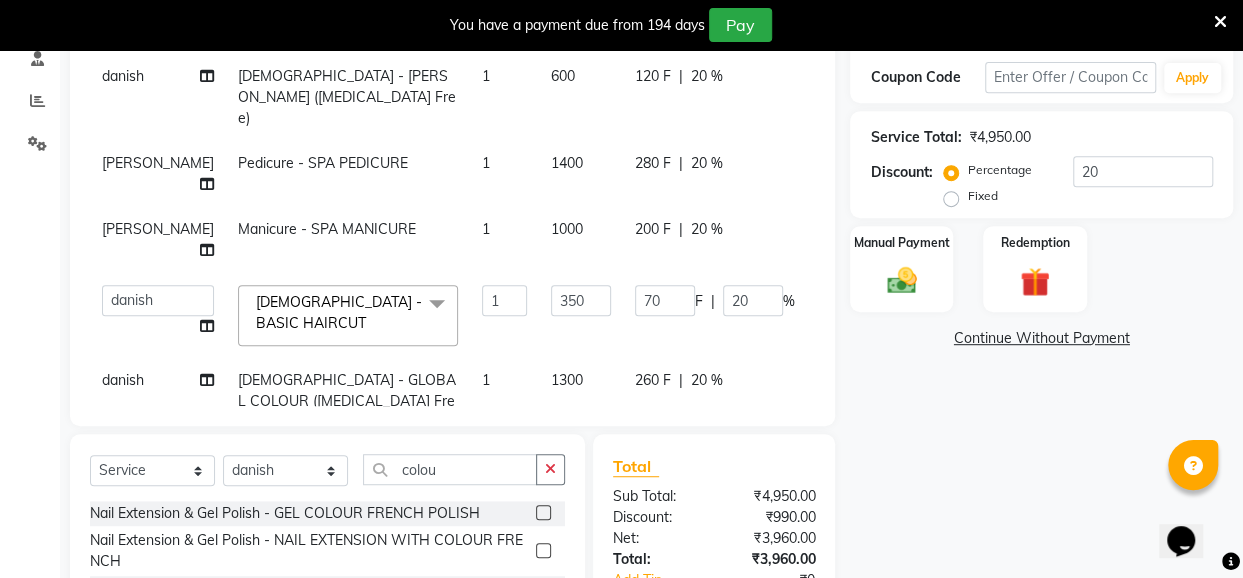 checkbox on "false" 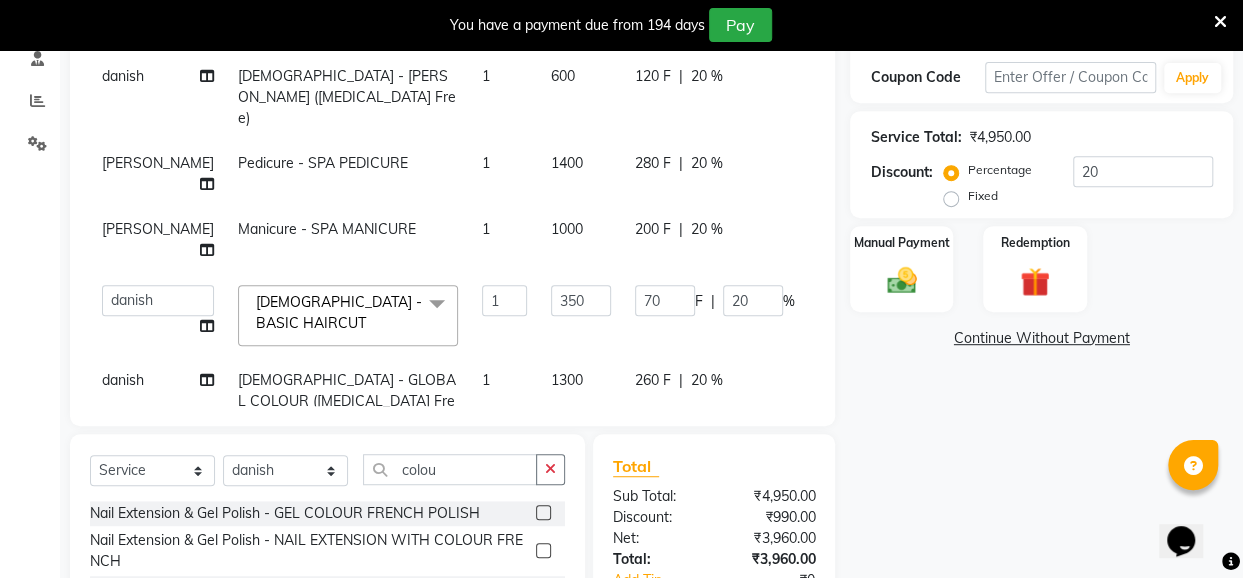 click on "1300" 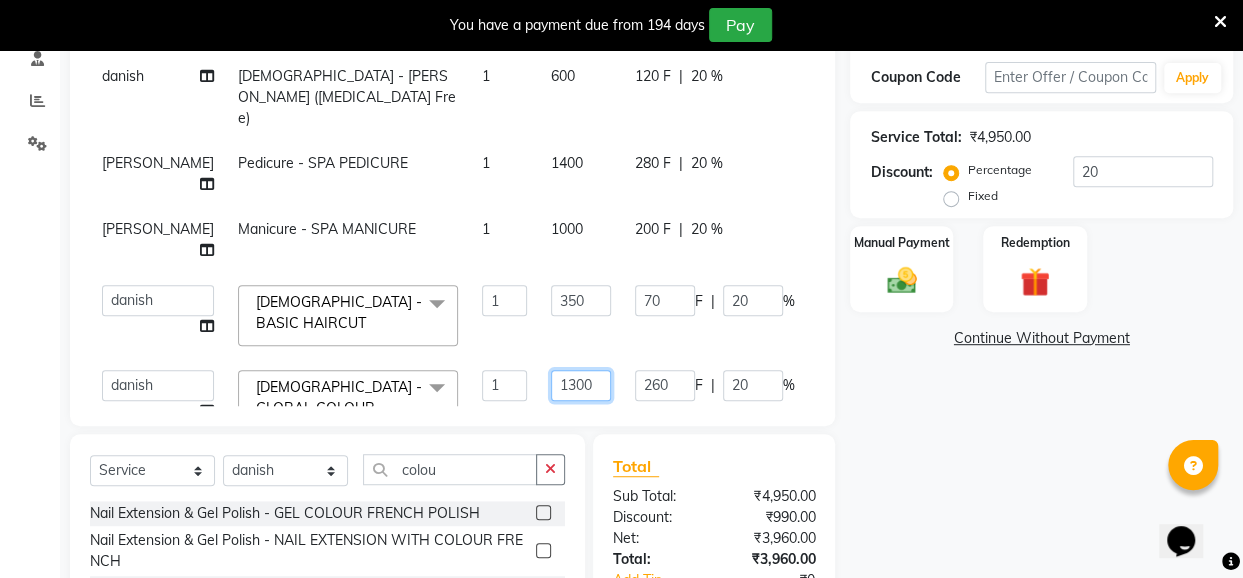 click on "1300" 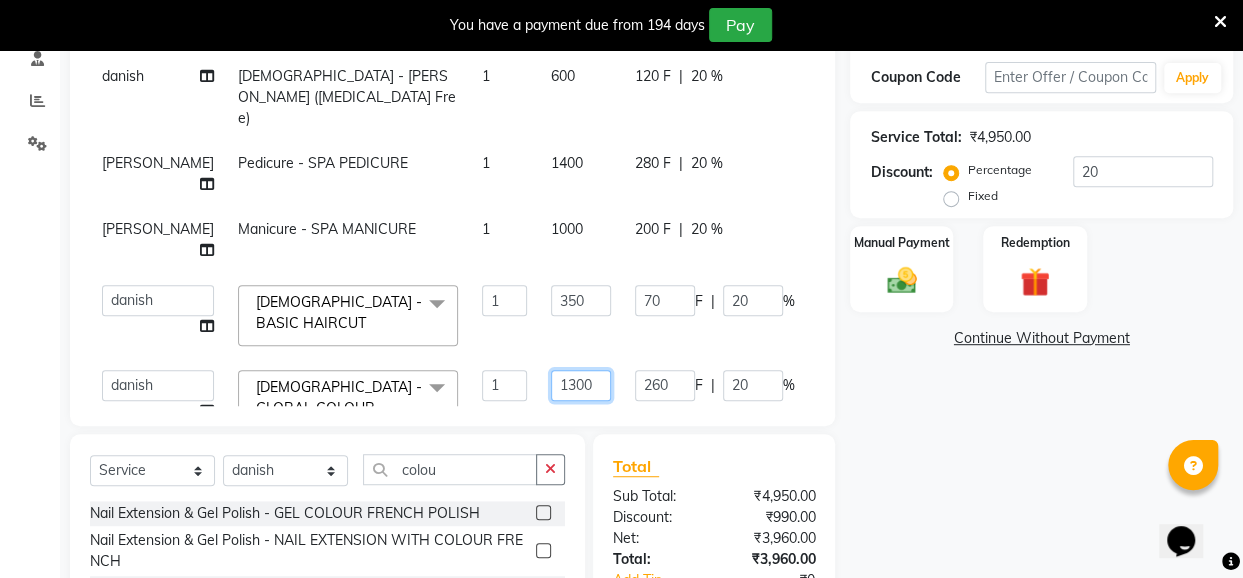 type on "1400" 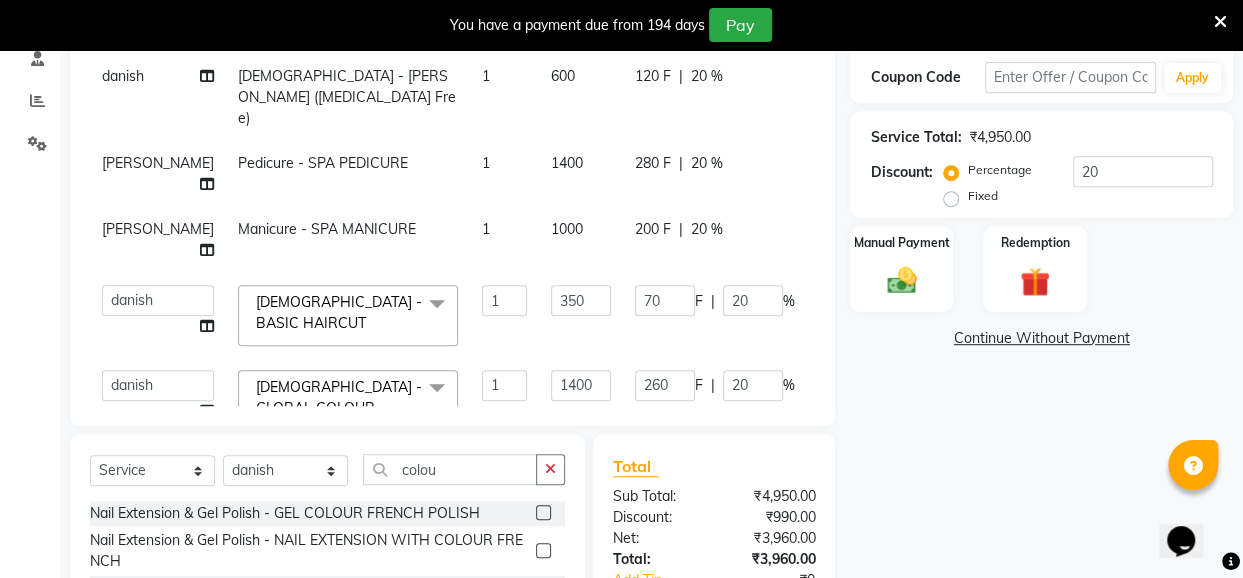 click on "1400" 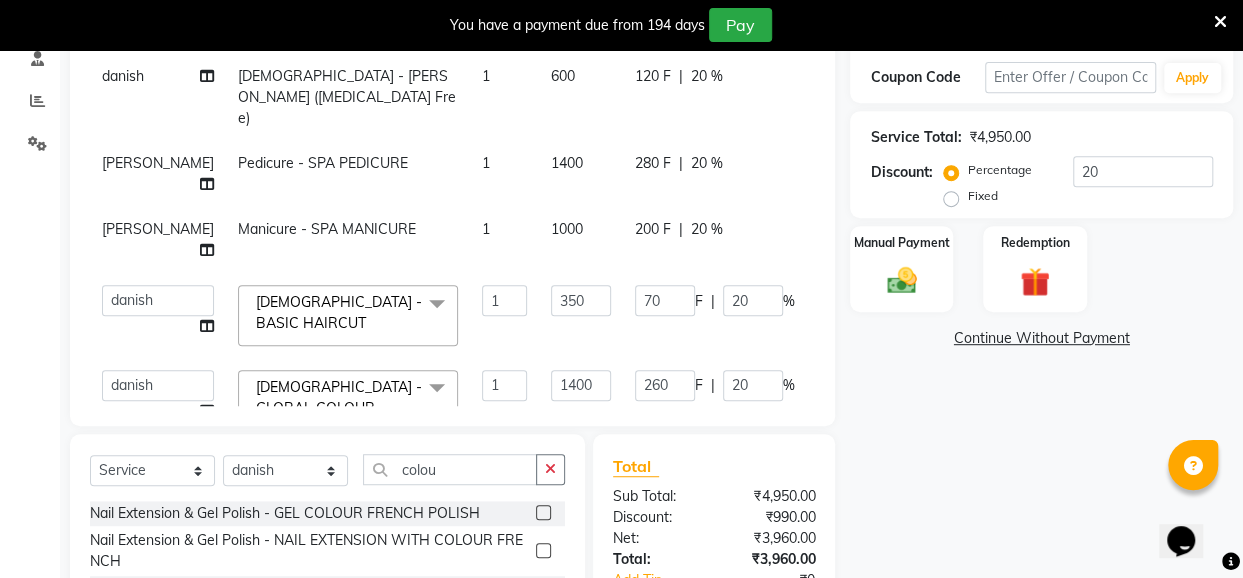 select on "80429" 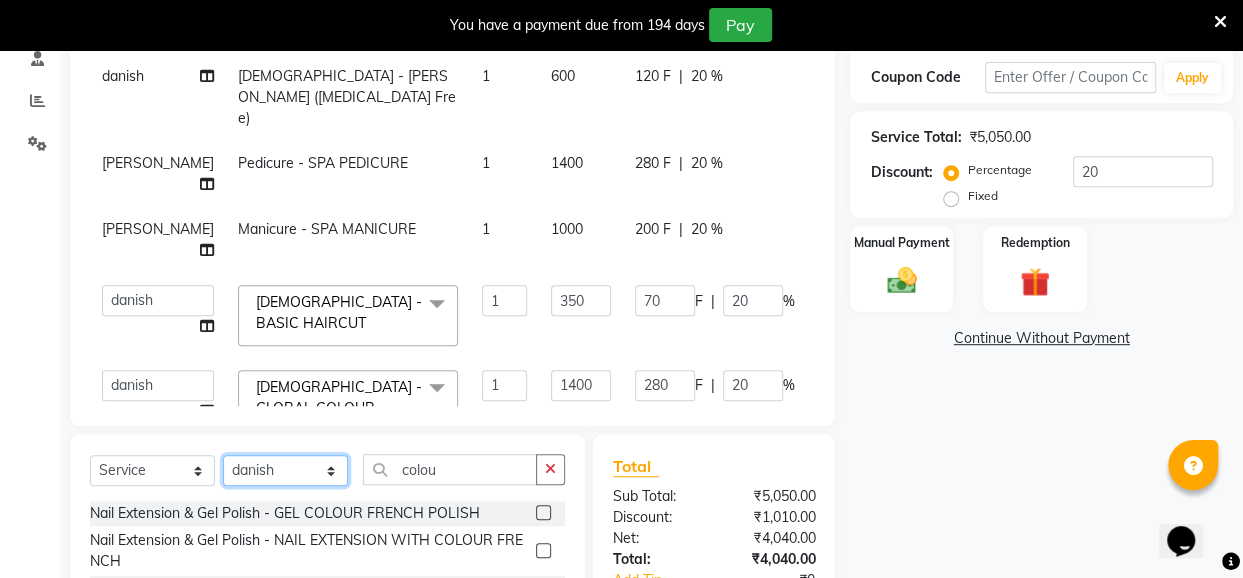click on "Select Stylist [PERSON_NAME] danish [PERSON_NAME] [PERSON_NAME]		 [PERSON_NAME] [PERSON_NAME]			 Raju [PERSON_NAME]			 [PERSON_NAME]			 [PERSON_NAME] [PERSON_NAME] [PERSON_NAME] Seja [PERSON_NAME] Shaves [PERSON_NAME]" 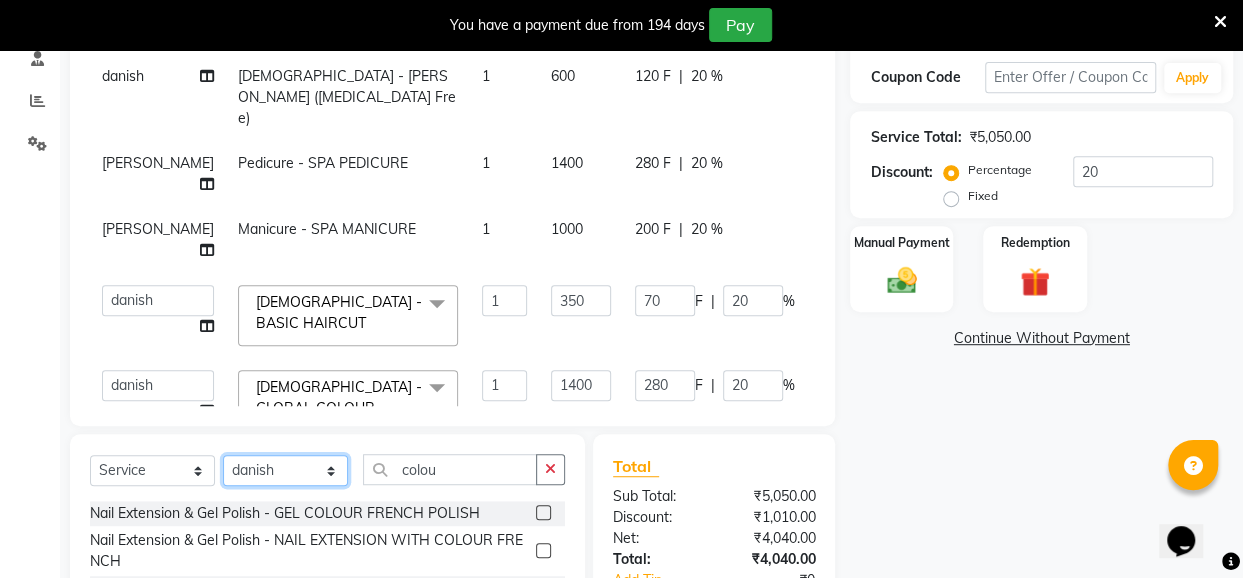 select on "85271" 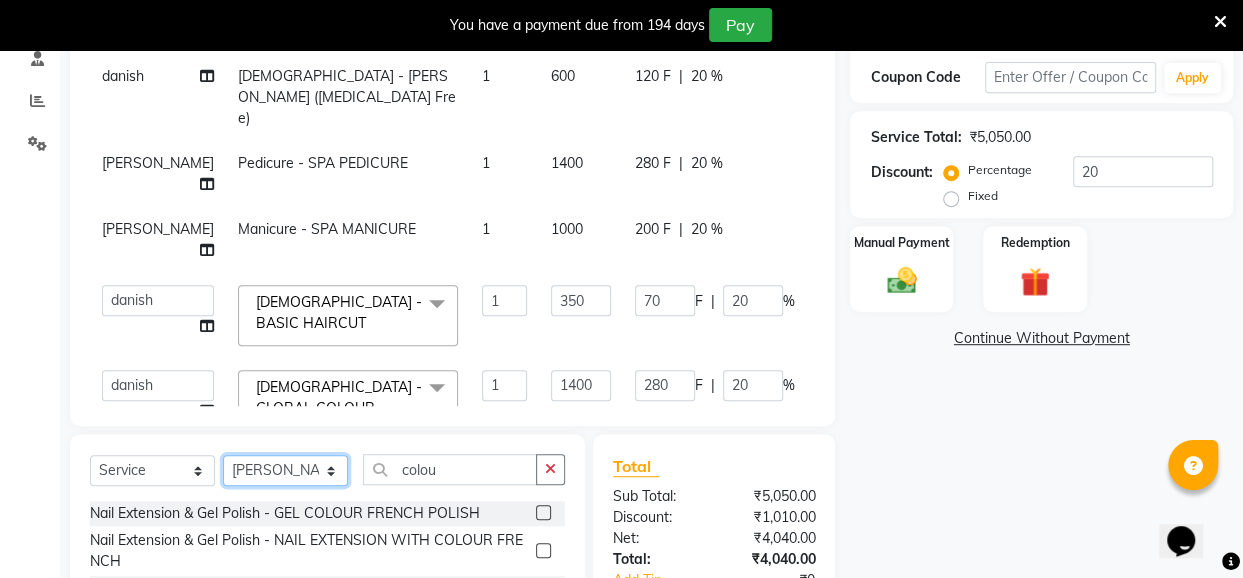 click on "Select Stylist [PERSON_NAME] danish [PERSON_NAME] [PERSON_NAME]		 [PERSON_NAME] [PERSON_NAME]			 Raju [PERSON_NAME]			 [PERSON_NAME]			 [PERSON_NAME] [PERSON_NAME] [PERSON_NAME] Seja [PERSON_NAME] Shaves [PERSON_NAME]" 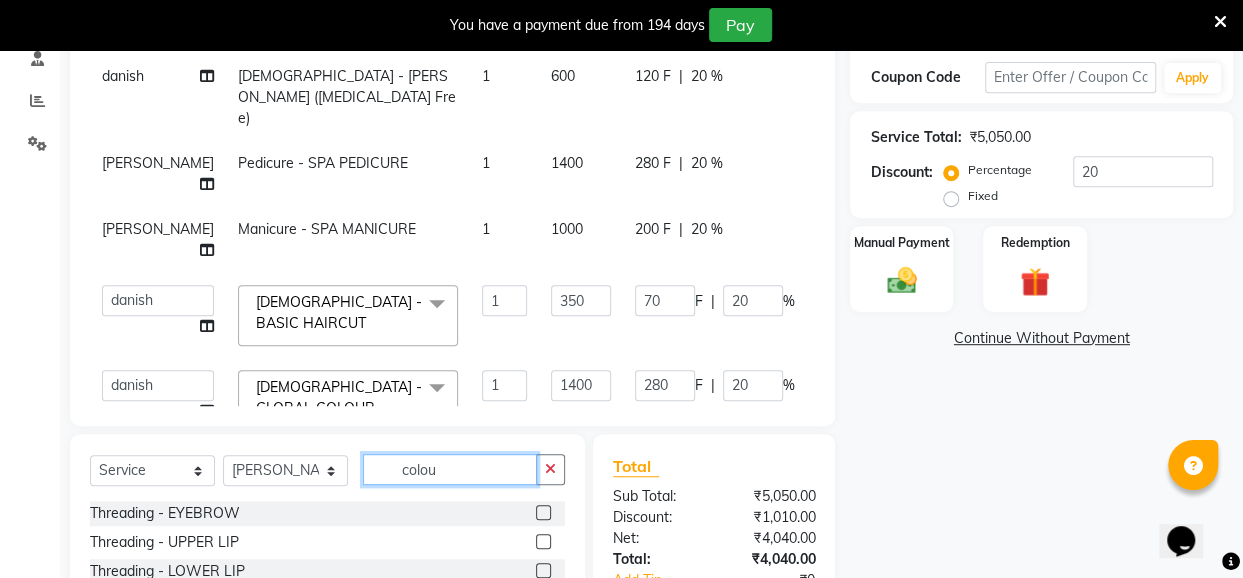 drag, startPoint x: 454, startPoint y: 473, endPoint x: 396, endPoint y: 479, distance: 58.30952 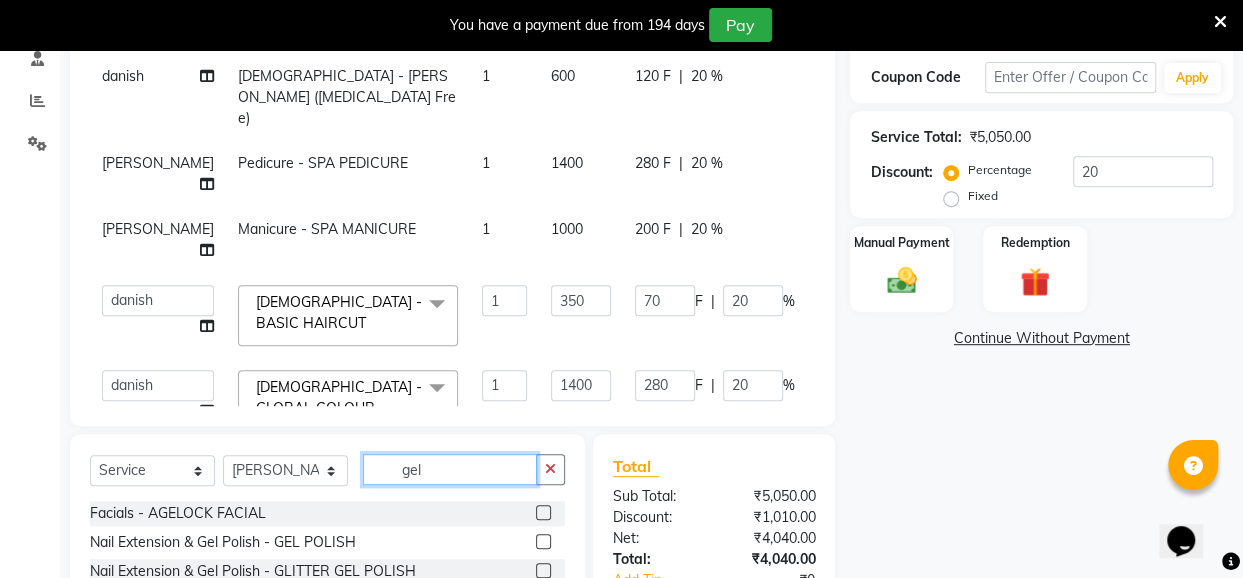 type on "gel" 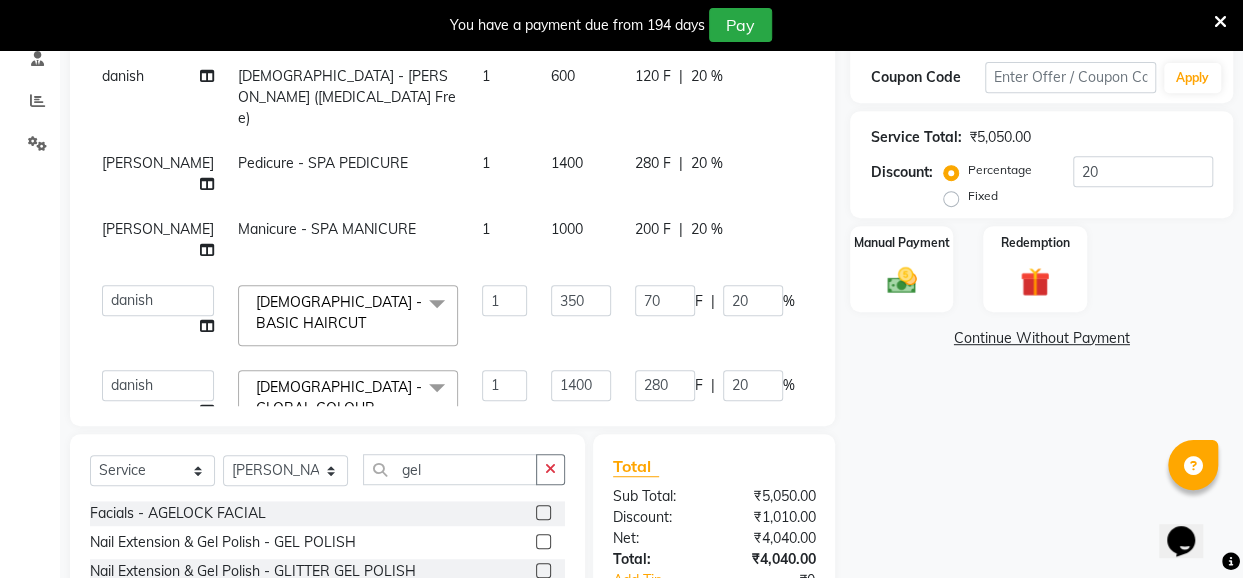 click 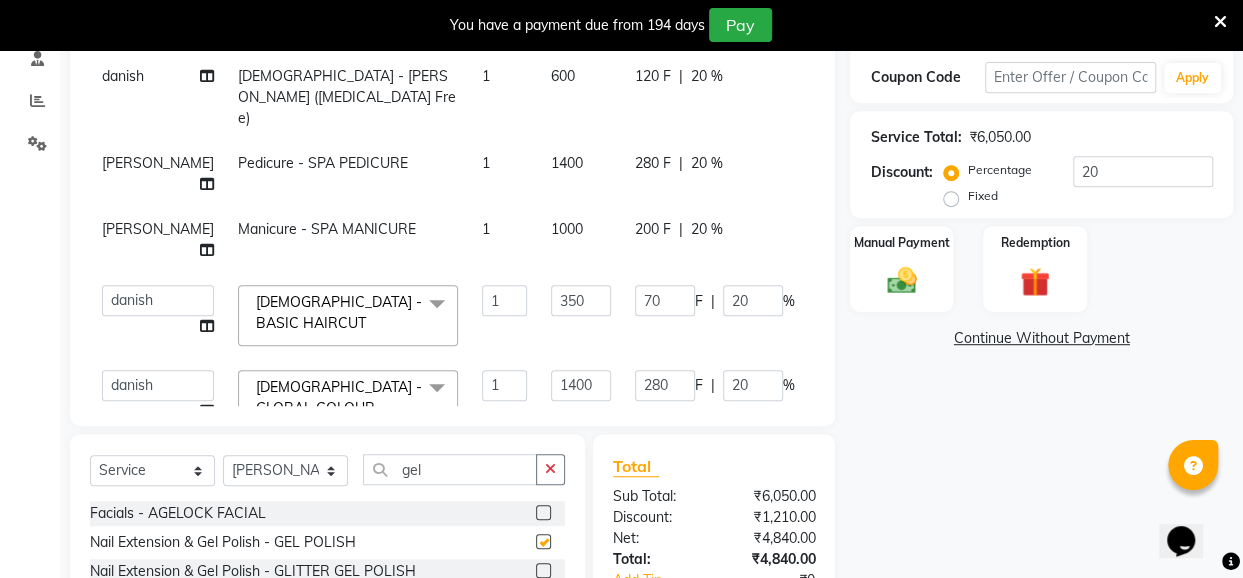 checkbox on "false" 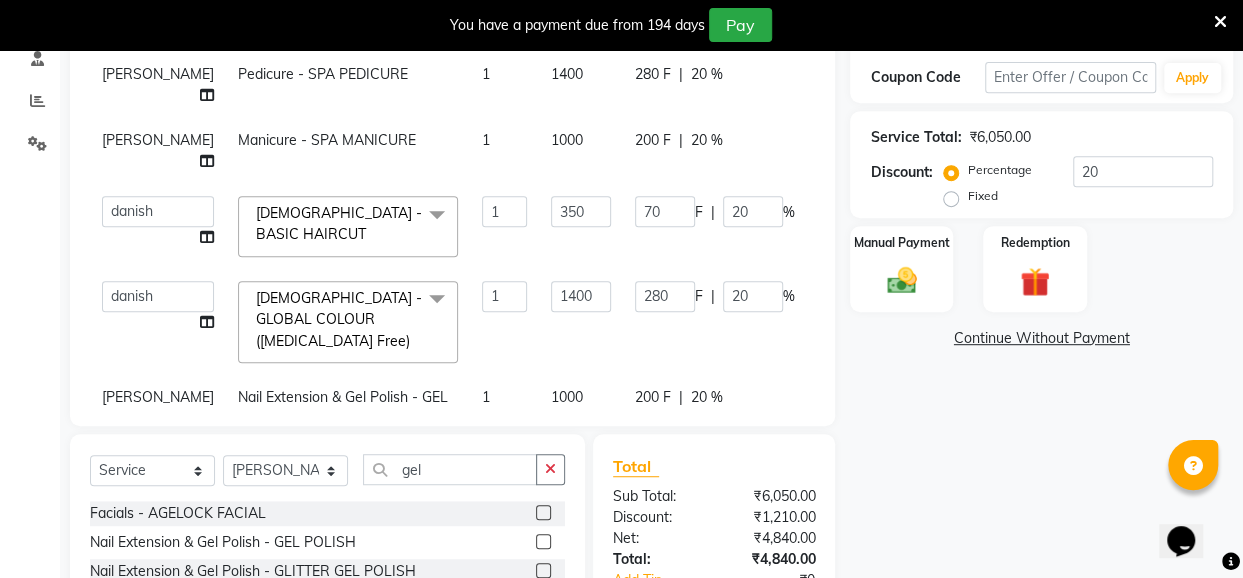 scroll, scrollTop: 111, scrollLeft: 0, axis: vertical 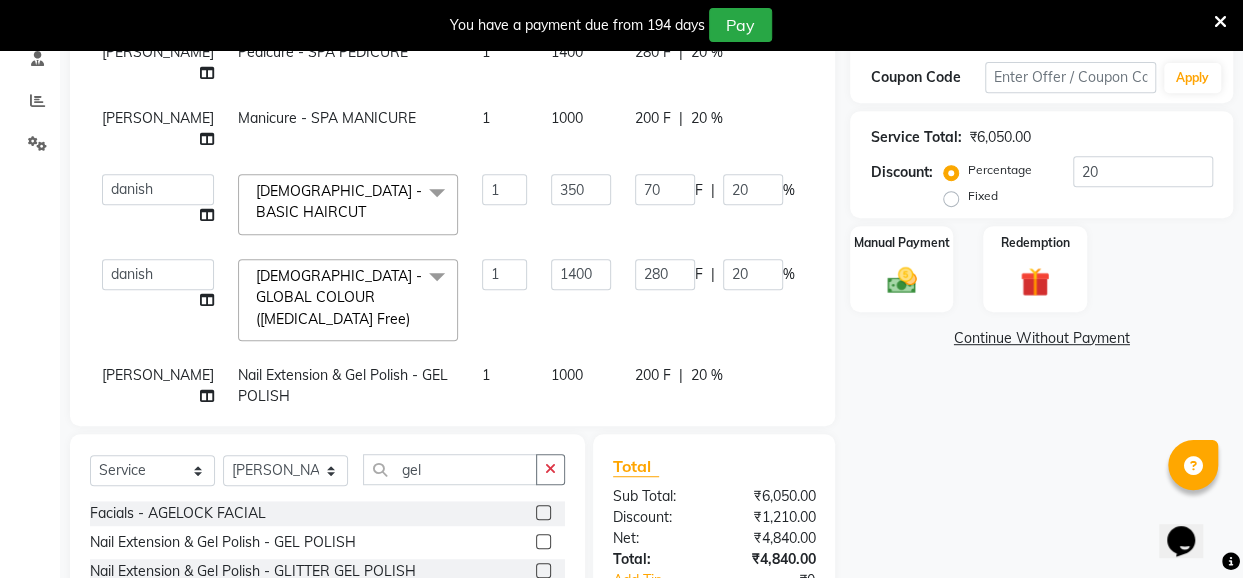 click on "200 F" 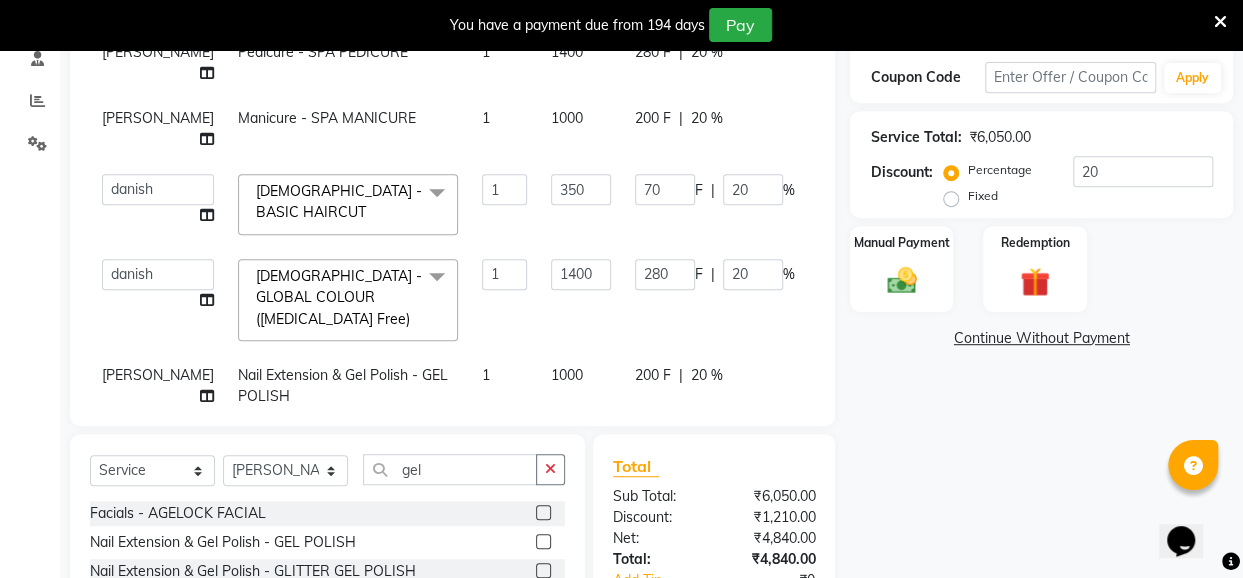 select on "85271" 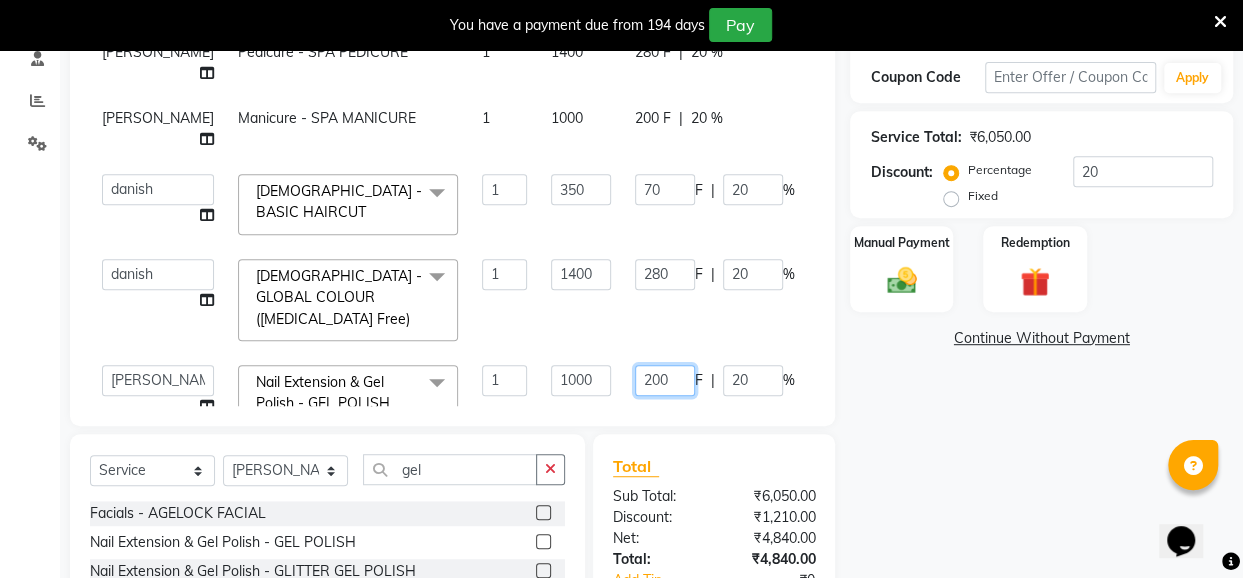 drag, startPoint x: 632, startPoint y: 332, endPoint x: 601, endPoint y: 343, distance: 32.89377 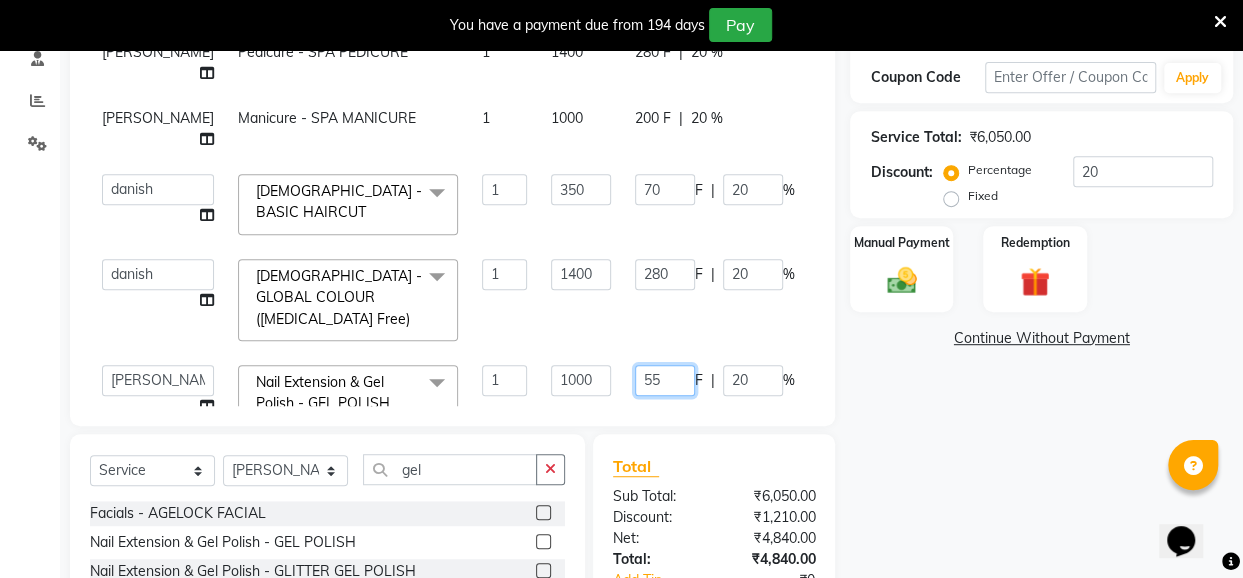 type on "551" 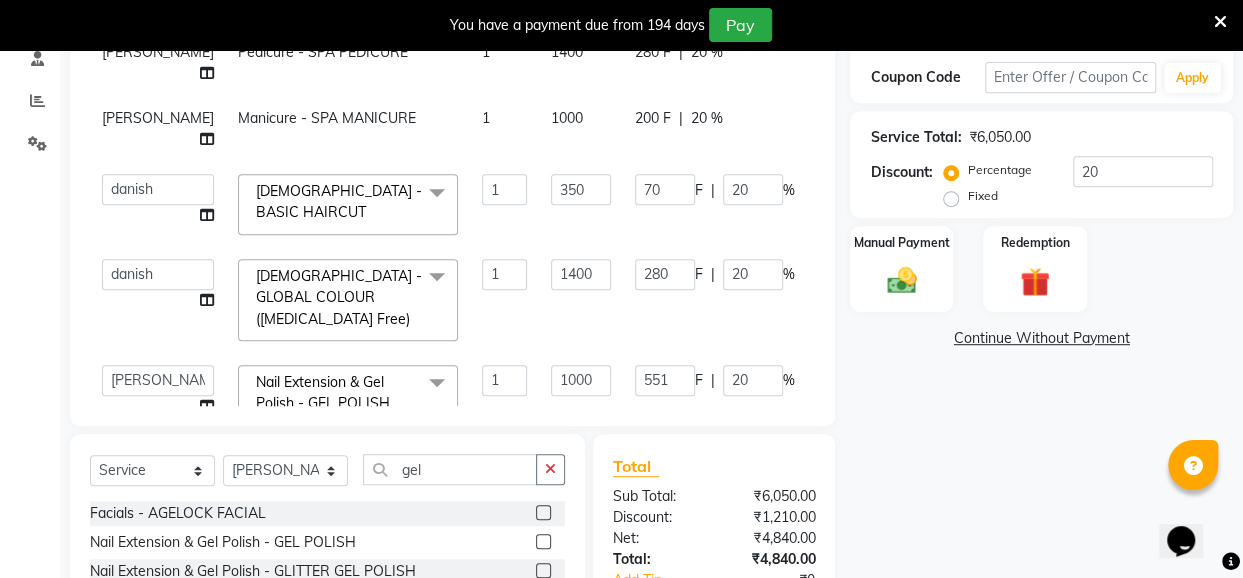 click on "551 F | 20 %" 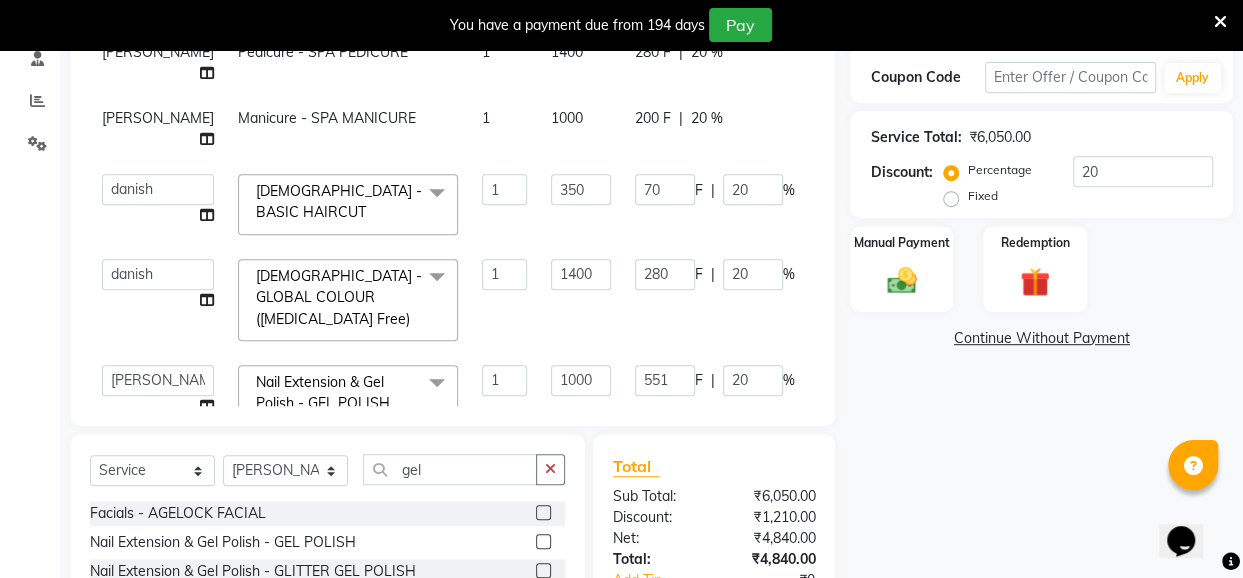 select on "85271" 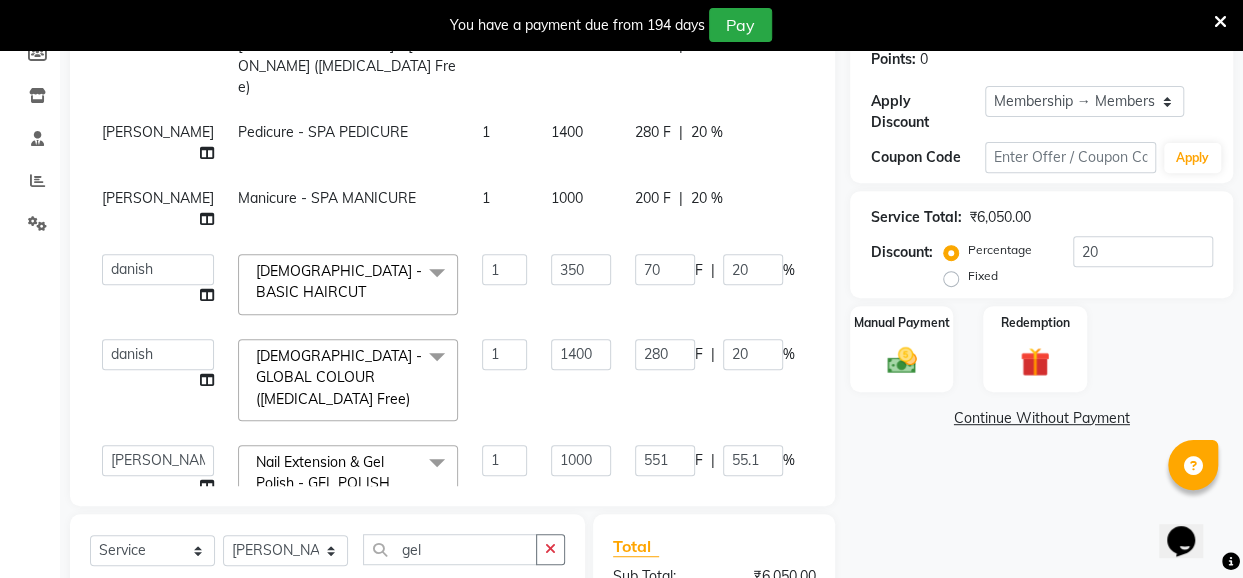 scroll, scrollTop: 0, scrollLeft: 0, axis: both 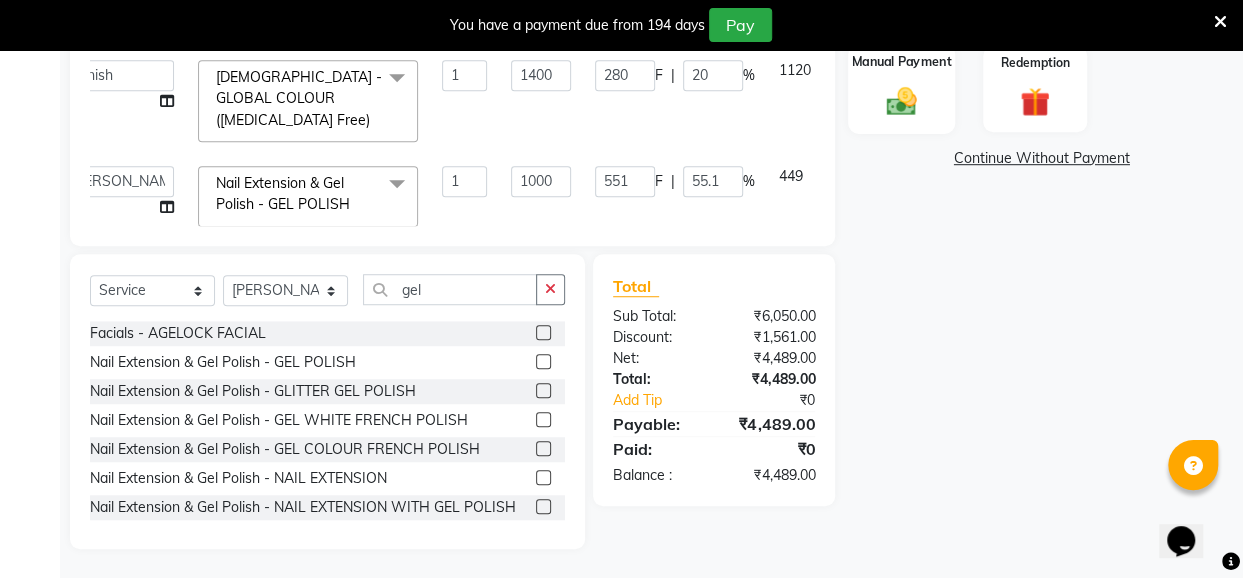 click 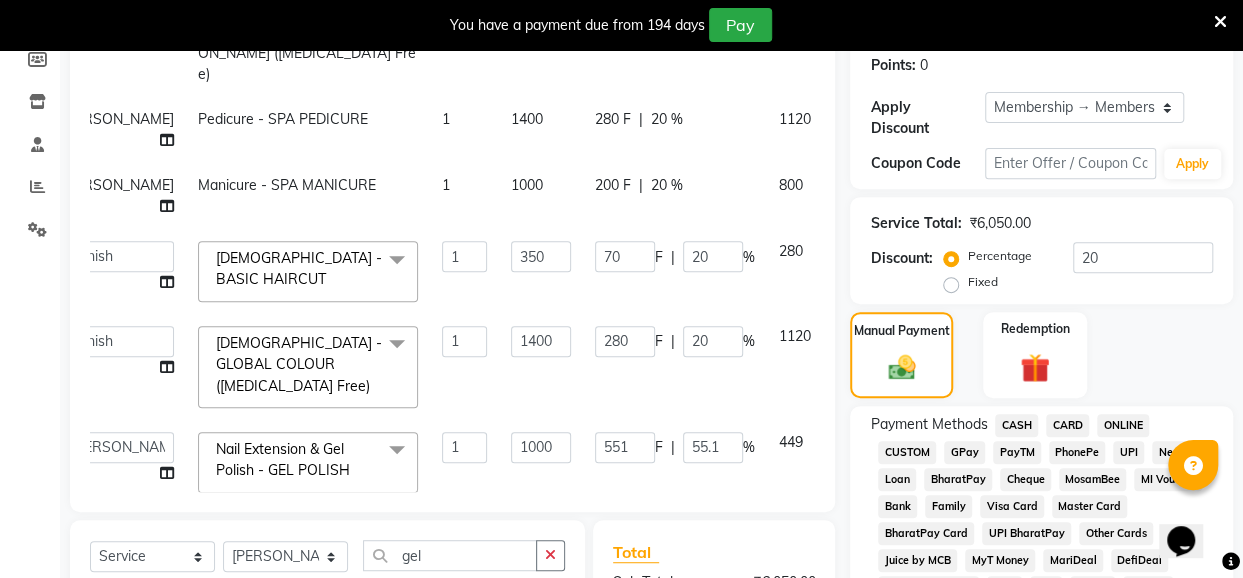 scroll, scrollTop: 291, scrollLeft: 0, axis: vertical 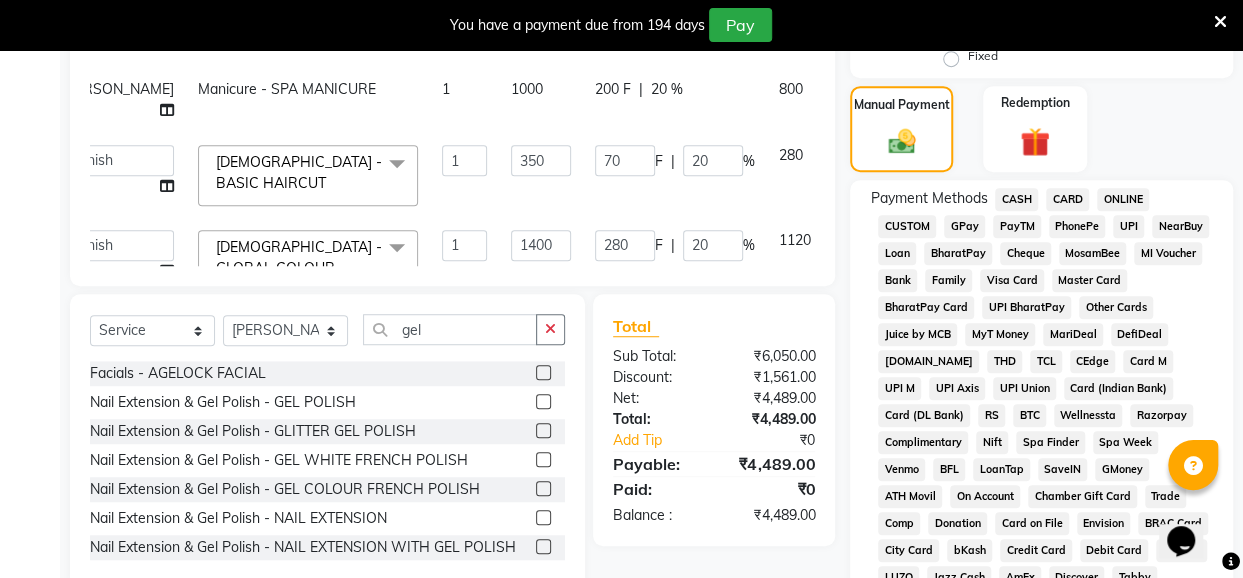 click on "CARD" 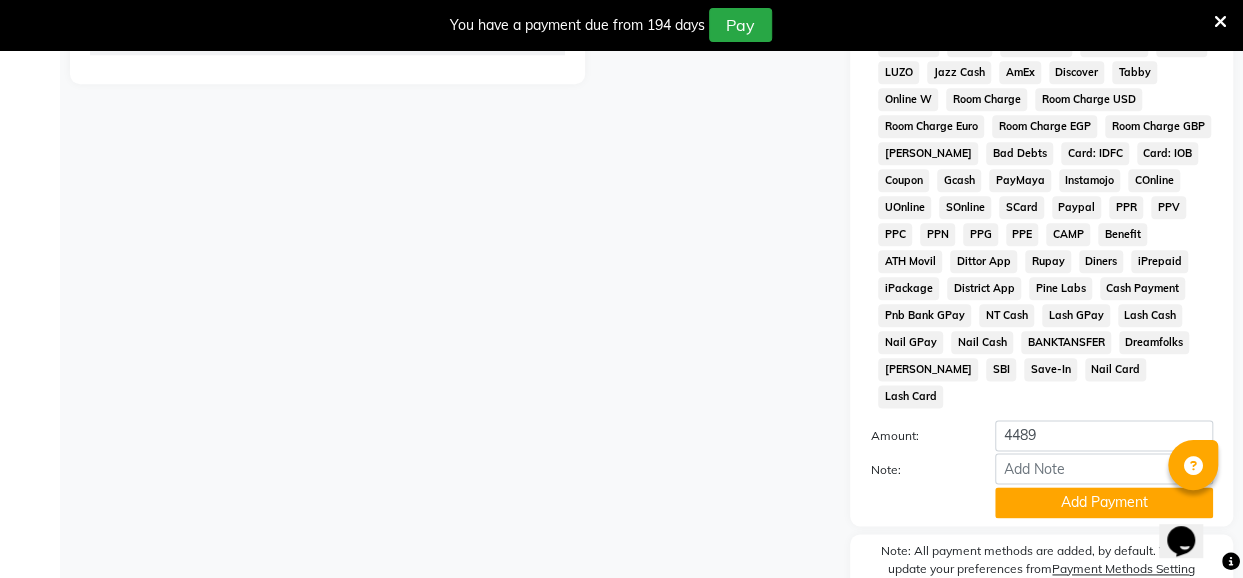 scroll, scrollTop: 1110, scrollLeft: 0, axis: vertical 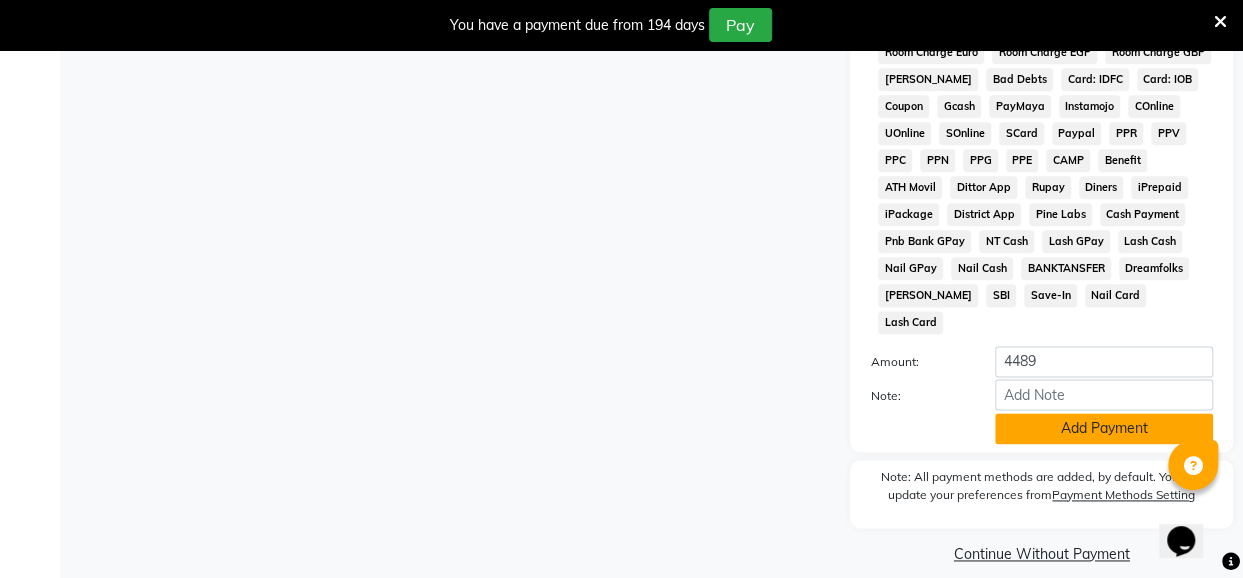 click on "Add Payment" 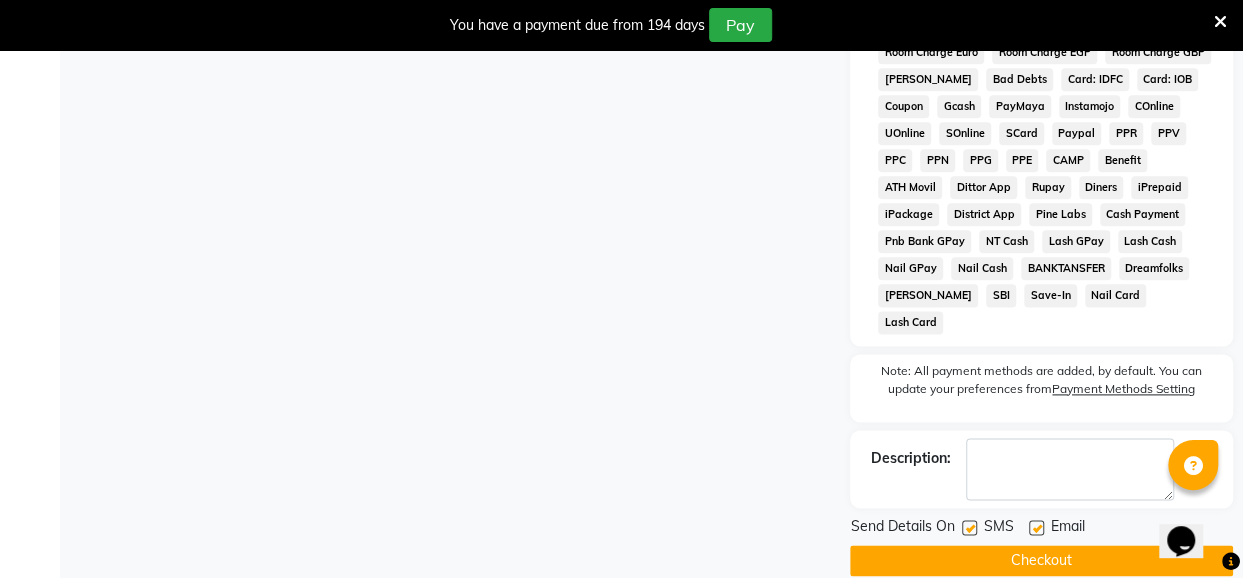 click on "Checkout" 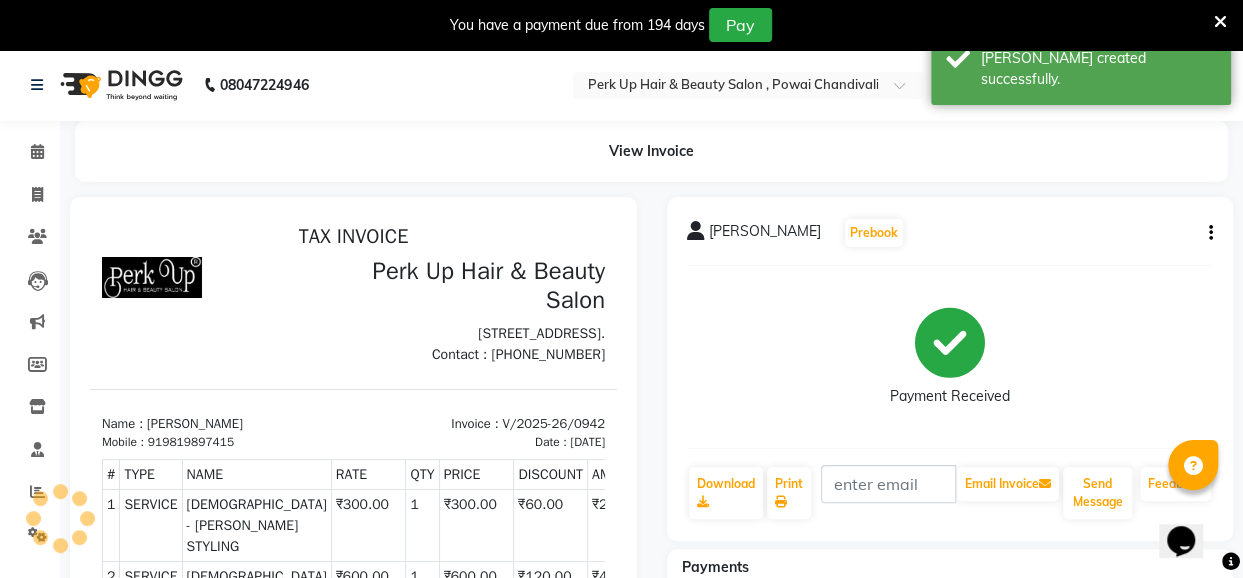 scroll, scrollTop: 0, scrollLeft: 0, axis: both 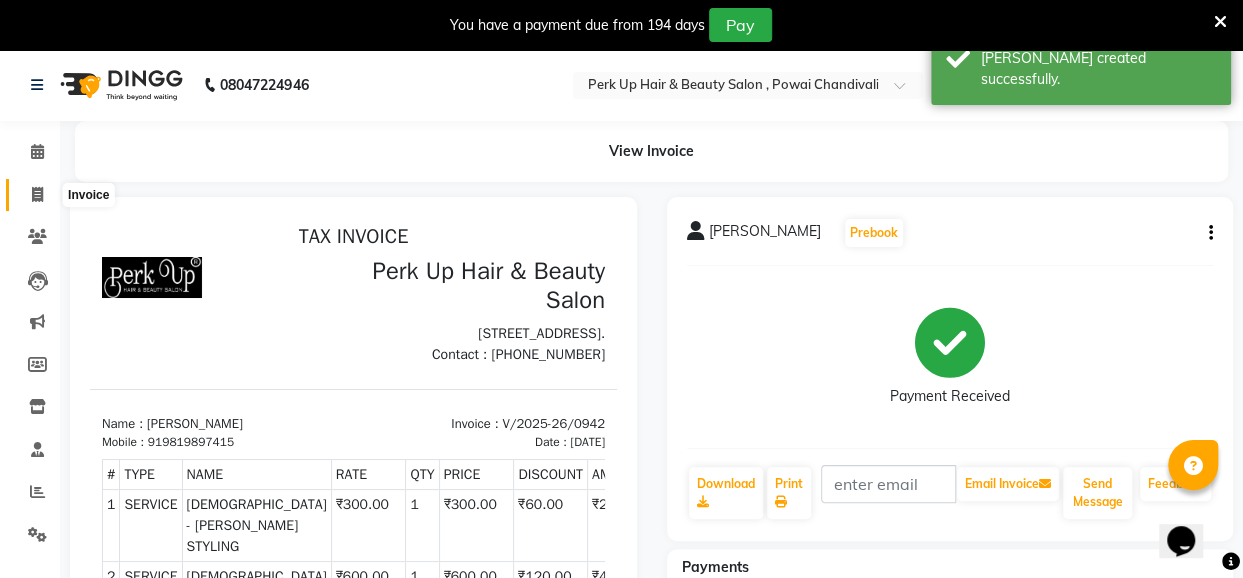 click 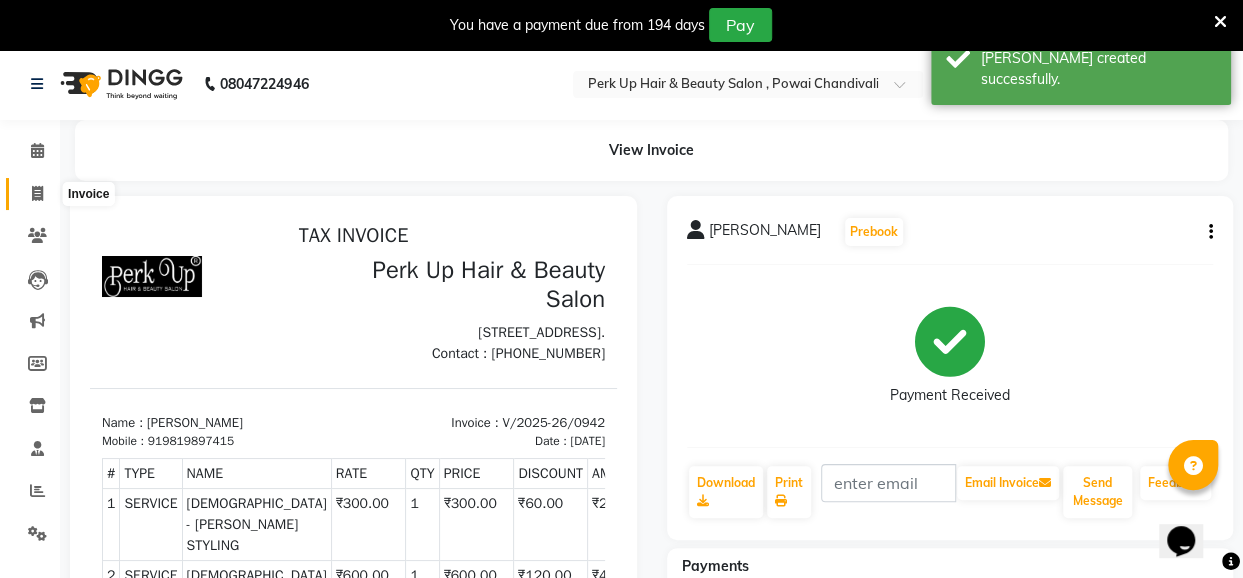 select on "5131" 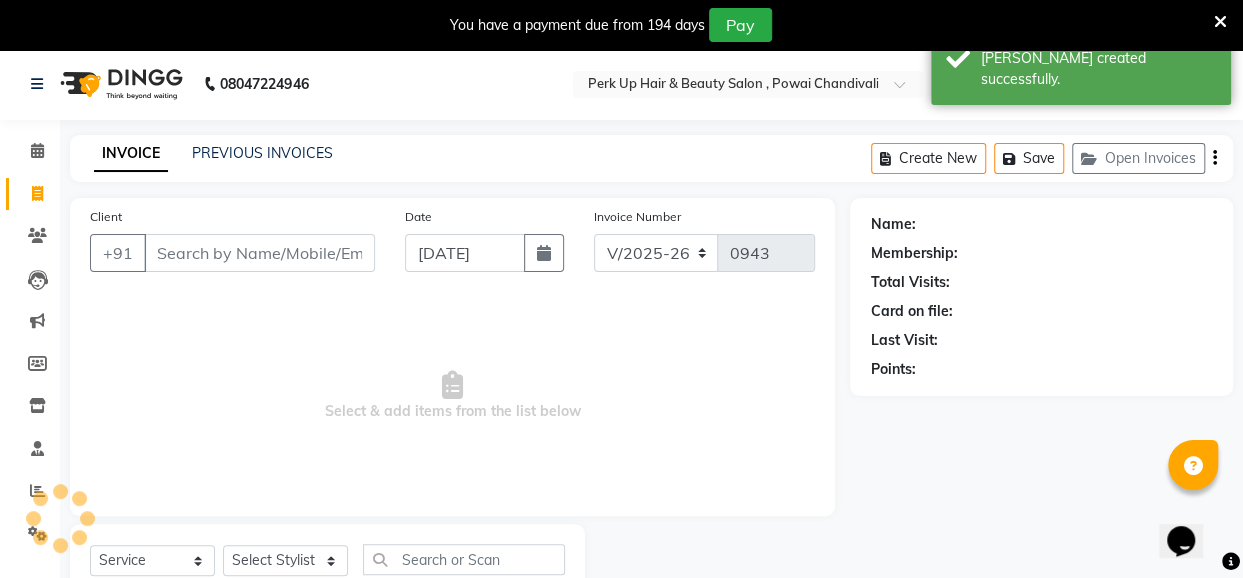 scroll, scrollTop: 71, scrollLeft: 0, axis: vertical 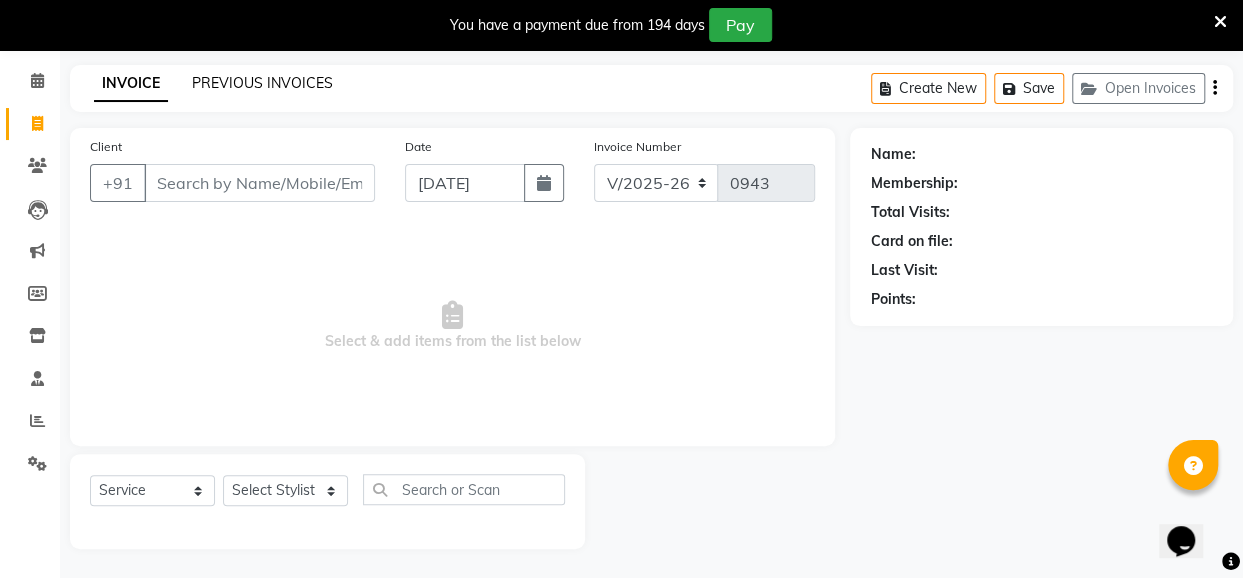 click on "PREVIOUS INVOICES" 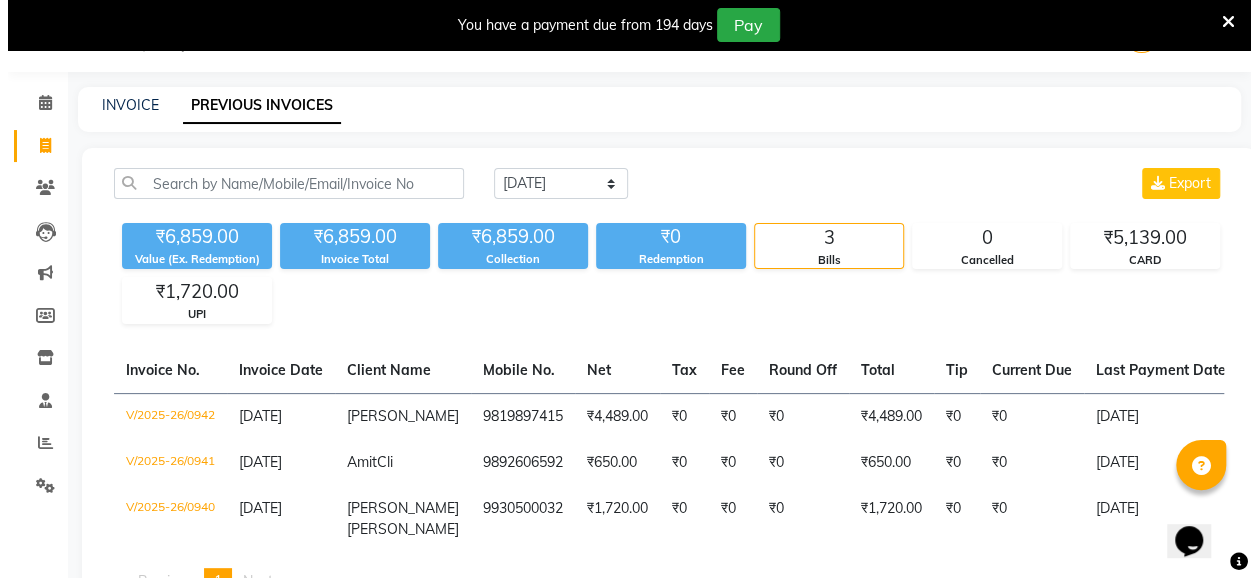 scroll, scrollTop: 71, scrollLeft: 0, axis: vertical 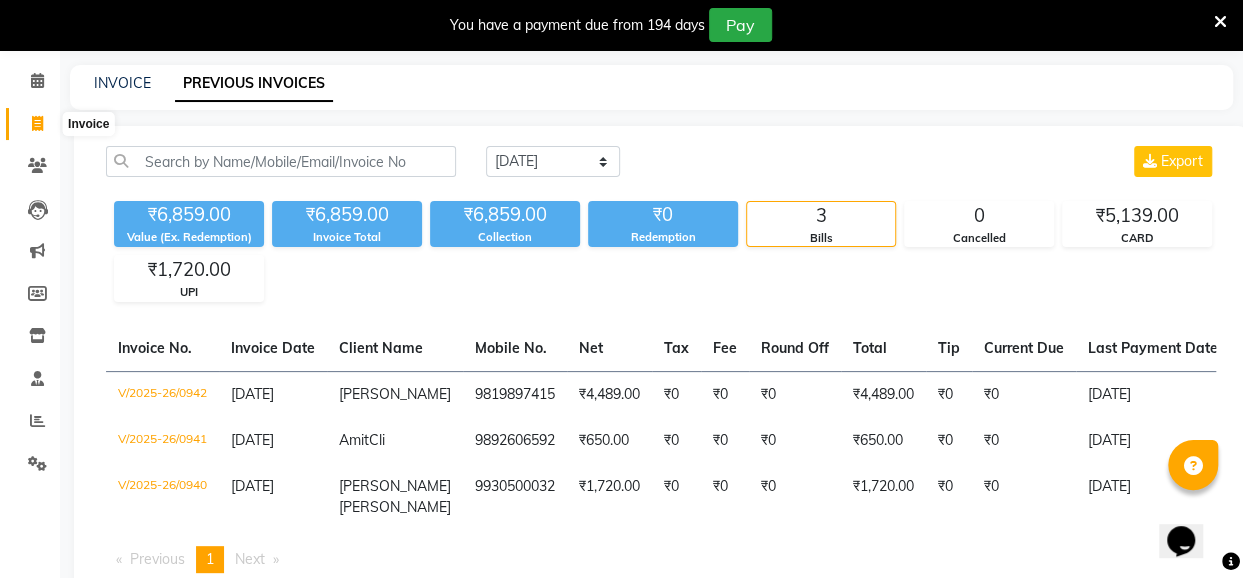 click 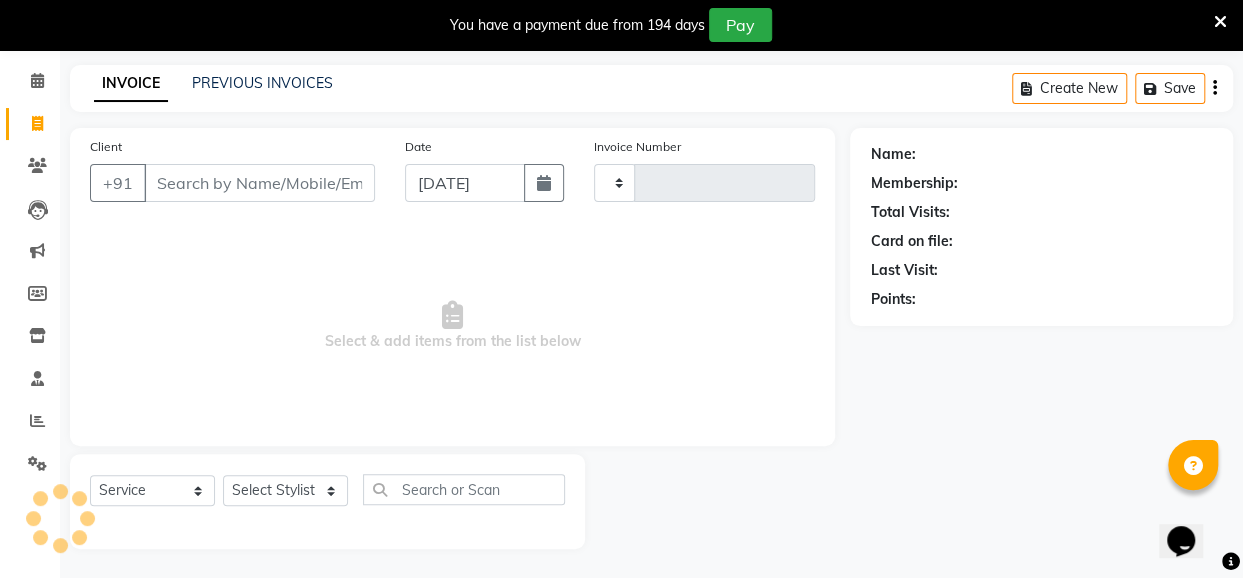 type on "0943" 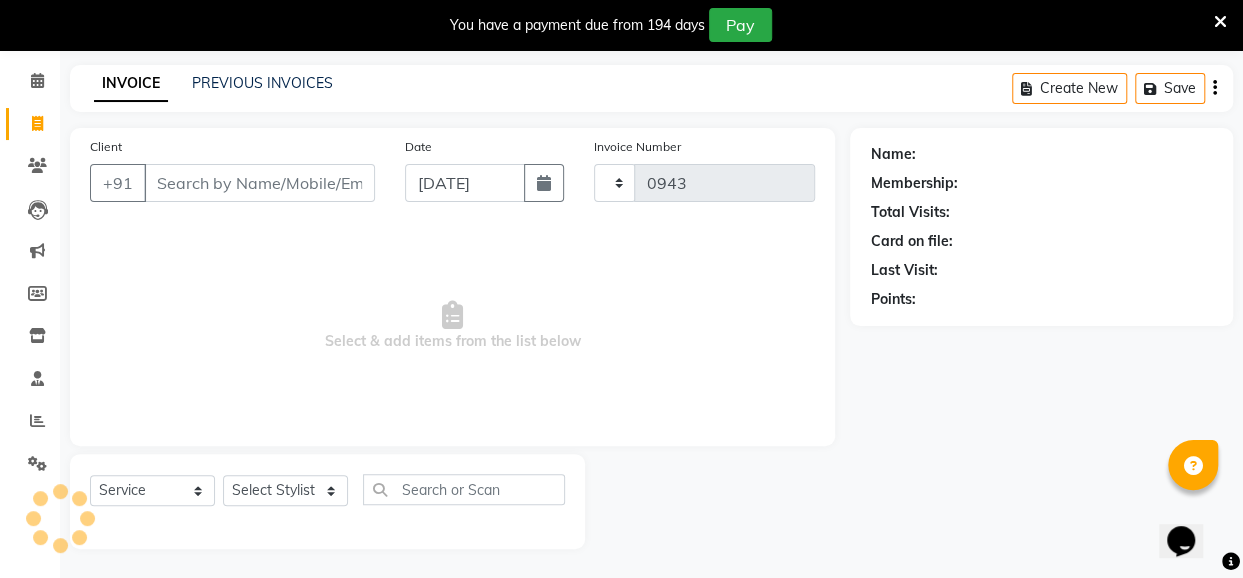 select on "5131" 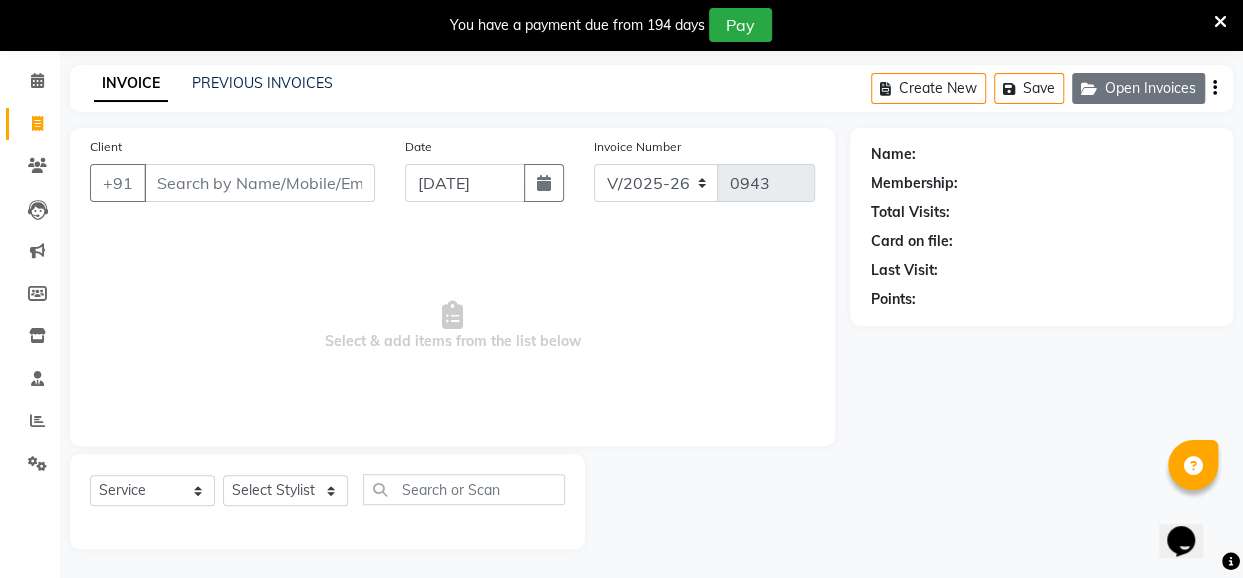 click on "Open Invoices" 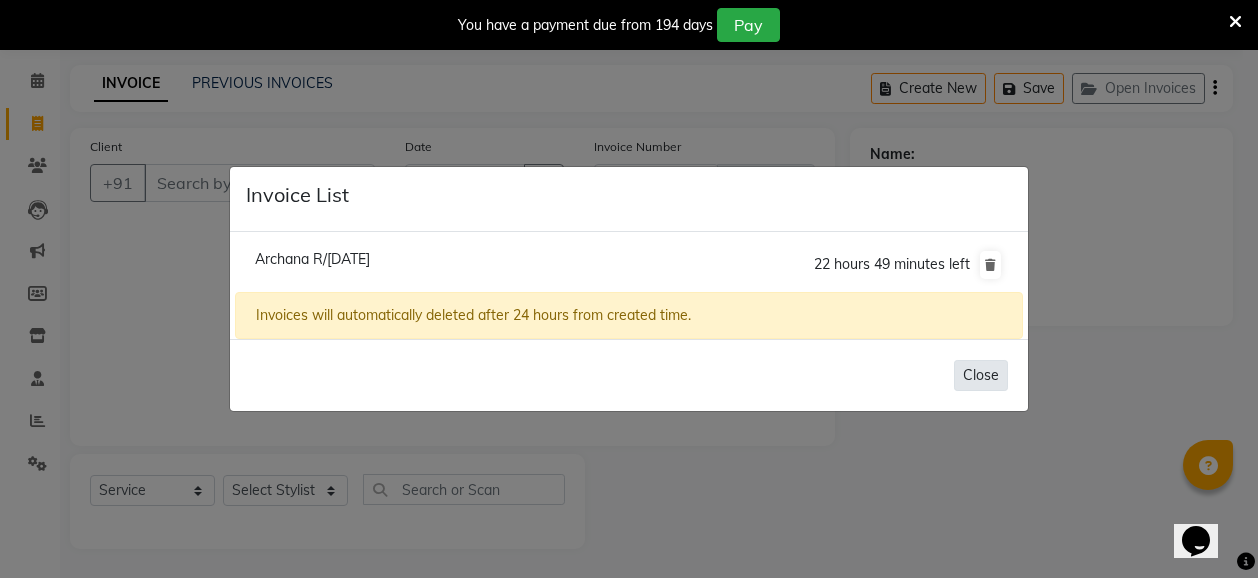 click on "Close" 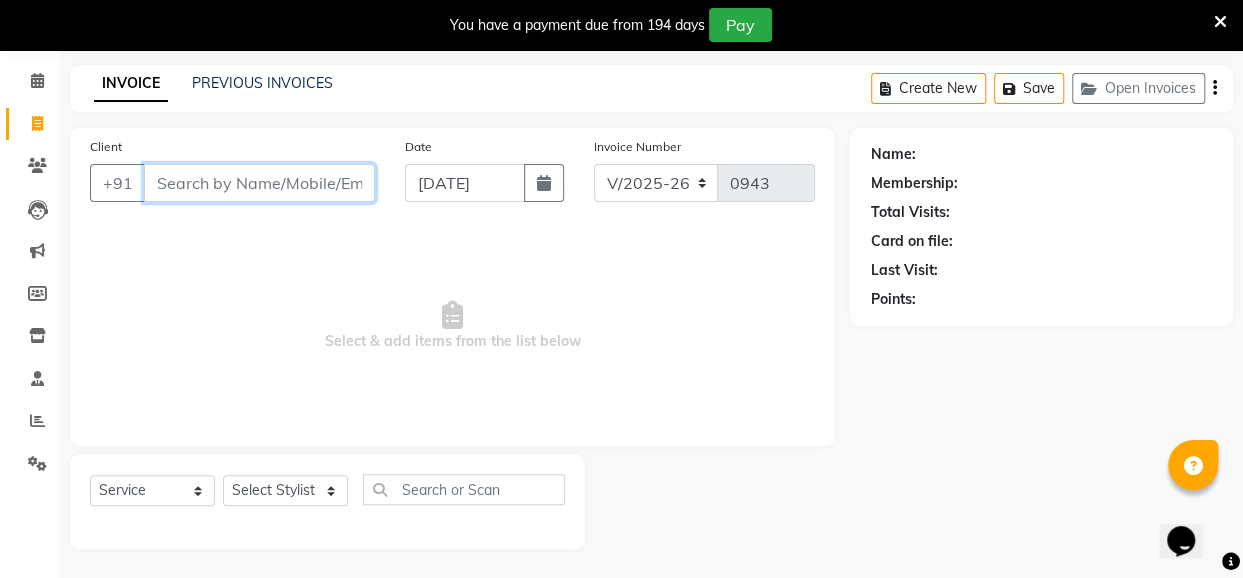 paste on "9718097174" 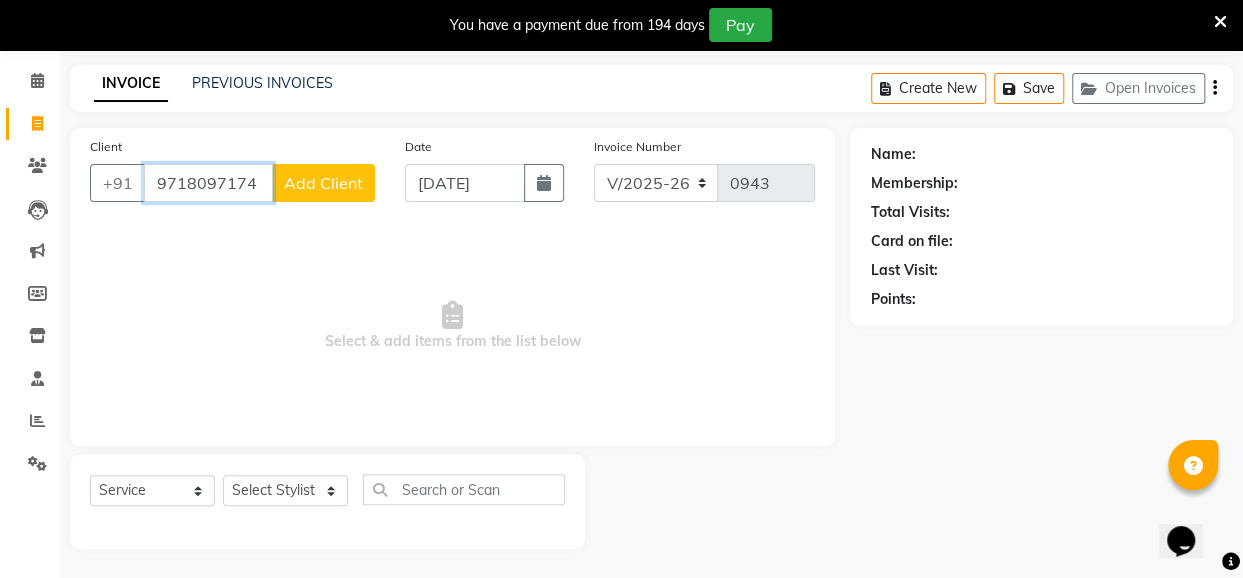 type on "9718097174" 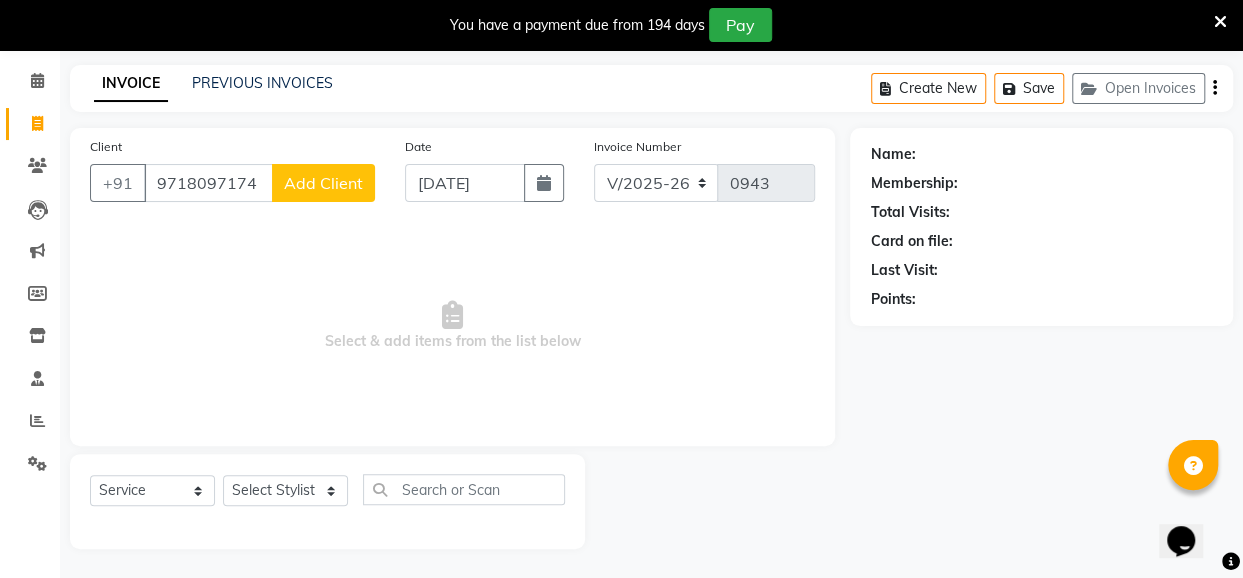 click on "Add Client" 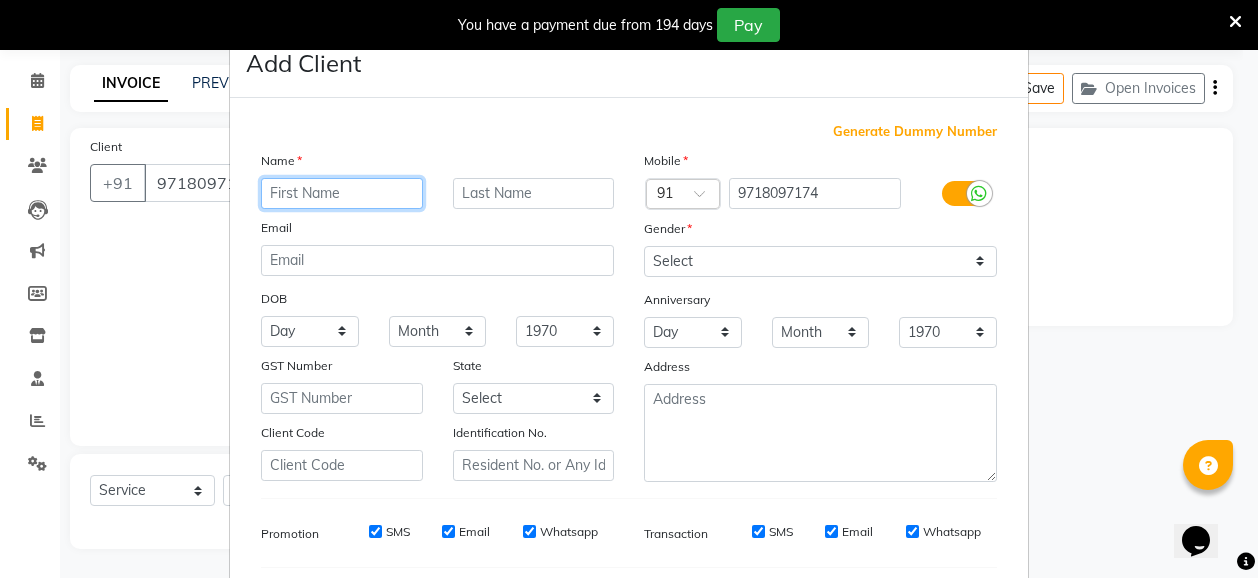 paste on "[PERSON_NAME]" 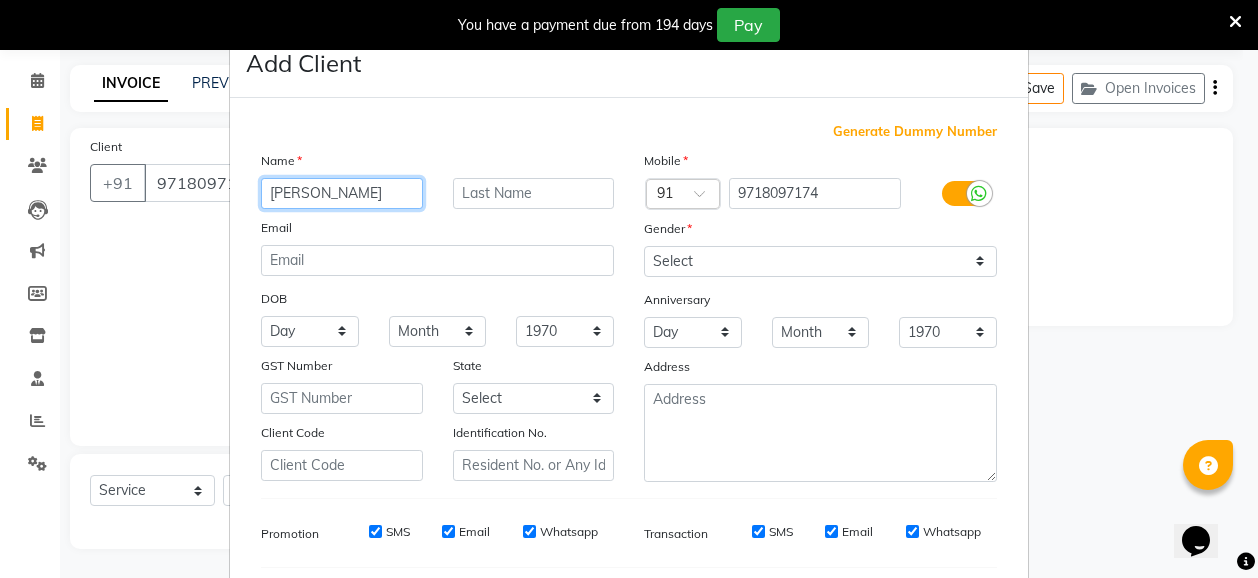 type on "[PERSON_NAME]" 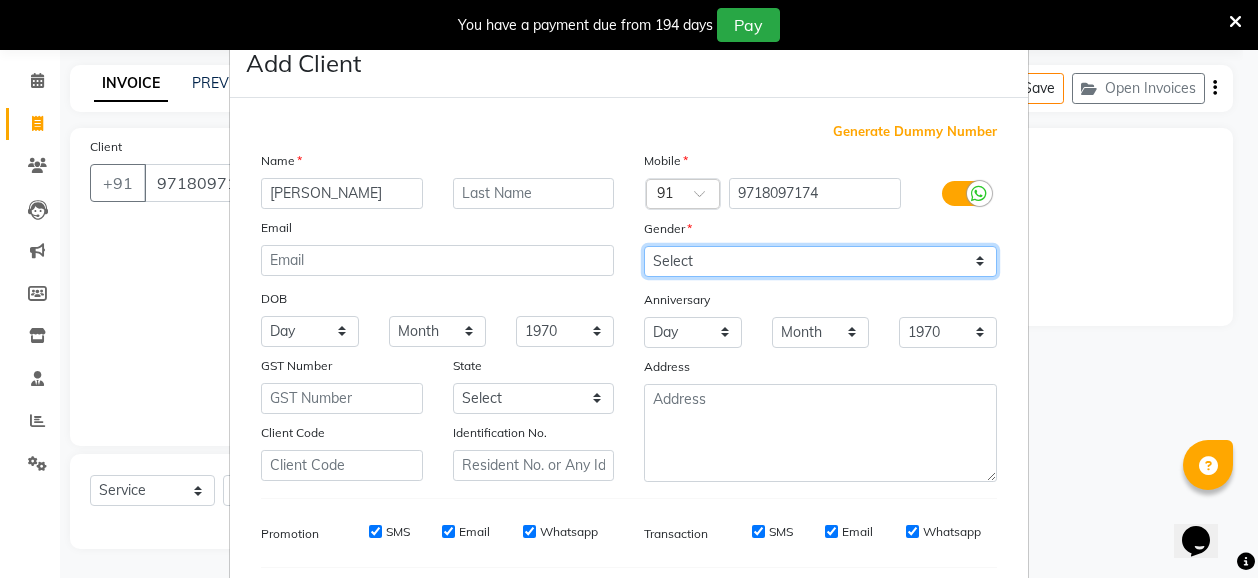 click on "Select [DEMOGRAPHIC_DATA] [DEMOGRAPHIC_DATA] Other Prefer Not To Say" at bounding box center [820, 261] 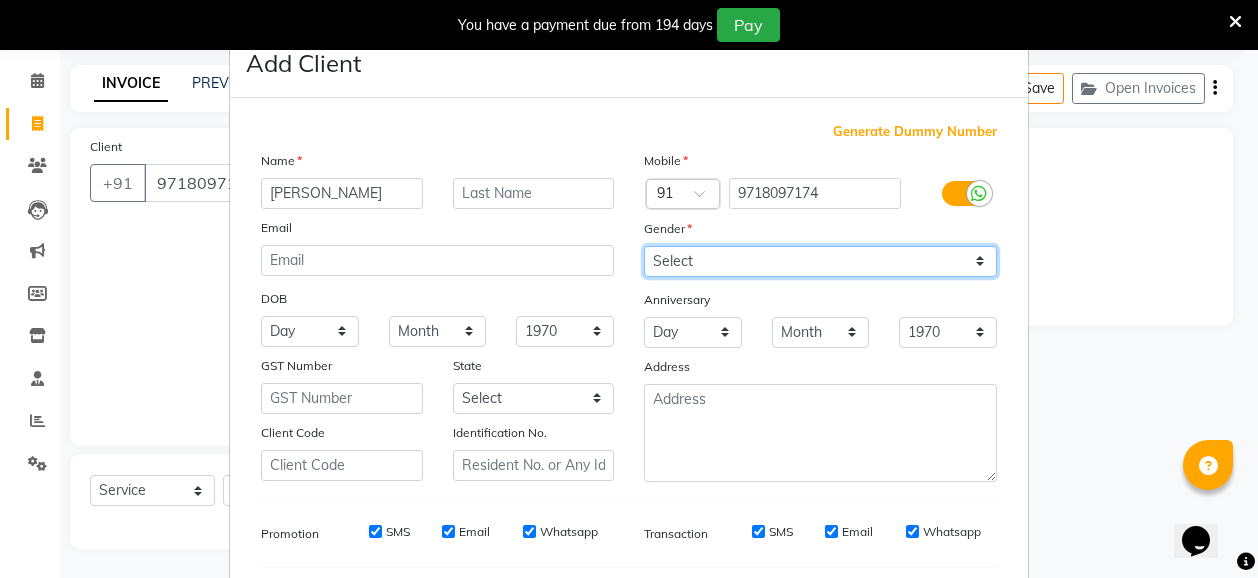 select on "[DEMOGRAPHIC_DATA]" 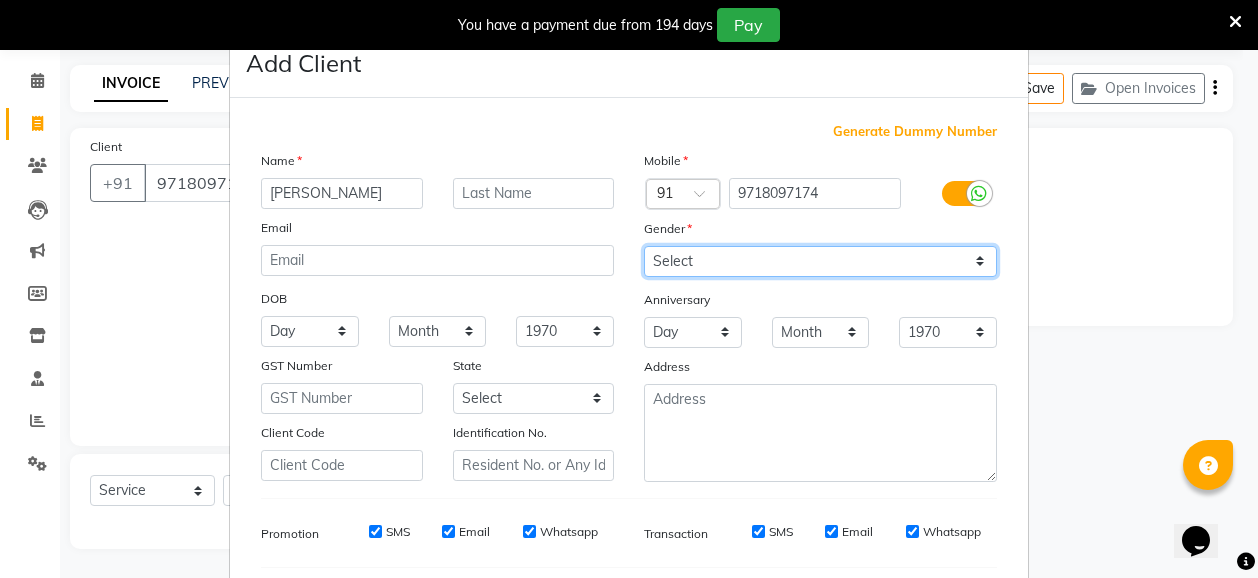 click on "Select [DEMOGRAPHIC_DATA] [DEMOGRAPHIC_DATA] Other Prefer Not To Say" at bounding box center (820, 261) 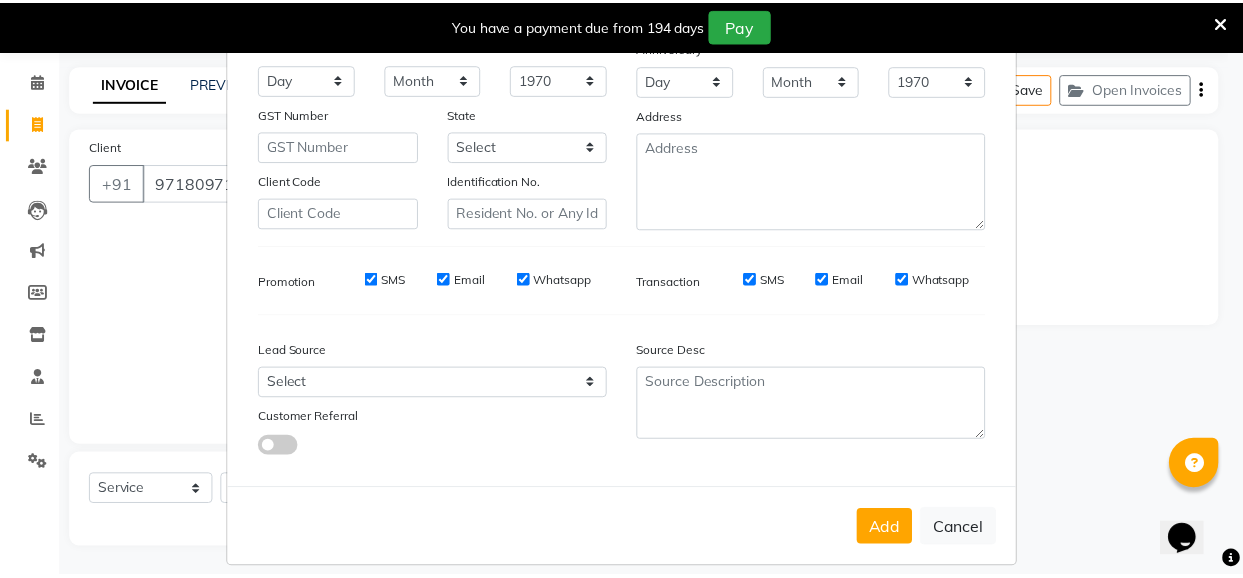 scroll, scrollTop: 267, scrollLeft: 0, axis: vertical 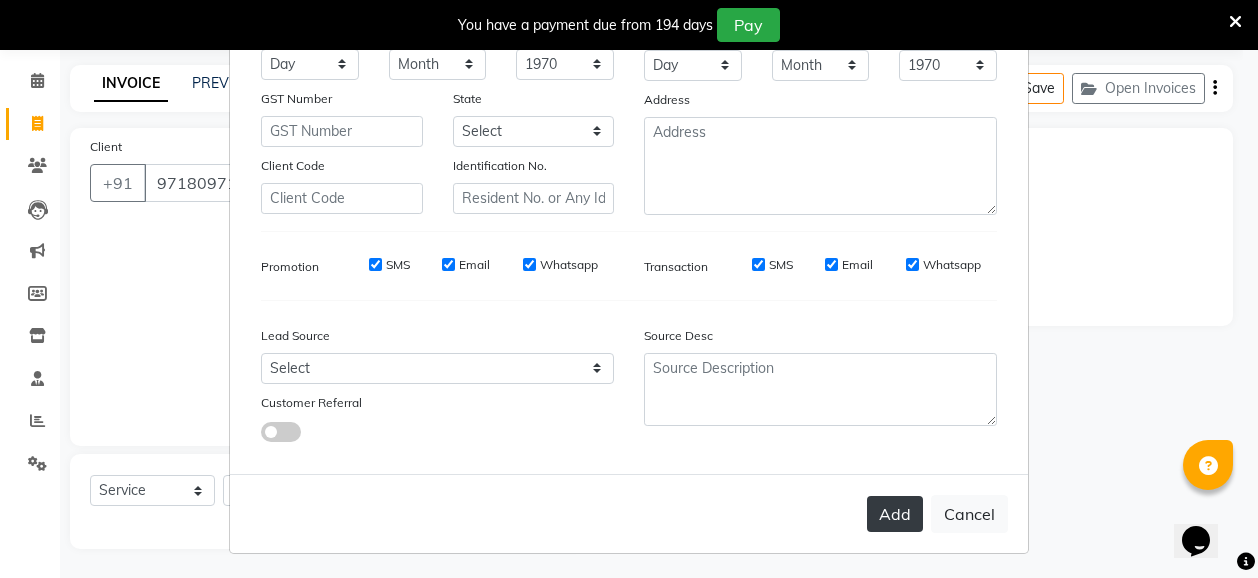click on "Add" at bounding box center [895, 514] 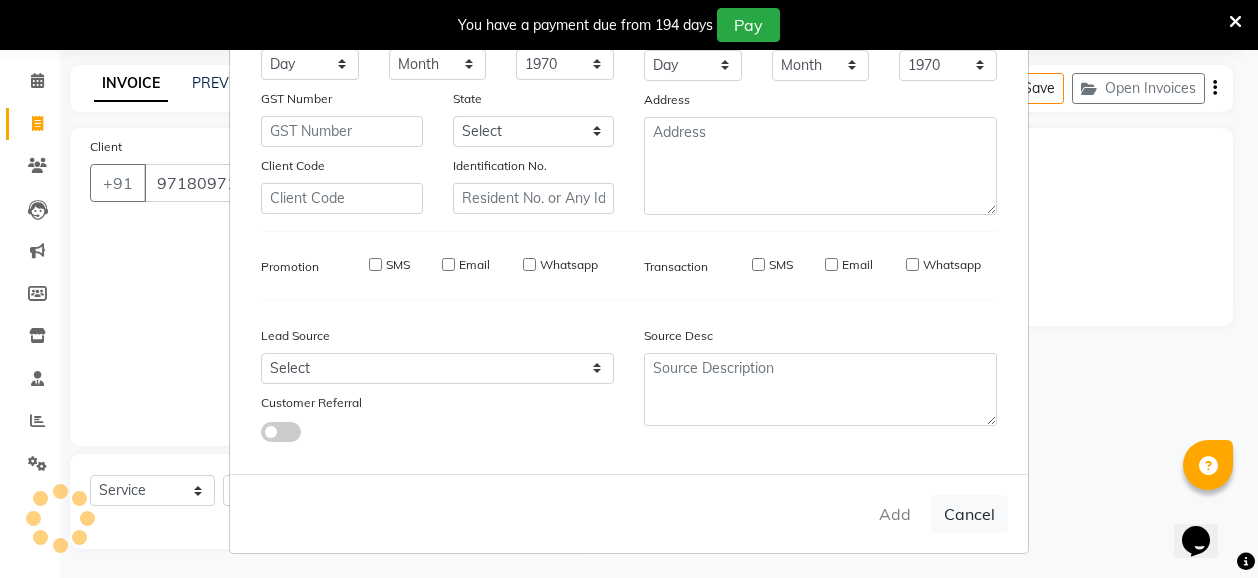 type 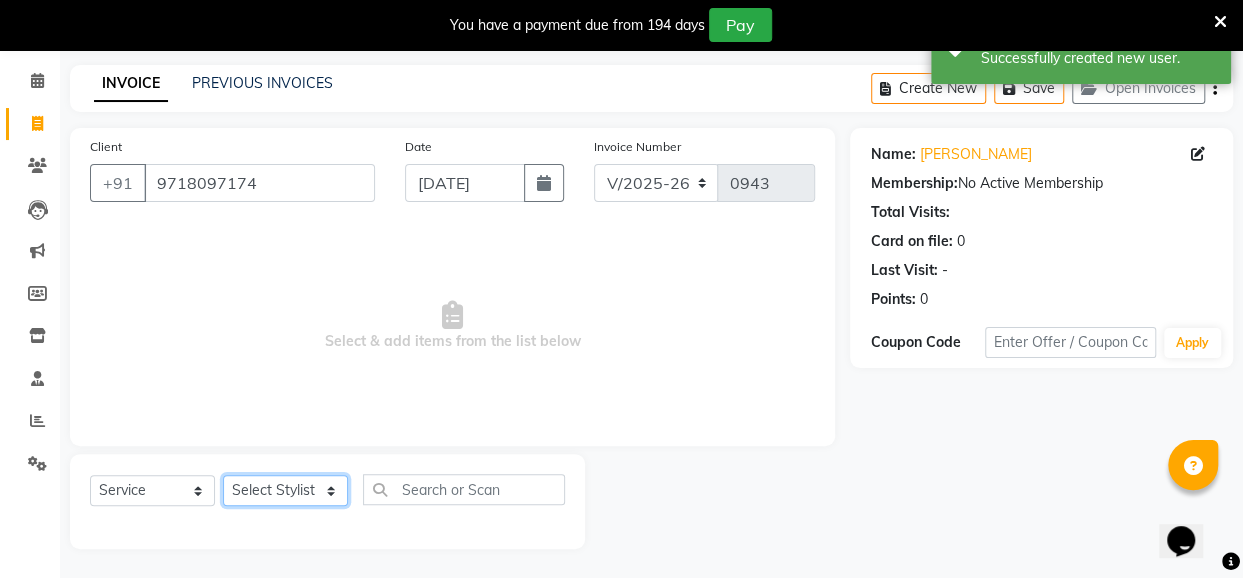 click on "Select Stylist [PERSON_NAME] danish [PERSON_NAME] [PERSON_NAME]		 [PERSON_NAME] [PERSON_NAME]			 Raju [PERSON_NAME]			 [PERSON_NAME]			 [PERSON_NAME] [PERSON_NAME] [PERSON_NAME] Seja [PERSON_NAME] Shaves [PERSON_NAME]" 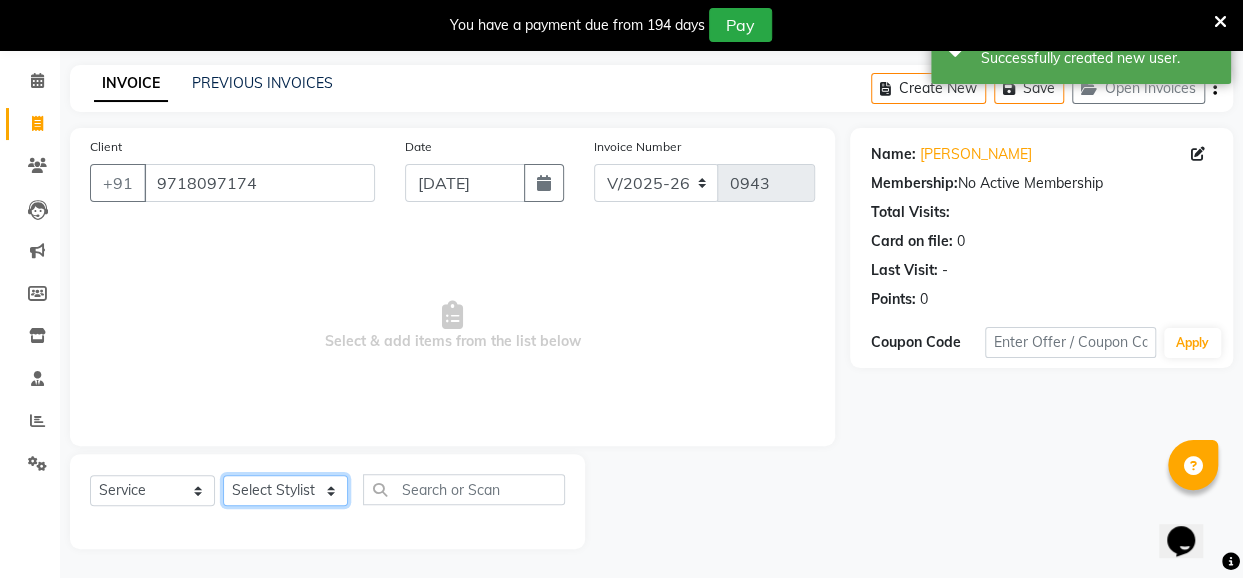 select on "48932" 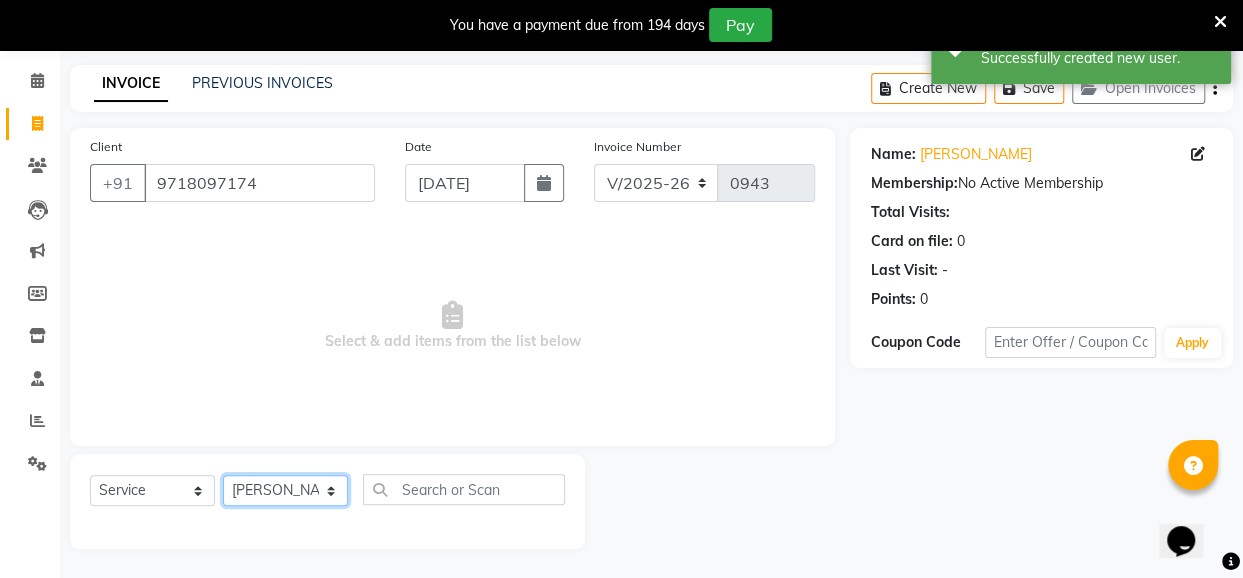 click on "Select Stylist [PERSON_NAME] danish [PERSON_NAME] [PERSON_NAME]		 [PERSON_NAME] [PERSON_NAME]			 Raju [PERSON_NAME]			 [PERSON_NAME]			 [PERSON_NAME] [PERSON_NAME] [PERSON_NAME] Seja [PERSON_NAME] Shaves [PERSON_NAME]" 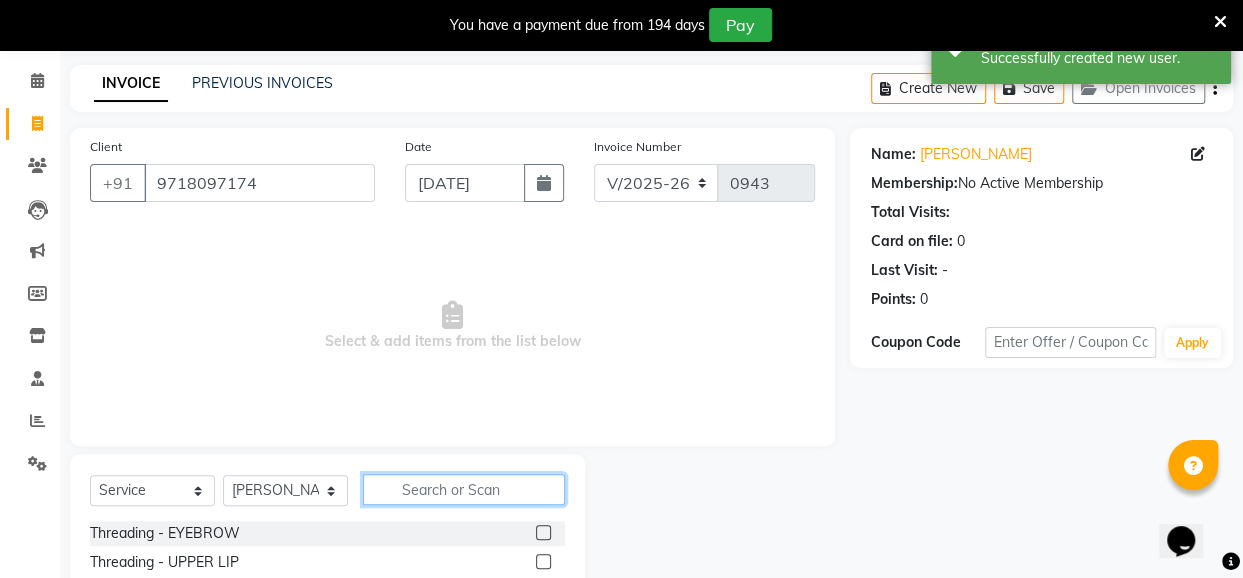 click 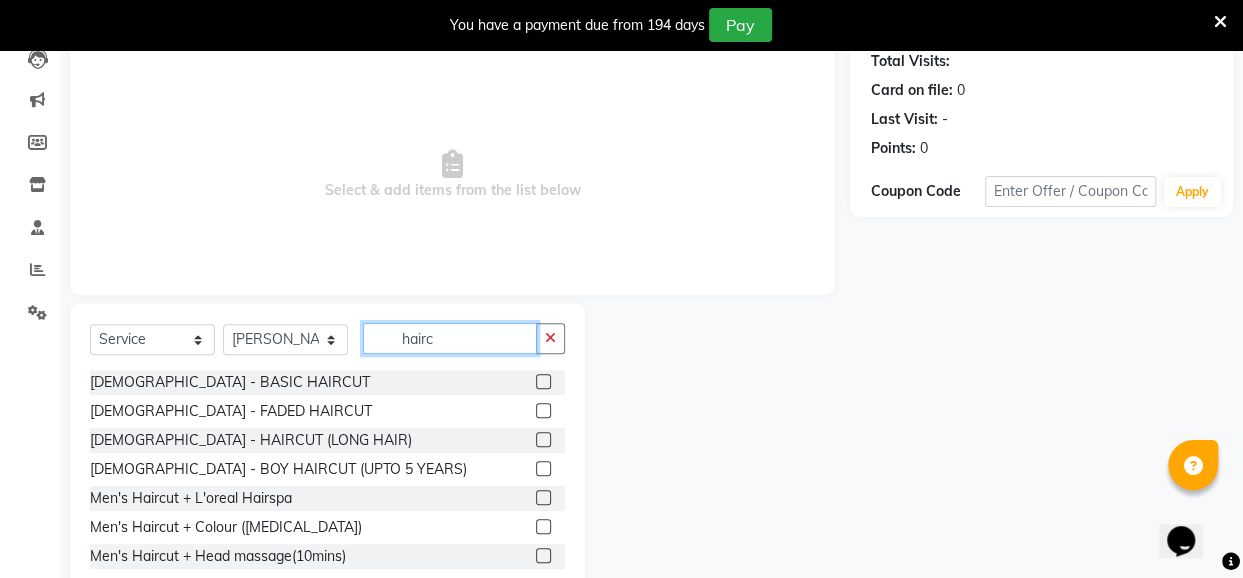 scroll, scrollTop: 231, scrollLeft: 0, axis: vertical 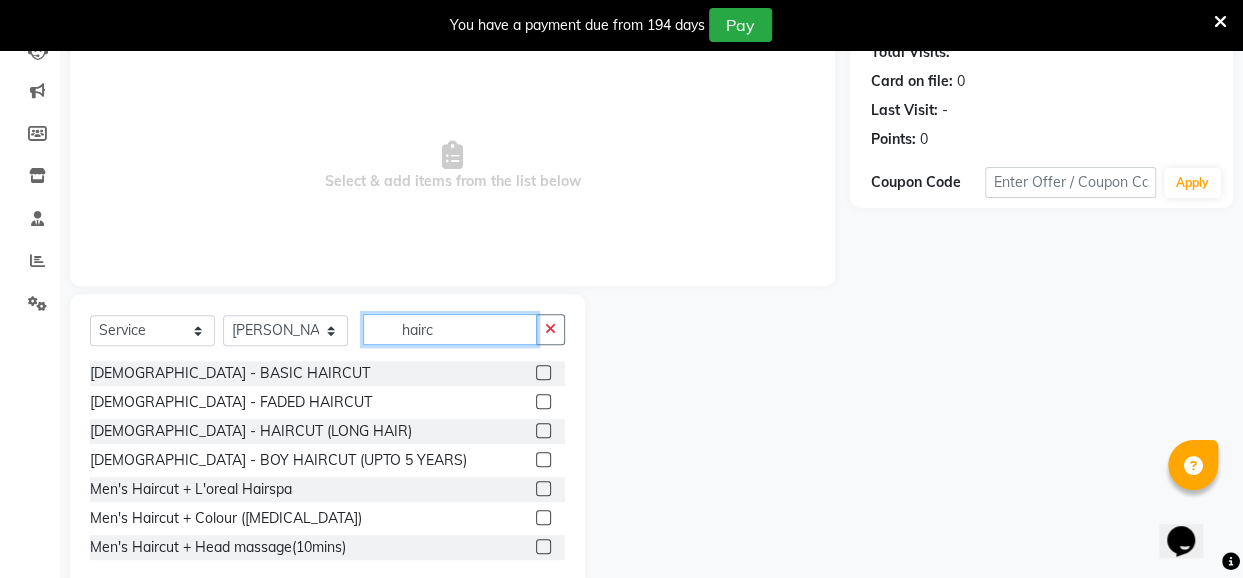 type on "hairc" 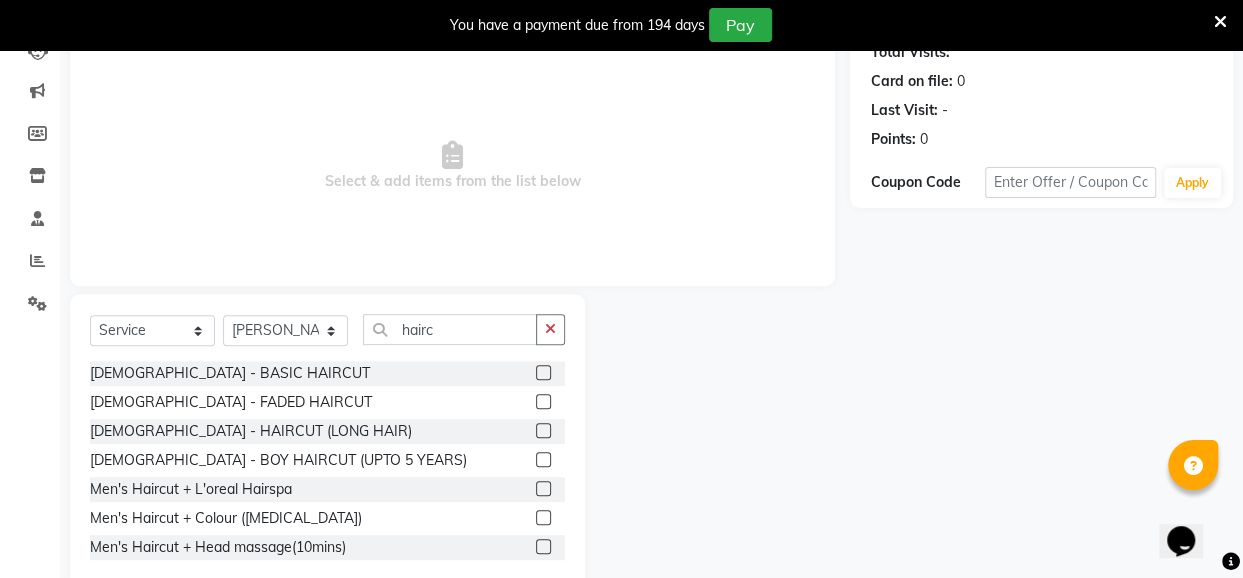 click 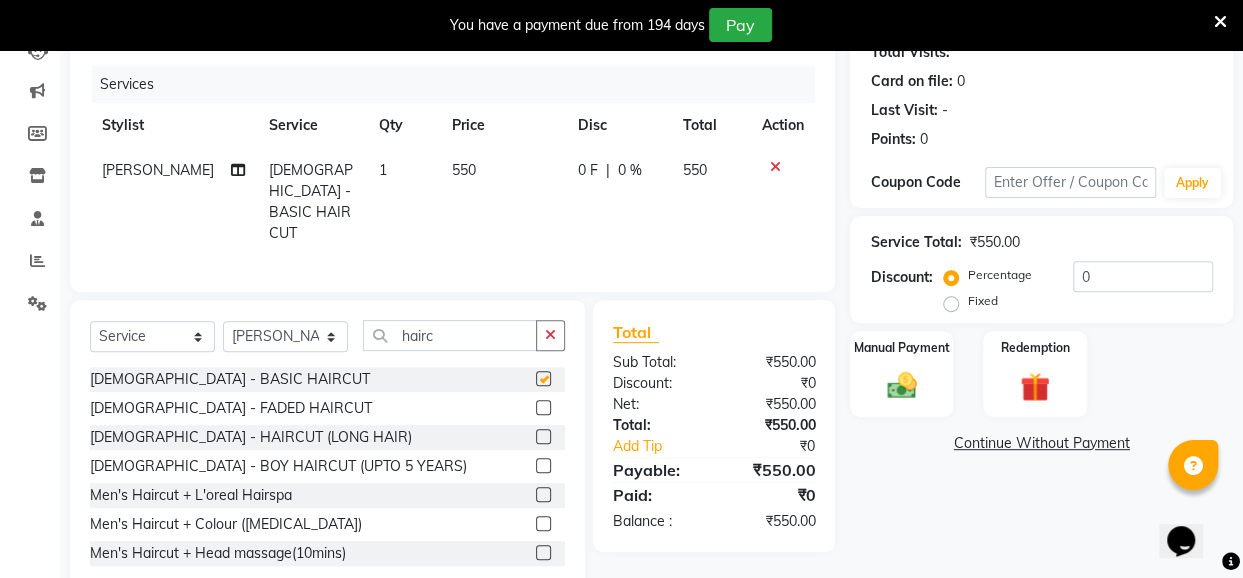 checkbox on "false" 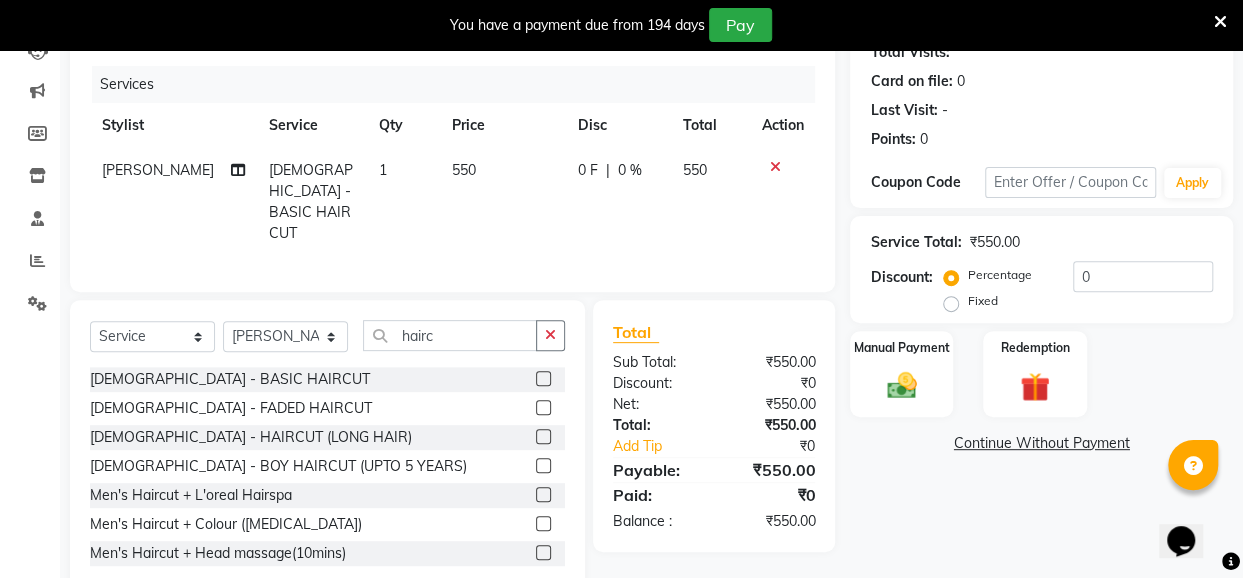 click on "550" 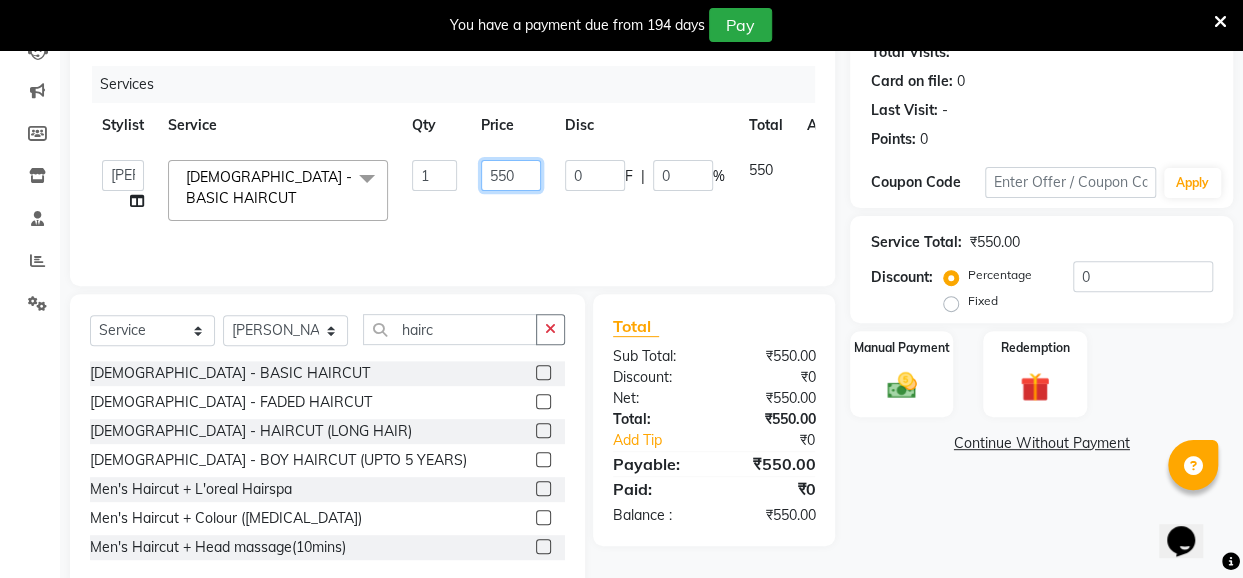 drag, startPoint x: 516, startPoint y: 171, endPoint x: 471, endPoint y: 177, distance: 45.39824 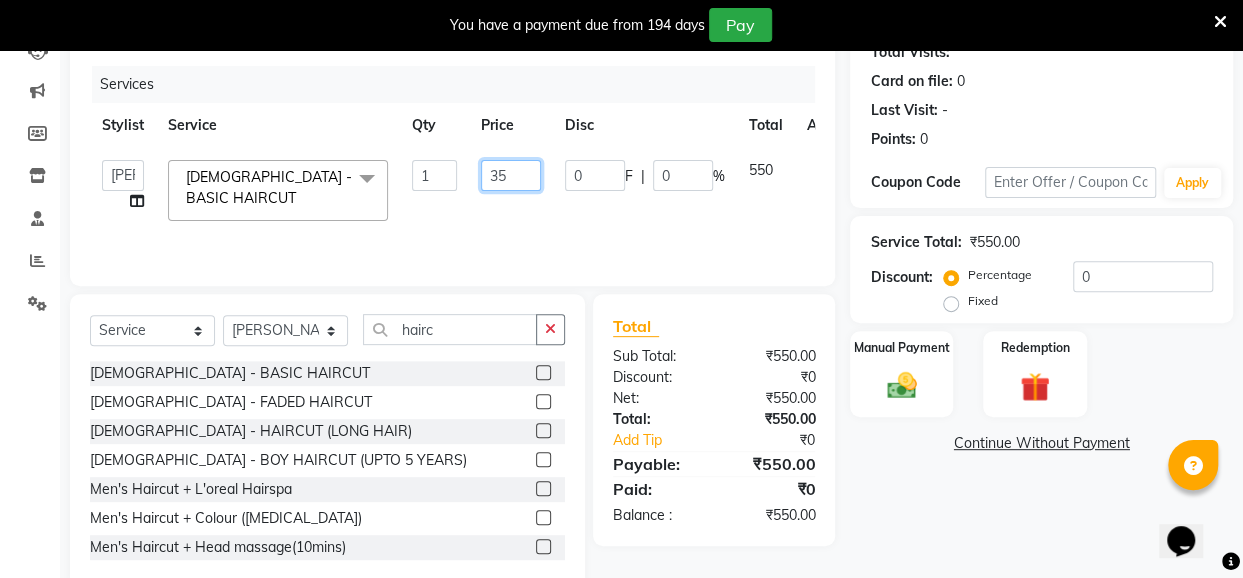 type on "350" 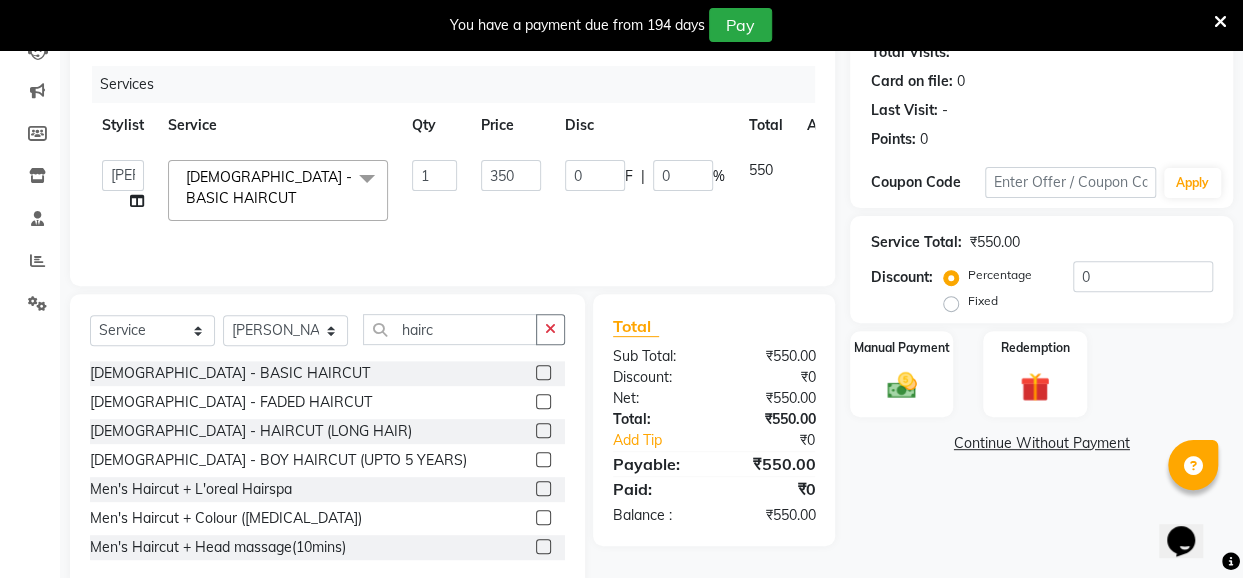 click on "350" 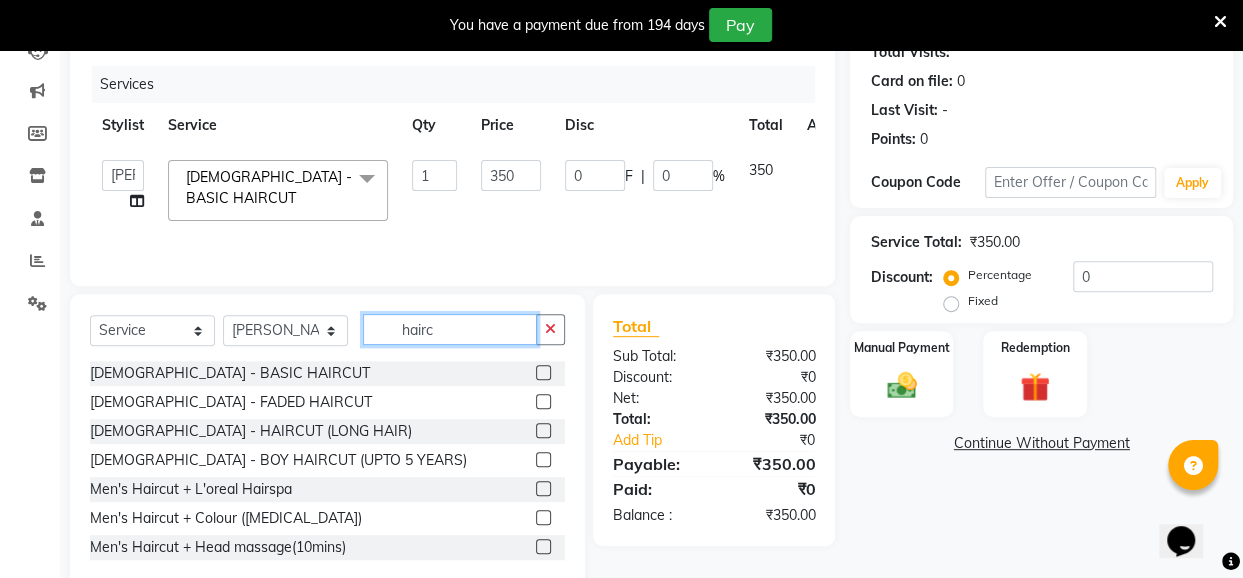drag, startPoint x: 475, startPoint y: 326, endPoint x: 384, endPoint y: 335, distance: 91.44397 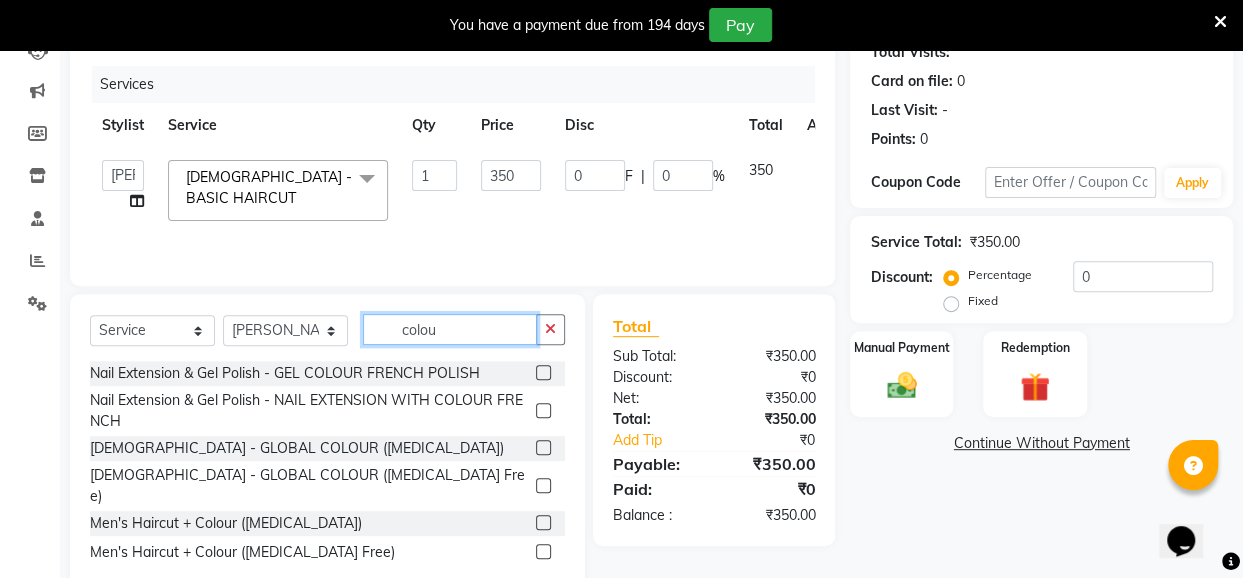 type on "colou" 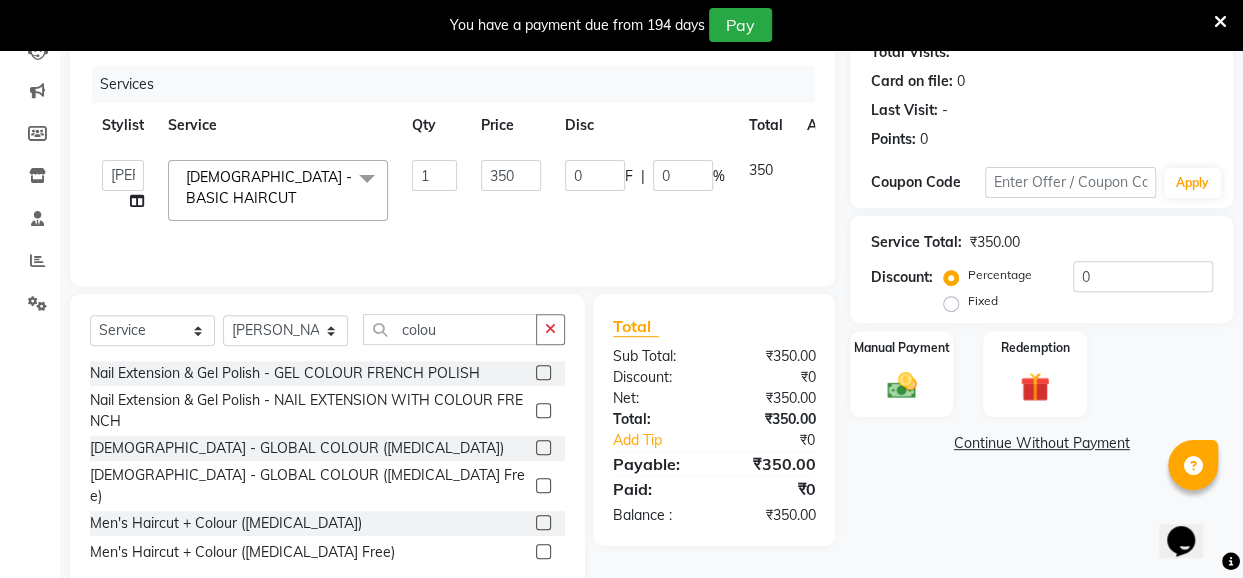 click 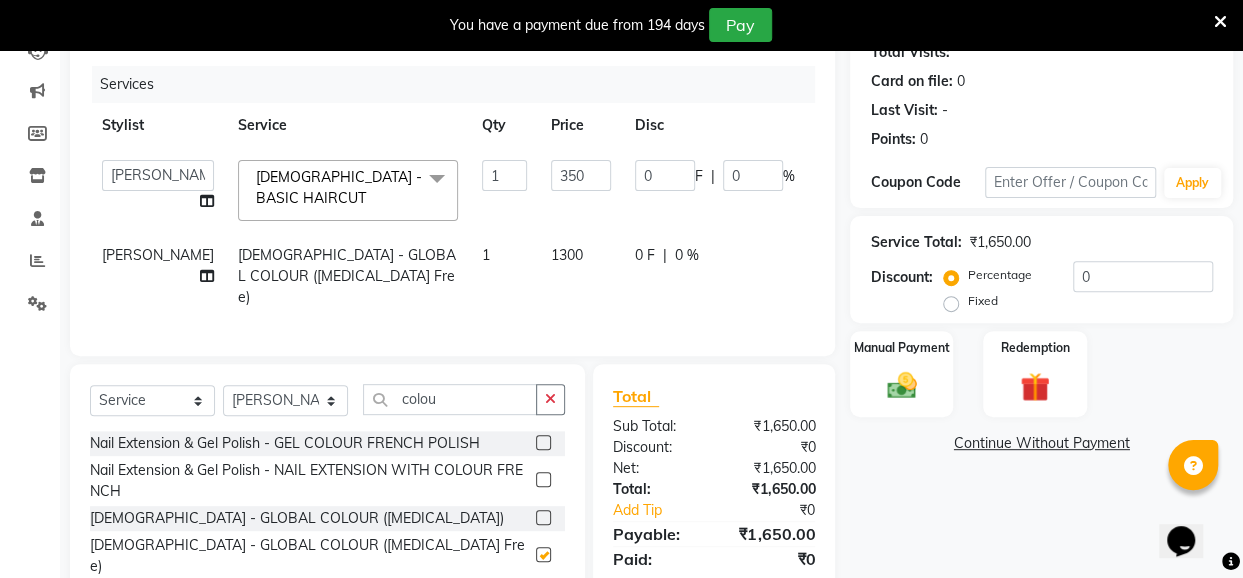 checkbox on "false" 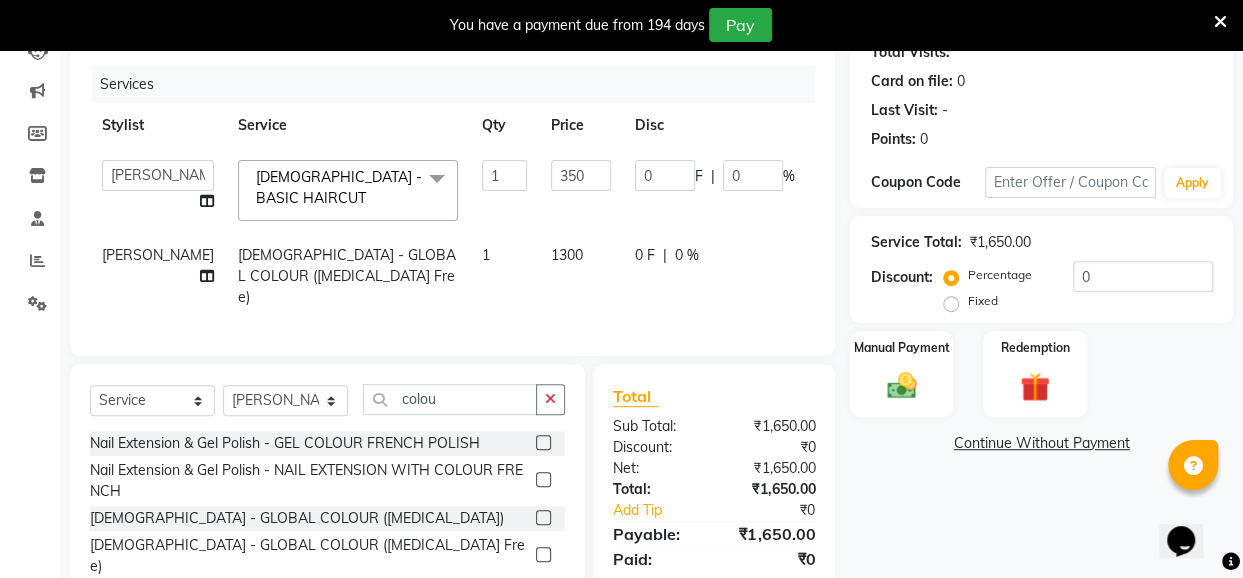 click on "1300" 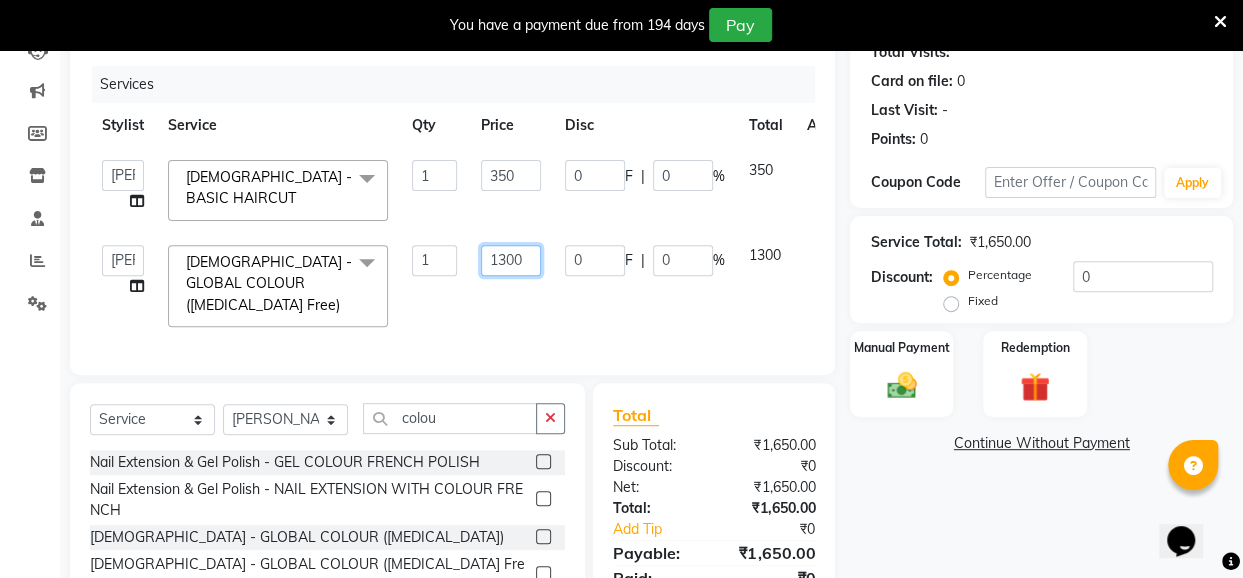 click on "1300" 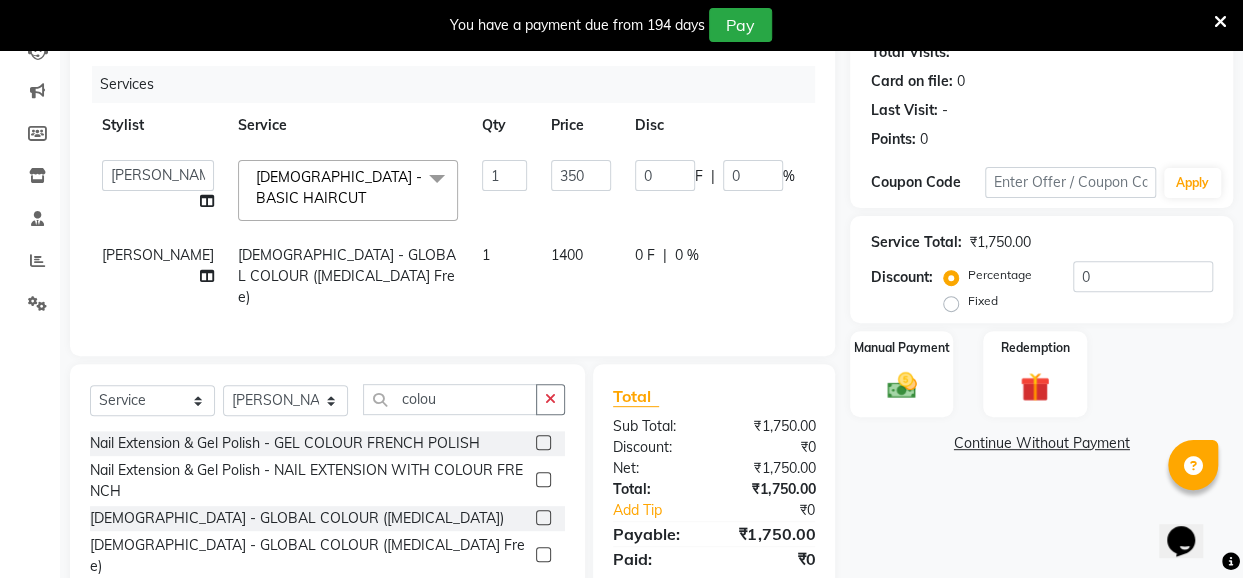 click on "0 F | 0 %" 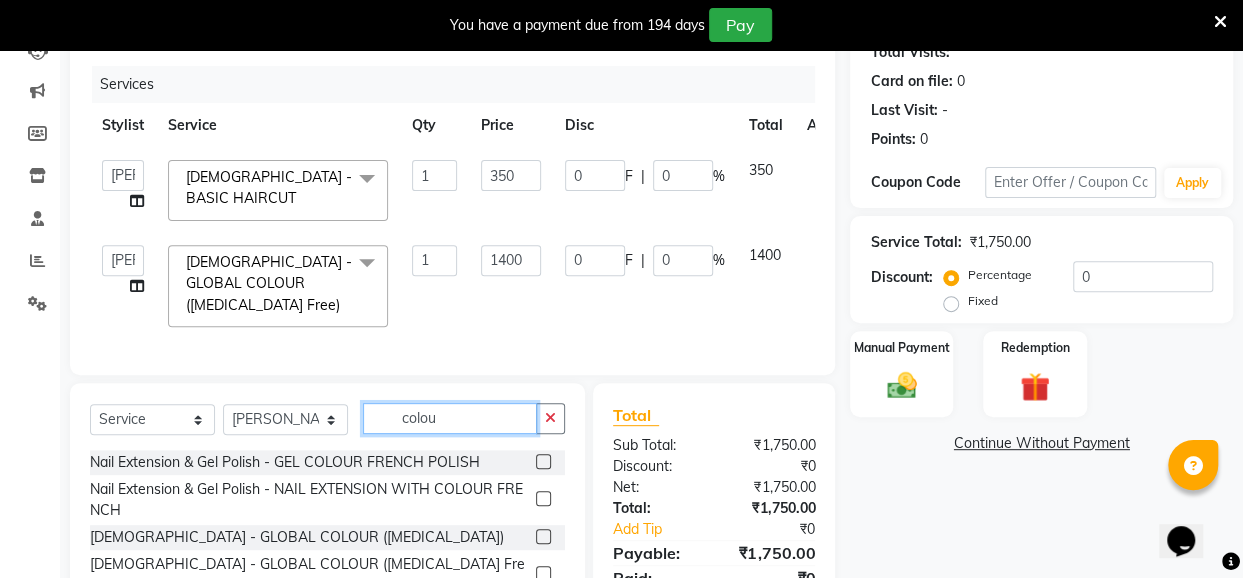 drag, startPoint x: 454, startPoint y: 428, endPoint x: 390, endPoint y: 428, distance: 64 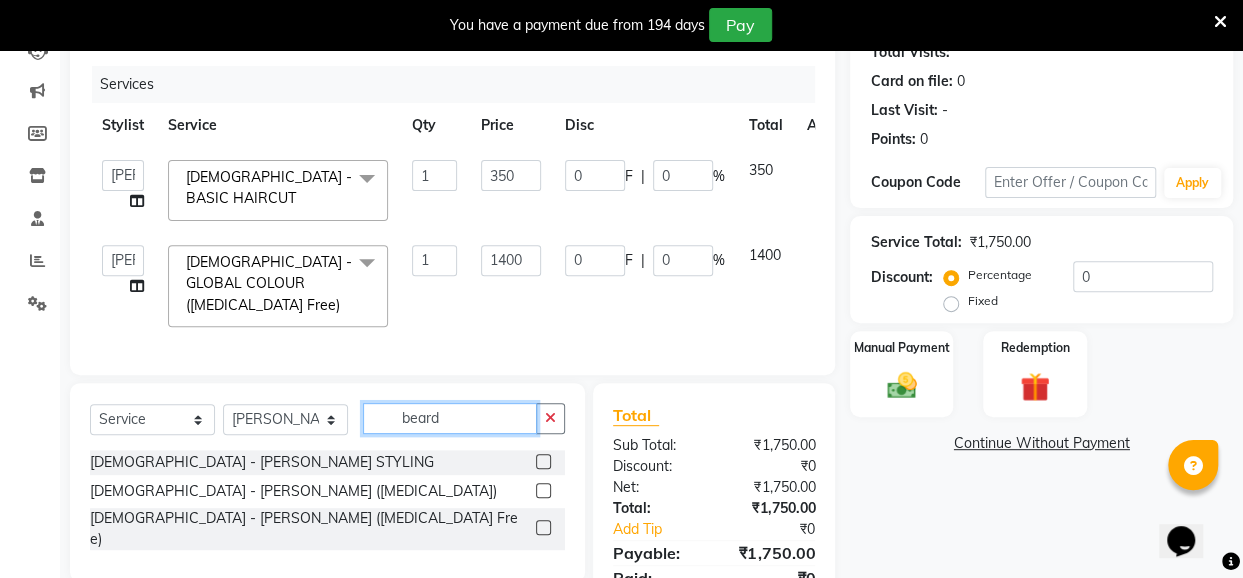 type on "beard" 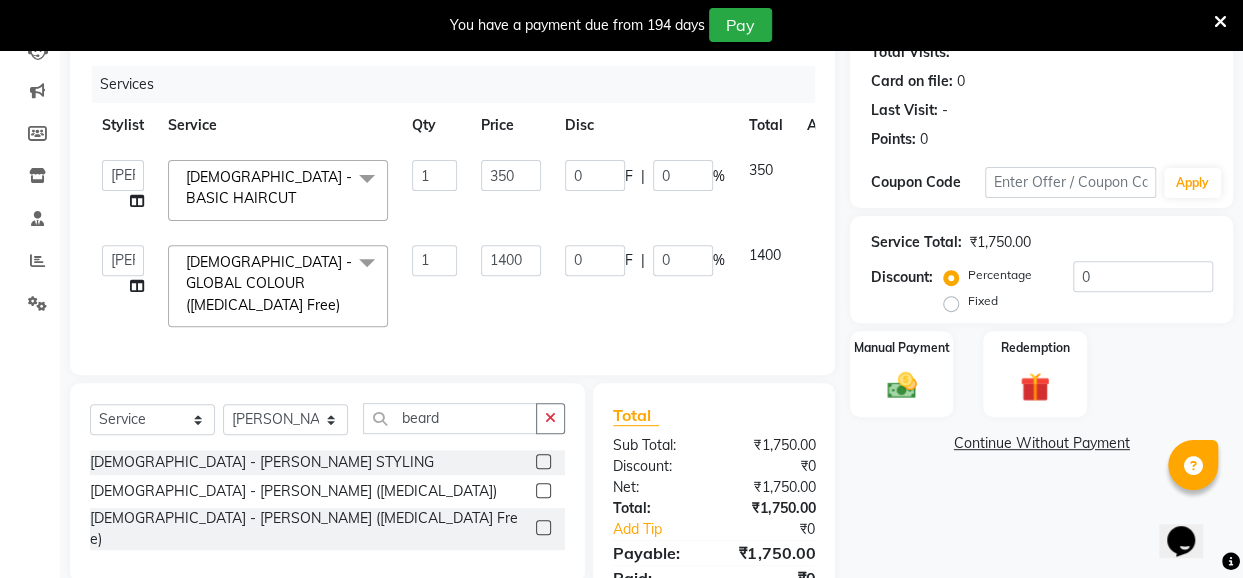 click 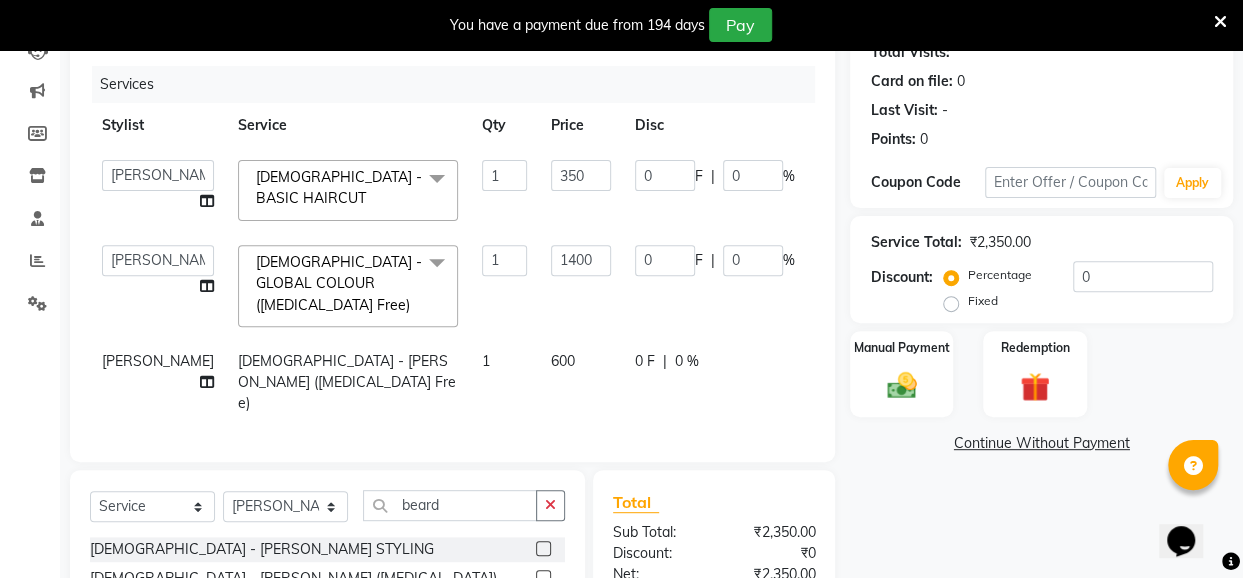 checkbox on "false" 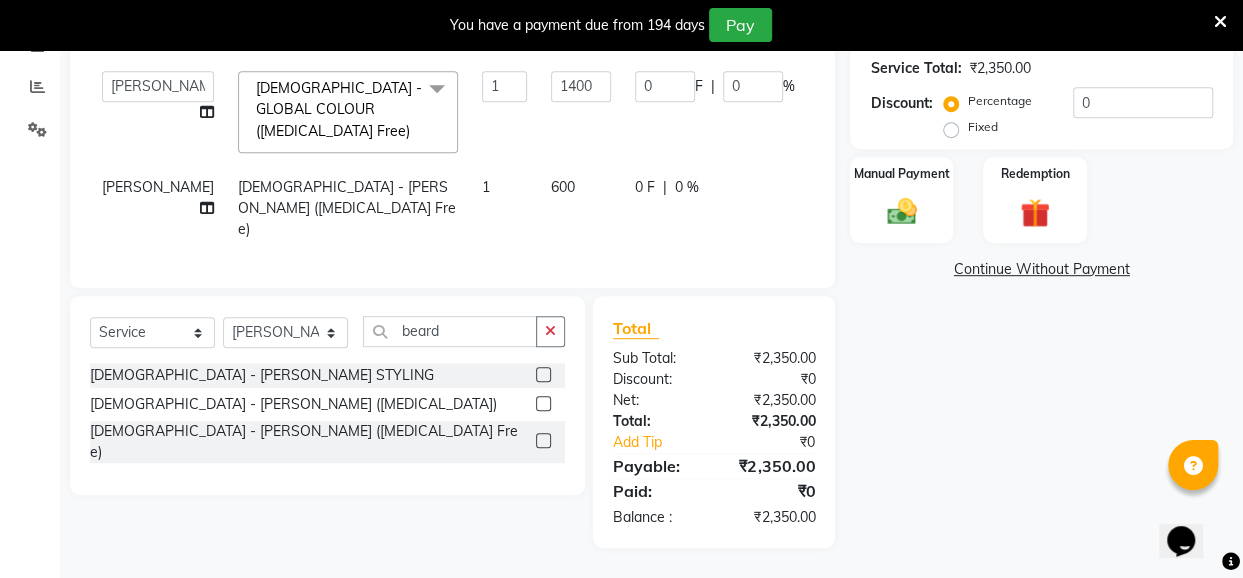 scroll, scrollTop: 0, scrollLeft: 0, axis: both 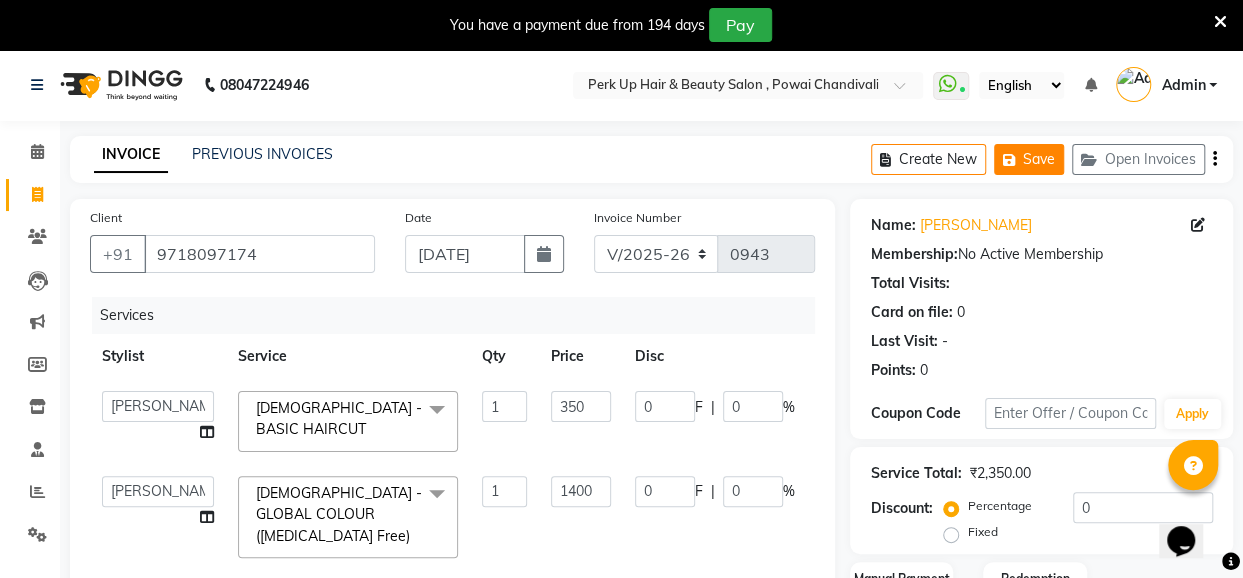 click on "Save" 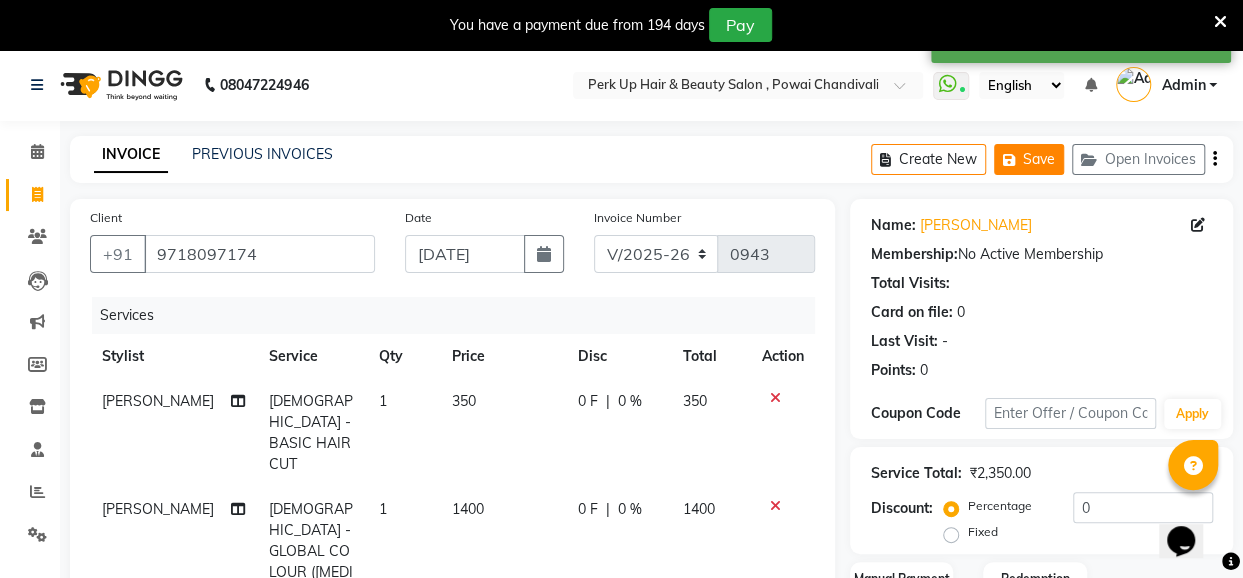 click on "Save" 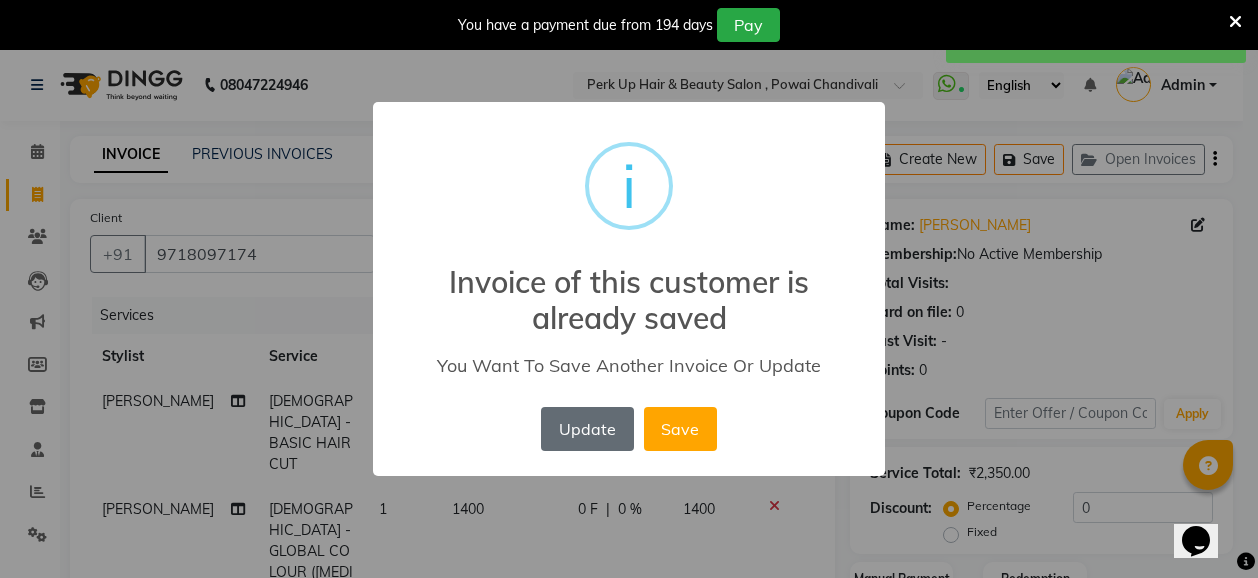 click on "Update" at bounding box center [587, 429] 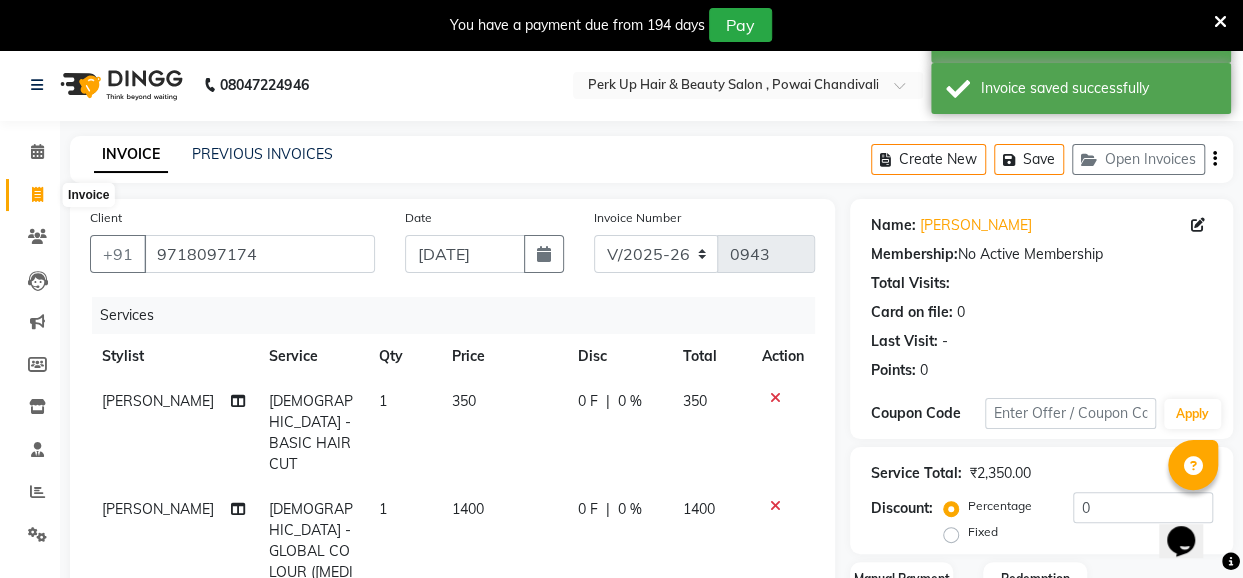 click 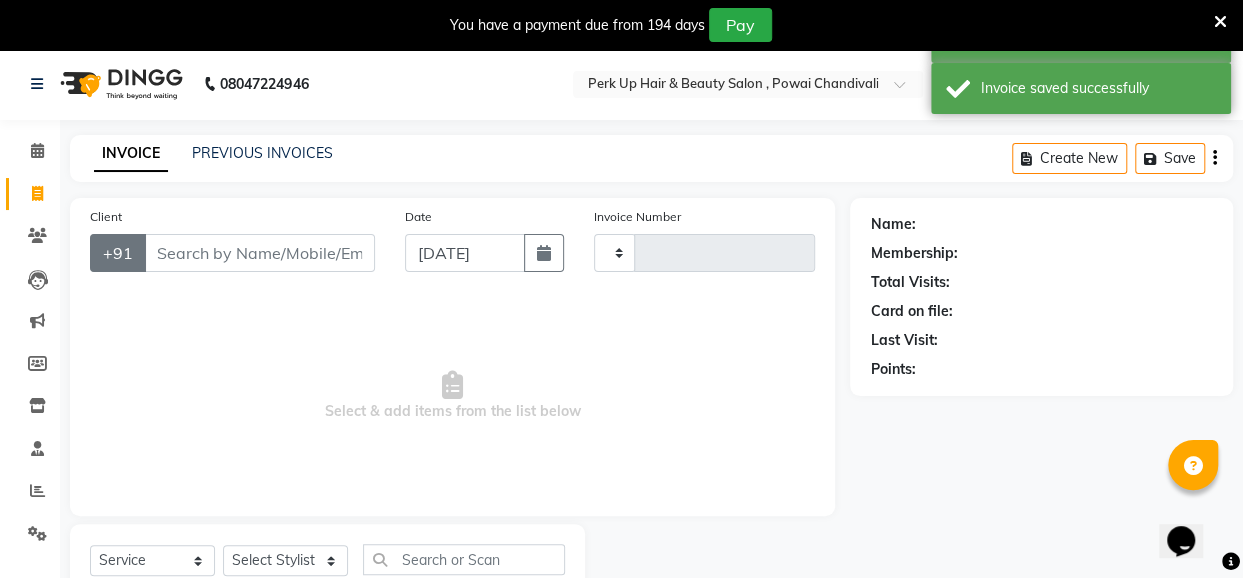 type on "0943" 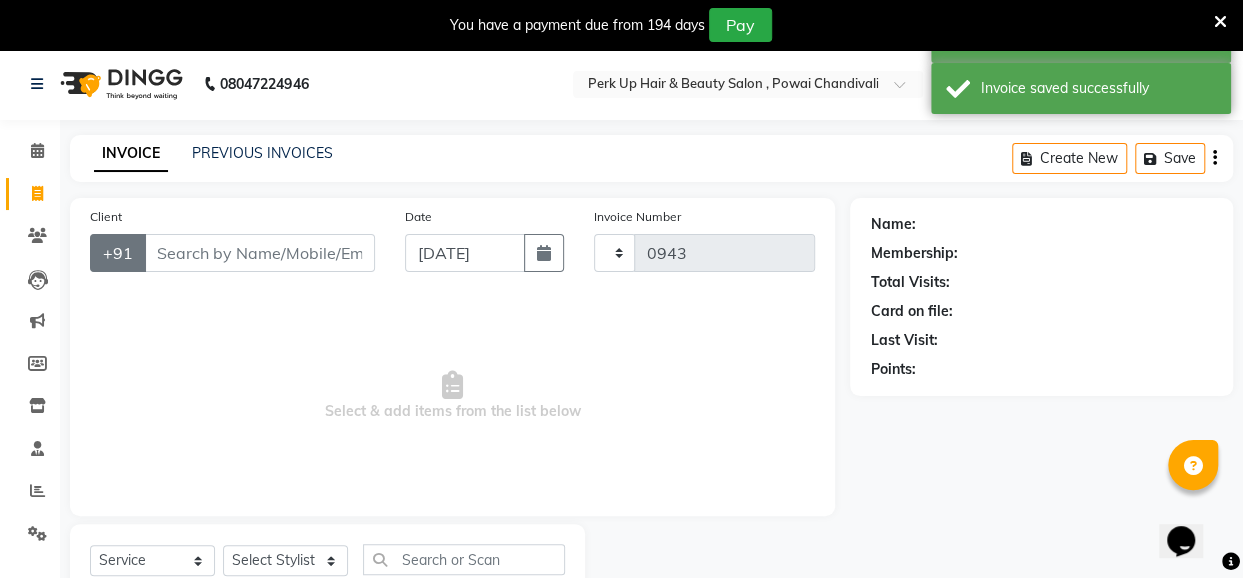 select on "5131" 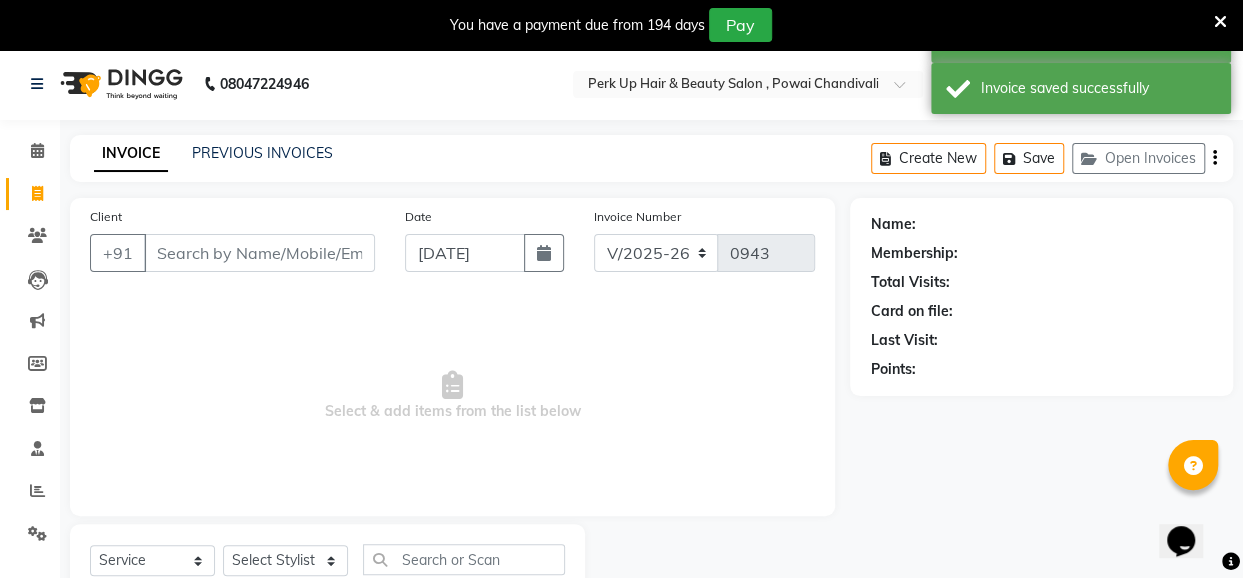 scroll, scrollTop: 71, scrollLeft: 0, axis: vertical 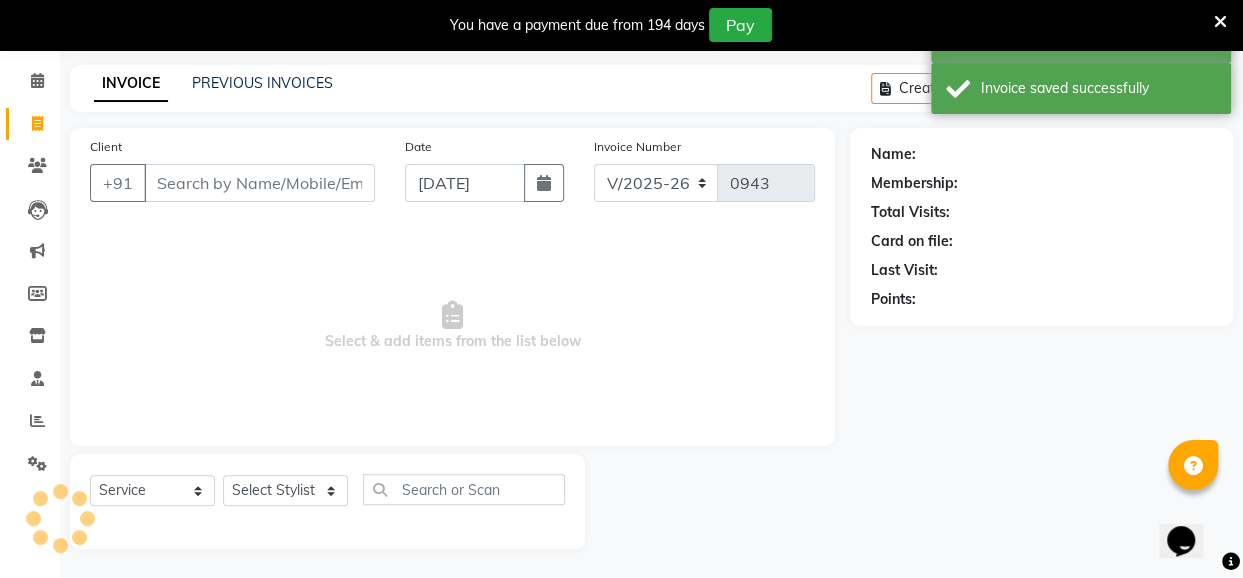 click on "PREVIOUS INVOICES" 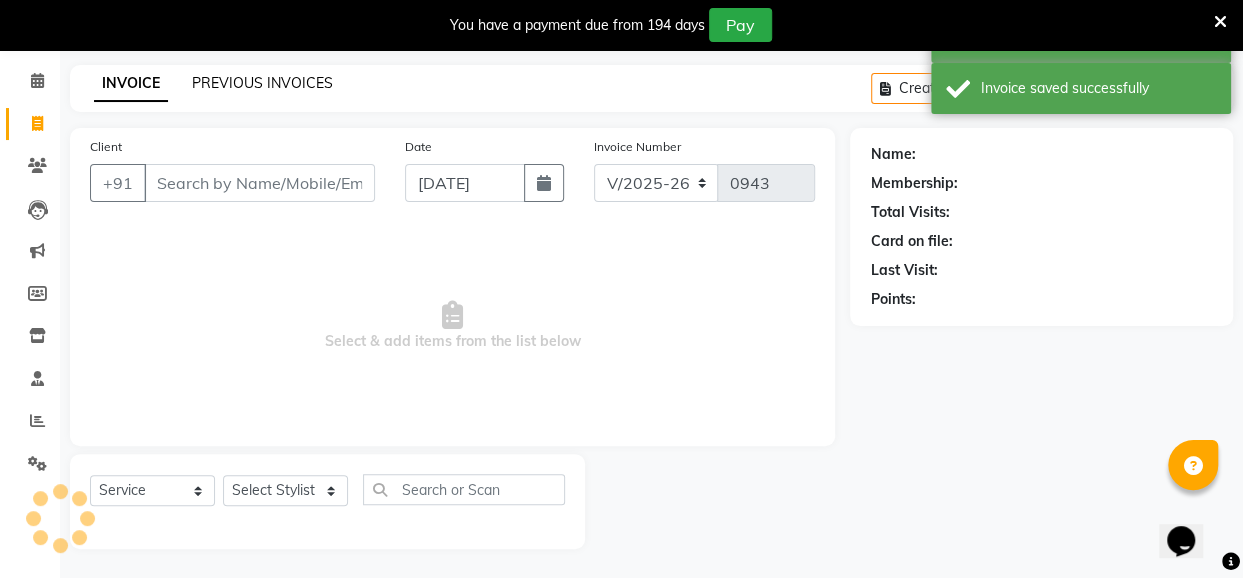 click on "PREVIOUS INVOICES" 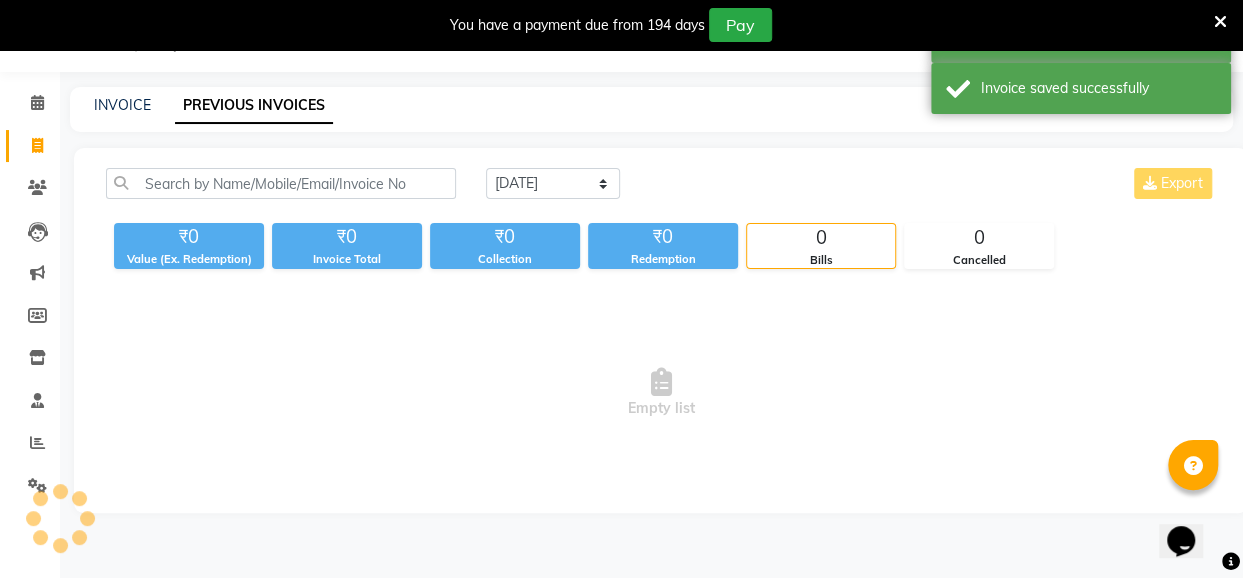 scroll, scrollTop: 71, scrollLeft: 0, axis: vertical 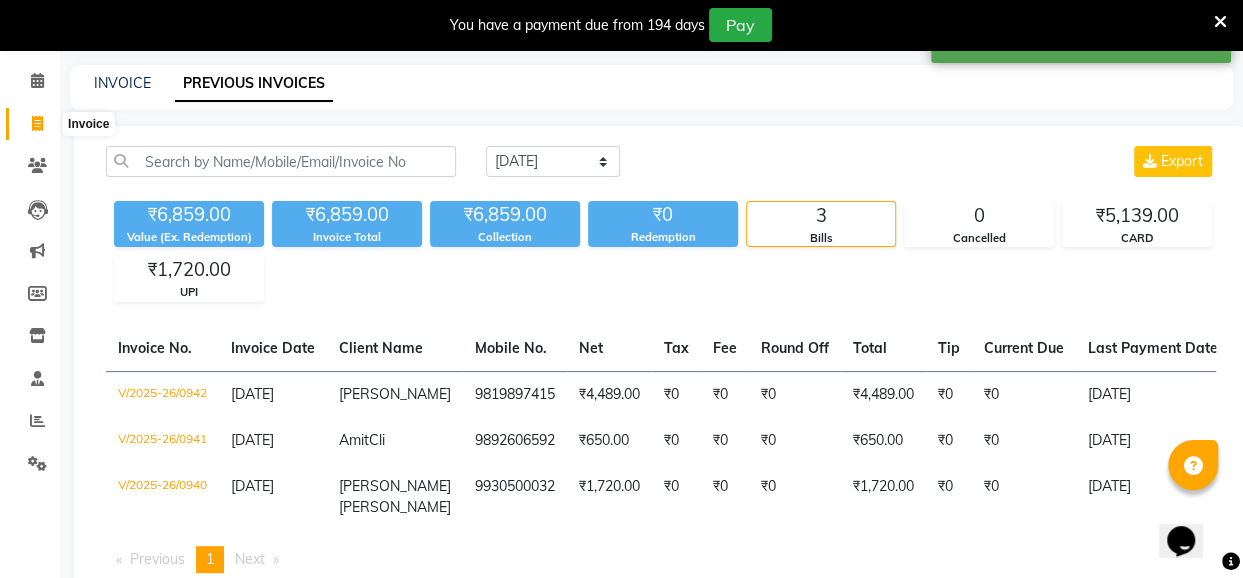 click 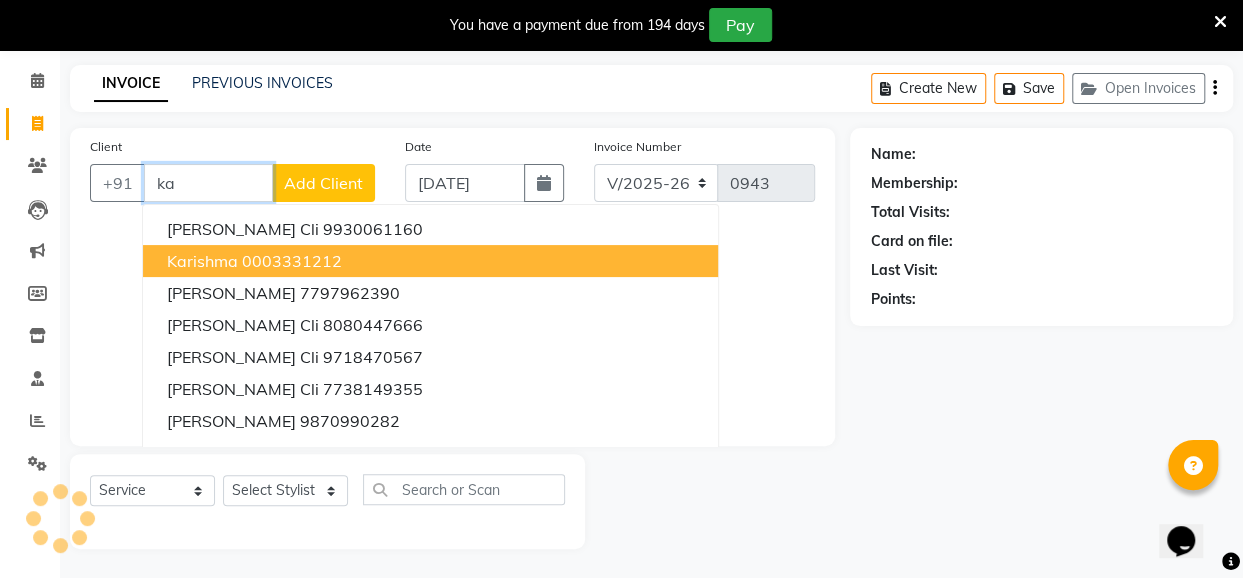 type on "k" 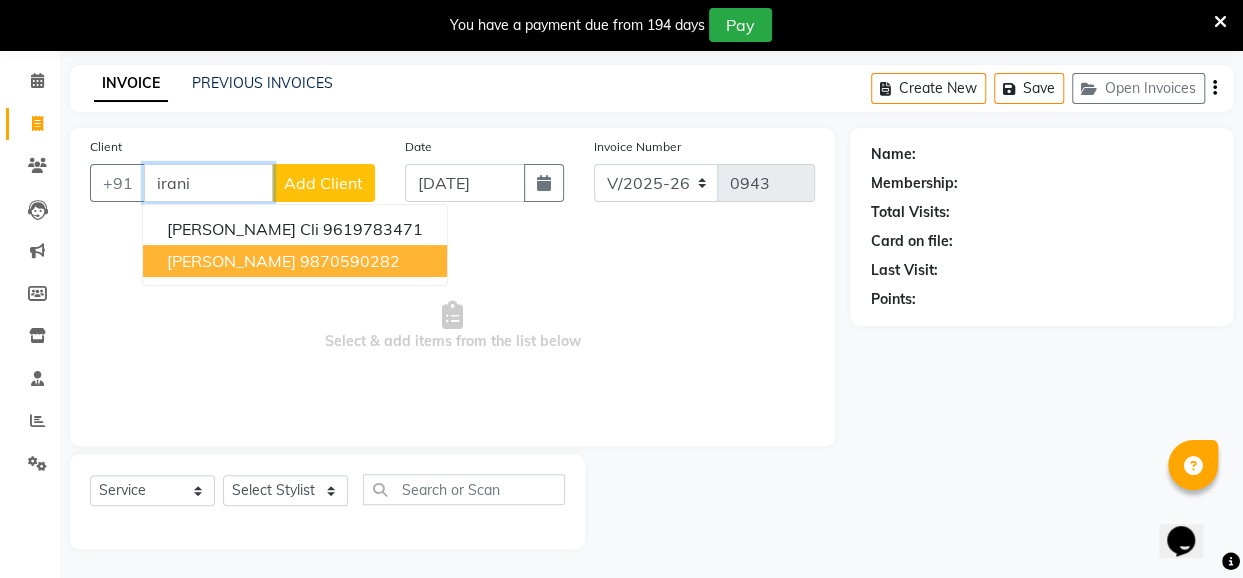 click on "9870590282" at bounding box center (350, 261) 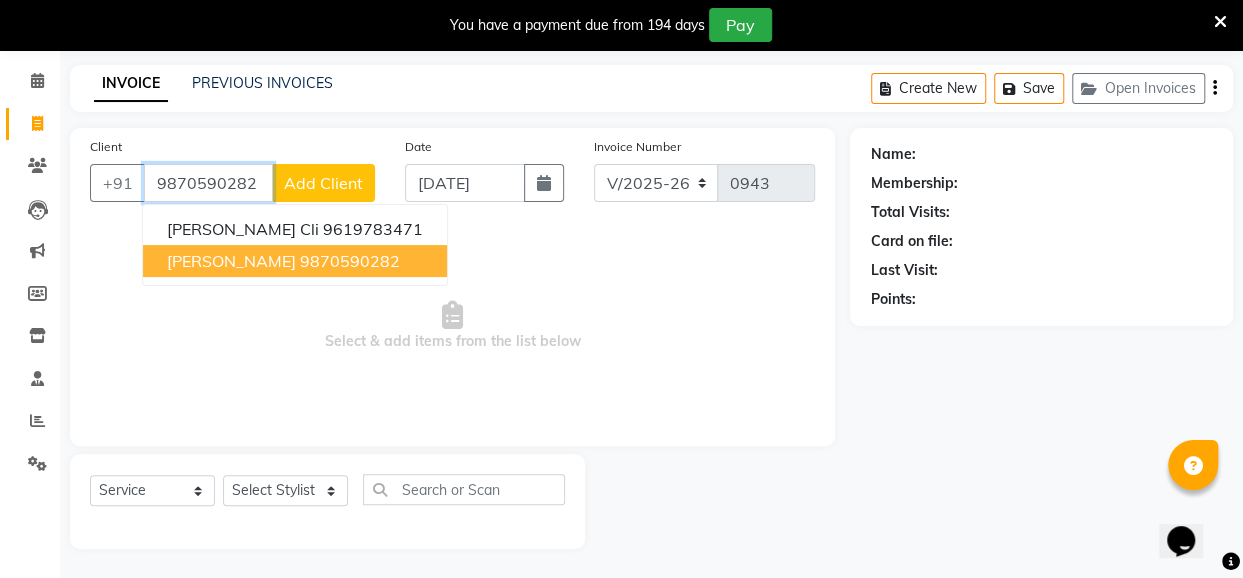 type on "9870590282" 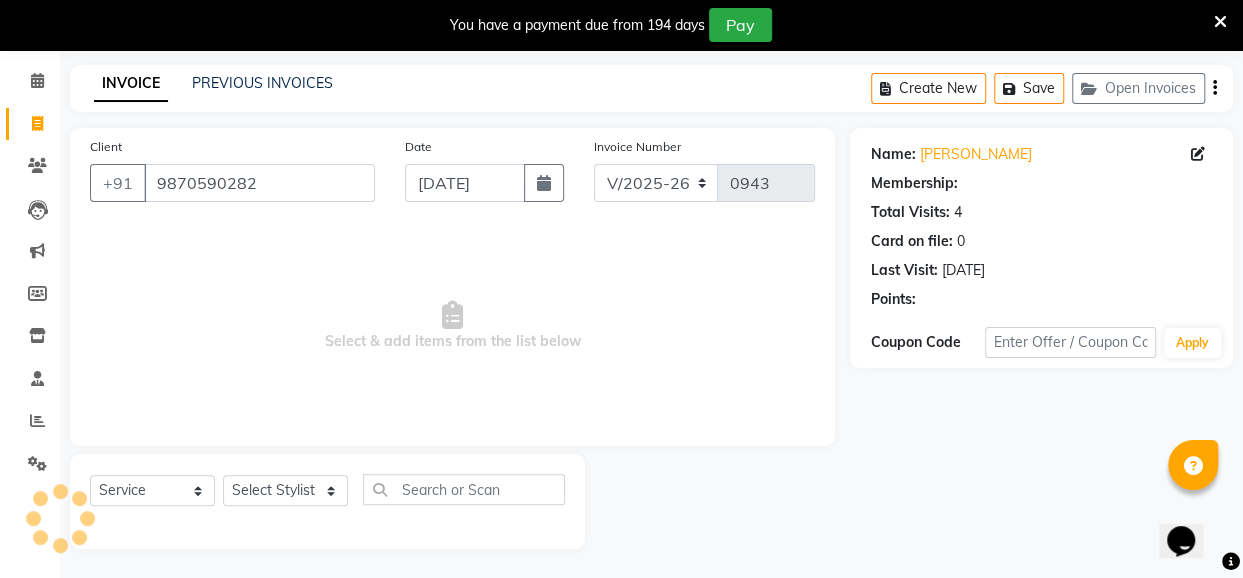 select on "1: Object" 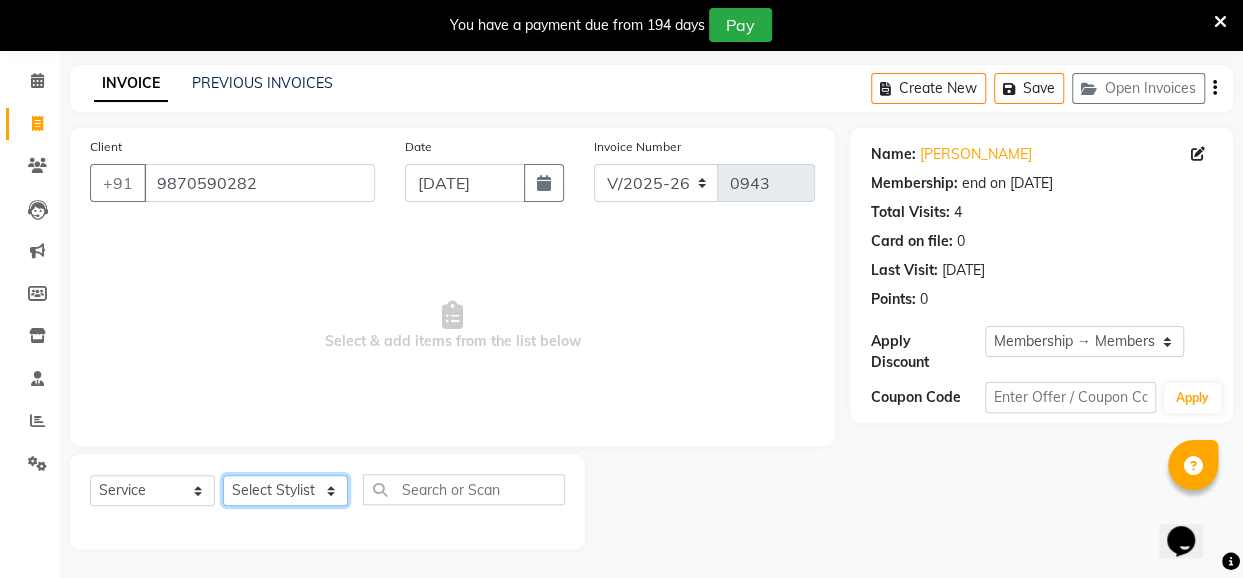 click on "Select Stylist [PERSON_NAME] danish [PERSON_NAME] [PERSON_NAME]		 [PERSON_NAME] [PERSON_NAME]			 Raju [PERSON_NAME]			 [PERSON_NAME]			 [PERSON_NAME] [PERSON_NAME] [PERSON_NAME] Seja [PERSON_NAME] Shaves [PERSON_NAME]" 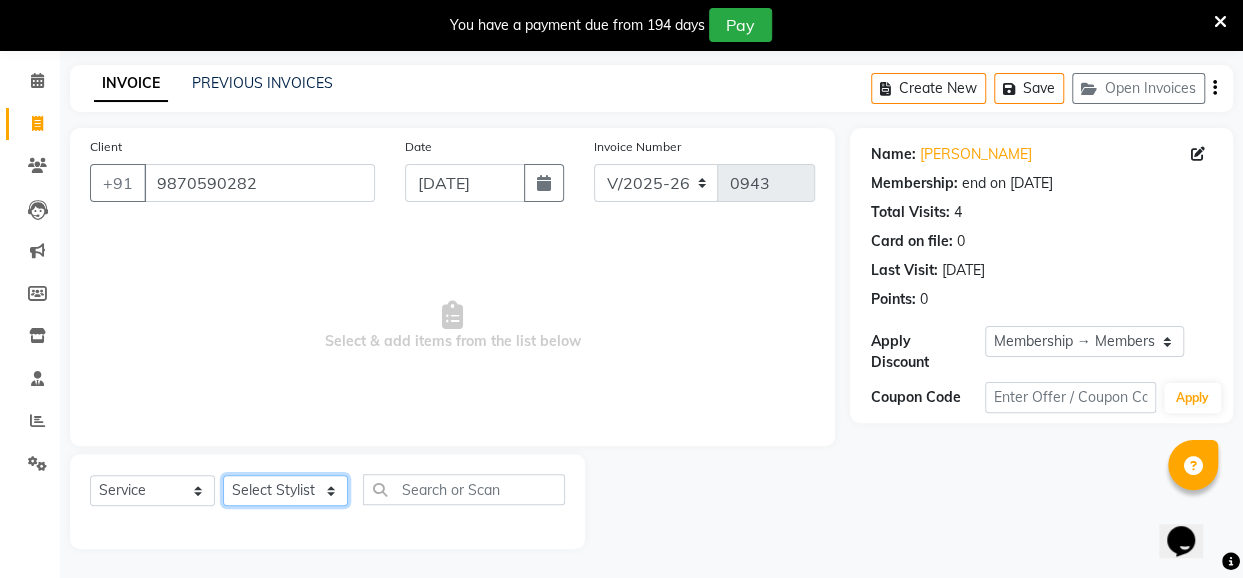 select on "32891" 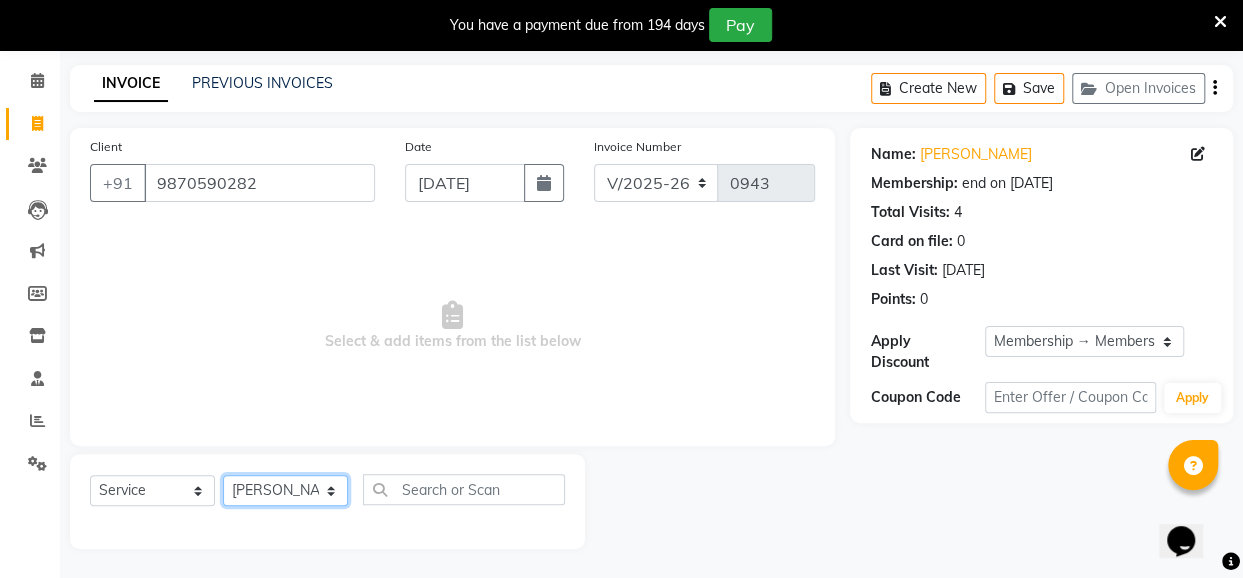 click on "Select Stylist [PERSON_NAME] danish [PERSON_NAME] [PERSON_NAME]		 [PERSON_NAME] [PERSON_NAME]			 Raju [PERSON_NAME]			 [PERSON_NAME]			 [PERSON_NAME] [PERSON_NAME] [PERSON_NAME] Seja [PERSON_NAME] Shaves [PERSON_NAME]" 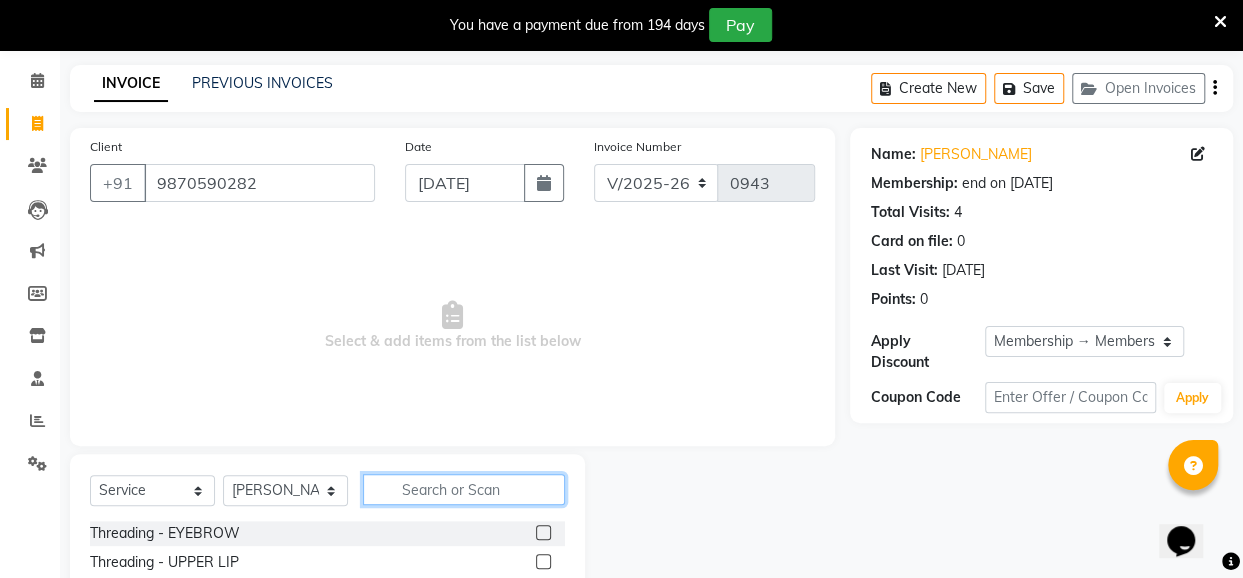 click 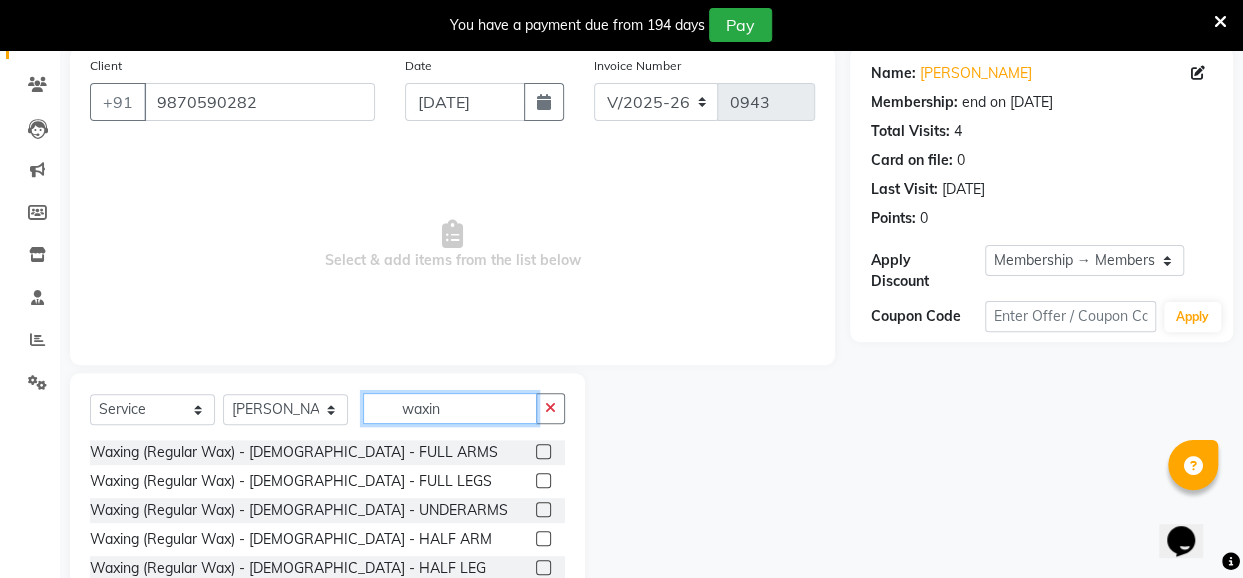 scroll, scrollTop: 271, scrollLeft: 0, axis: vertical 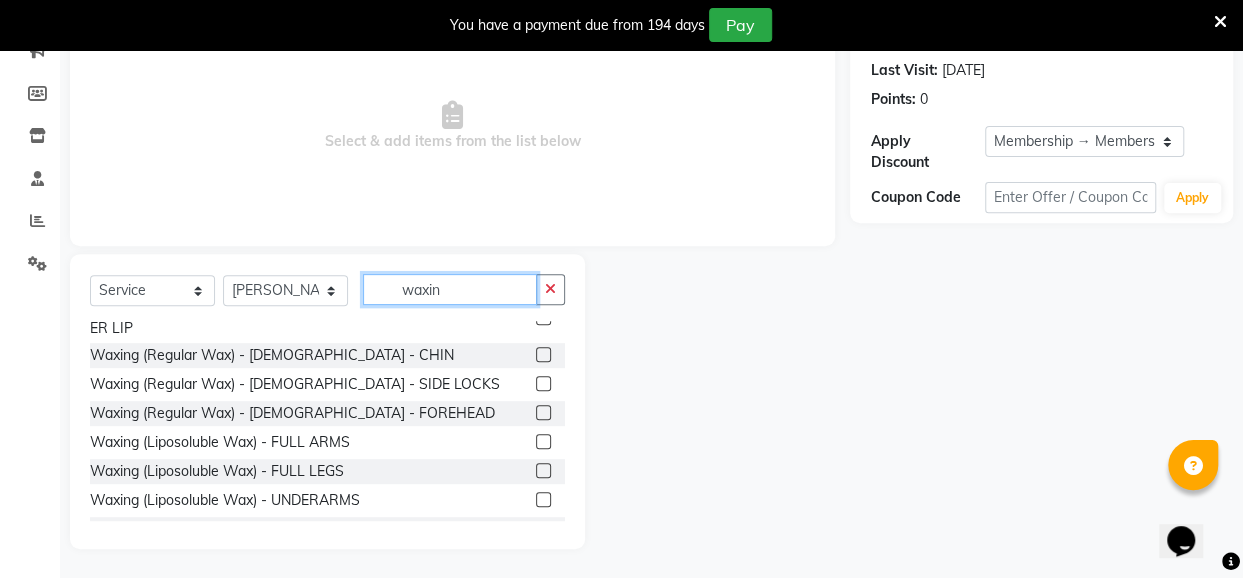 type on "waxin" 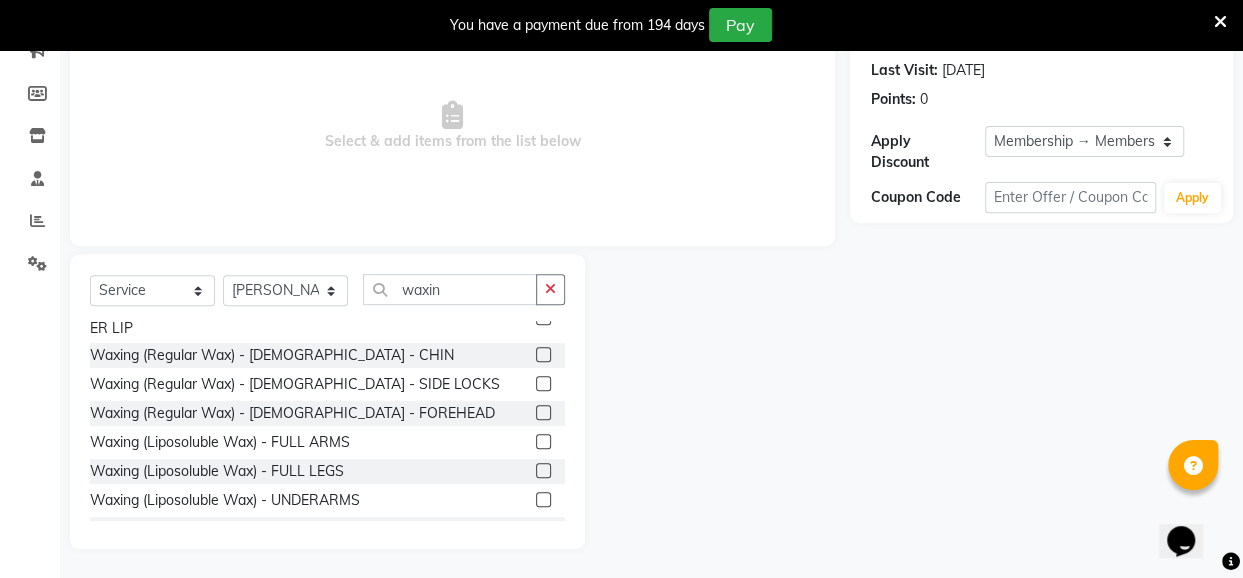 click 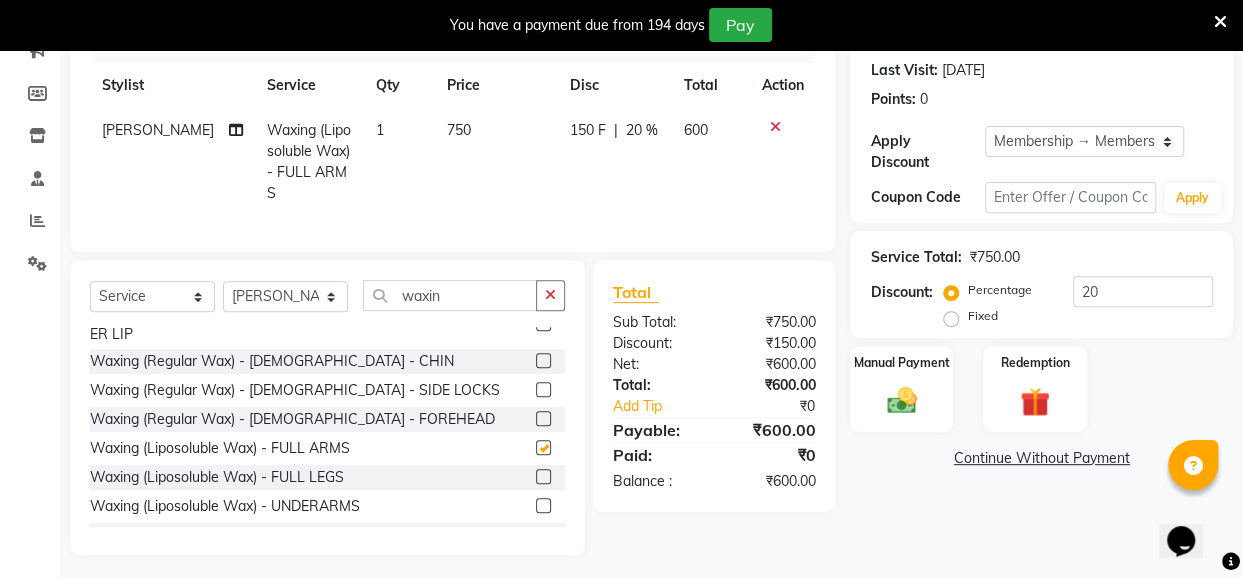 checkbox on "false" 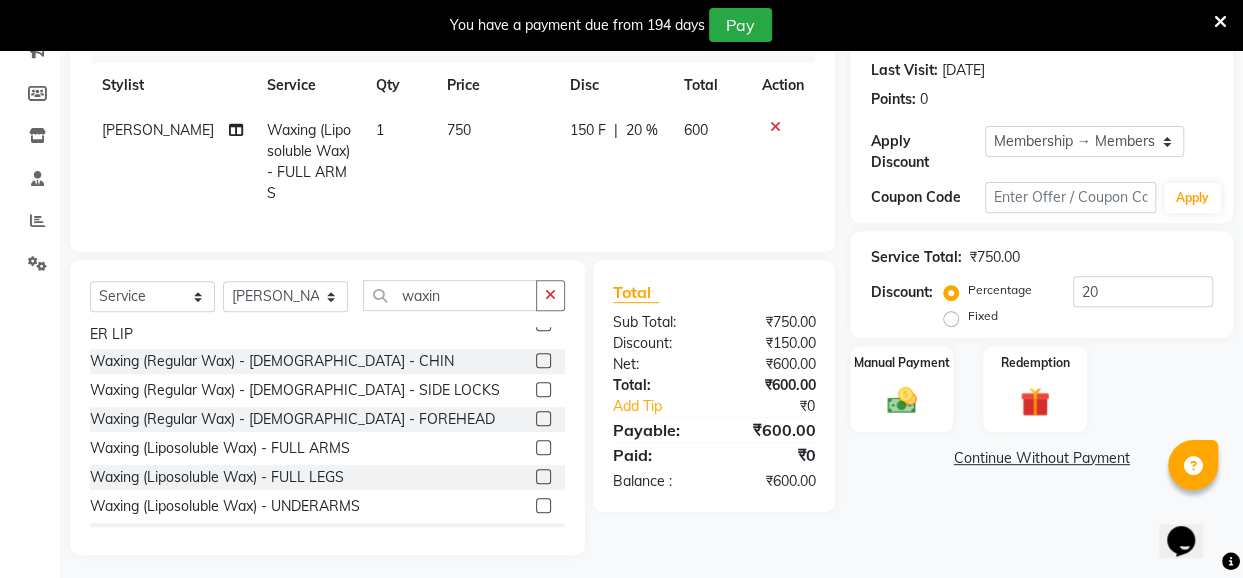 click 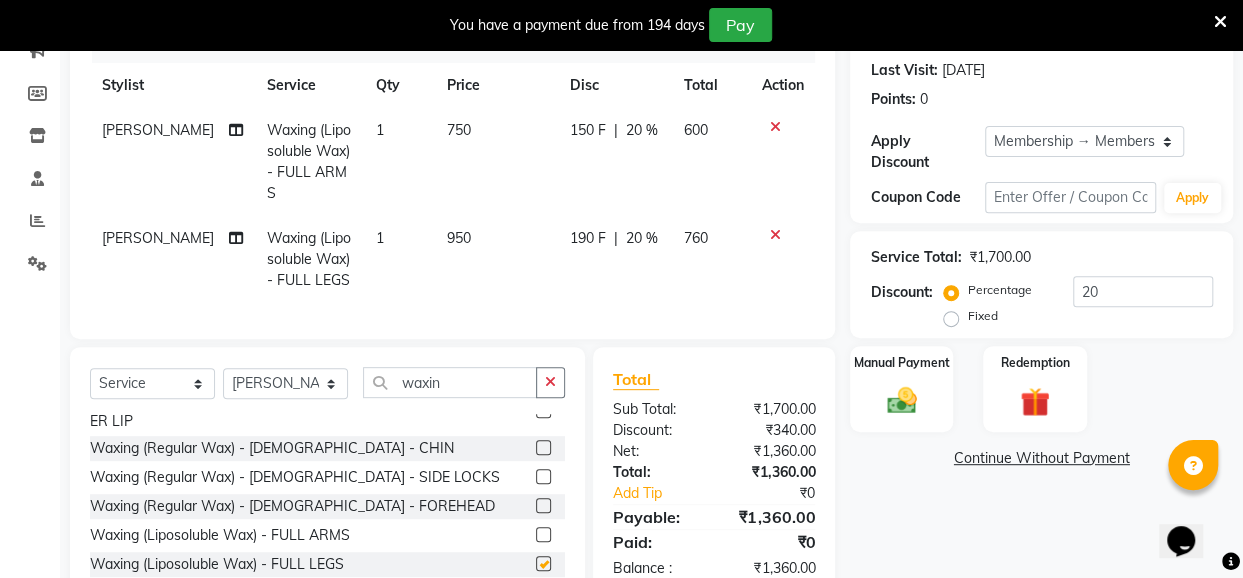 checkbox on "false" 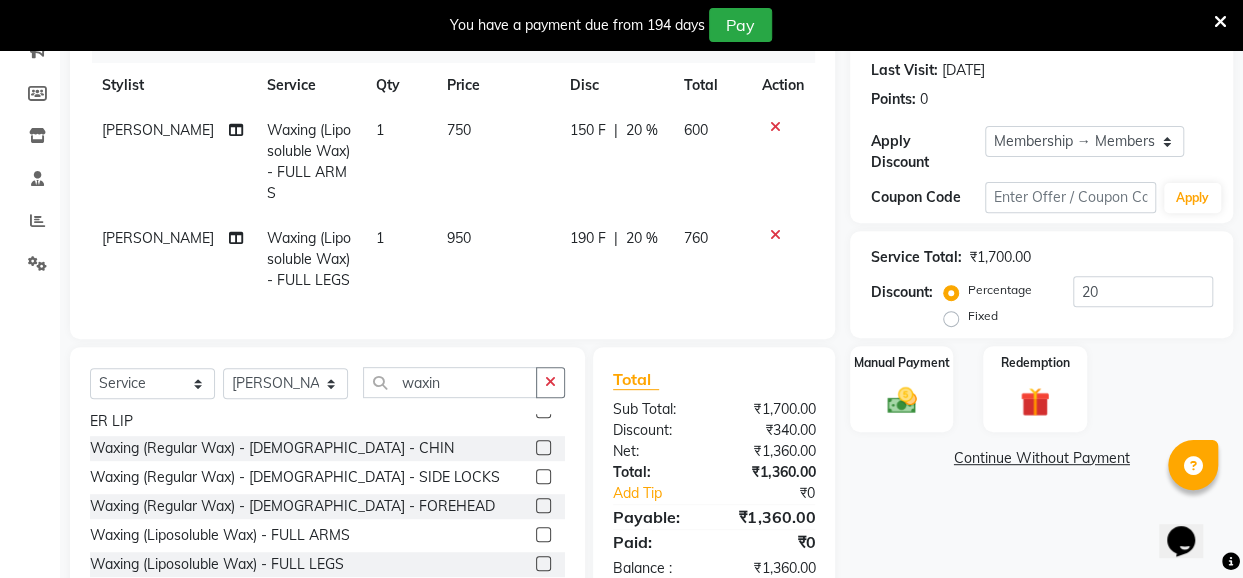 click 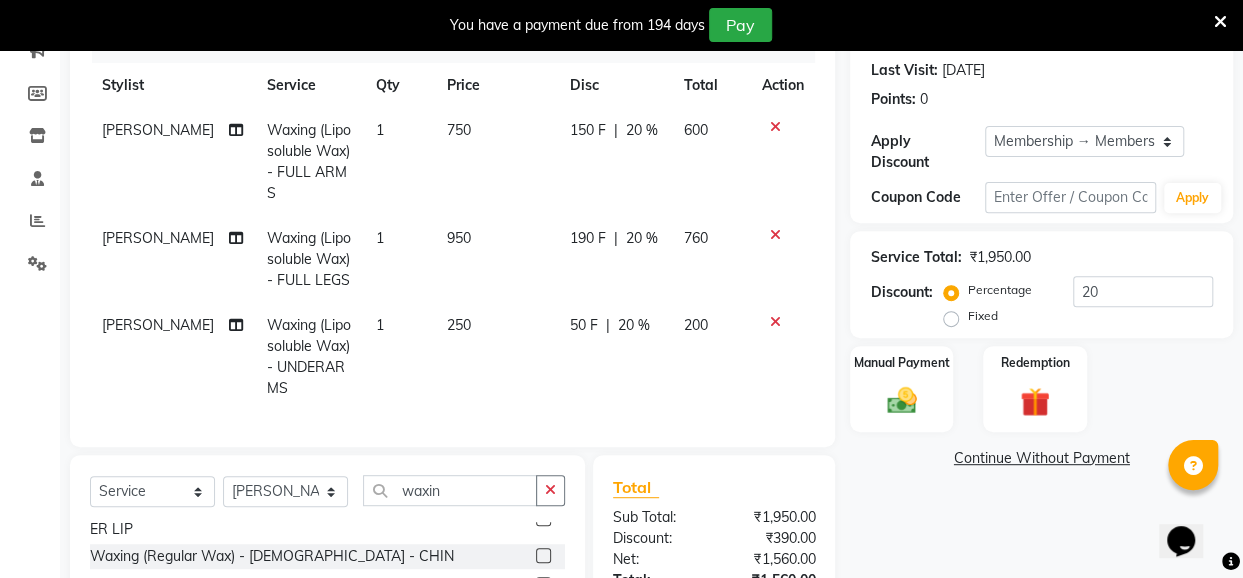 checkbox on "false" 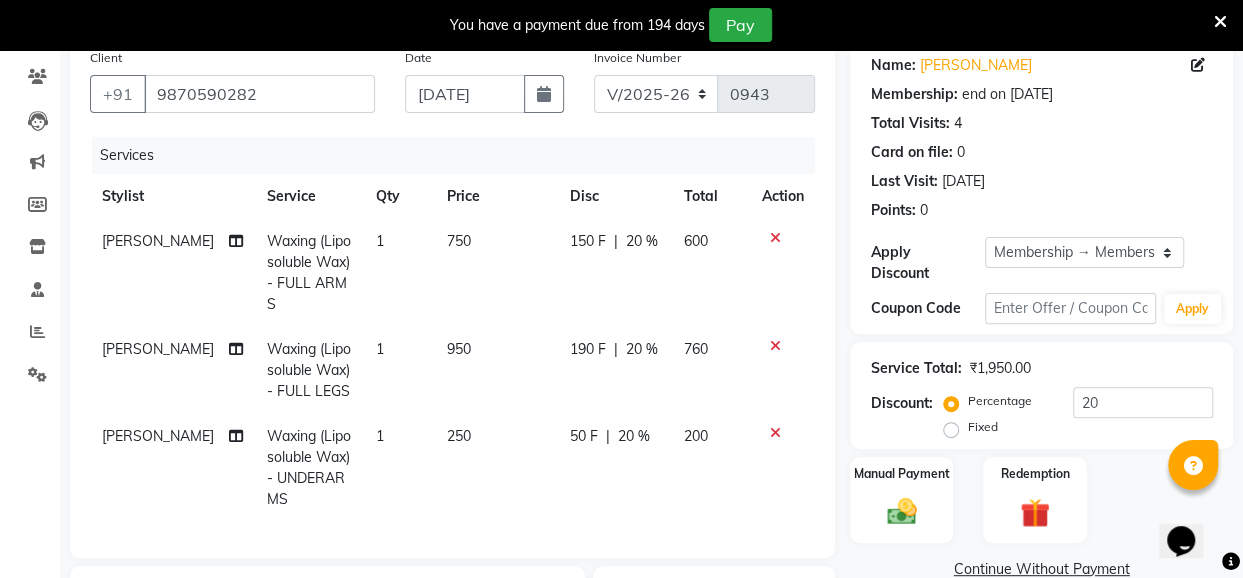 scroll, scrollTop: 0, scrollLeft: 0, axis: both 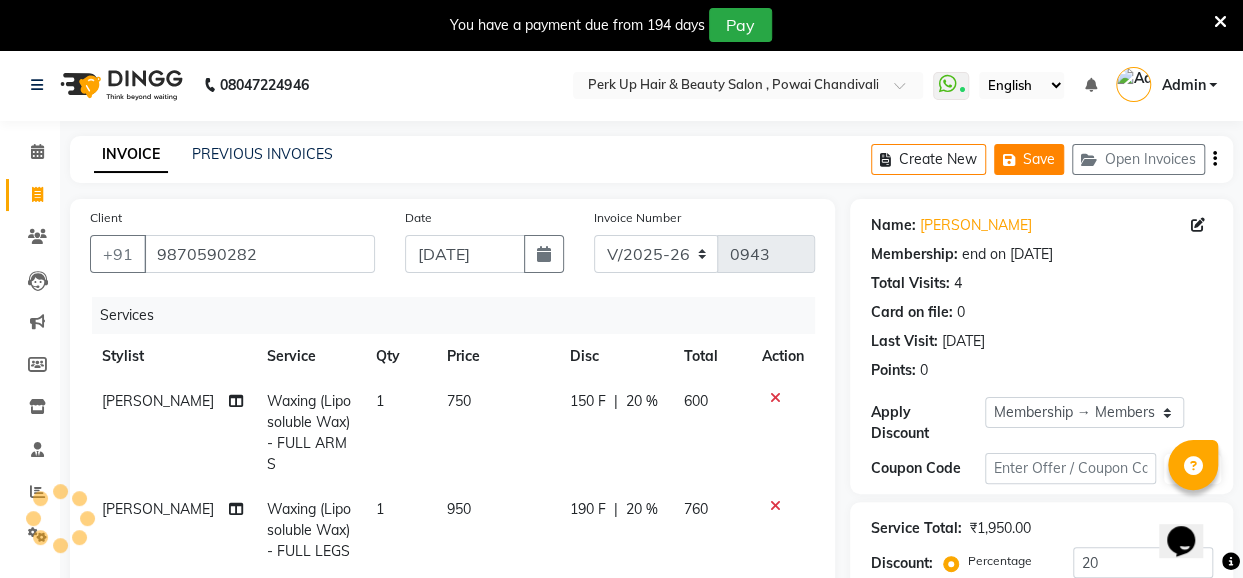click on "Save" 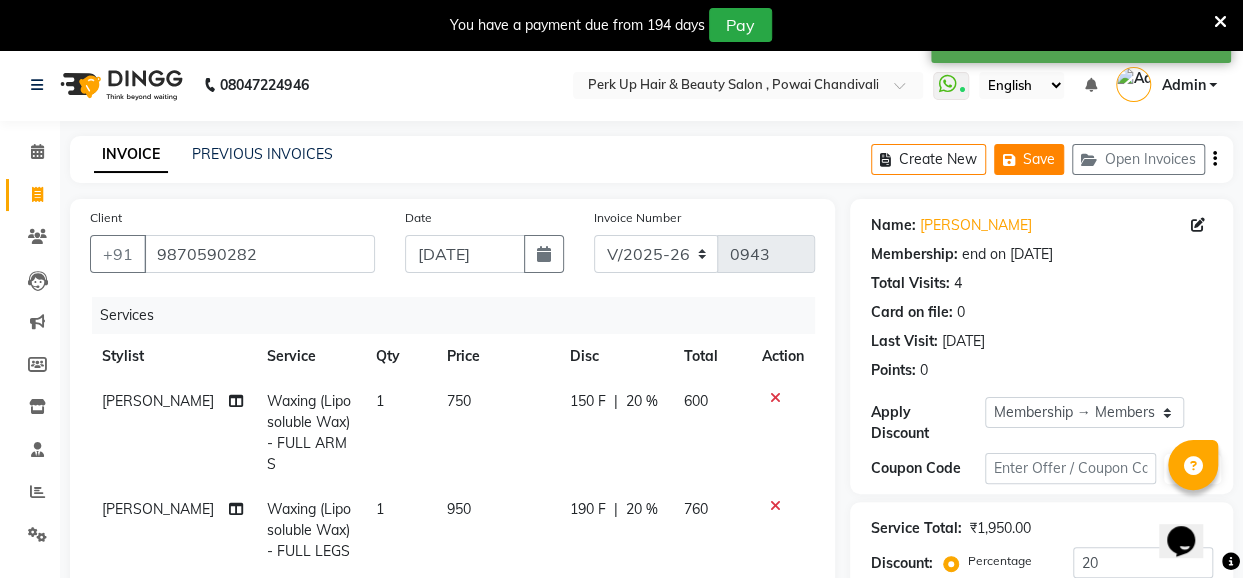 click on "Save" 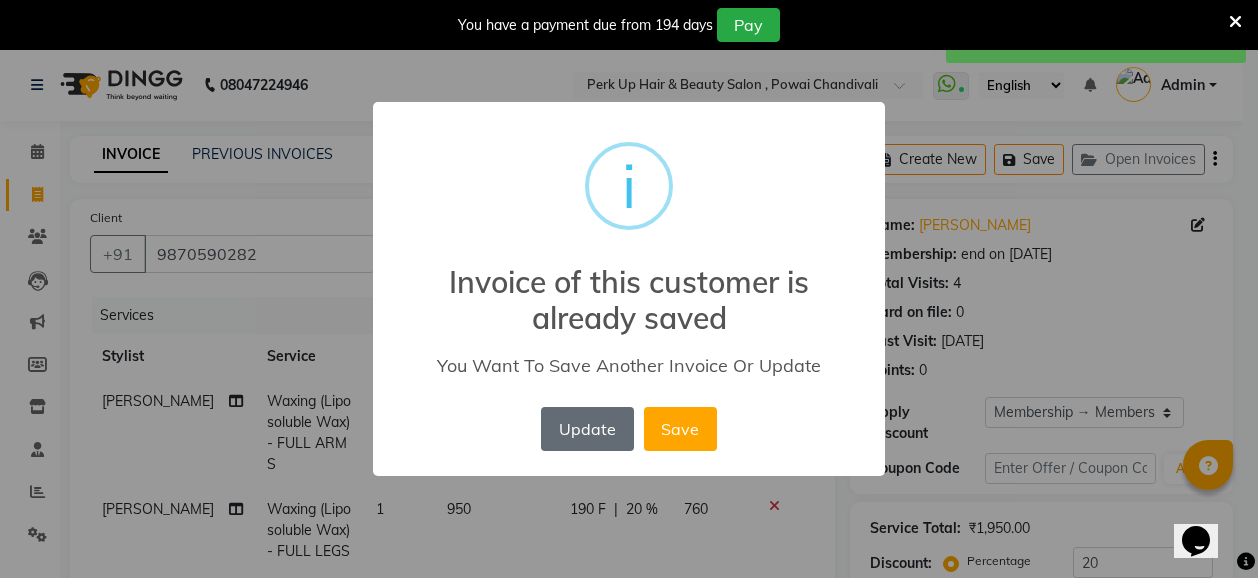 click on "Update" at bounding box center (587, 429) 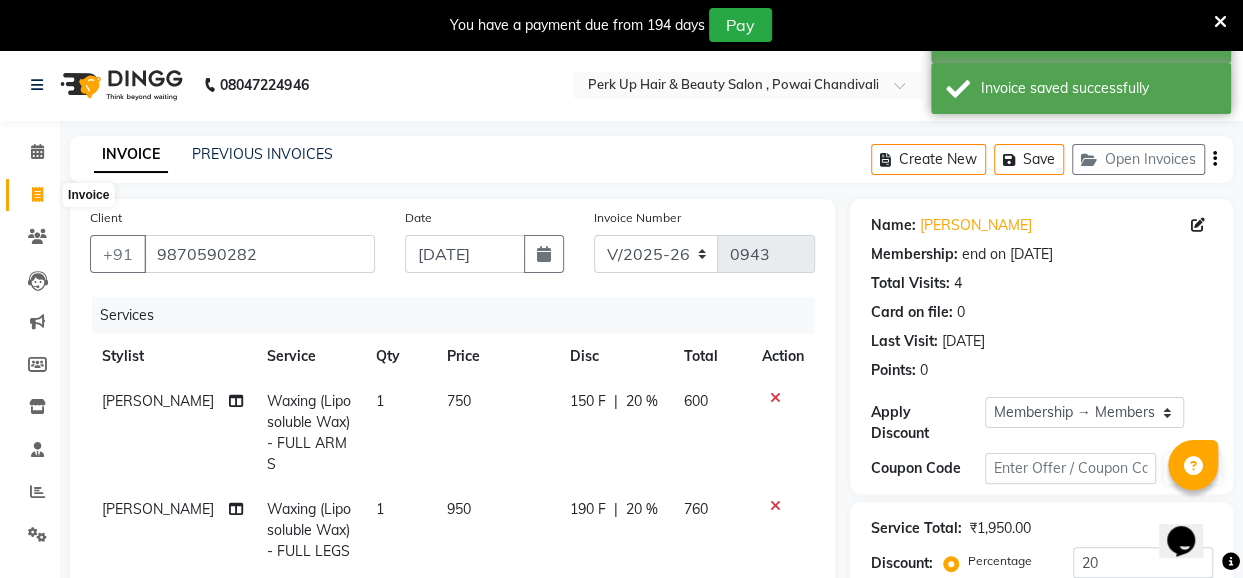 click 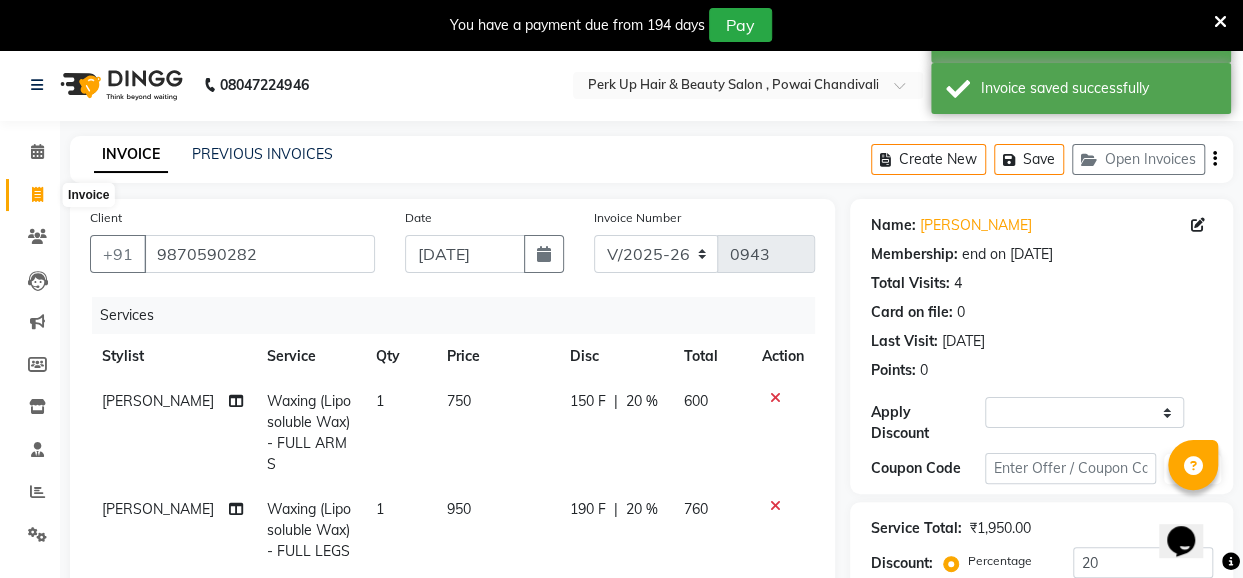 select on "service" 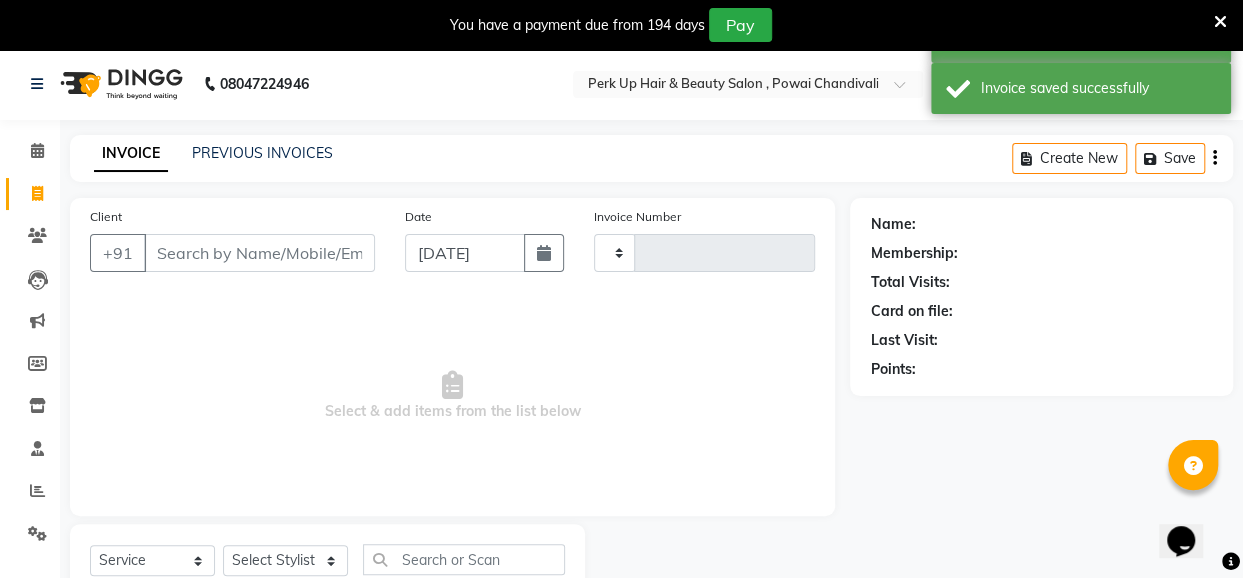 type on "0943" 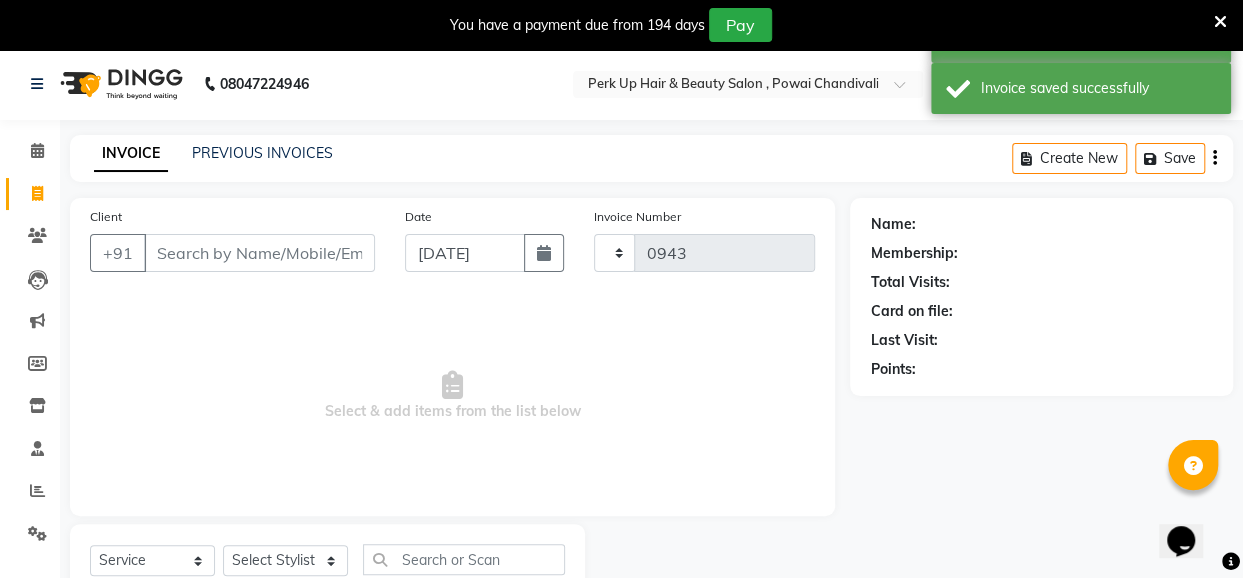 select on "5131" 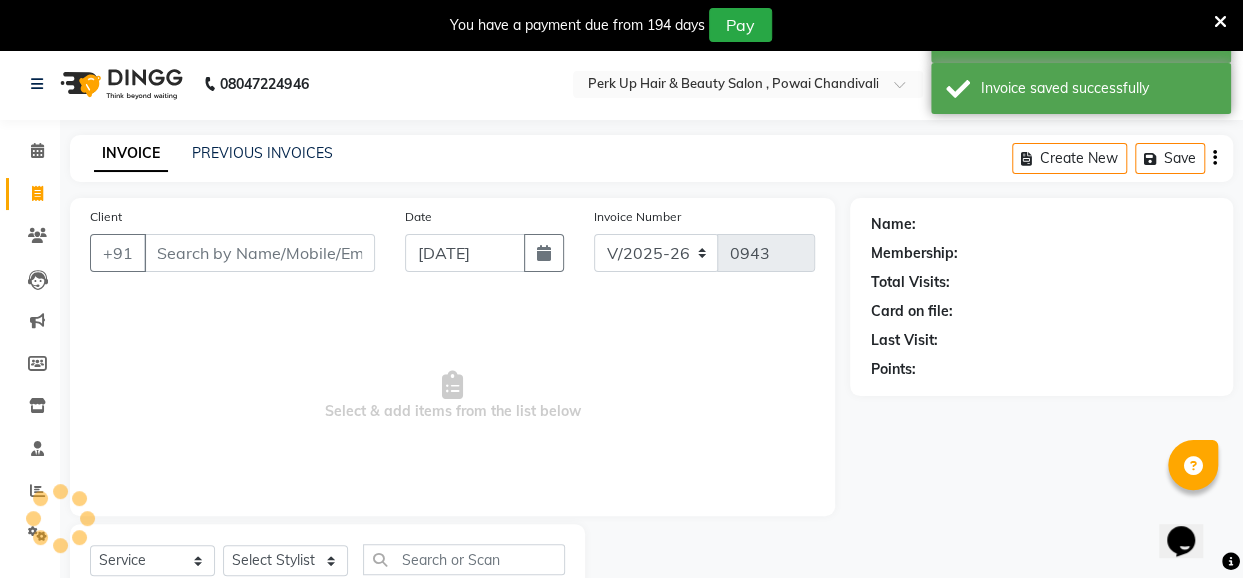 scroll, scrollTop: 71, scrollLeft: 0, axis: vertical 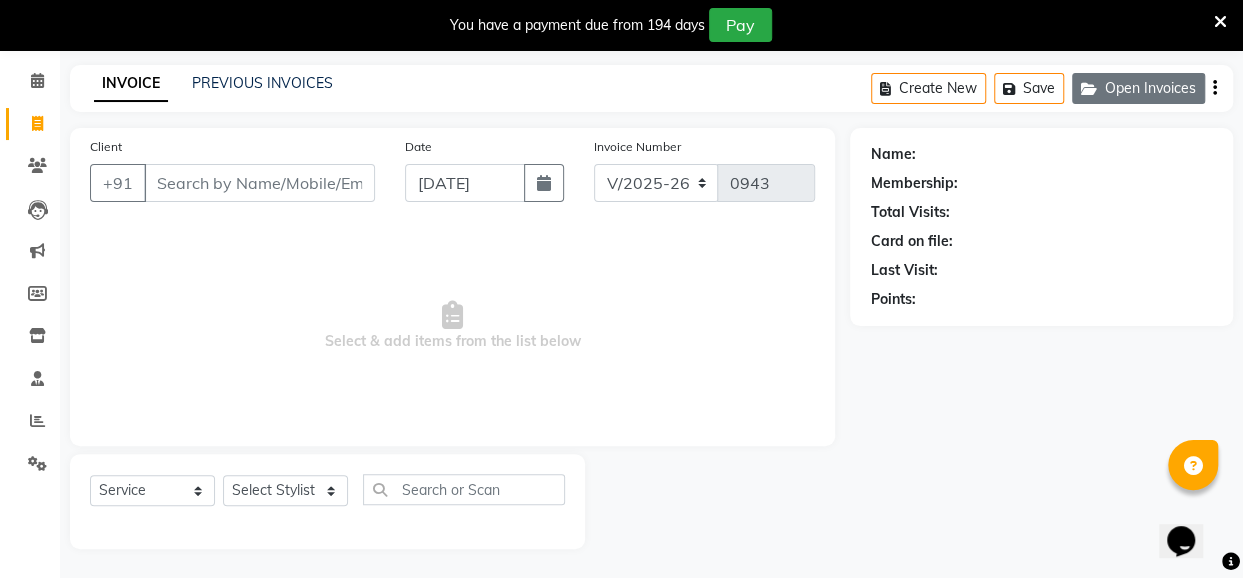 click 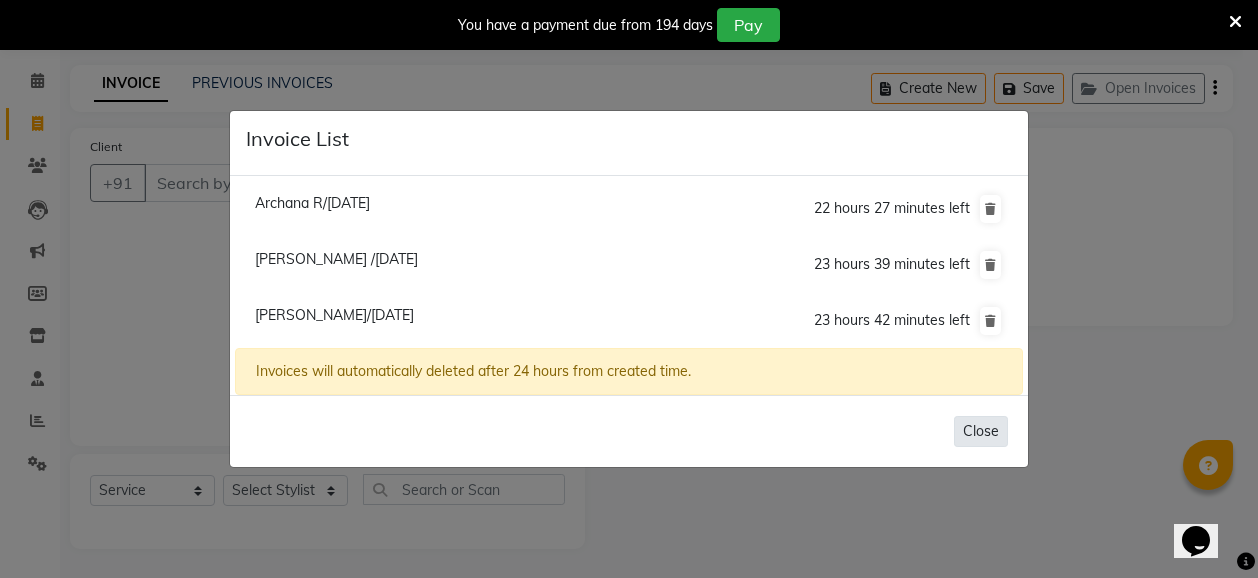 click on "Close" 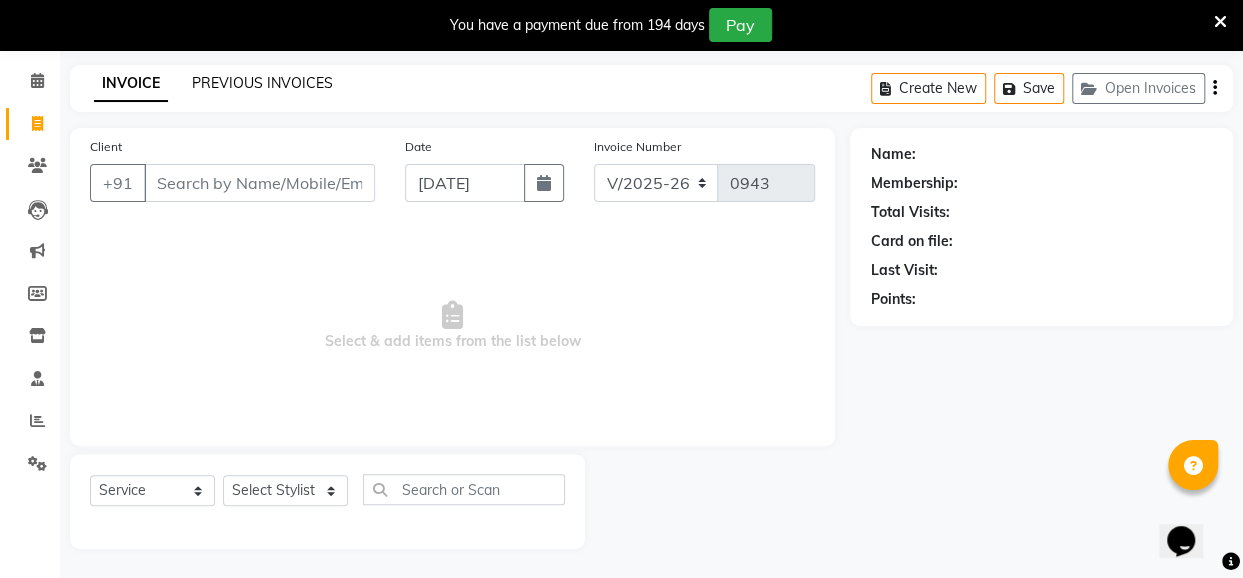 click on "PREVIOUS INVOICES" 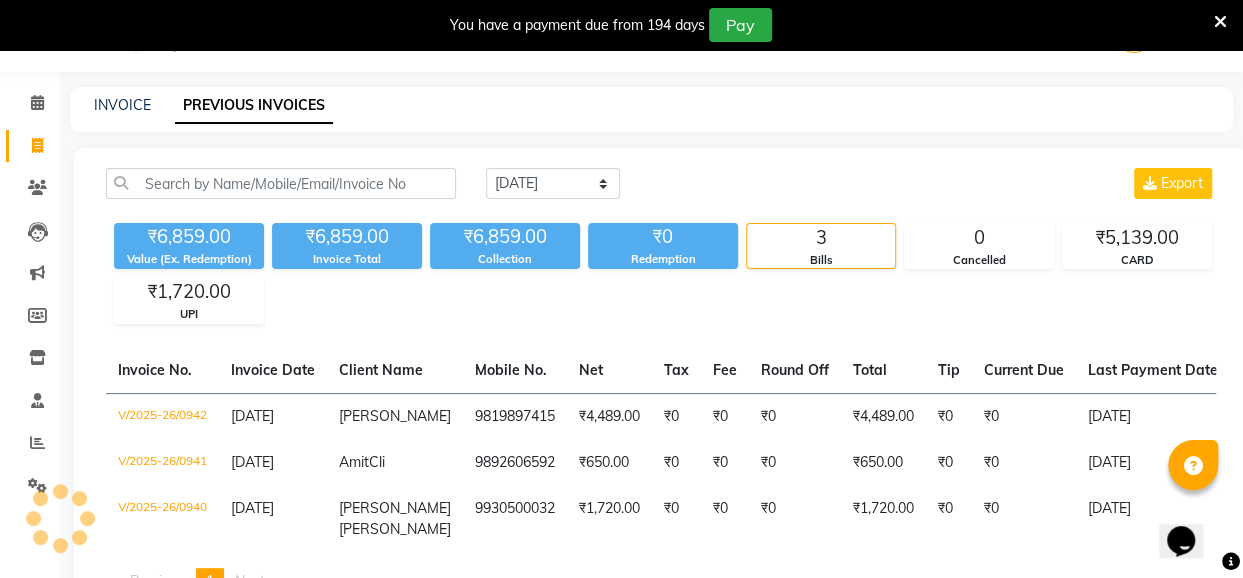 scroll, scrollTop: 71, scrollLeft: 0, axis: vertical 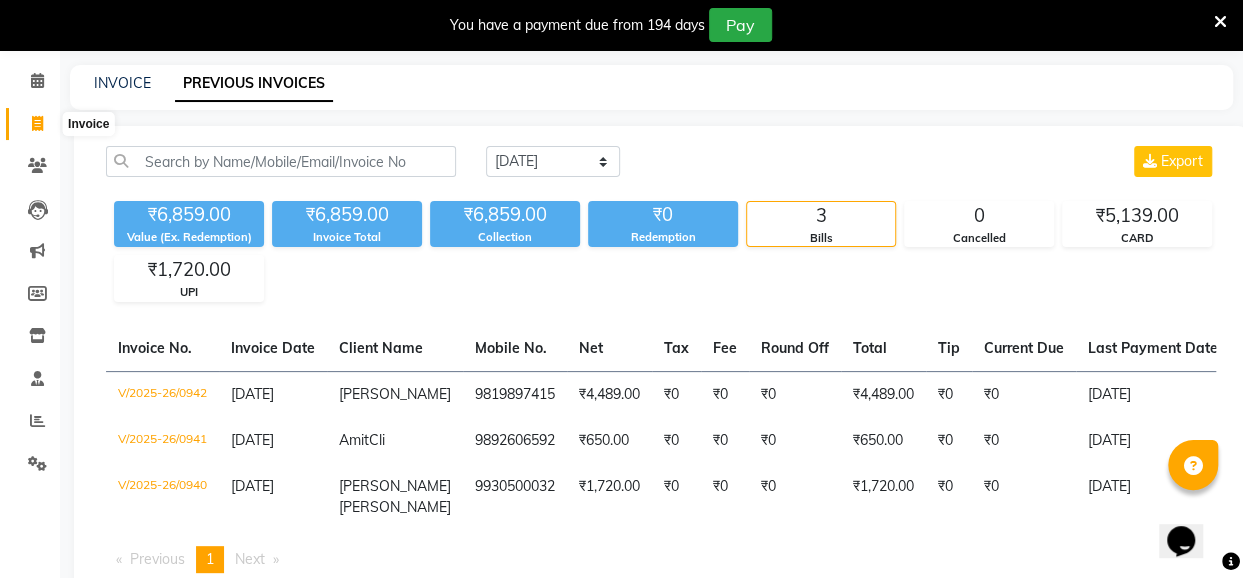 click 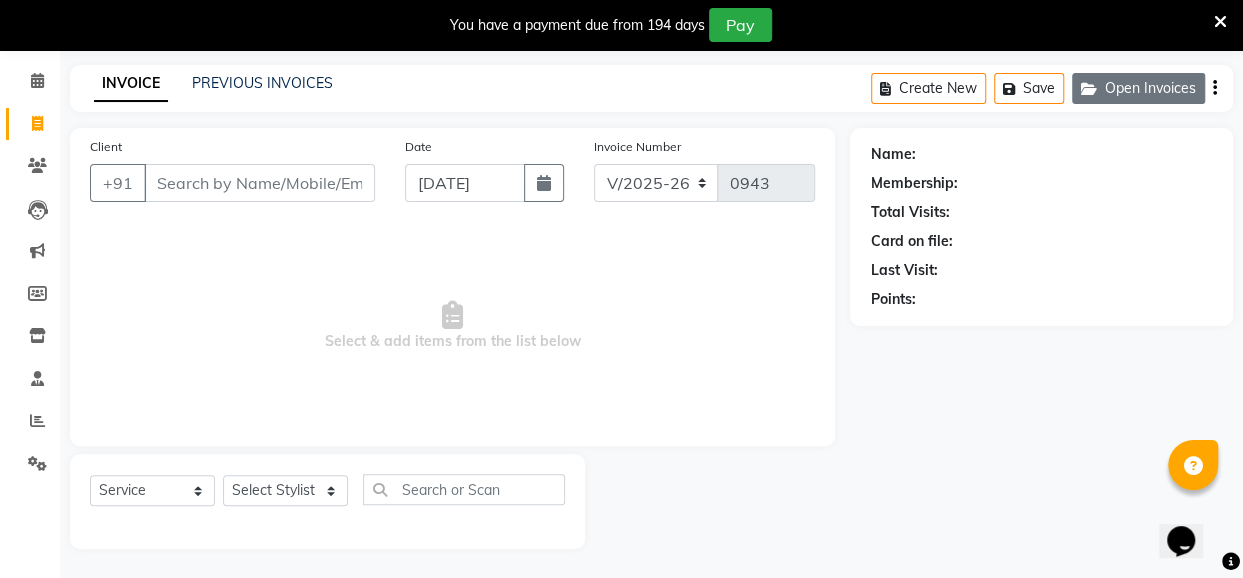click on "Open Invoices" 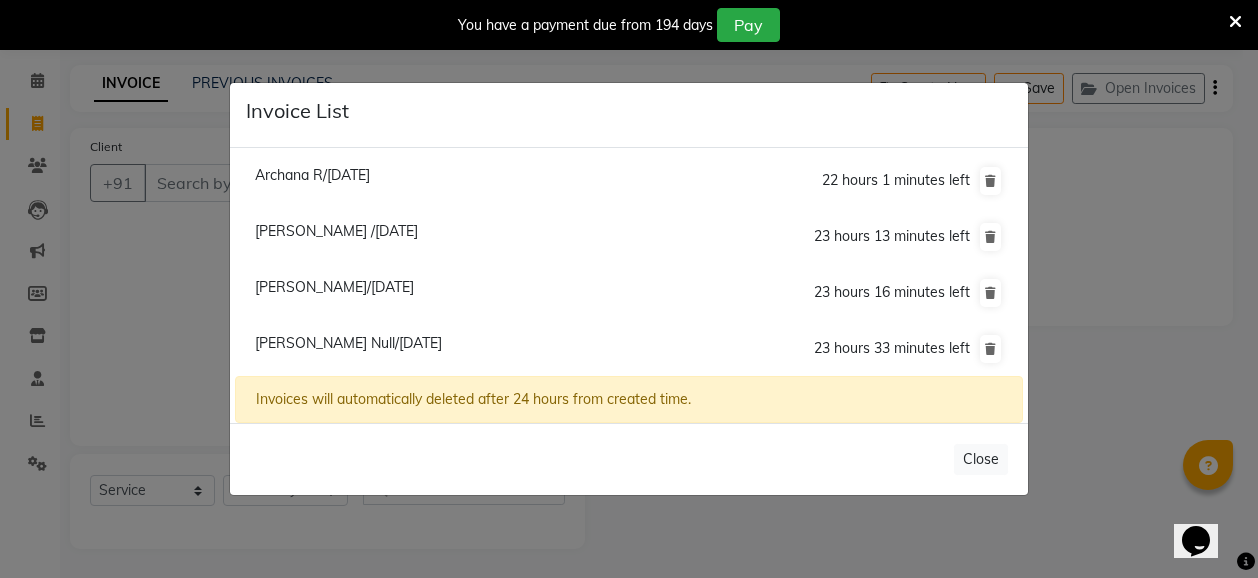 click on "[PERSON_NAME] Null/[DATE]" 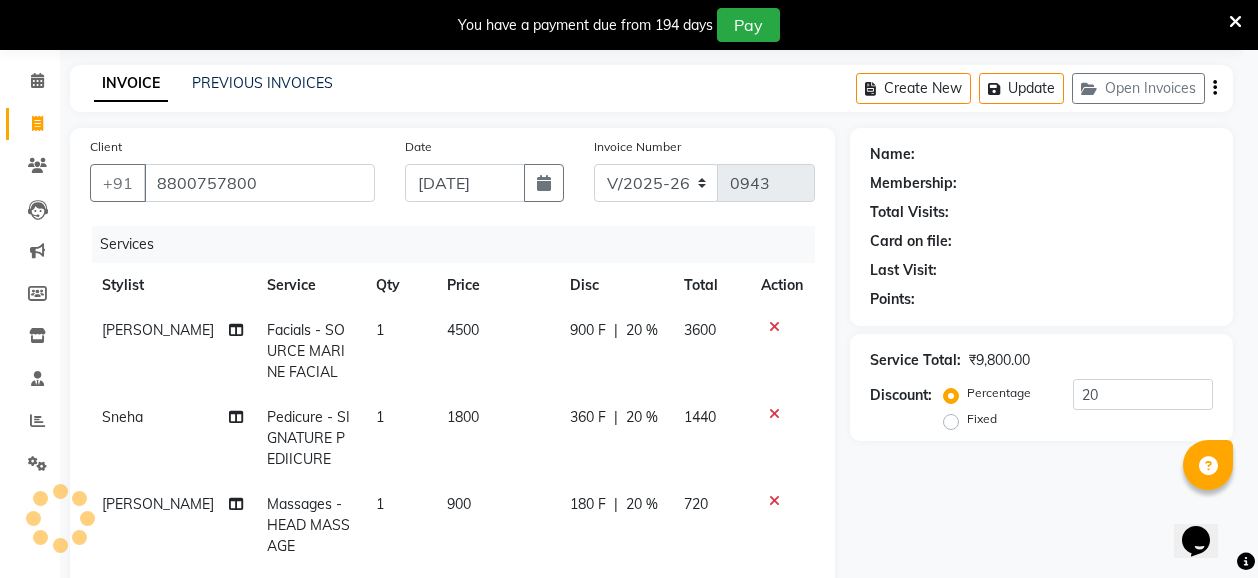 type on "0" 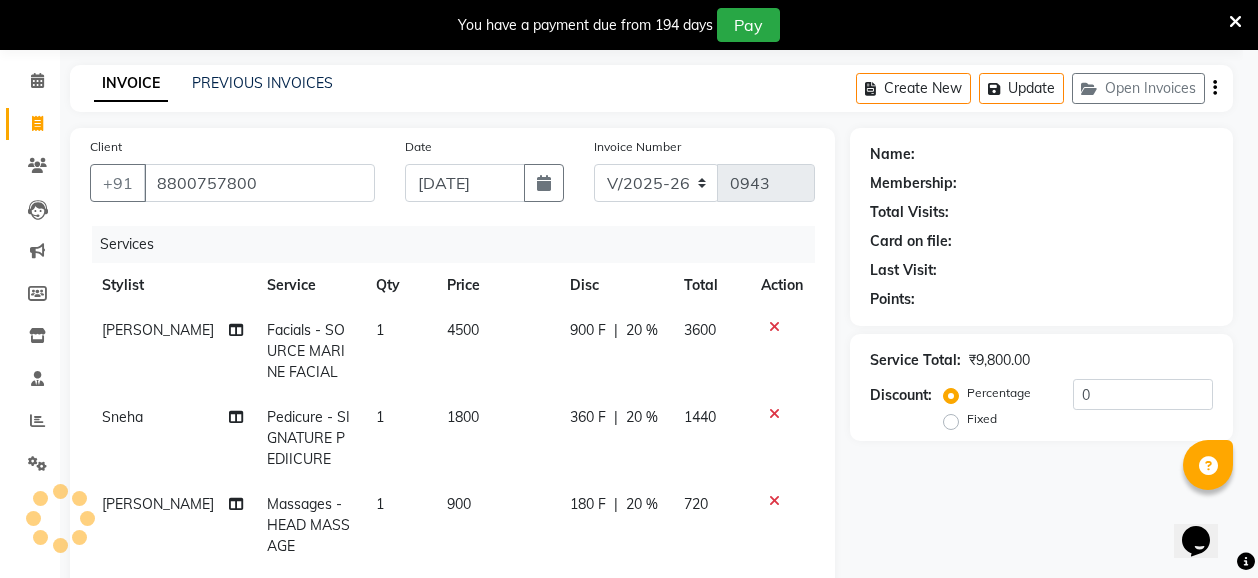 select on "1: Object" 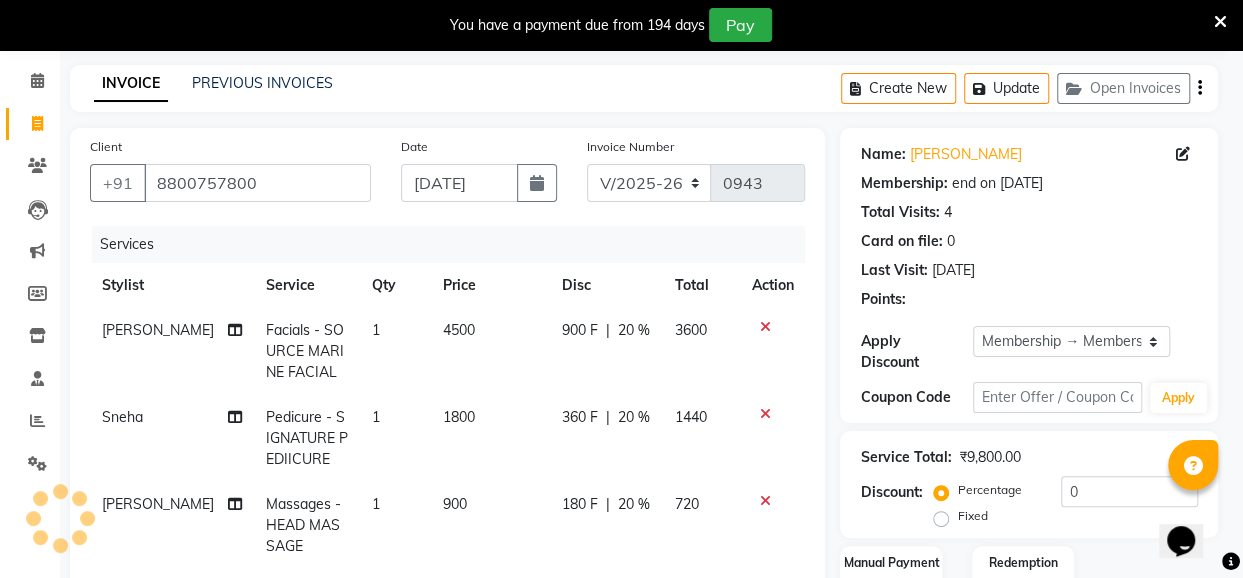 type on "20" 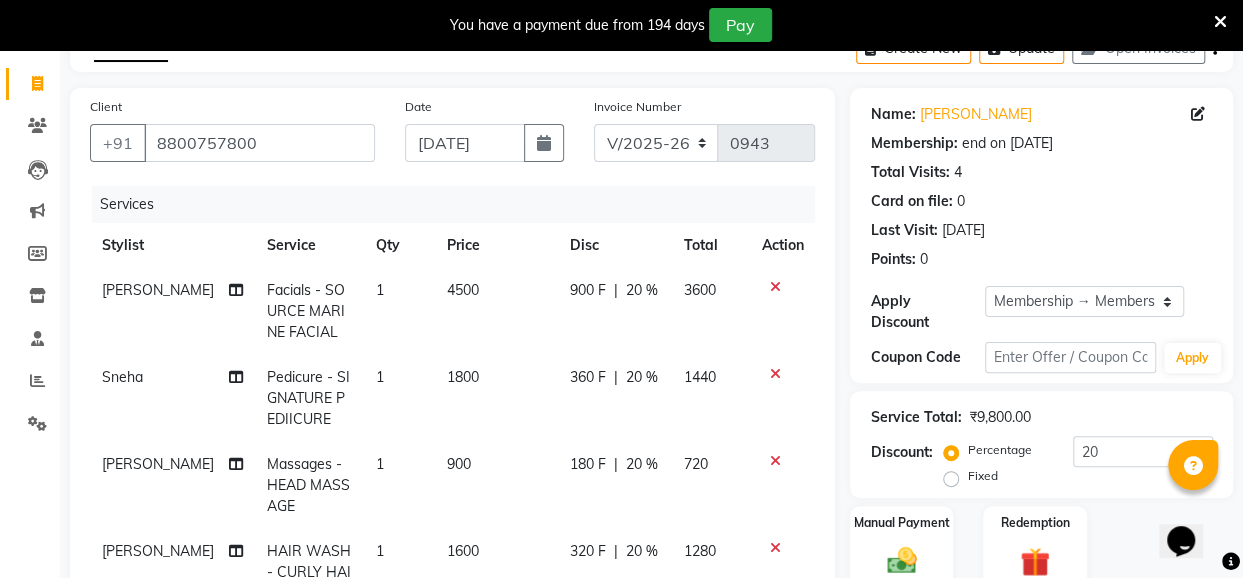 scroll, scrollTop: 151, scrollLeft: 0, axis: vertical 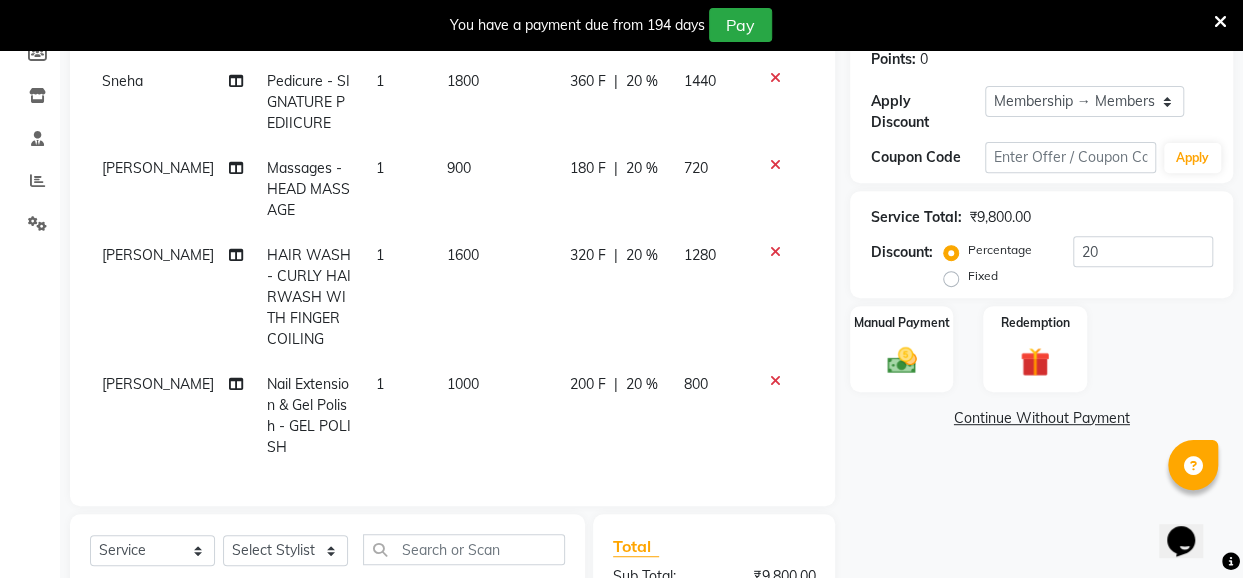 click on "1000" 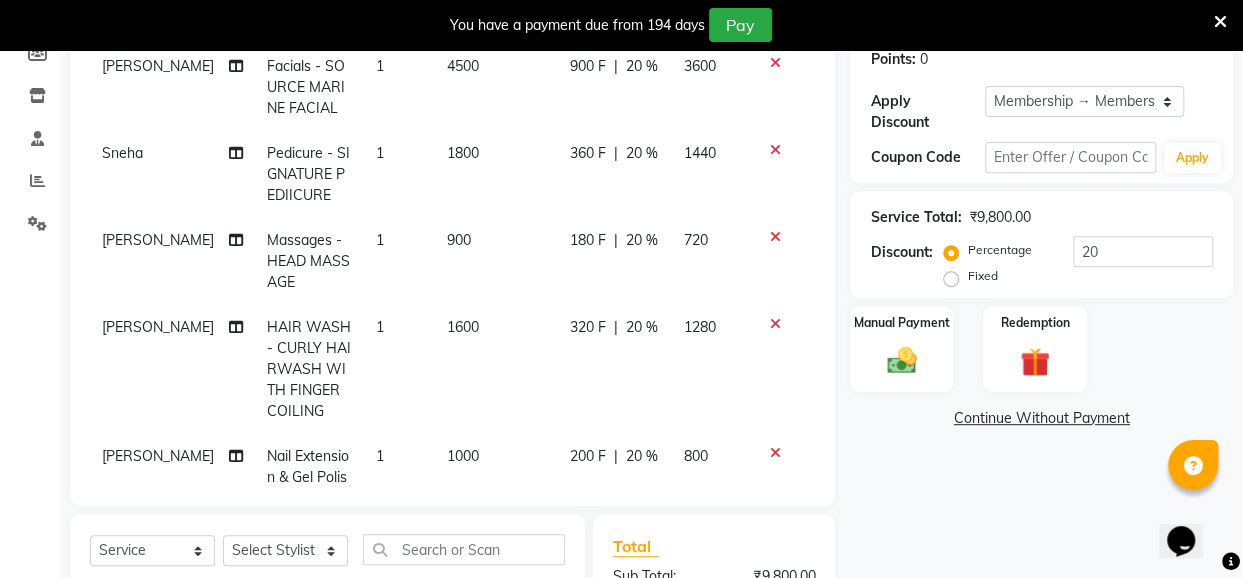 select on "85271" 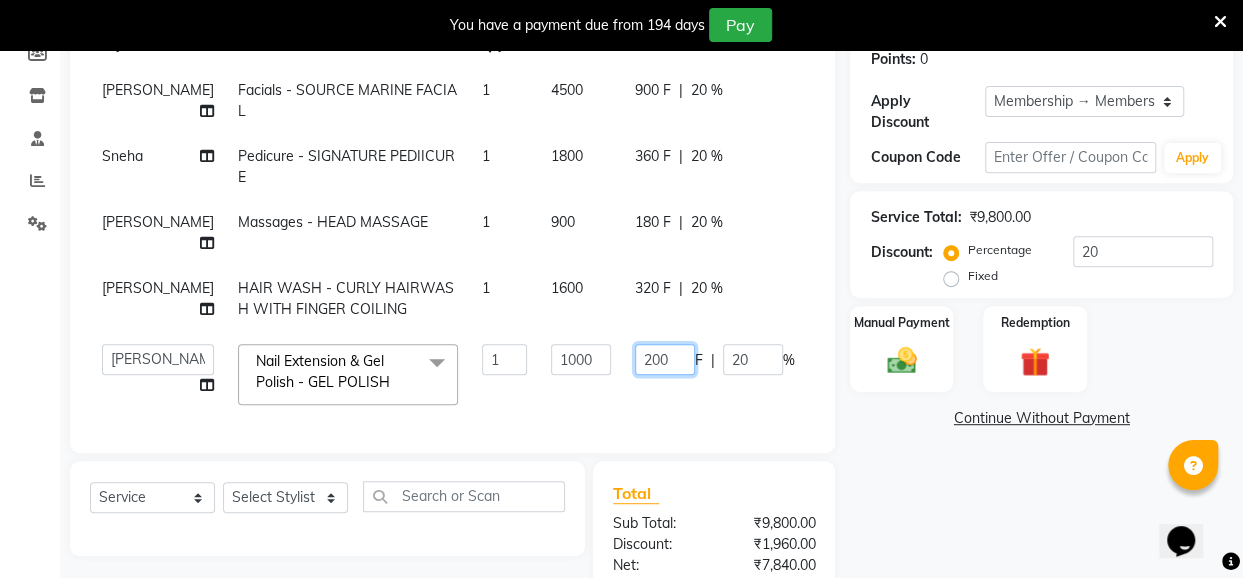 drag, startPoint x: 620, startPoint y: 397, endPoint x: 584, endPoint y: 407, distance: 37.363083 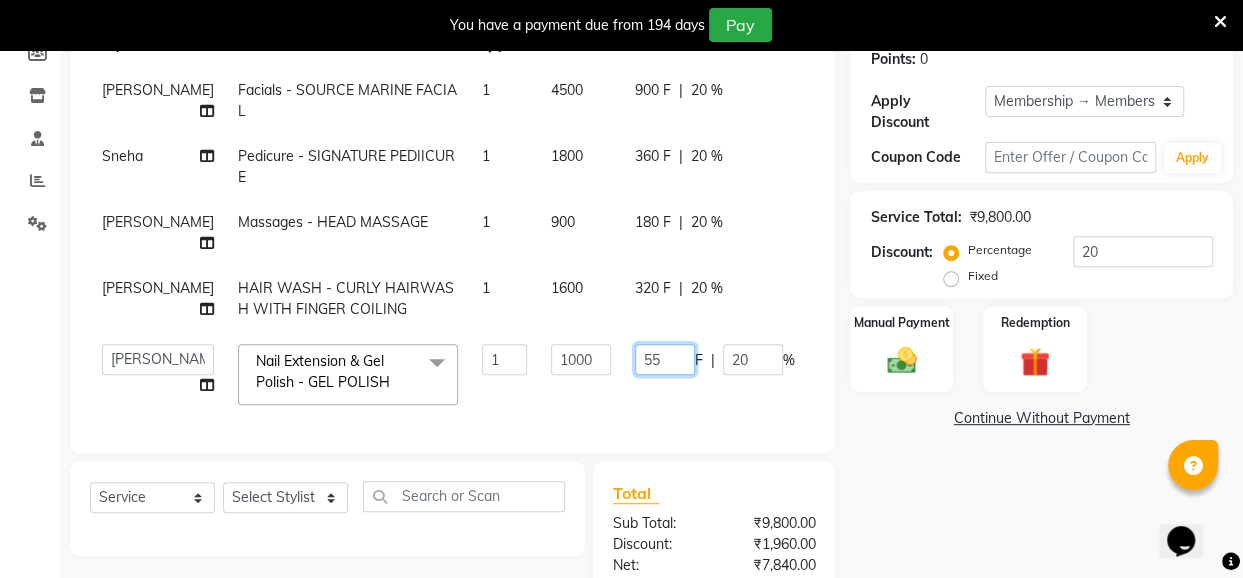 type on "551" 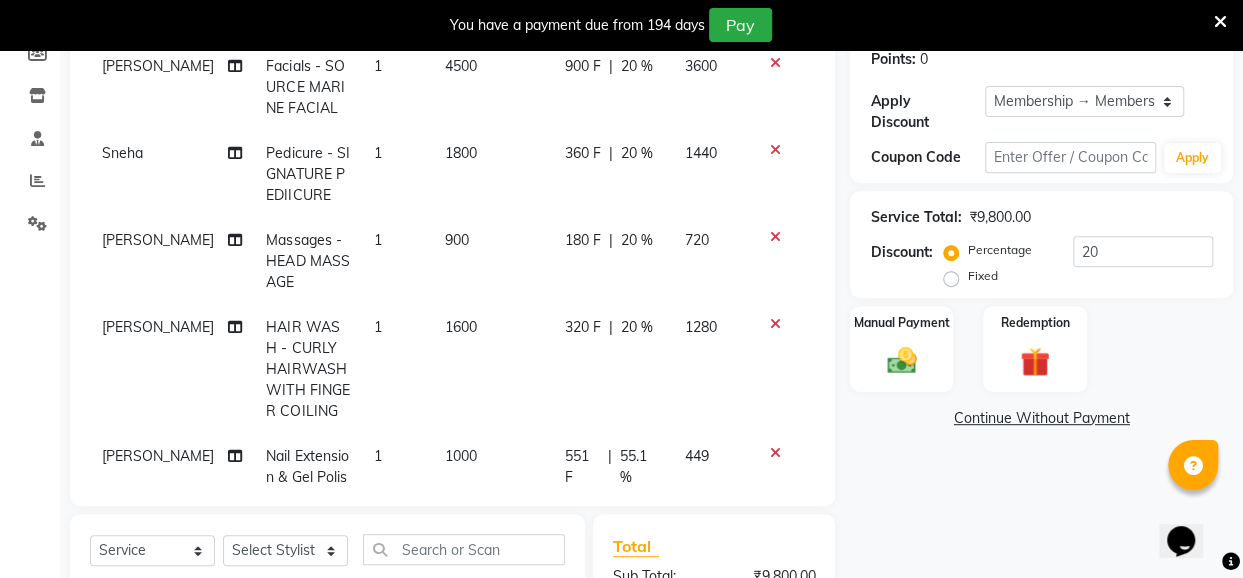 click on "[PERSON_NAME]		 Facials - SOURCE MARINE FACIAL 1 4500 900 F | 20 % 3600 Sneha Pedicure - SIGNATURE PEDIICURE 1 1800 360 F | 20 % 1440 [PERSON_NAME] Massages - HEAD MASSAGE 1 900 180 F | 20 % 720 [PERSON_NAME] HAIR WASH - CURLY HAIRWASH WITH FINGER COILING 1 1600 320 F | 20 % 1280 Seja Jaiswal Nail Extension & Gel Polish - GEL POLISH 1 1000 551 F | 55.1 % 449" 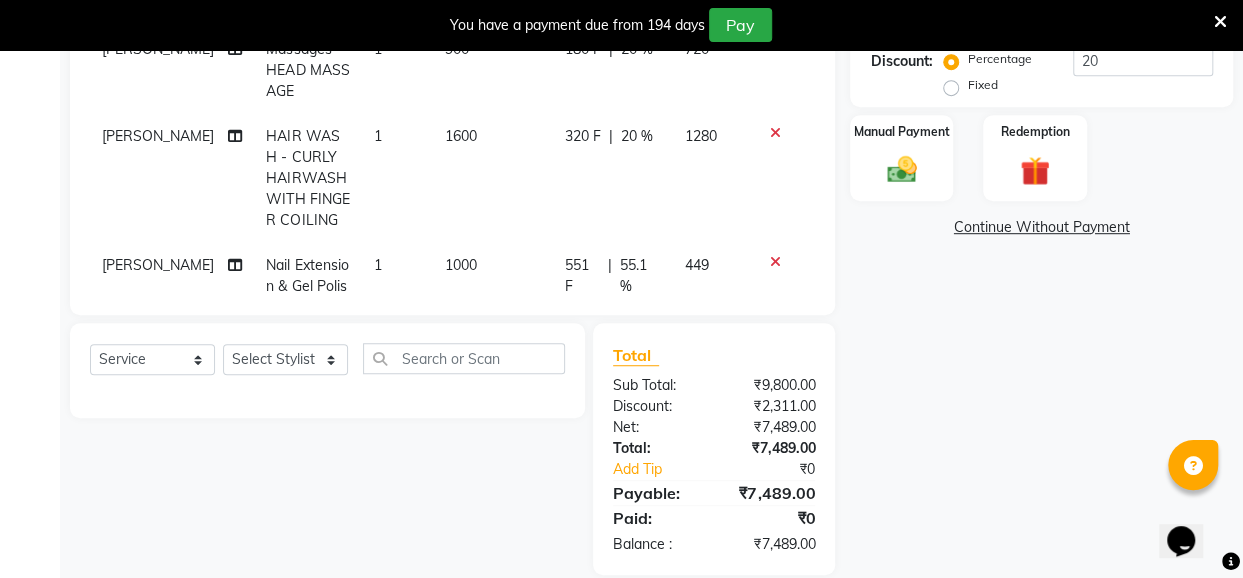 scroll, scrollTop: 528, scrollLeft: 0, axis: vertical 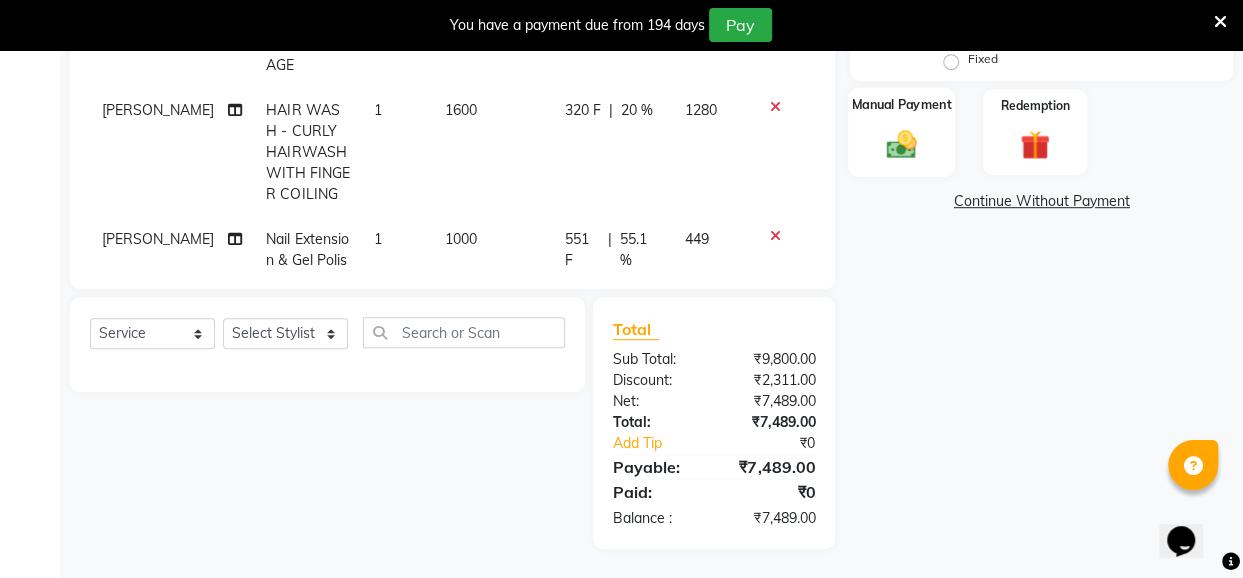 click on "Manual Payment" 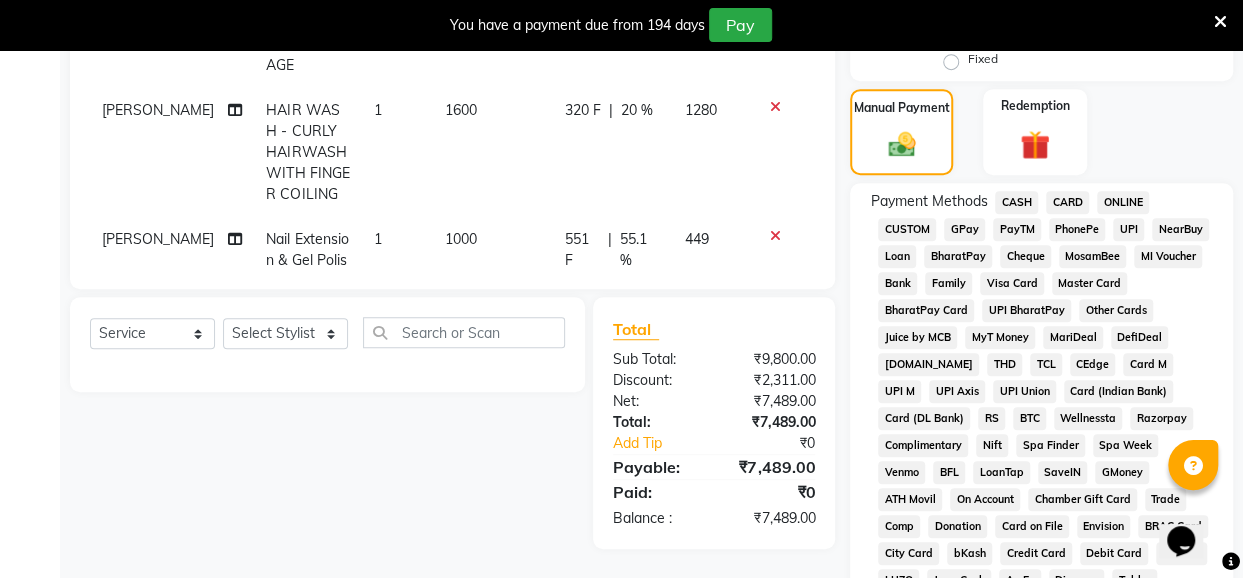 drag, startPoint x: 1074, startPoint y: 199, endPoint x: 1089, endPoint y: 214, distance: 21.213203 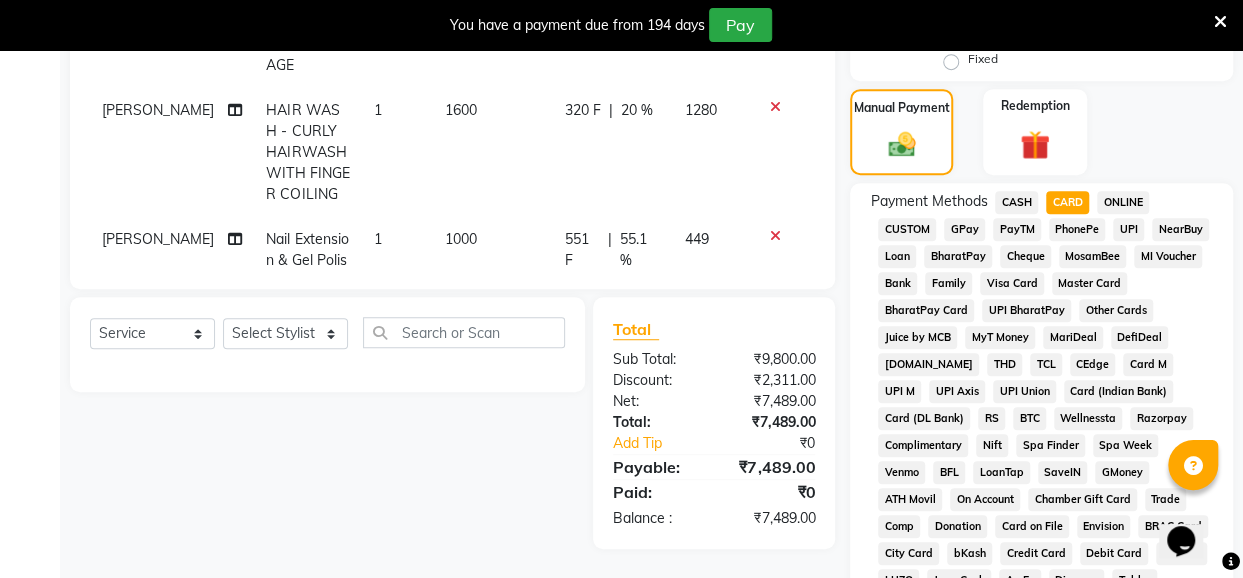 scroll, scrollTop: 1033, scrollLeft: 0, axis: vertical 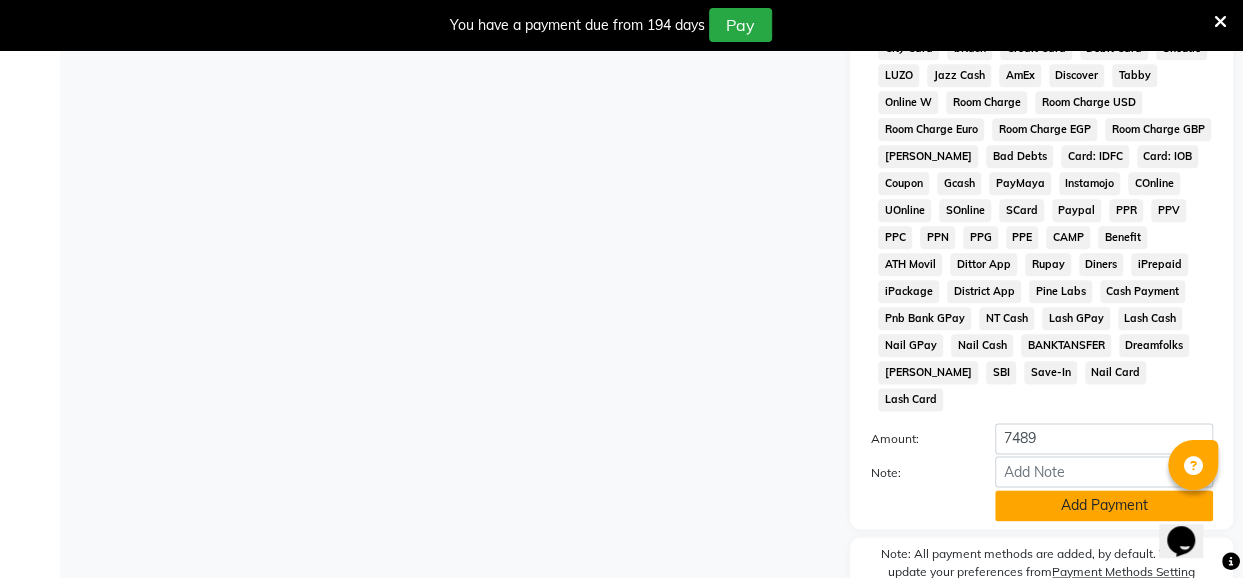 click on "Add Payment" 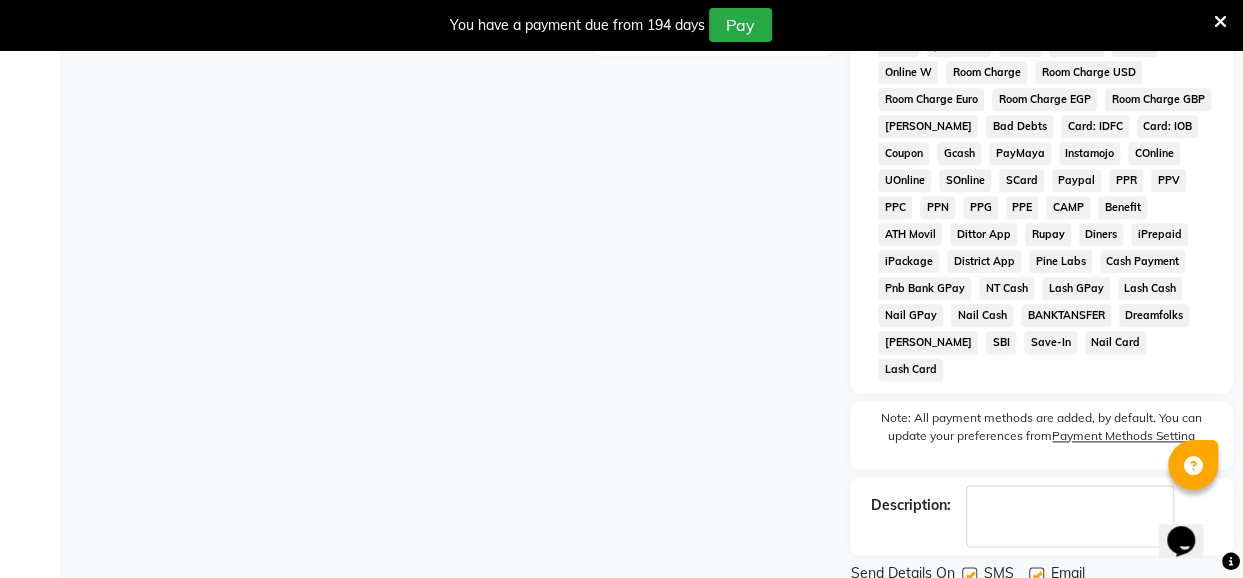 scroll, scrollTop: 1116, scrollLeft: 0, axis: vertical 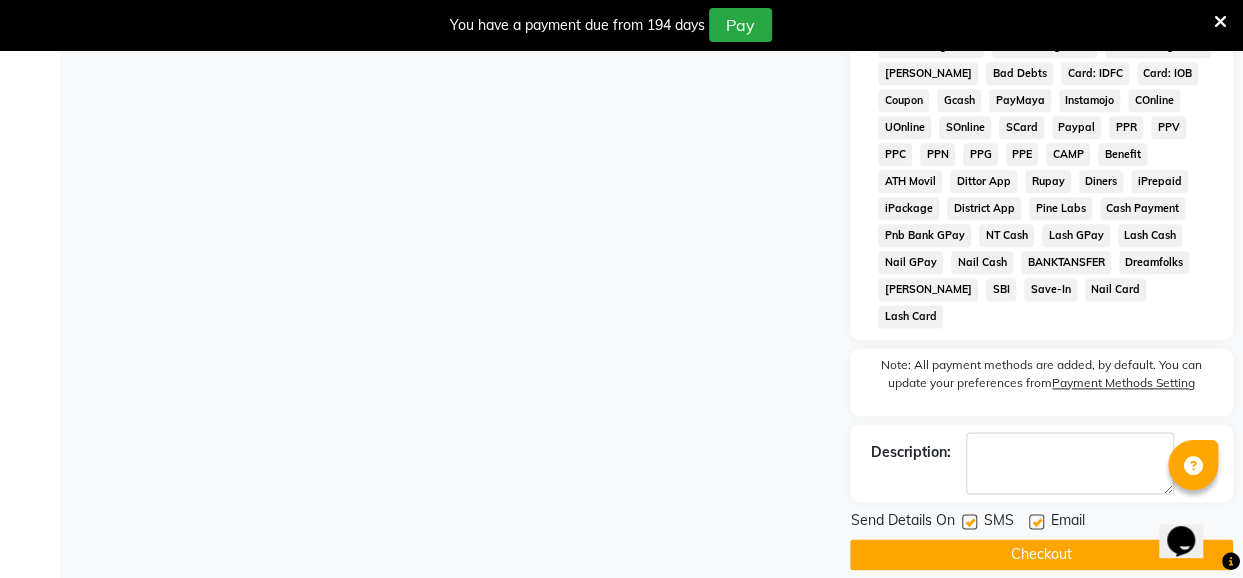 click on "Checkout" 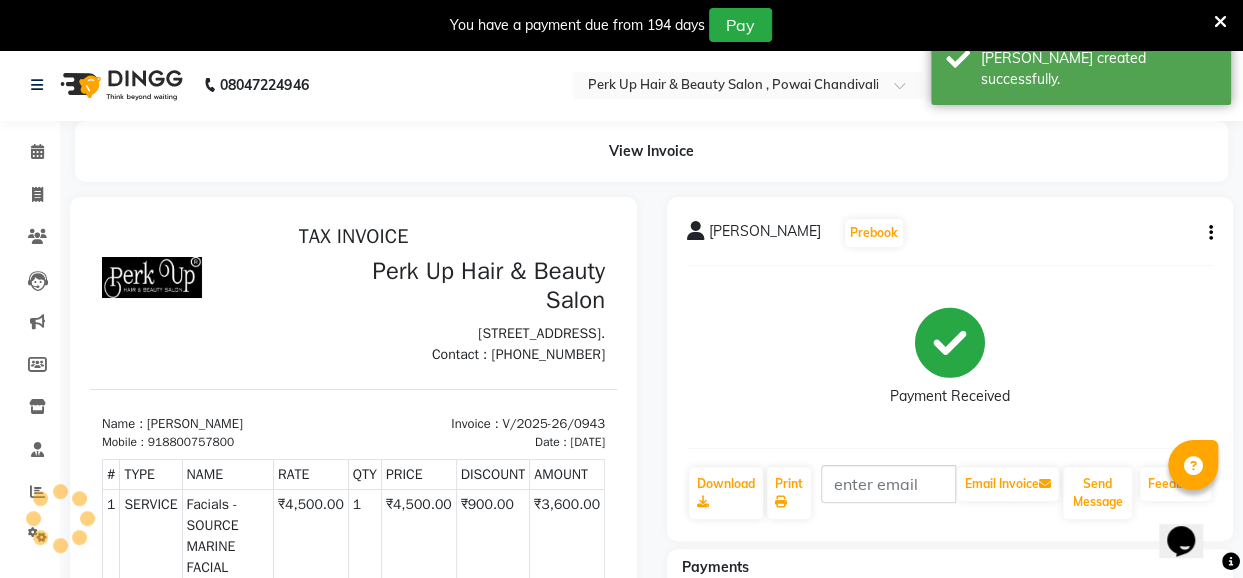 scroll, scrollTop: 0, scrollLeft: 0, axis: both 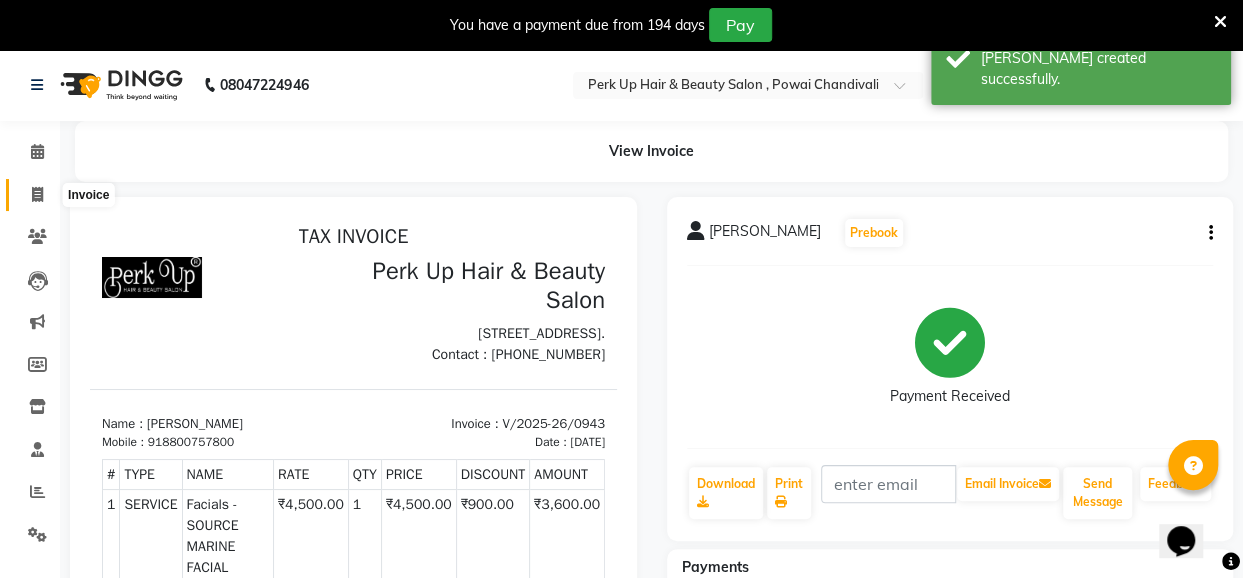 click 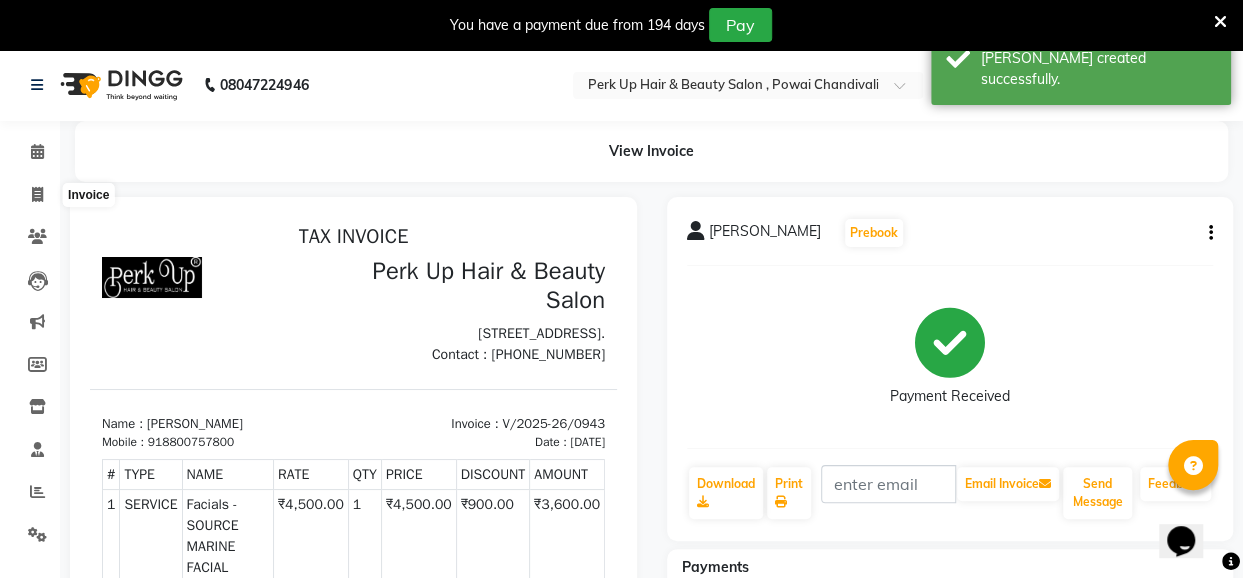 select on "service" 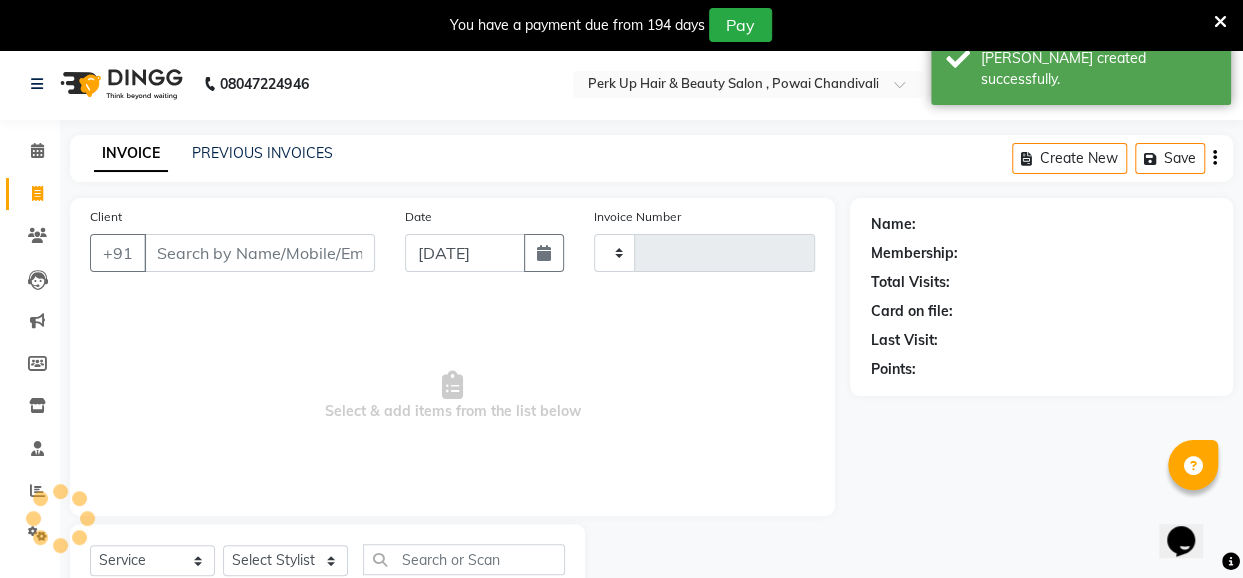 type on "0944" 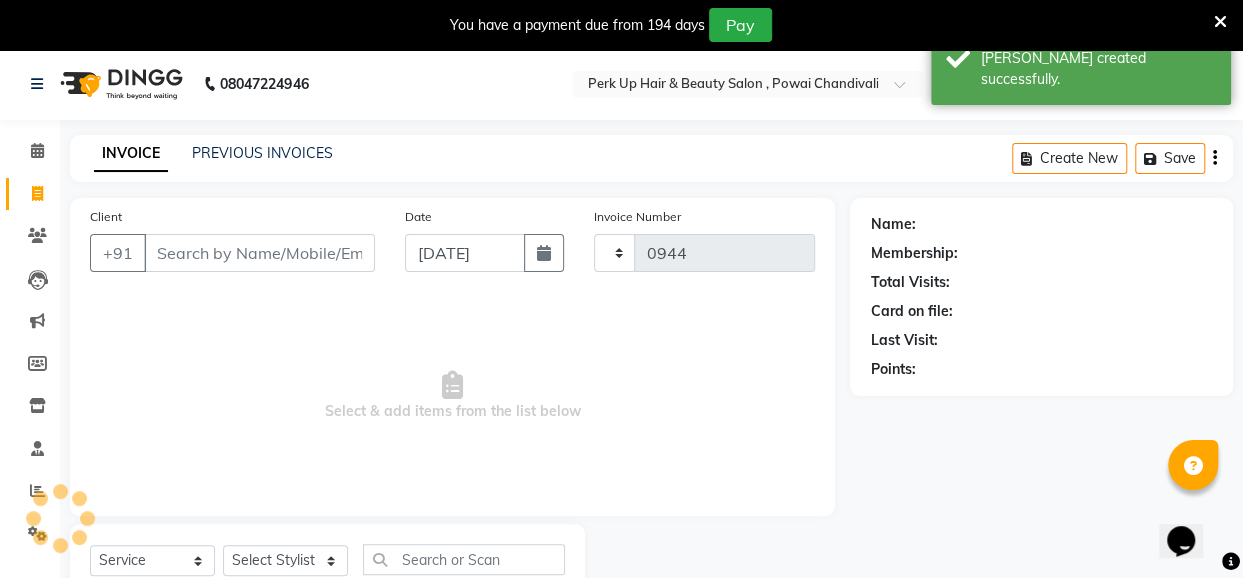 select on "5131" 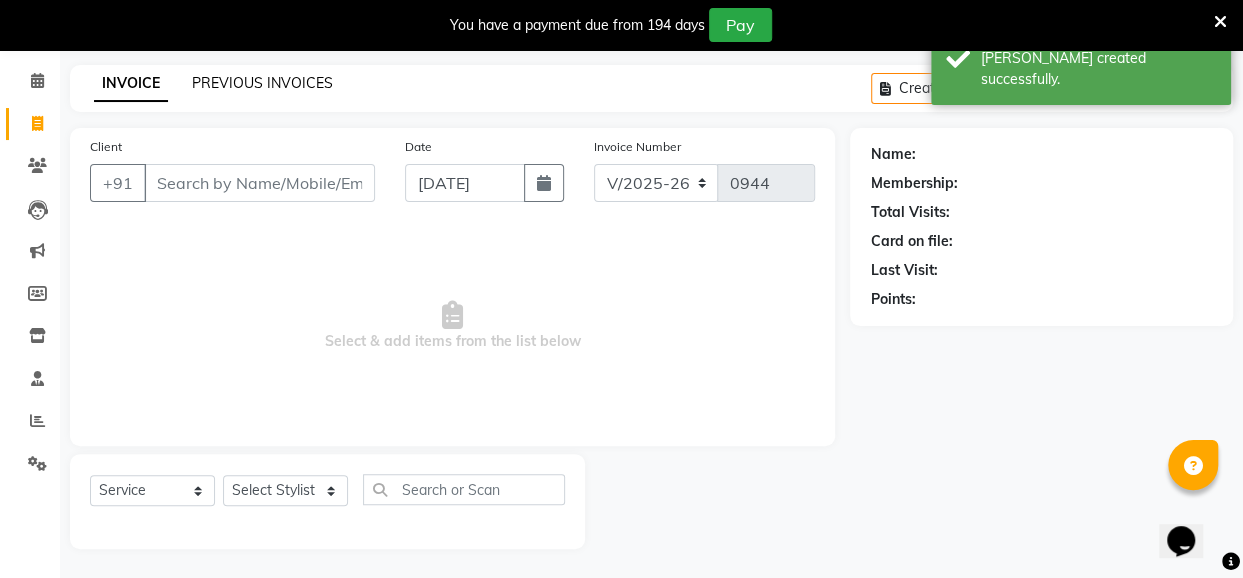 click on "PREVIOUS INVOICES" 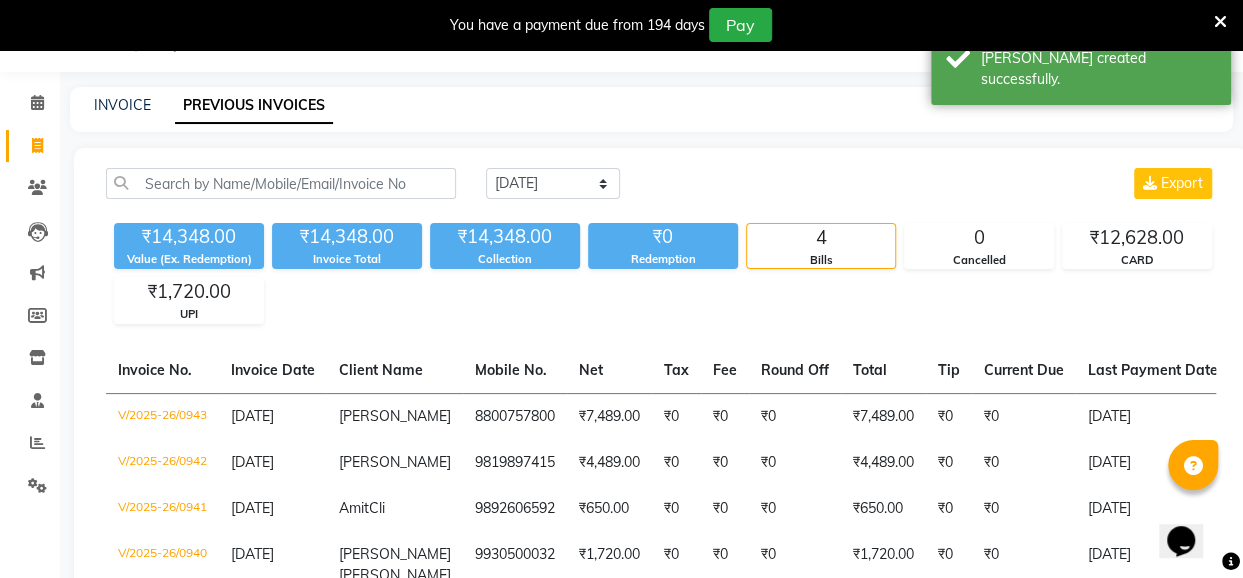 scroll, scrollTop: 71, scrollLeft: 0, axis: vertical 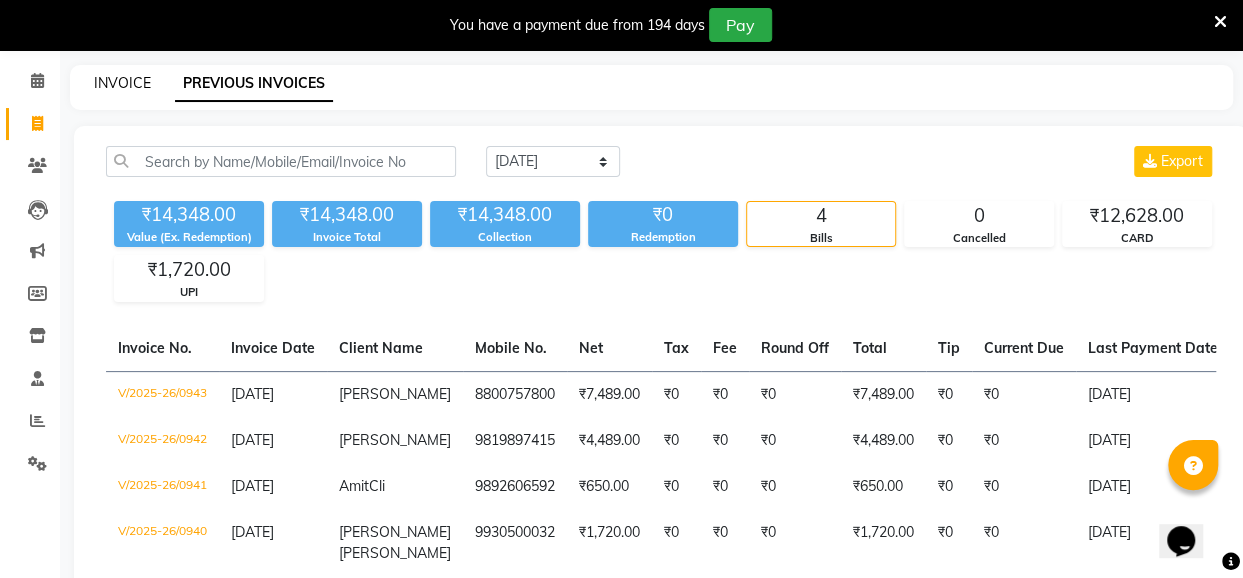 click on "INVOICE" 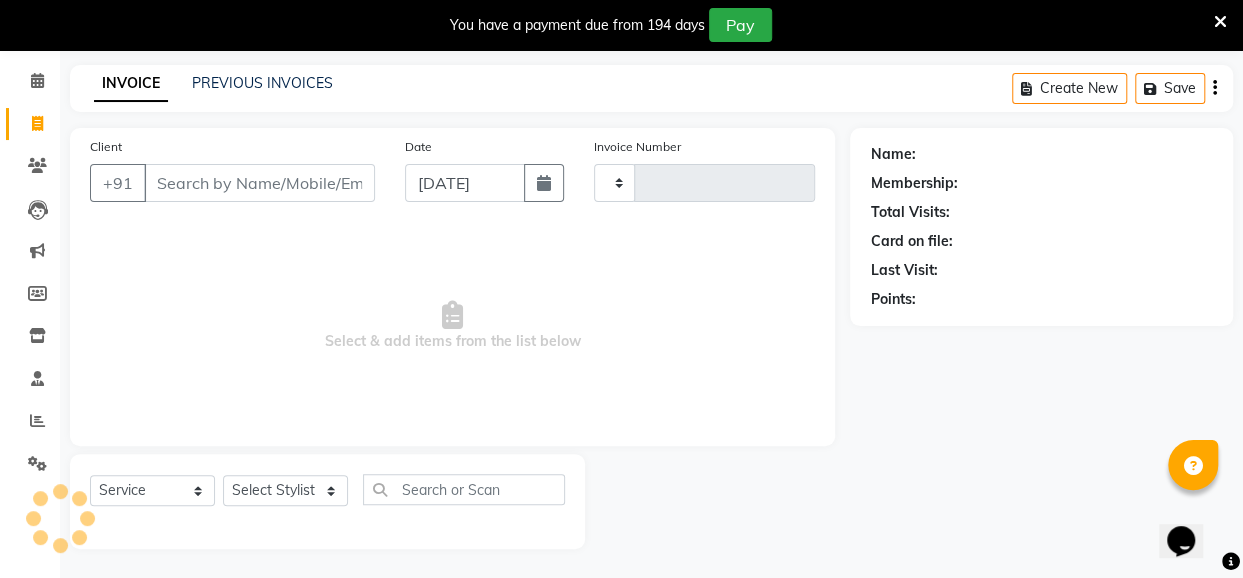 type on "0944" 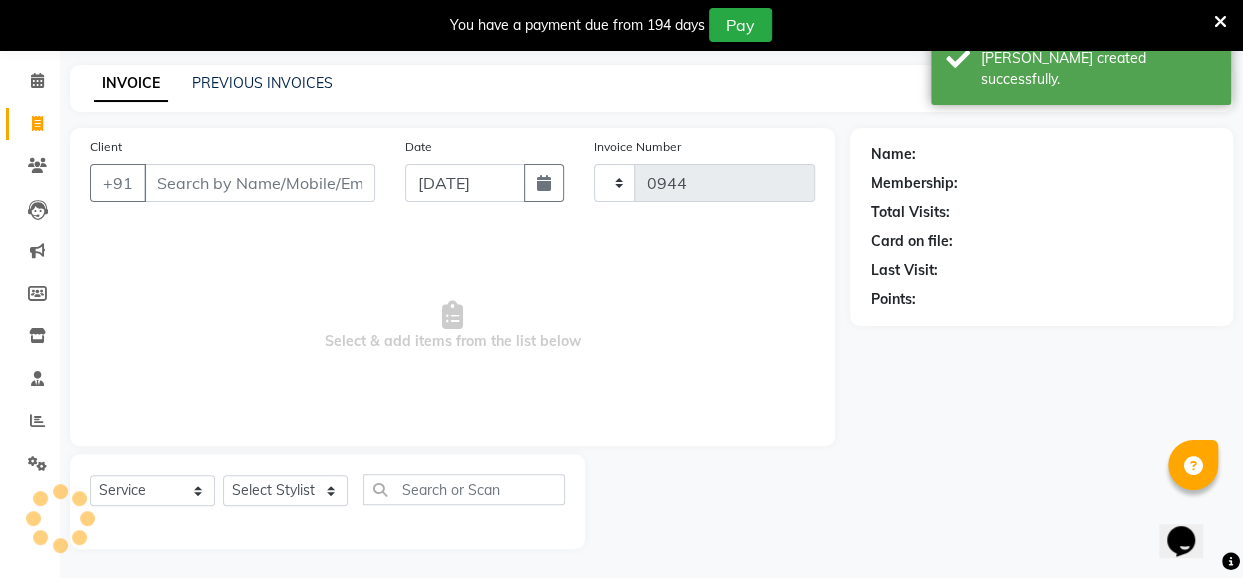 select on "5131" 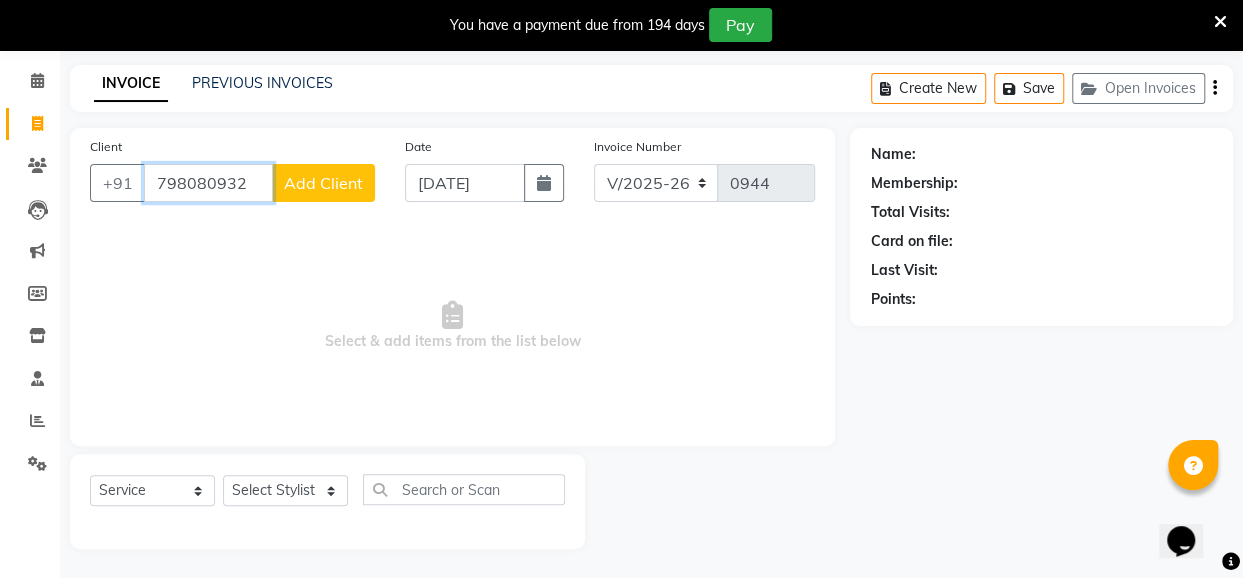 click on "798080932" at bounding box center [208, 183] 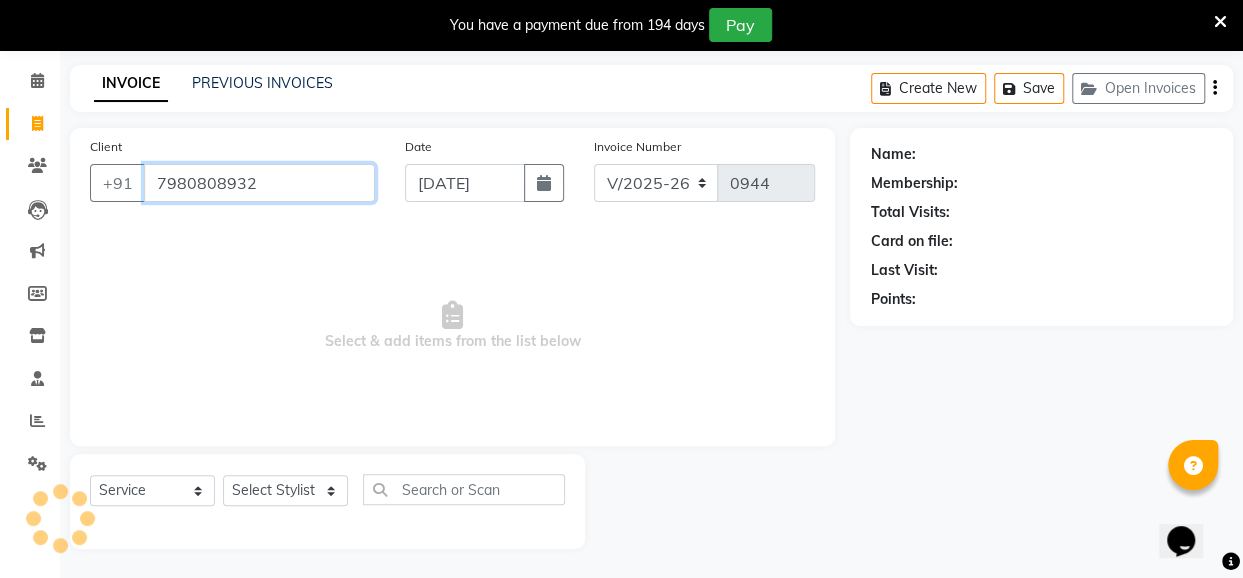 type on "7980808932" 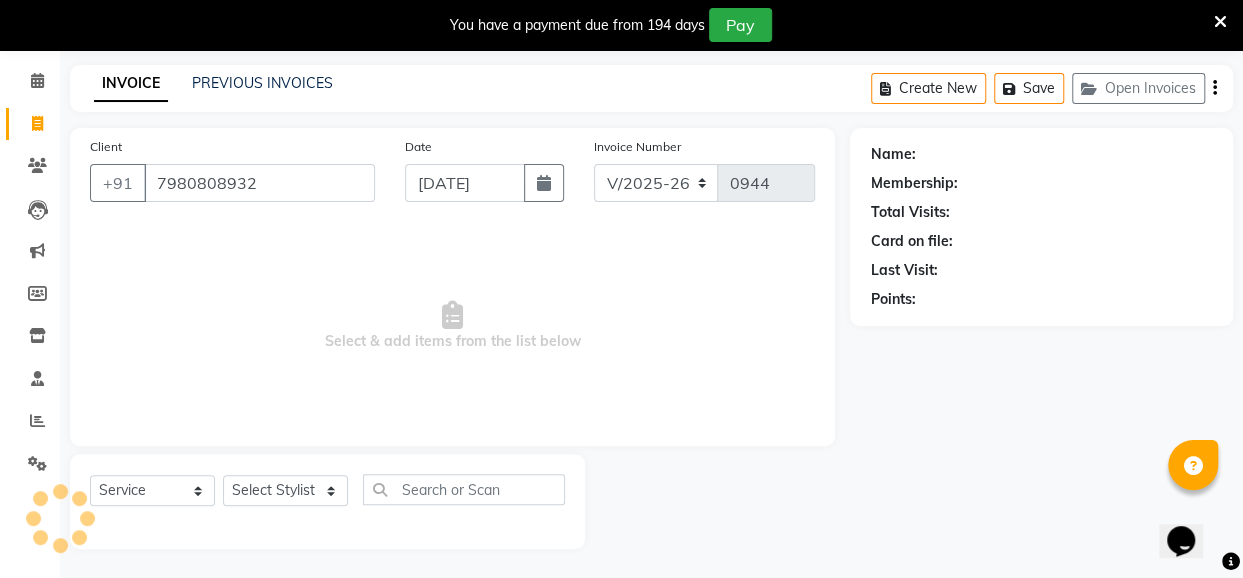 select on "1: Object" 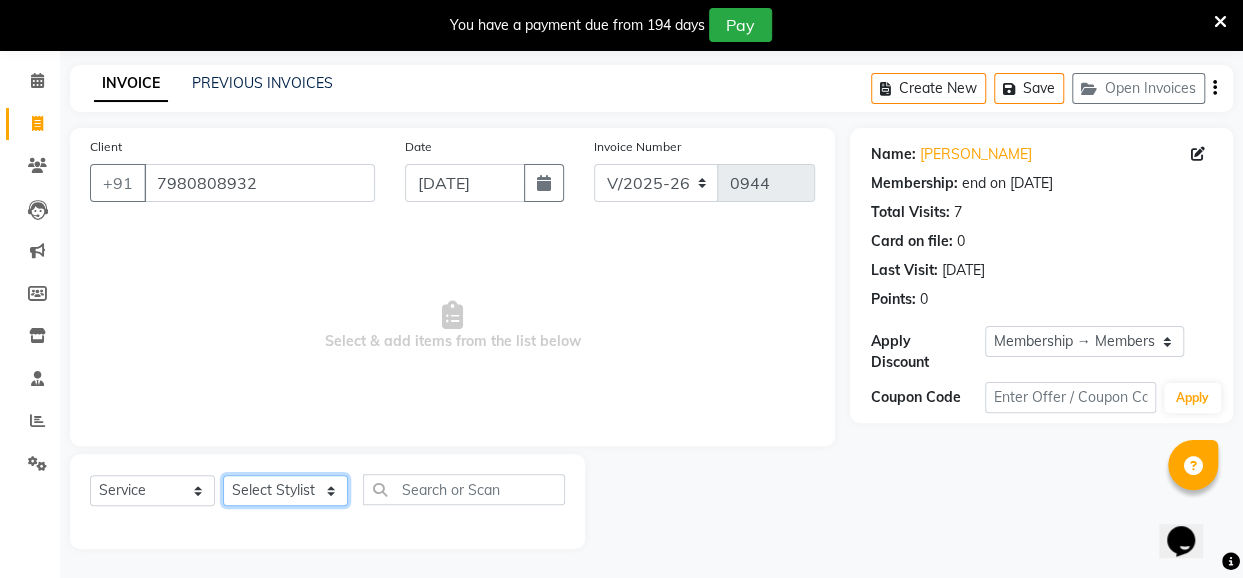 click on "Select Stylist [PERSON_NAME] danish [PERSON_NAME] [PERSON_NAME]		 [PERSON_NAME] [PERSON_NAME]			 Raju [PERSON_NAME]			 [PERSON_NAME]			 [PERSON_NAME] [PERSON_NAME] [PERSON_NAME] Seja [PERSON_NAME] Shaves [PERSON_NAME]" 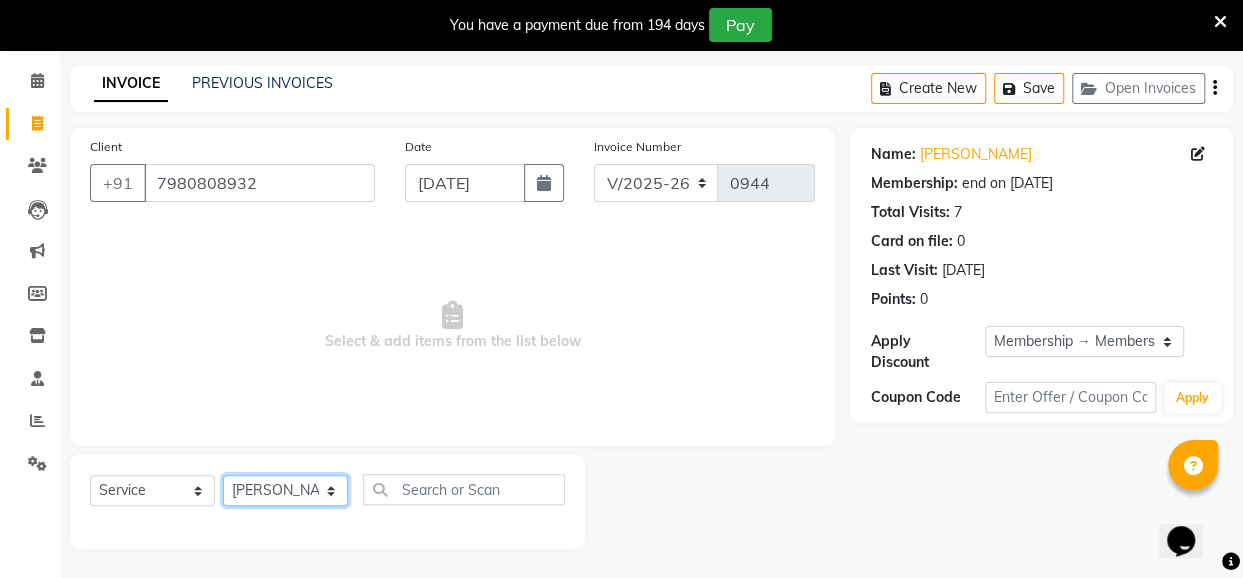 click on "Select Stylist [PERSON_NAME] danish [PERSON_NAME] [PERSON_NAME]		 [PERSON_NAME] [PERSON_NAME]			 Raju [PERSON_NAME]			 [PERSON_NAME]			 [PERSON_NAME] [PERSON_NAME] [PERSON_NAME] Seja [PERSON_NAME] Shaves [PERSON_NAME]" 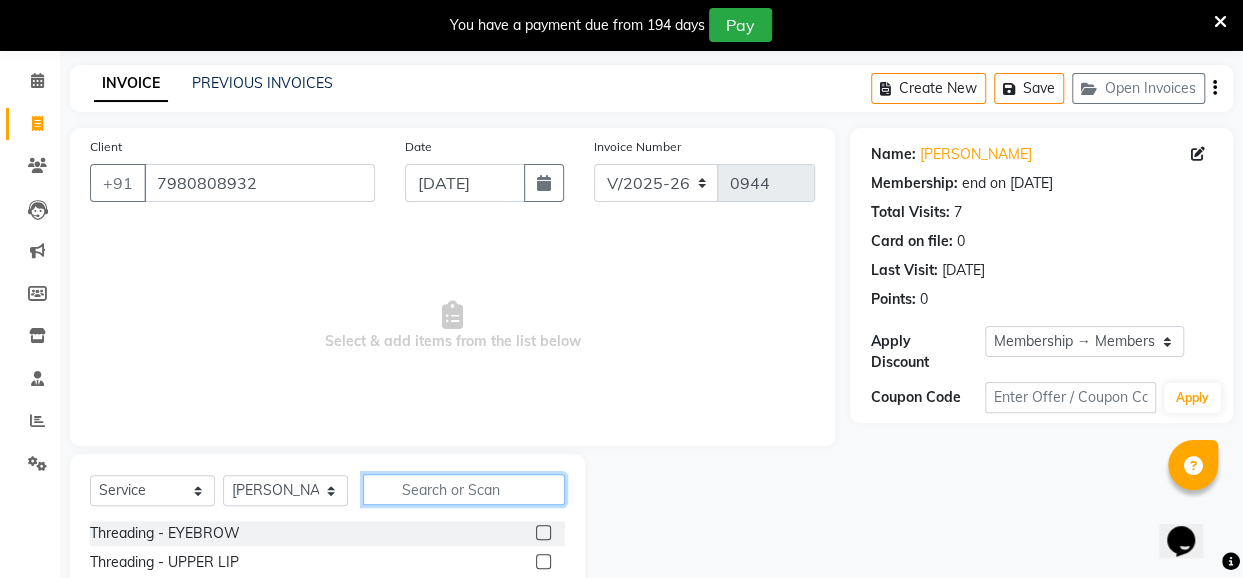 click 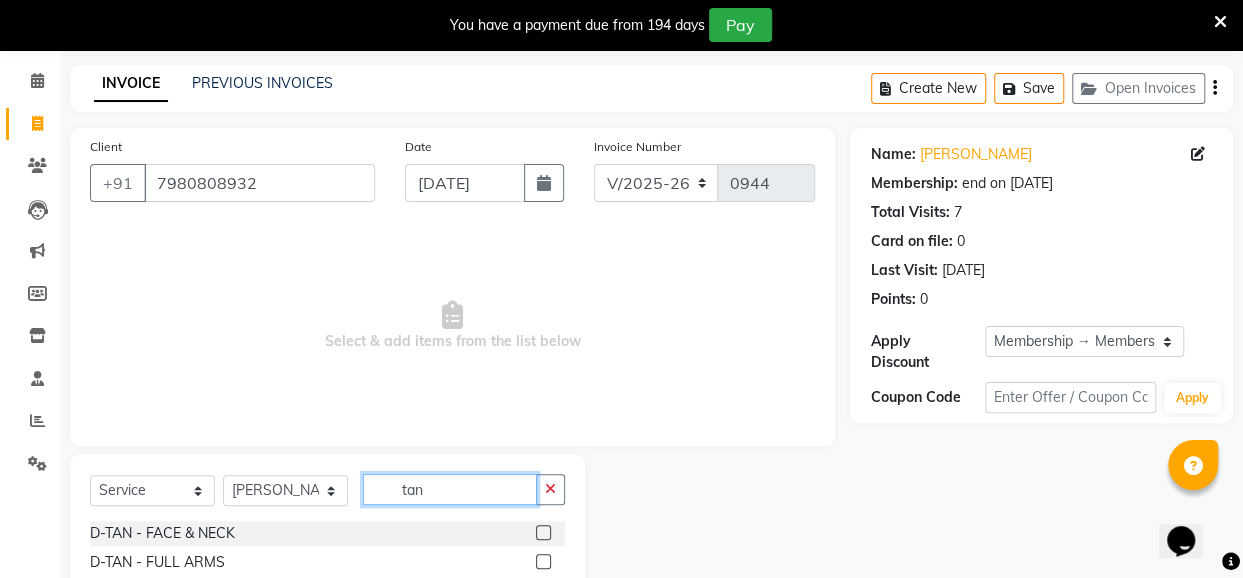 scroll, scrollTop: 271, scrollLeft: 0, axis: vertical 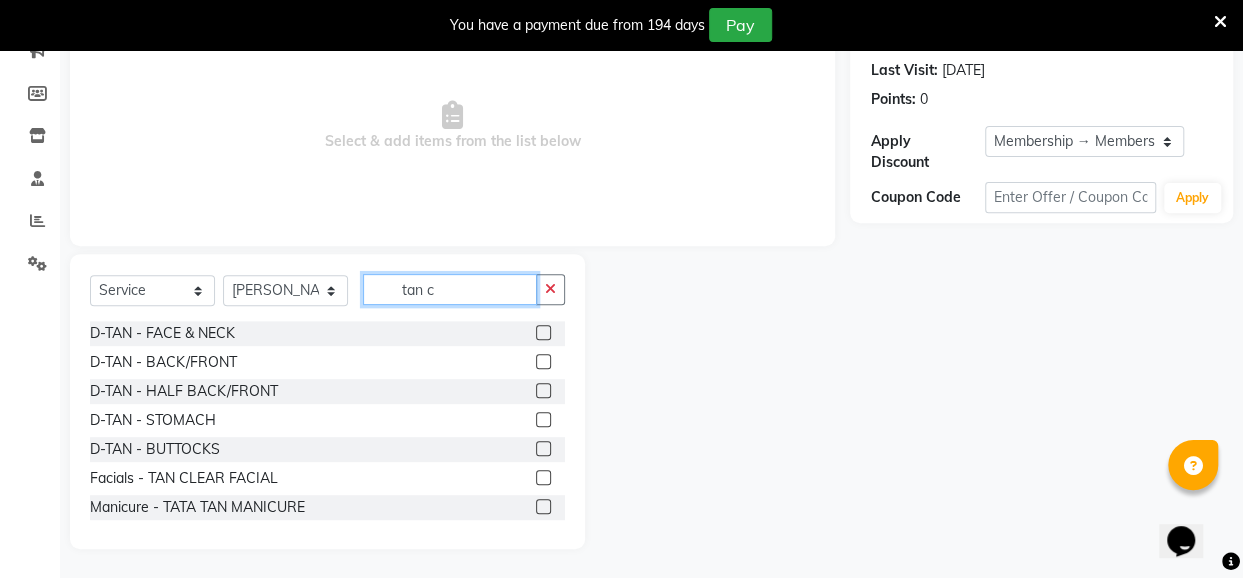 type on "tan c" 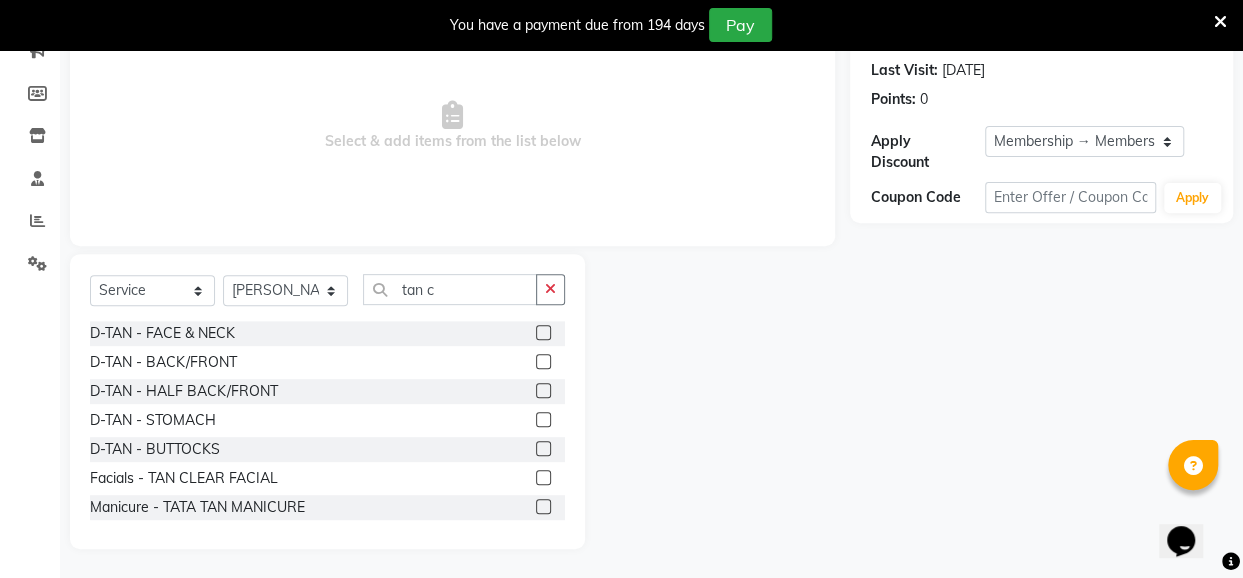 click 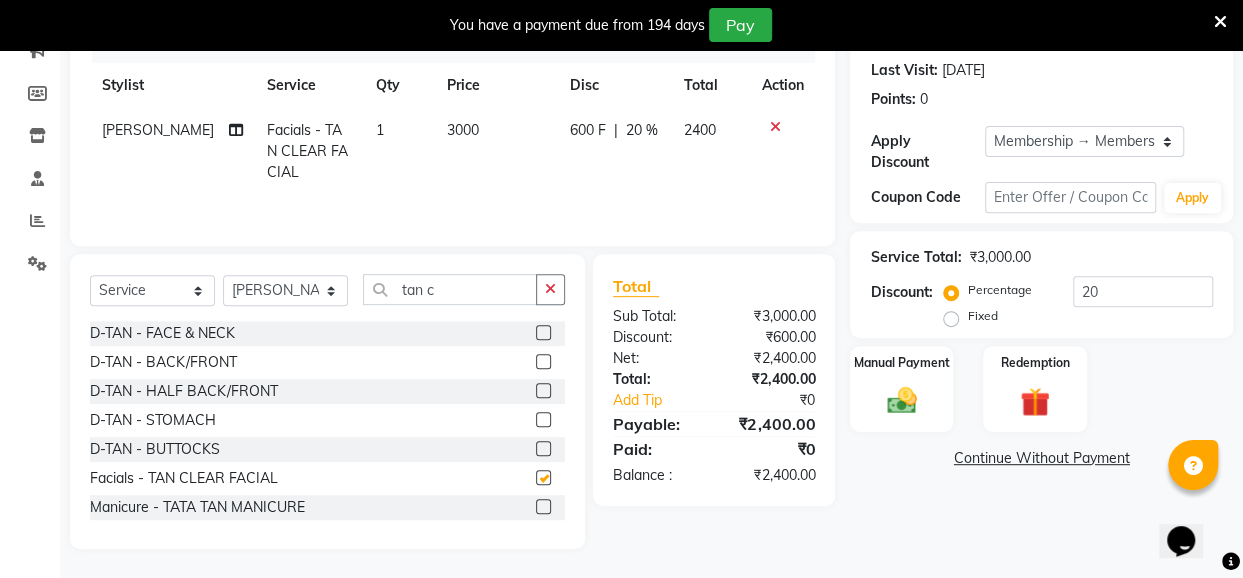 checkbox on "false" 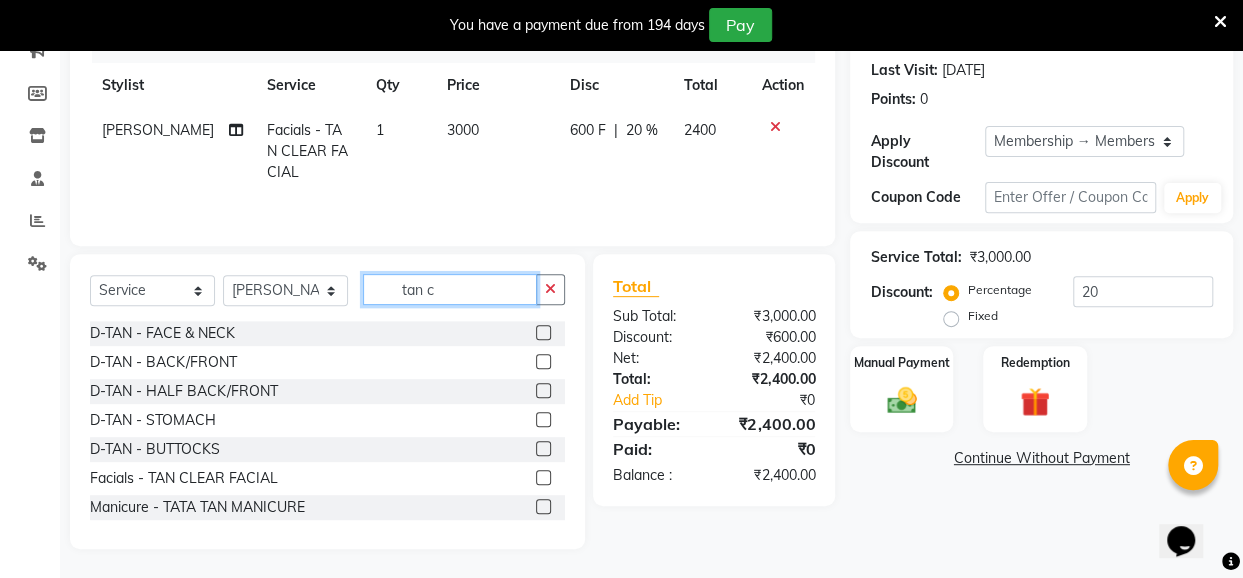 click on "tan c" 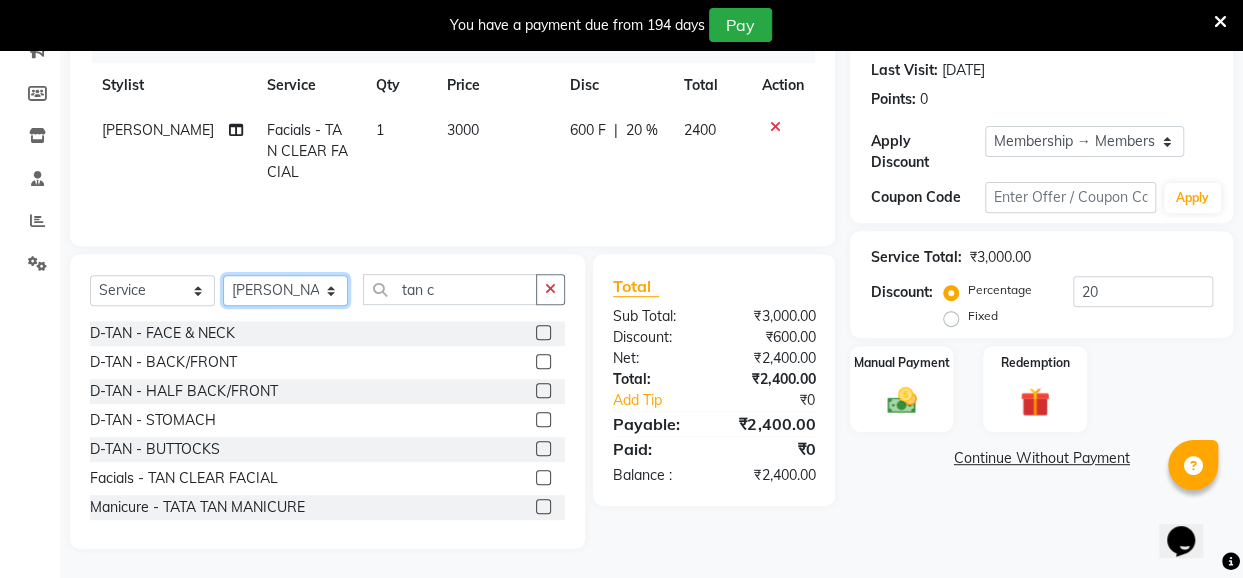 click on "Select Stylist [PERSON_NAME] danish [PERSON_NAME] [PERSON_NAME]		 [PERSON_NAME] [PERSON_NAME]			 Raju [PERSON_NAME]			 [PERSON_NAME]			 [PERSON_NAME] [PERSON_NAME] [PERSON_NAME] Seja [PERSON_NAME] Shaves [PERSON_NAME]" 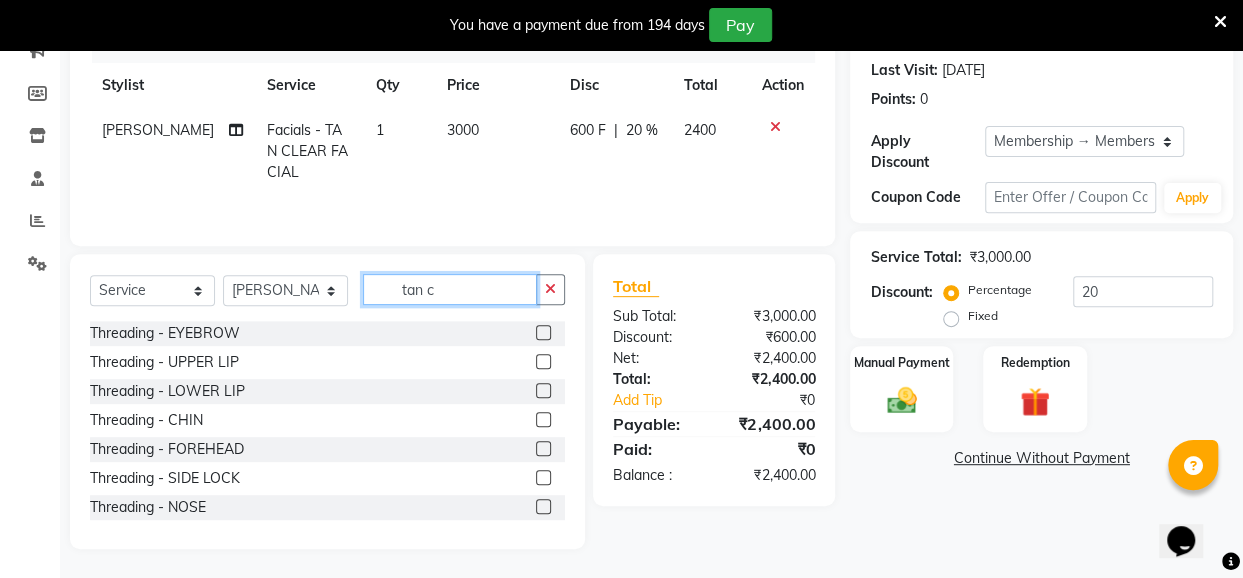 click on "tan c" 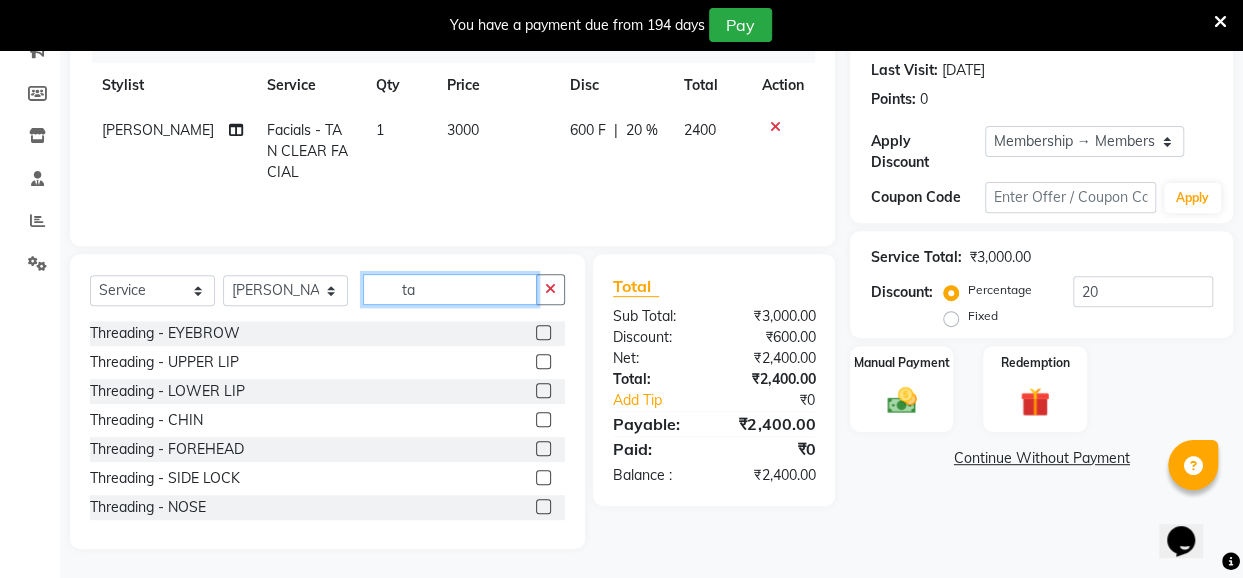 type on "t" 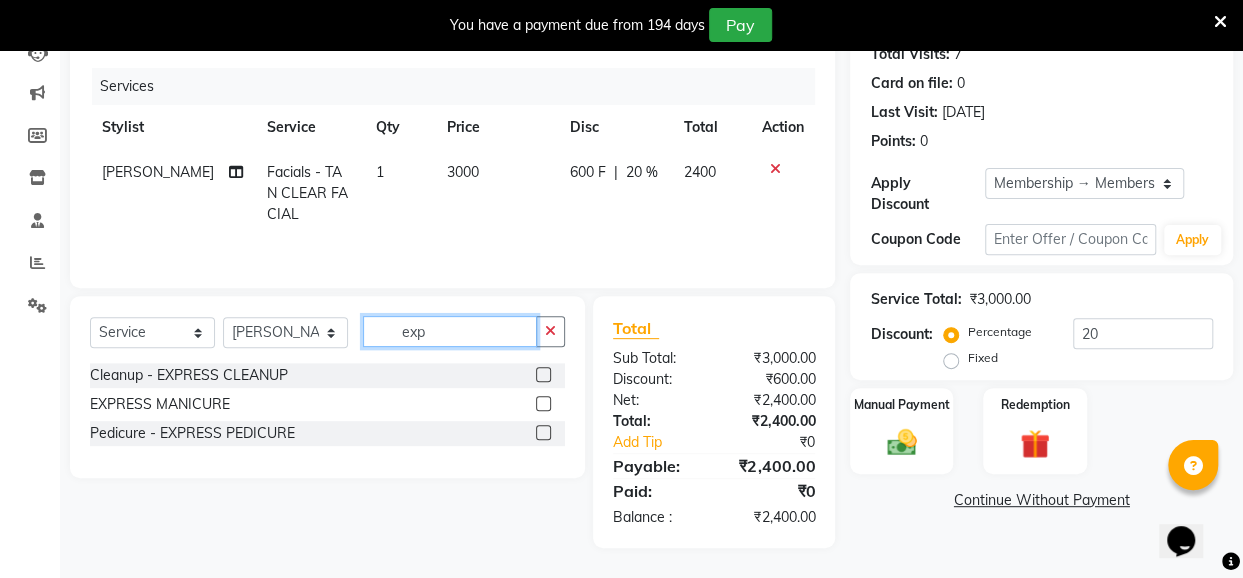 scroll, scrollTop: 228, scrollLeft: 0, axis: vertical 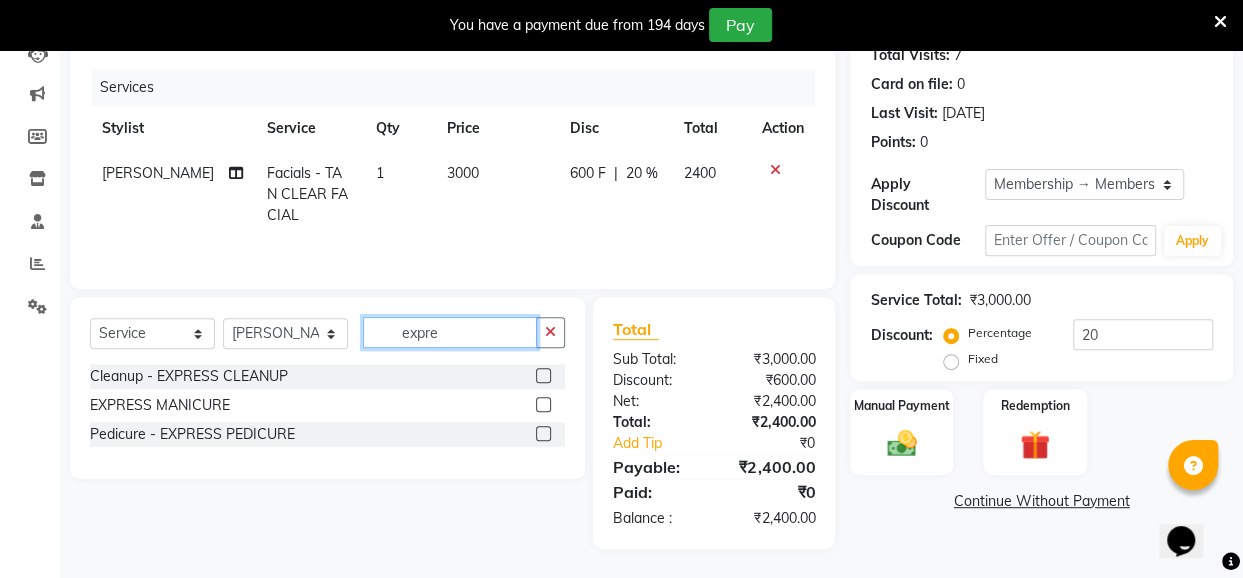 type on "expre" 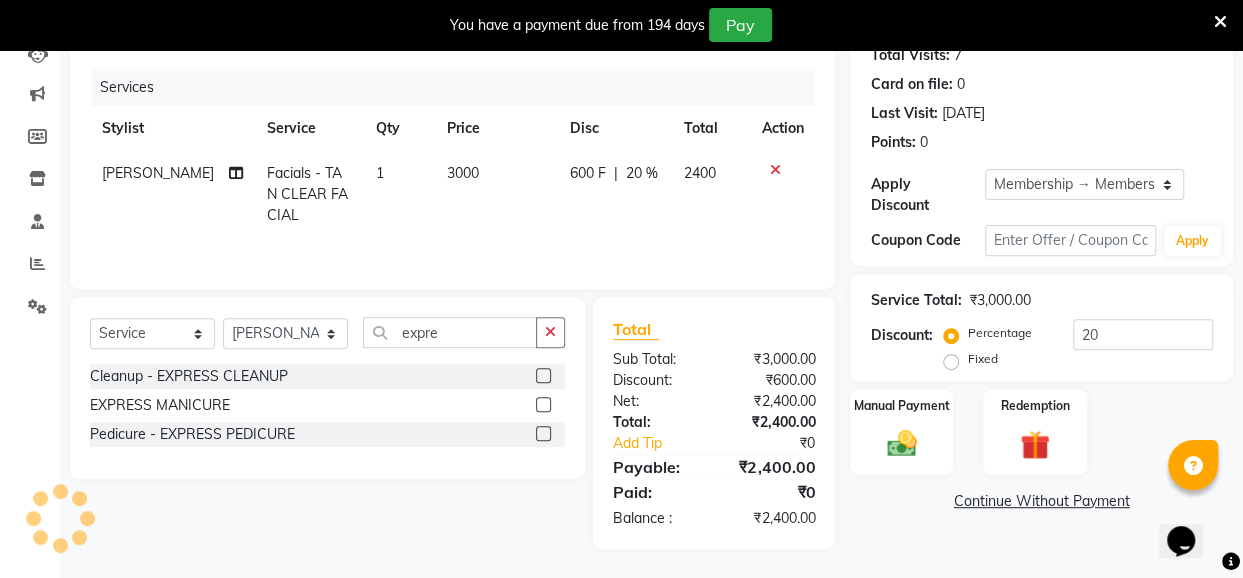 click 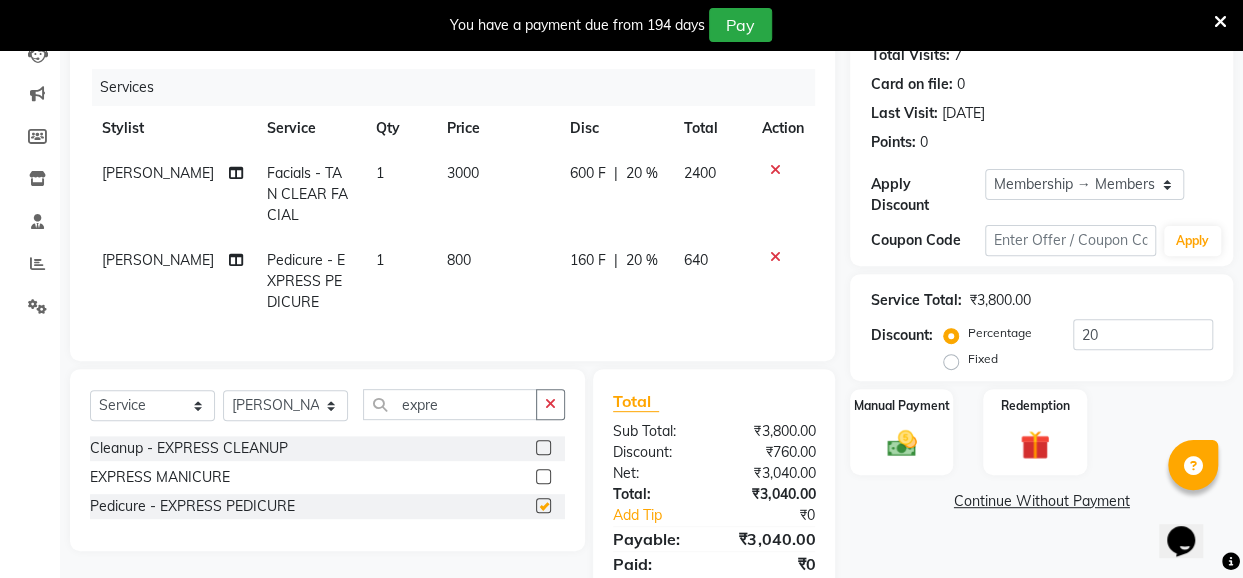 checkbox on "false" 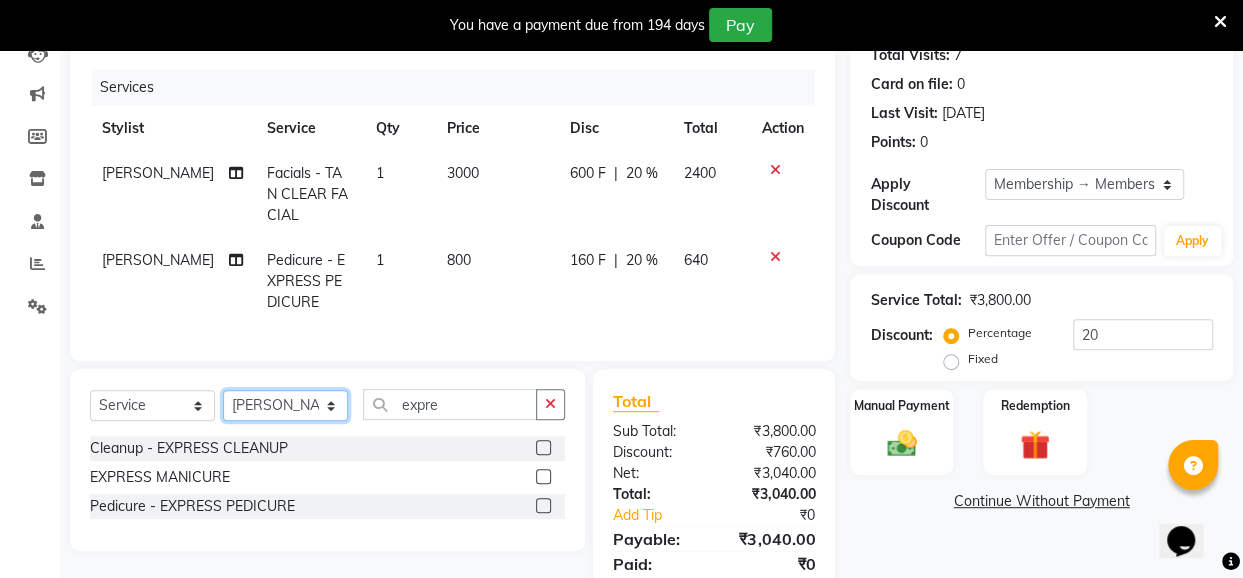 click on "Select Stylist [PERSON_NAME] danish [PERSON_NAME] [PERSON_NAME]		 [PERSON_NAME] [PERSON_NAME]			 Raju [PERSON_NAME]			 [PERSON_NAME]			 [PERSON_NAME] [PERSON_NAME] [PERSON_NAME] Seja [PERSON_NAME] Shaves [PERSON_NAME]" 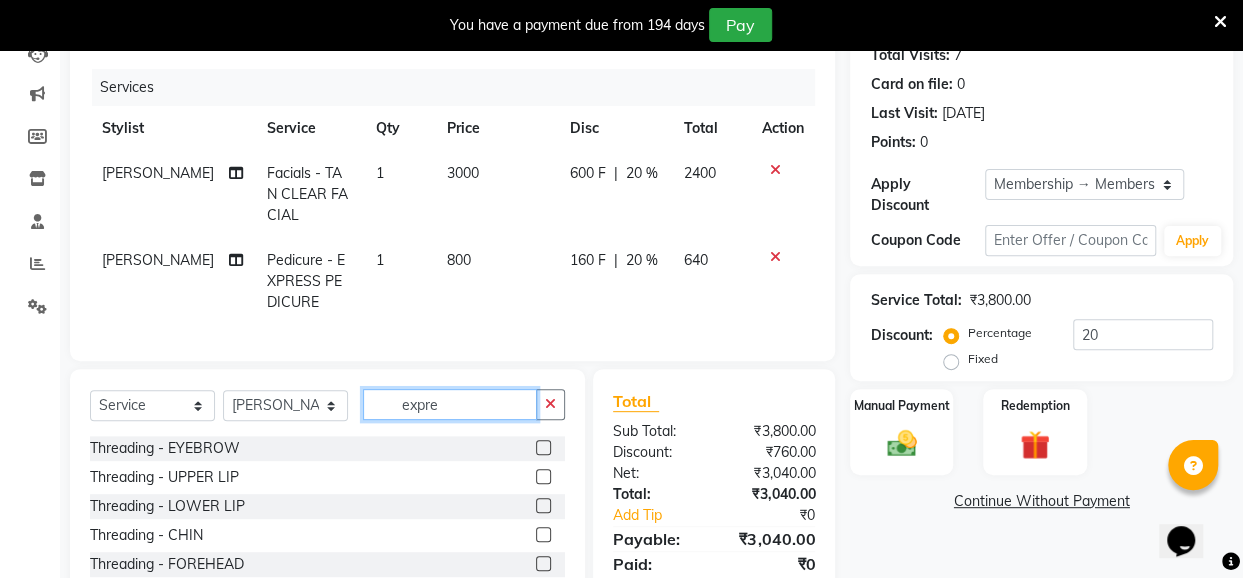 click on "expre" 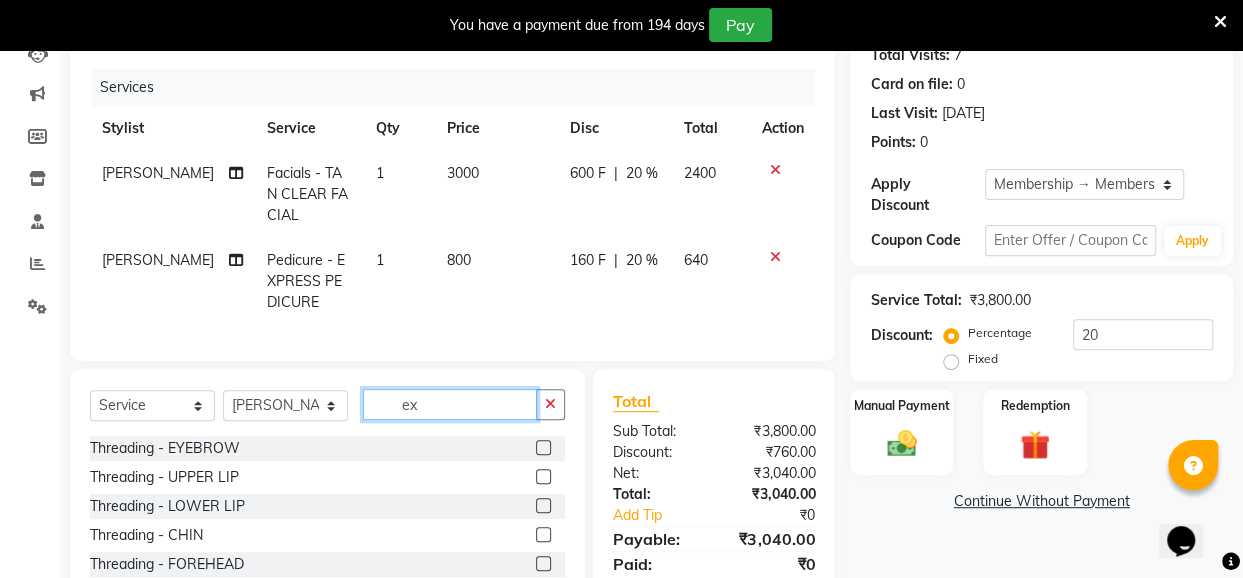 type on "e" 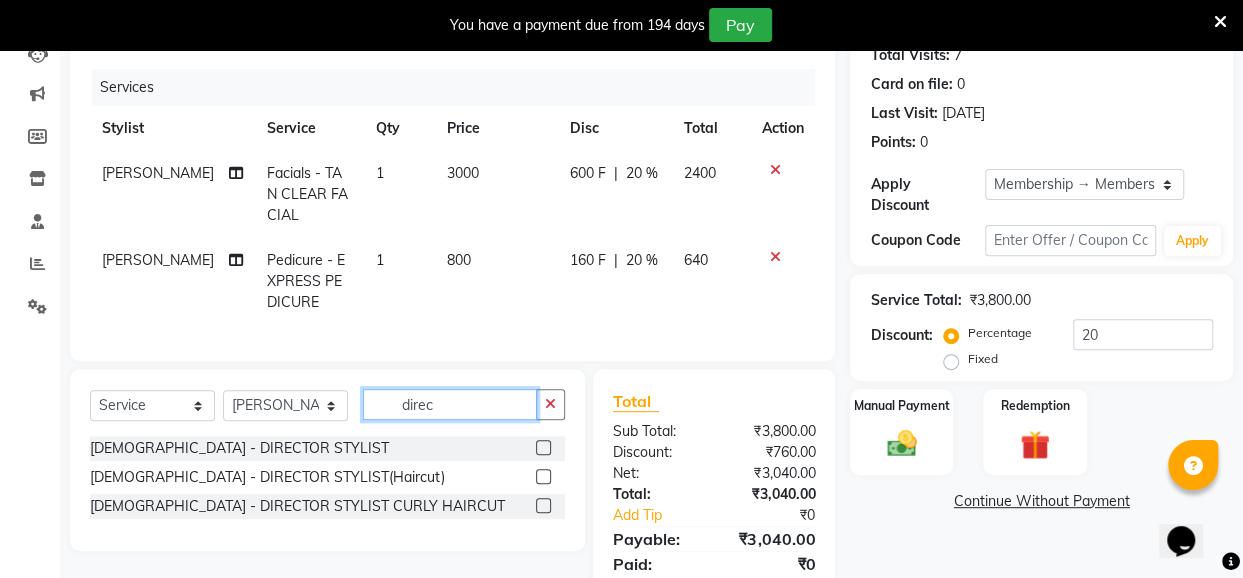 type on "direc" 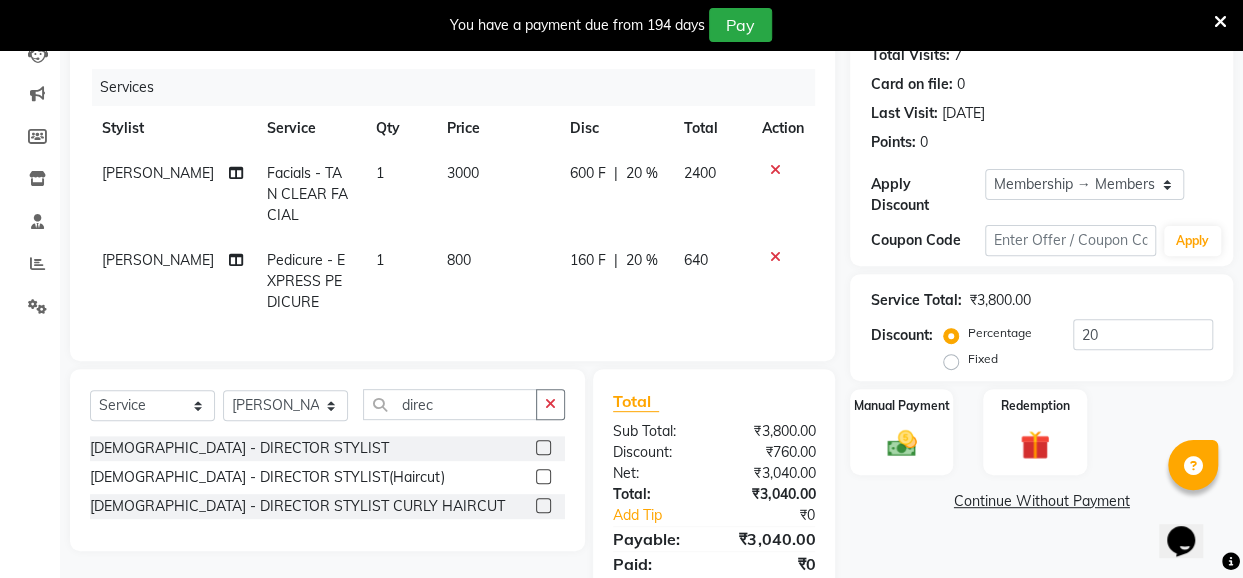click 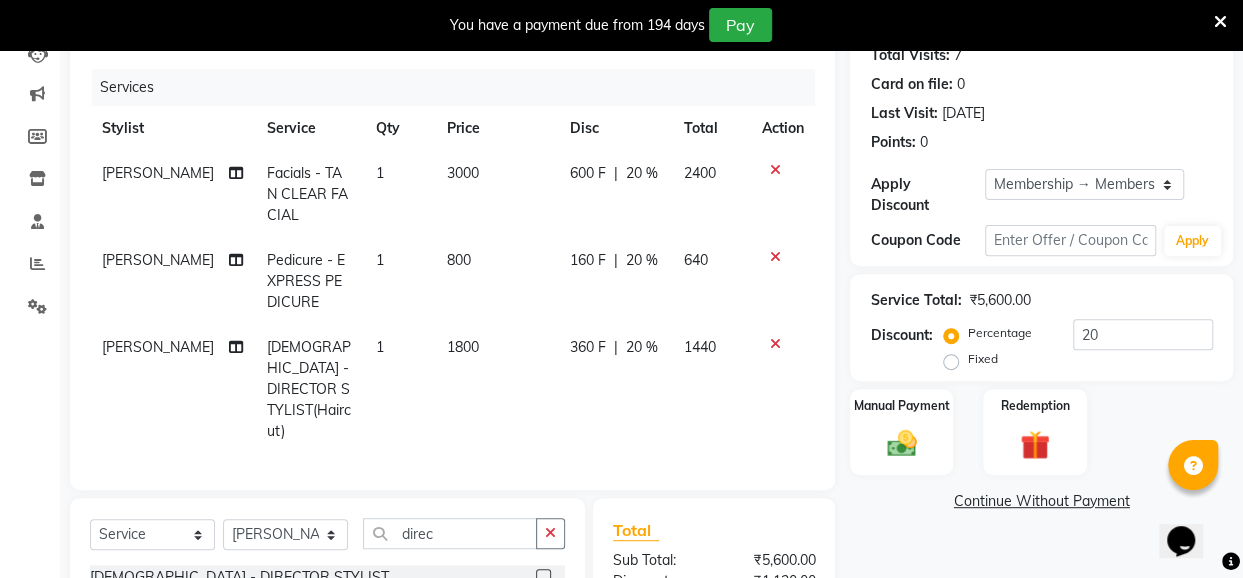 checkbox on "false" 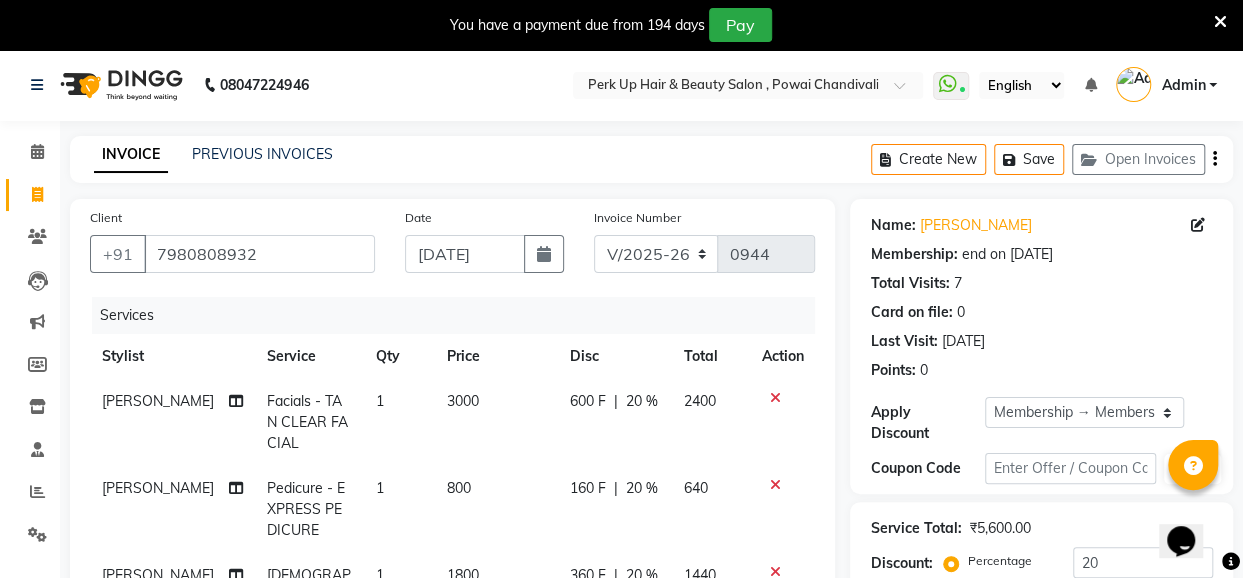 scroll, scrollTop: 402, scrollLeft: 0, axis: vertical 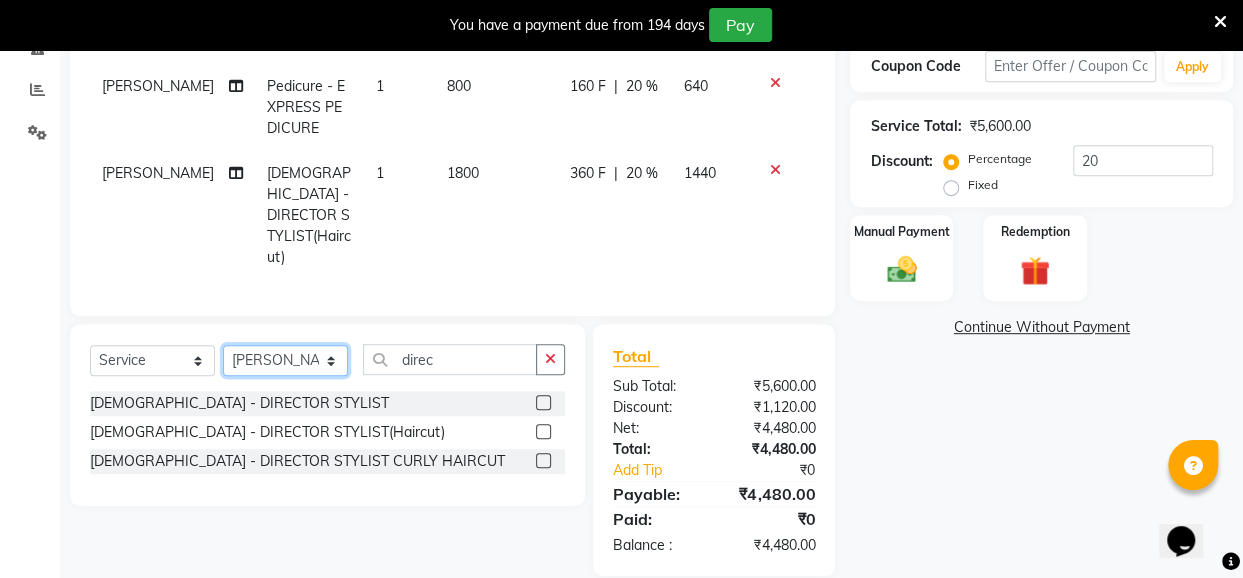 click on "Select Stylist [PERSON_NAME] danish [PERSON_NAME] [PERSON_NAME]		 [PERSON_NAME] [PERSON_NAME]			 Raju [PERSON_NAME]			 [PERSON_NAME]			 [PERSON_NAME] [PERSON_NAME] [PERSON_NAME] Seja [PERSON_NAME] Shaves [PERSON_NAME]" 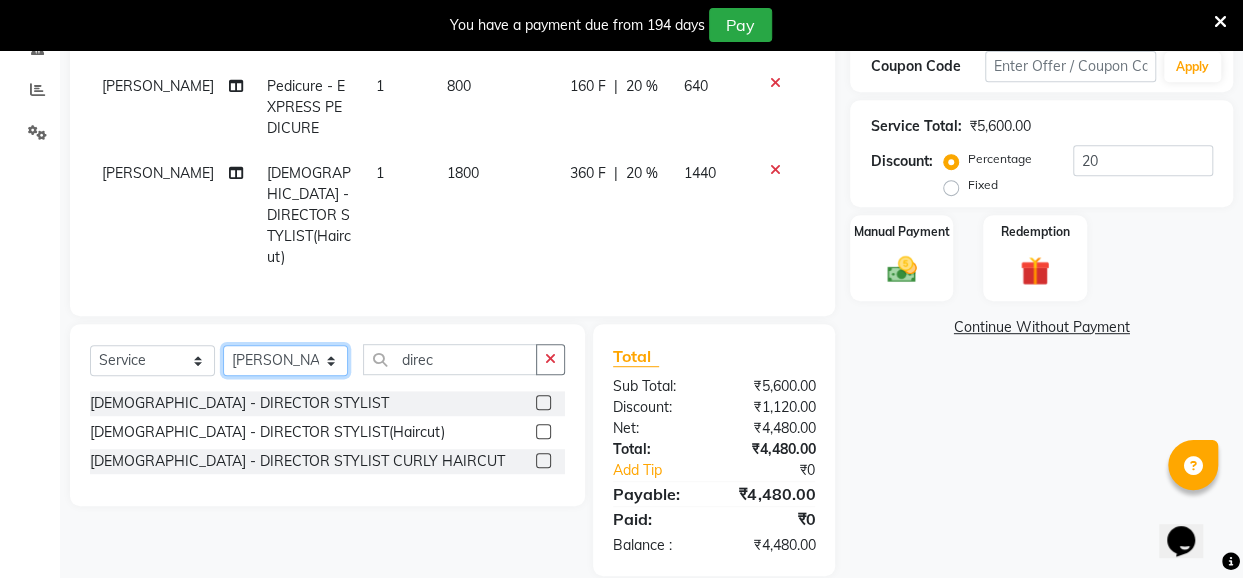 select on "48932" 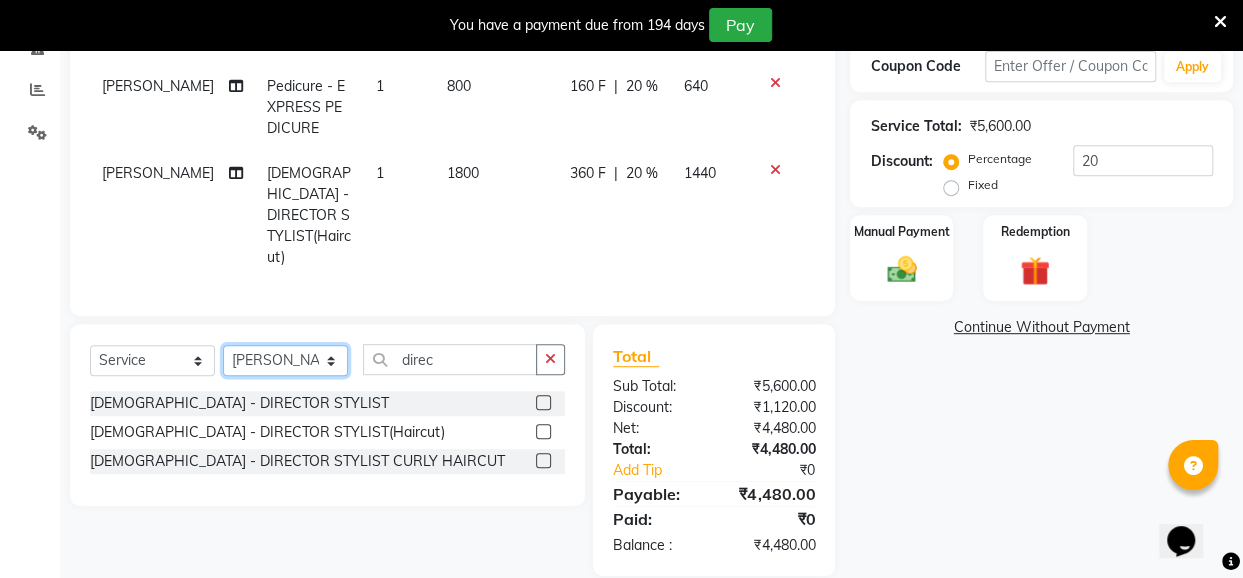 click on "Select Stylist [PERSON_NAME] danish [PERSON_NAME] [PERSON_NAME]		 [PERSON_NAME] [PERSON_NAME]			 Raju [PERSON_NAME]			 [PERSON_NAME]			 [PERSON_NAME] [PERSON_NAME] [PERSON_NAME] Seja [PERSON_NAME] Shaves [PERSON_NAME]" 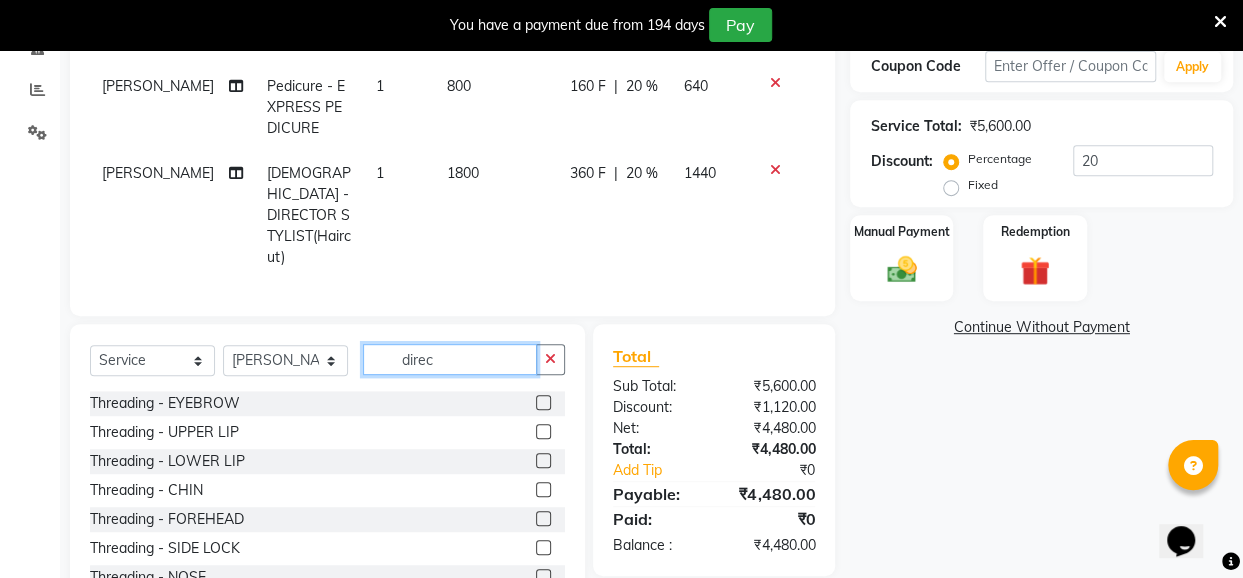 click on "direc" 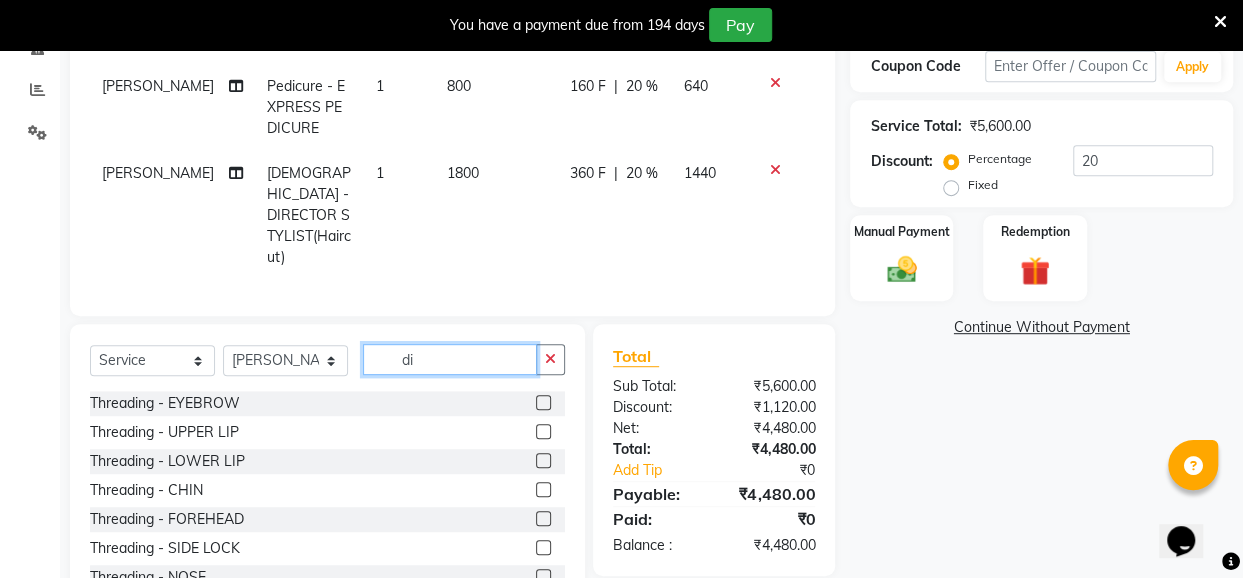 type on "d" 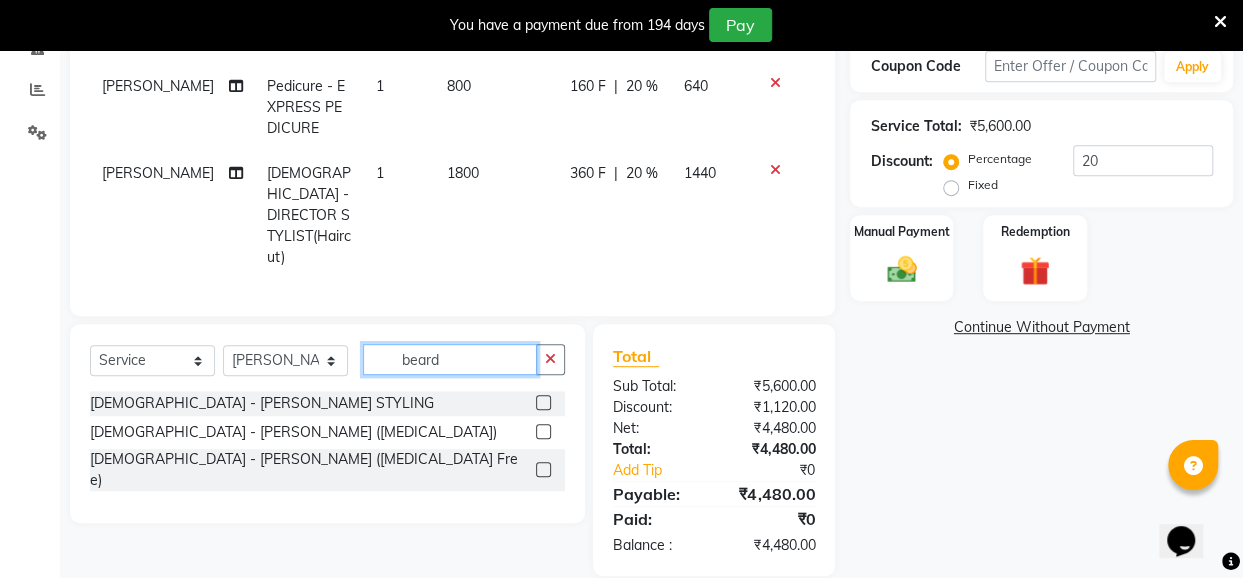 type on "beard" 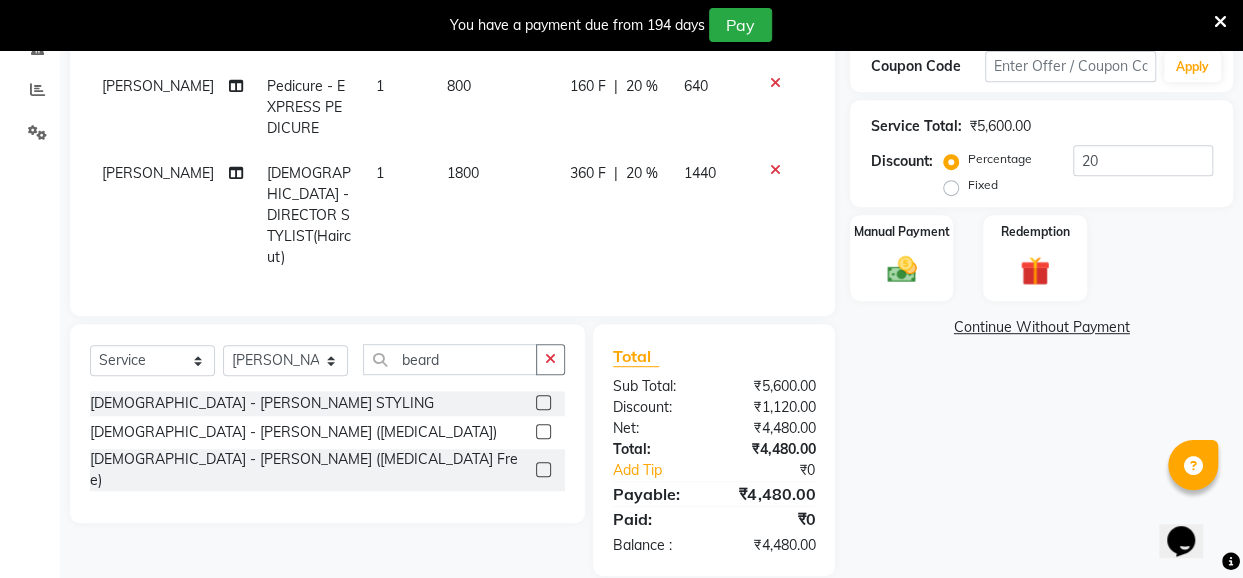 click 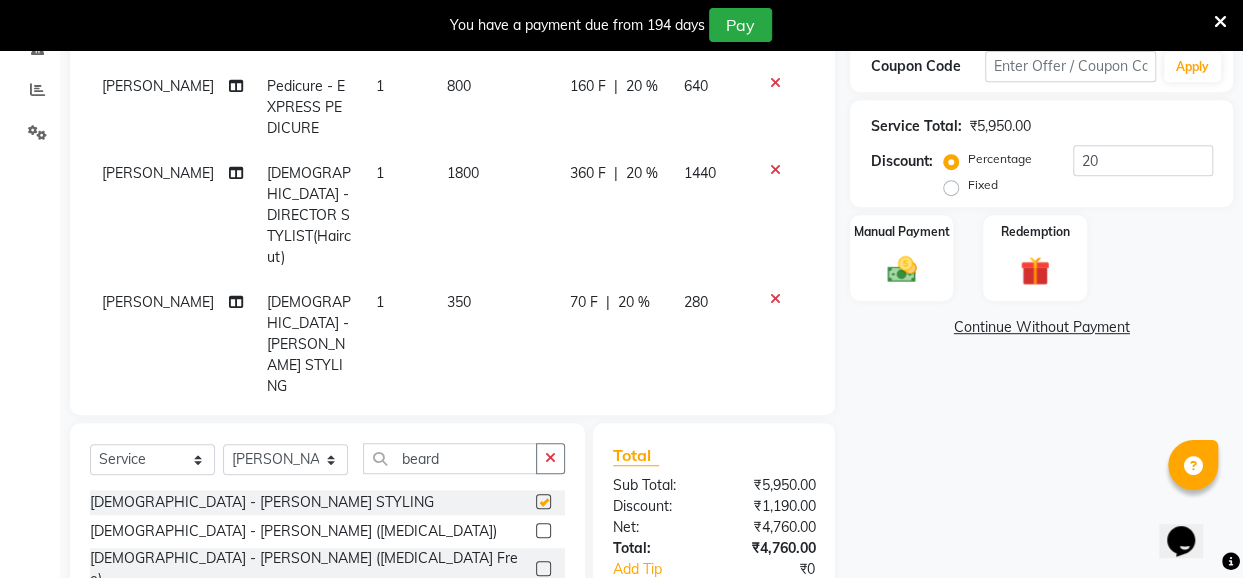 checkbox on "false" 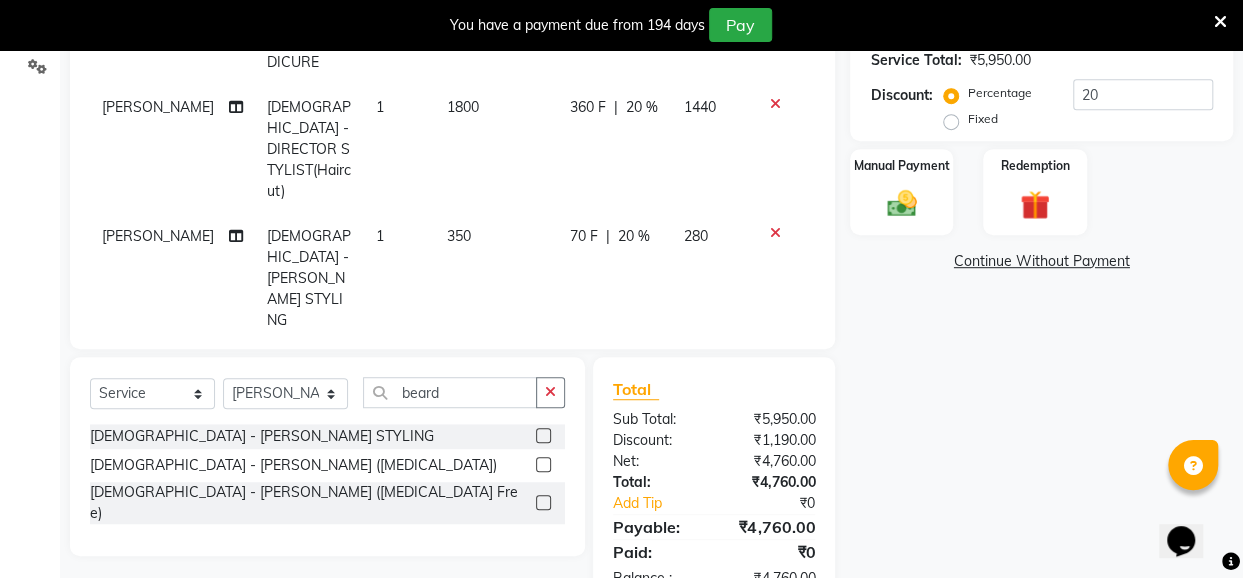 scroll, scrollTop: 0, scrollLeft: 0, axis: both 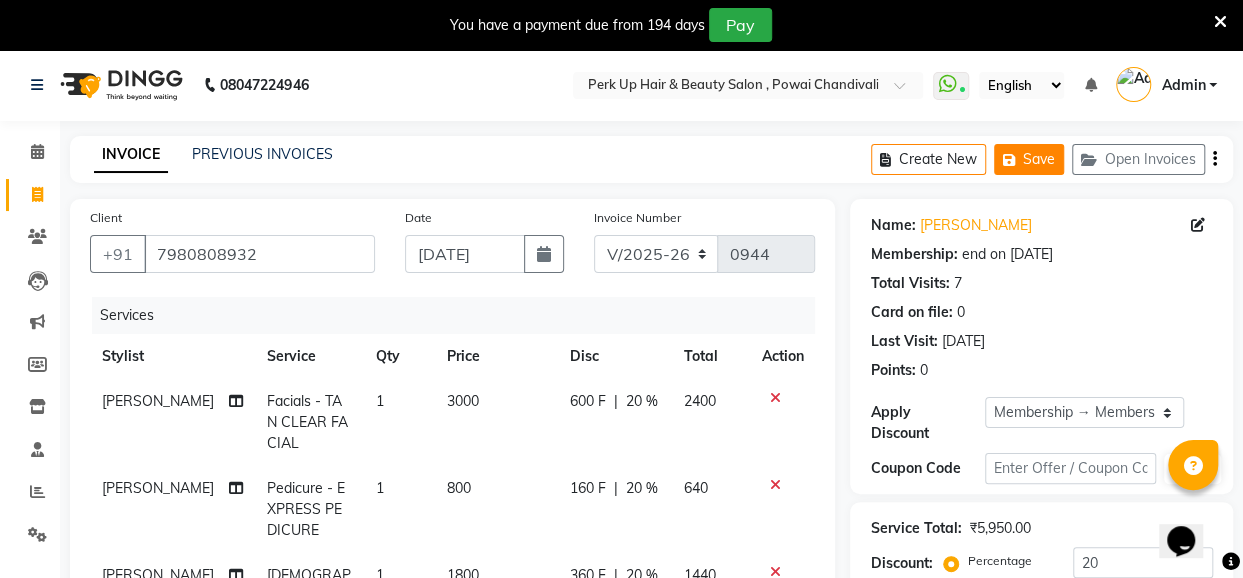 click on "Save" 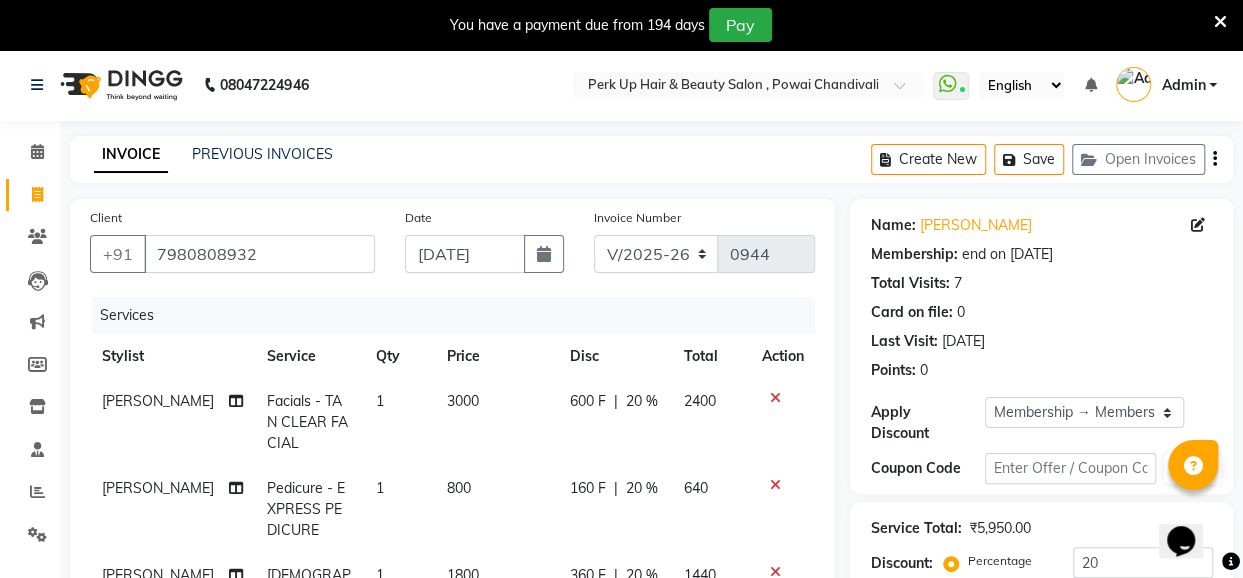 type 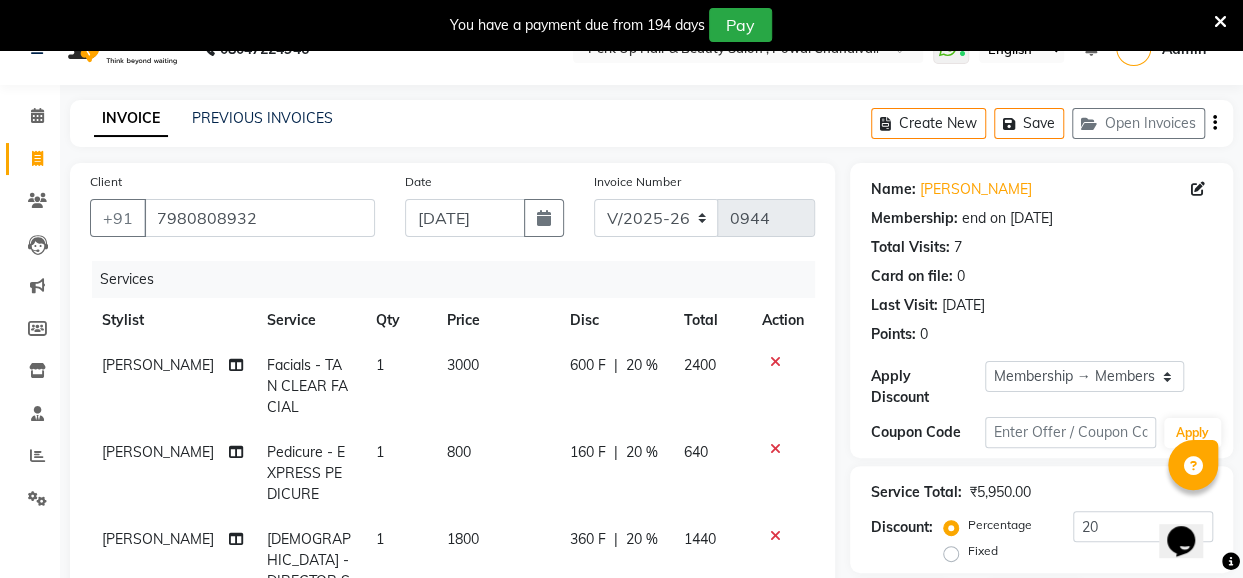 scroll, scrollTop: 40, scrollLeft: 0, axis: vertical 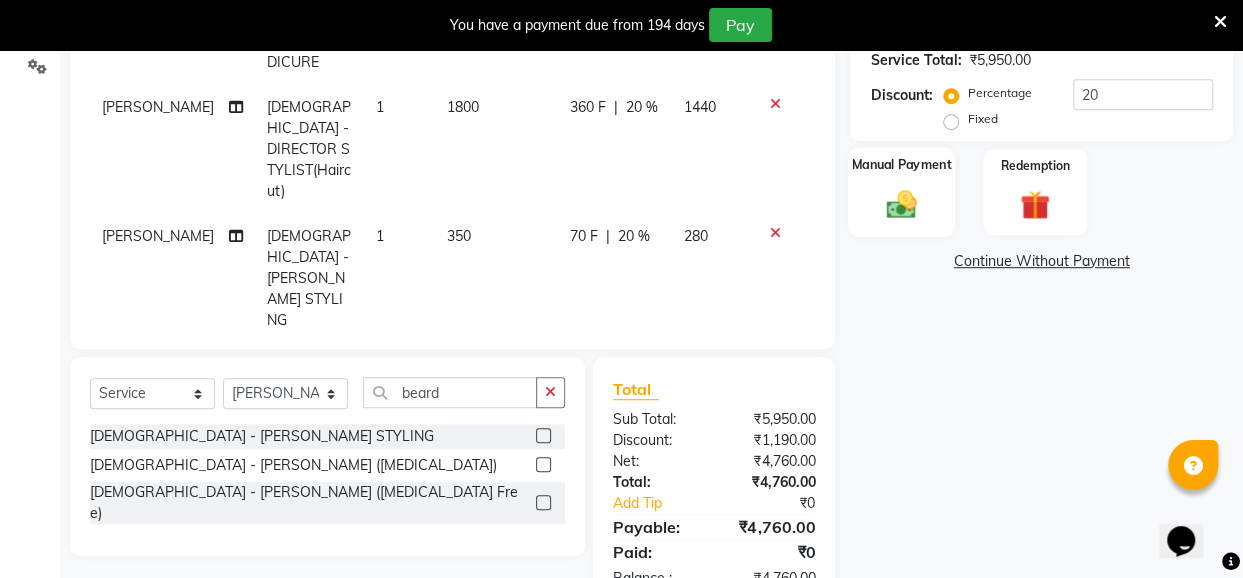 click 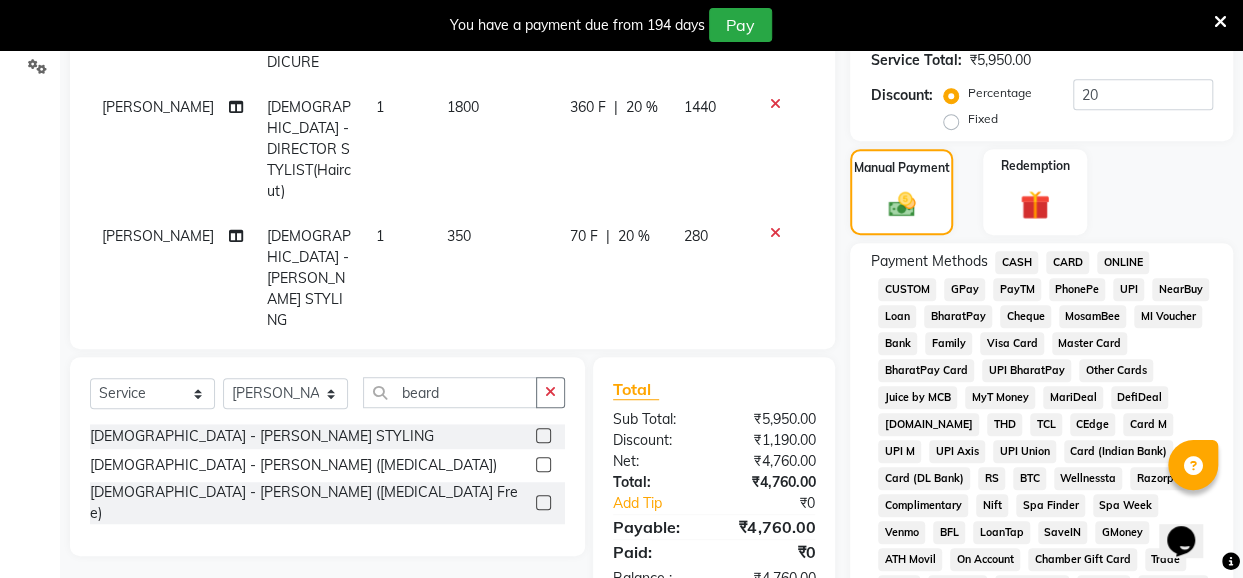 click on "UPI" 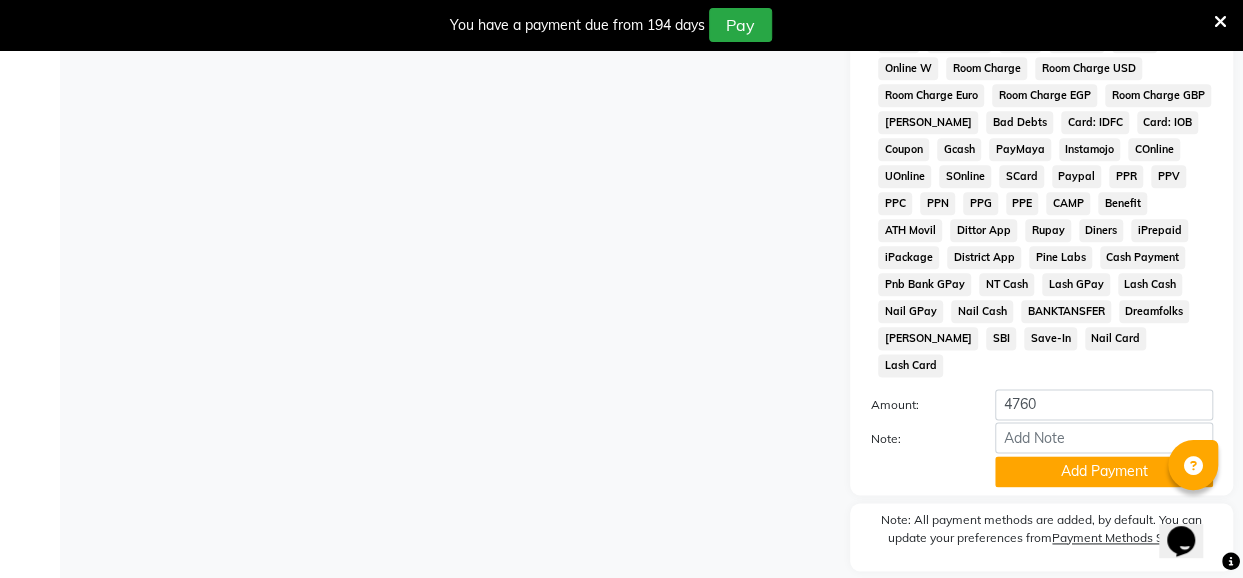 scroll, scrollTop: 1094, scrollLeft: 0, axis: vertical 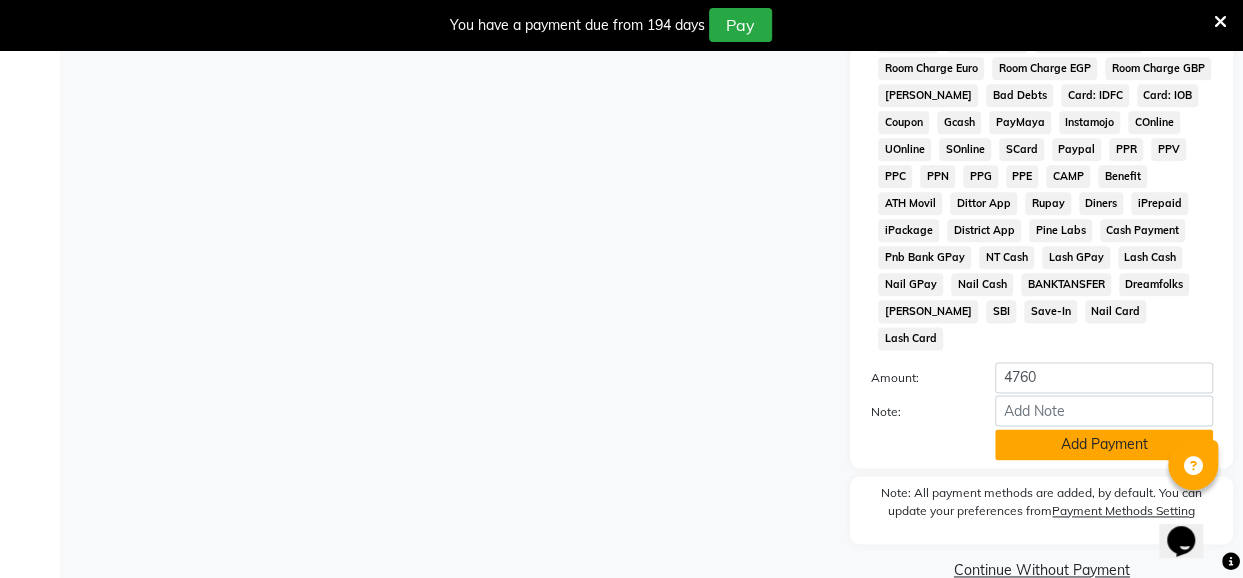 click on "Add Payment" 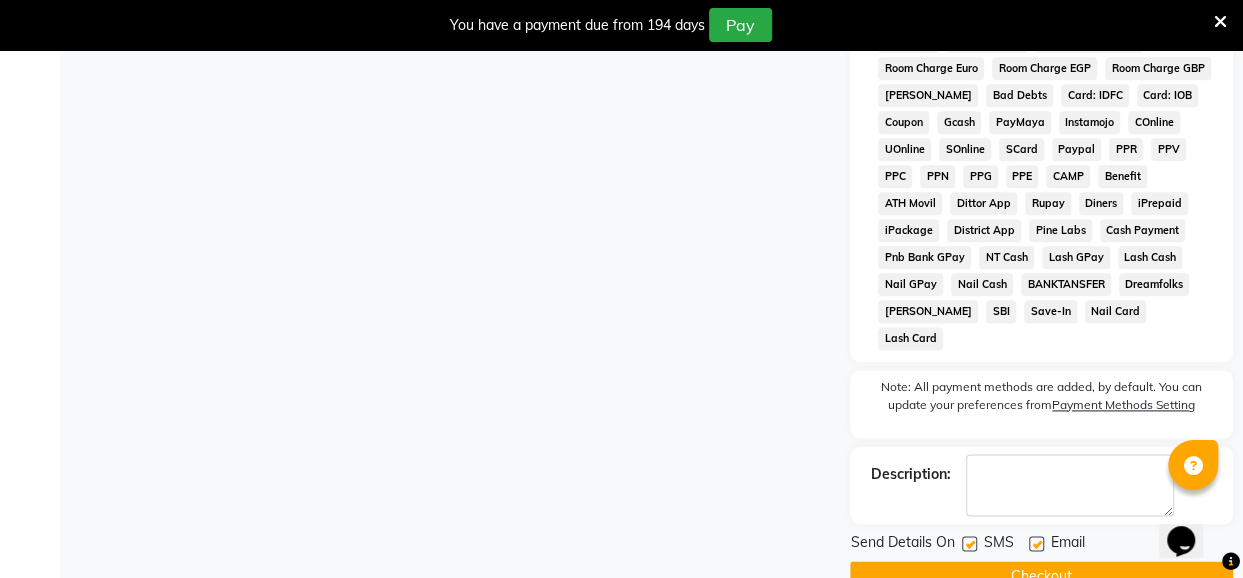 scroll, scrollTop: 1116, scrollLeft: 0, axis: vertical 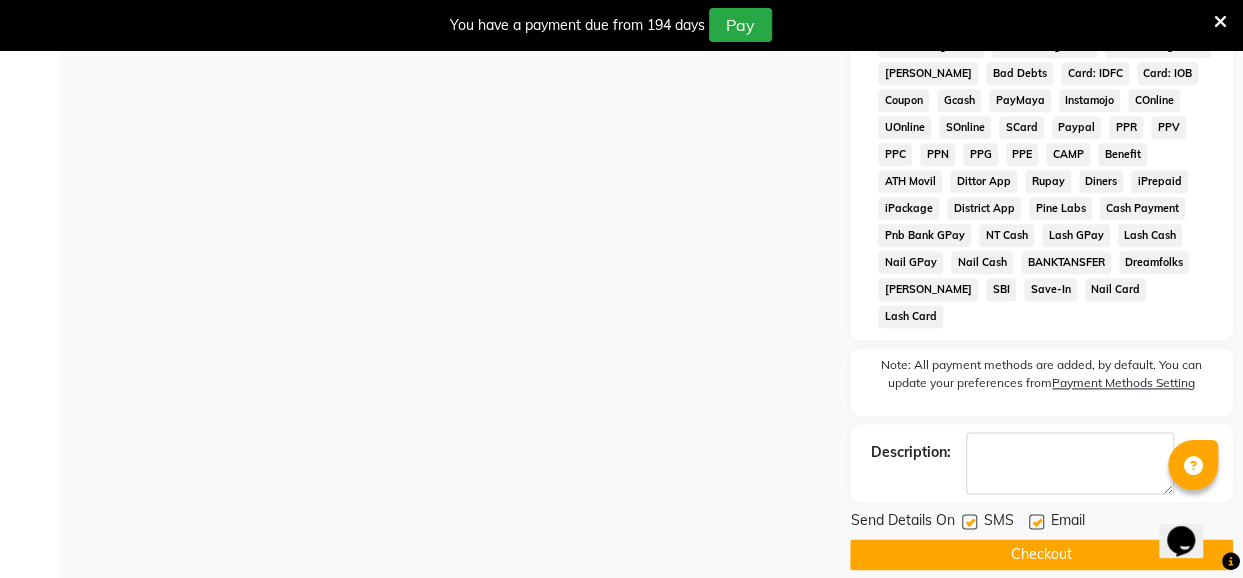 click on "Checkout" 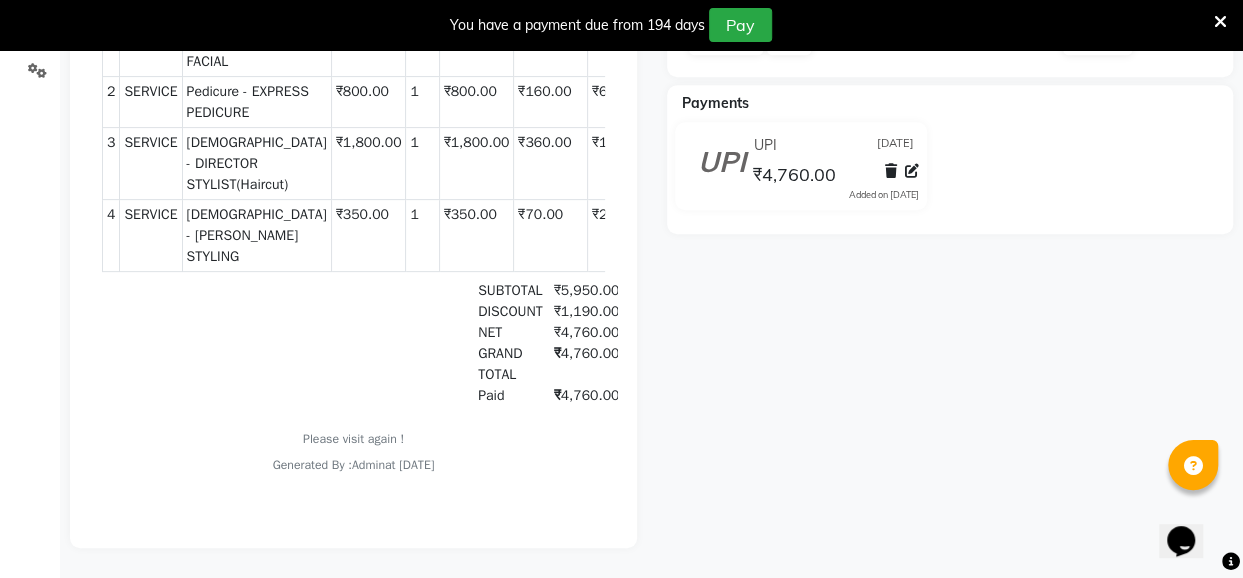 scroll, scrollTop: 0, scrollLeft: 0, axis: both 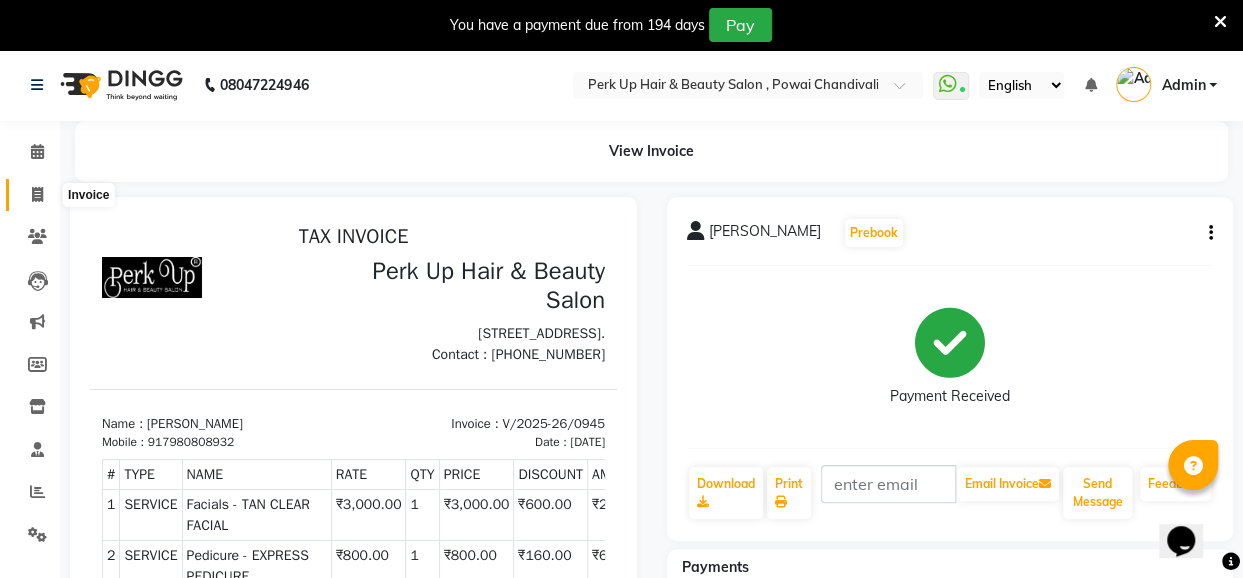 drag, startPoint x: 38, startPoint y: 193, endPoint x: 77, endPoint y: 201, distance: 39.812057 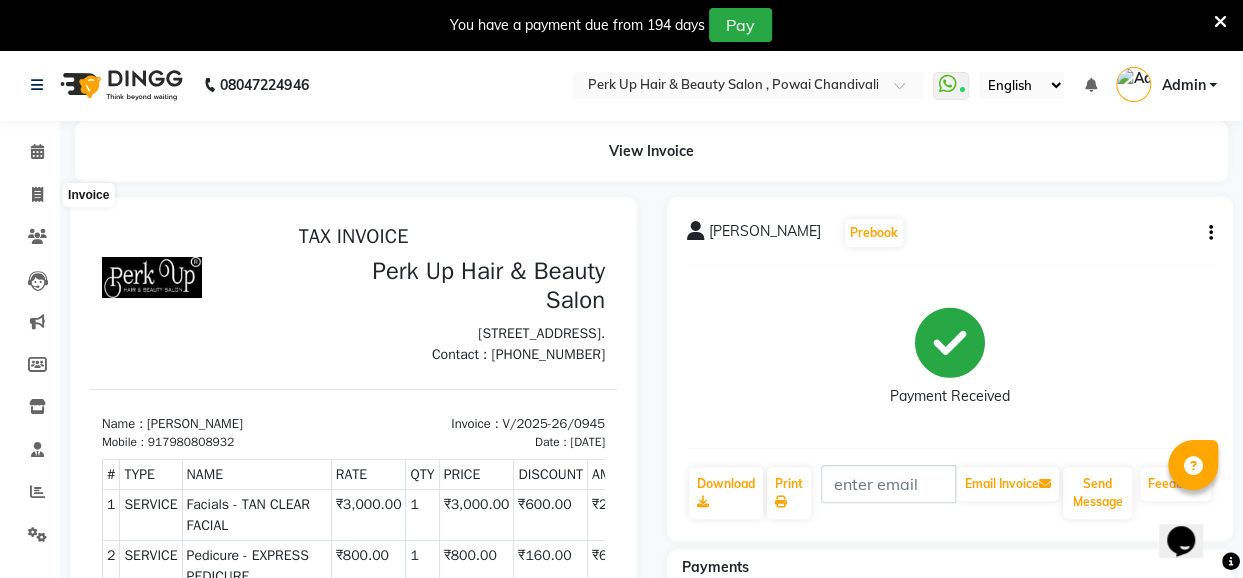 select on "service" 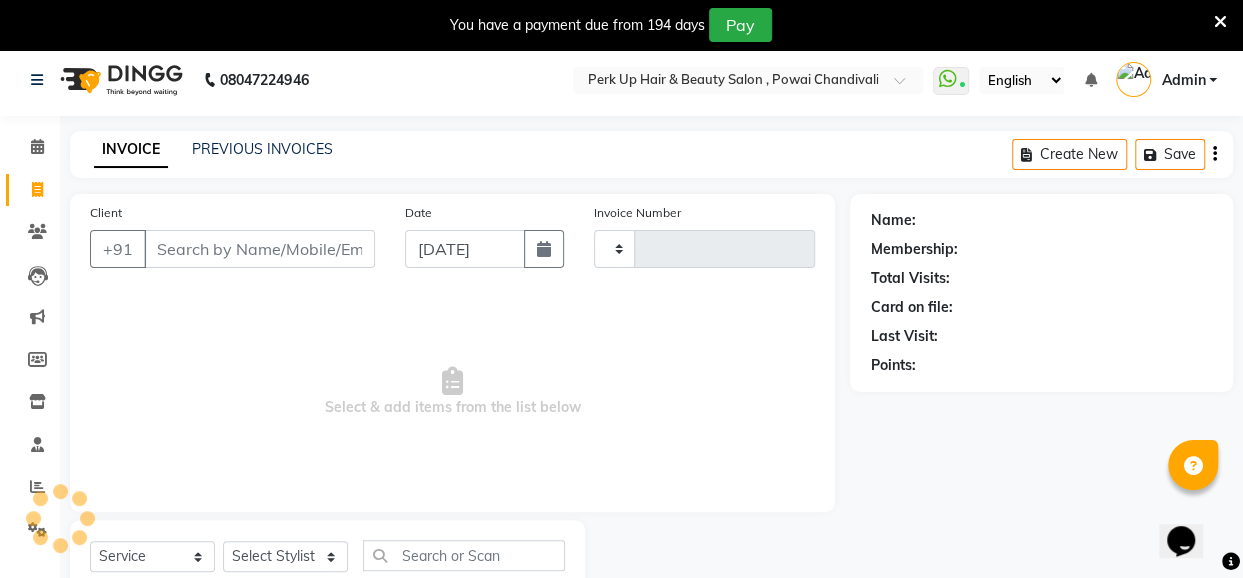 type on "0946" 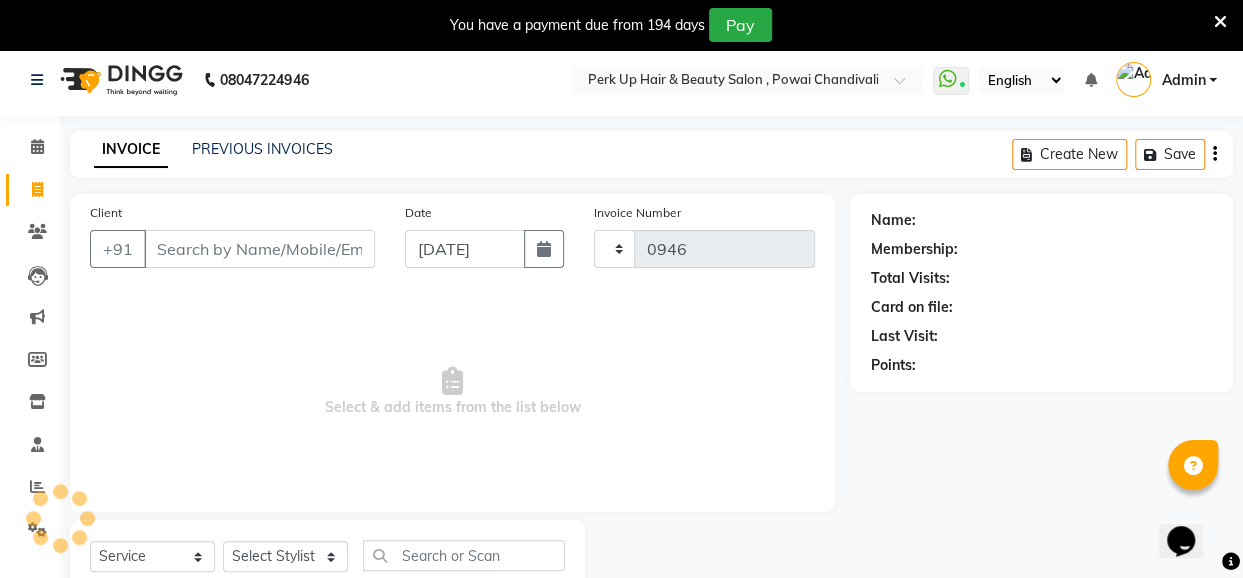 select on "5131" 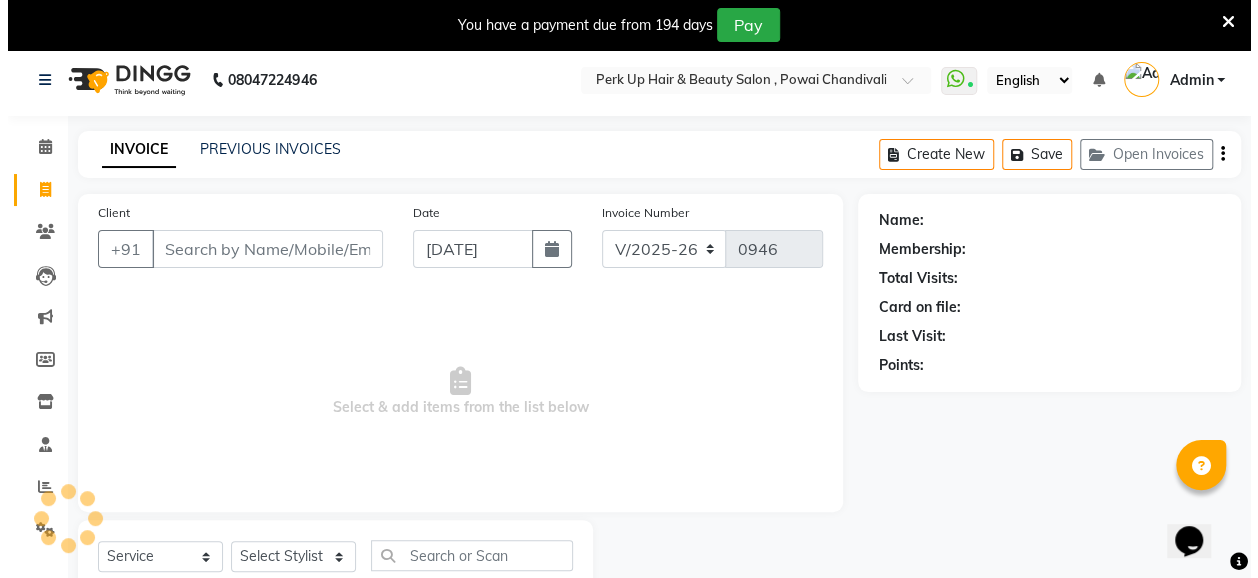 scroll, scrollTop: 71, scrollLeft: 0, axis: vertical 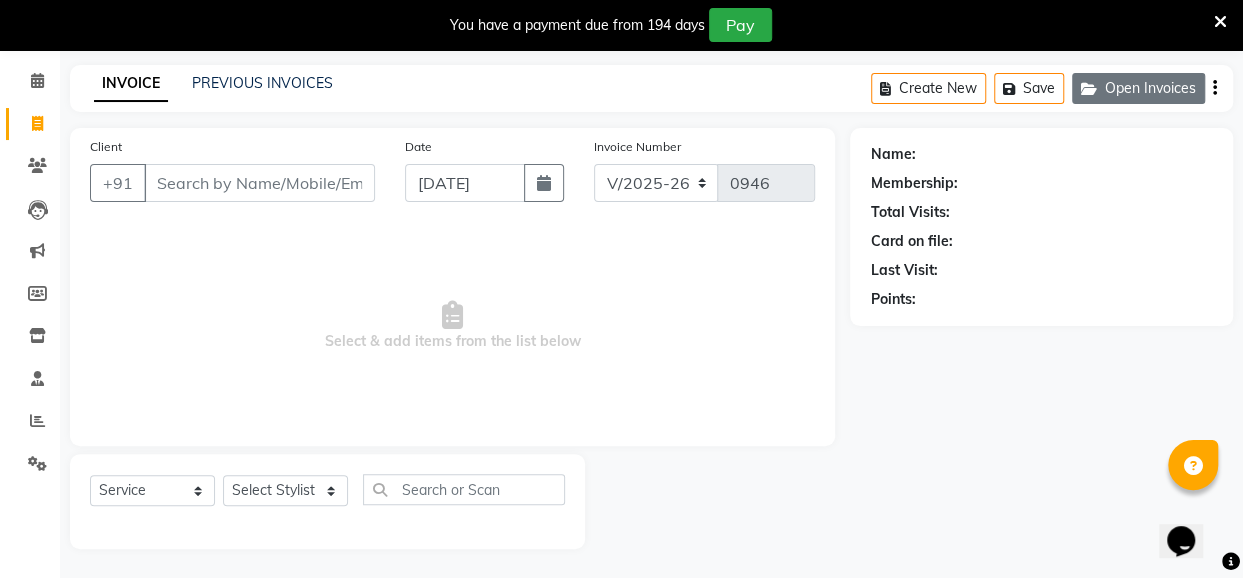 click on "Open Invoices" 